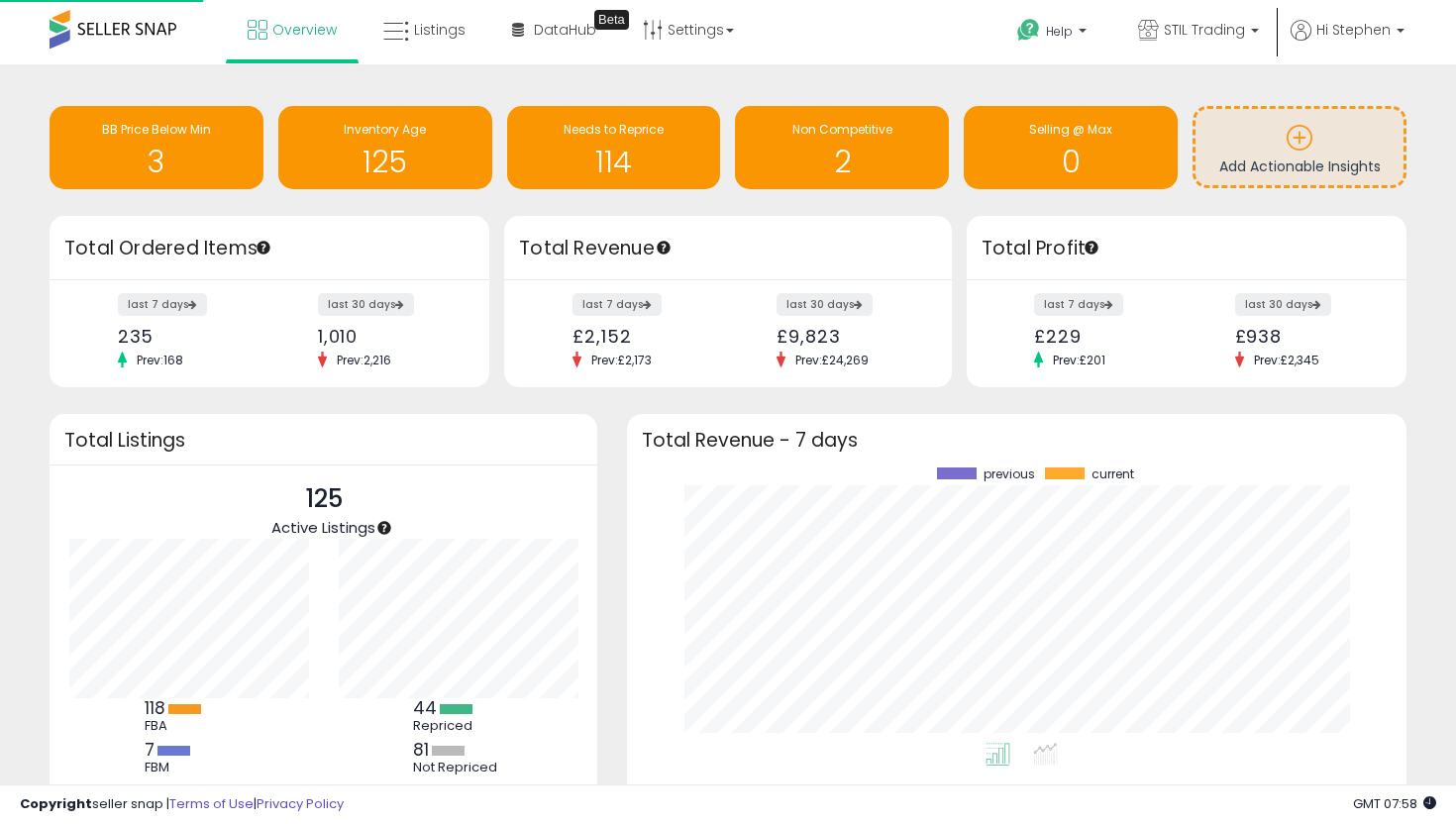 scroll, scrollTop: 0, scrollLeft: 0, axis: both 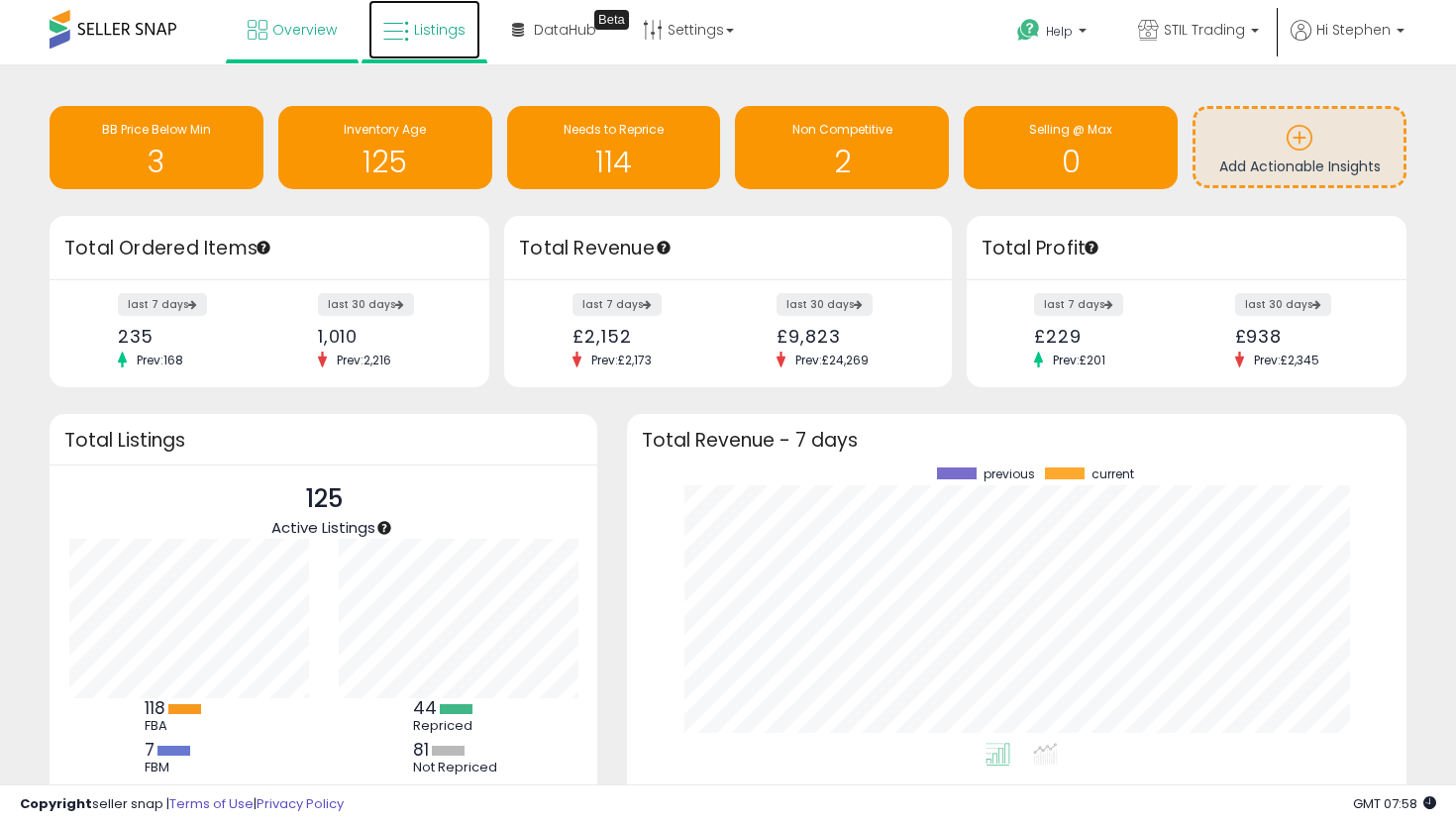 click on "Listings" at bounding box center (424, 30) 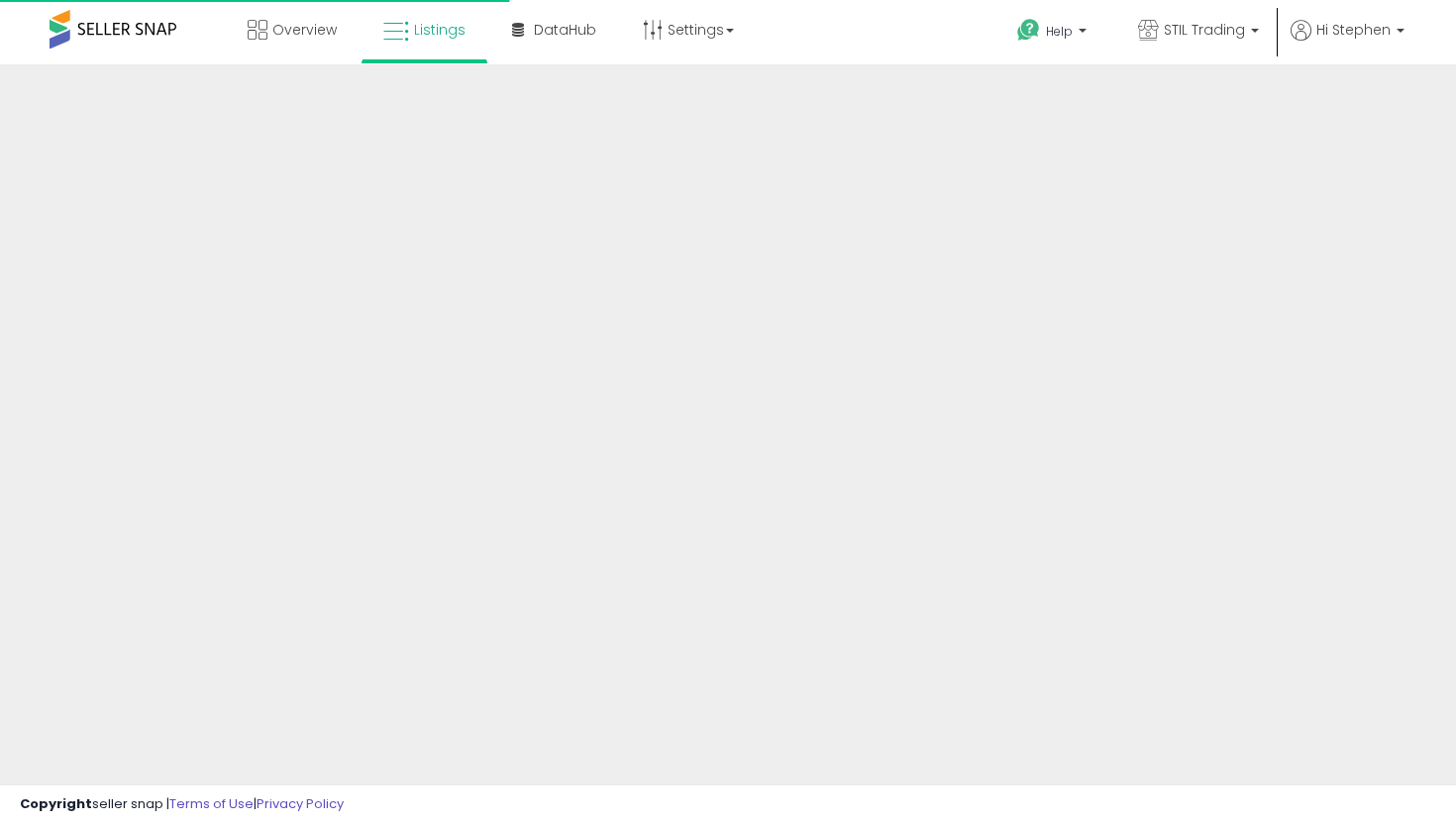 scroll, scrollTop: 0, scrollLeft: 0, axis: both 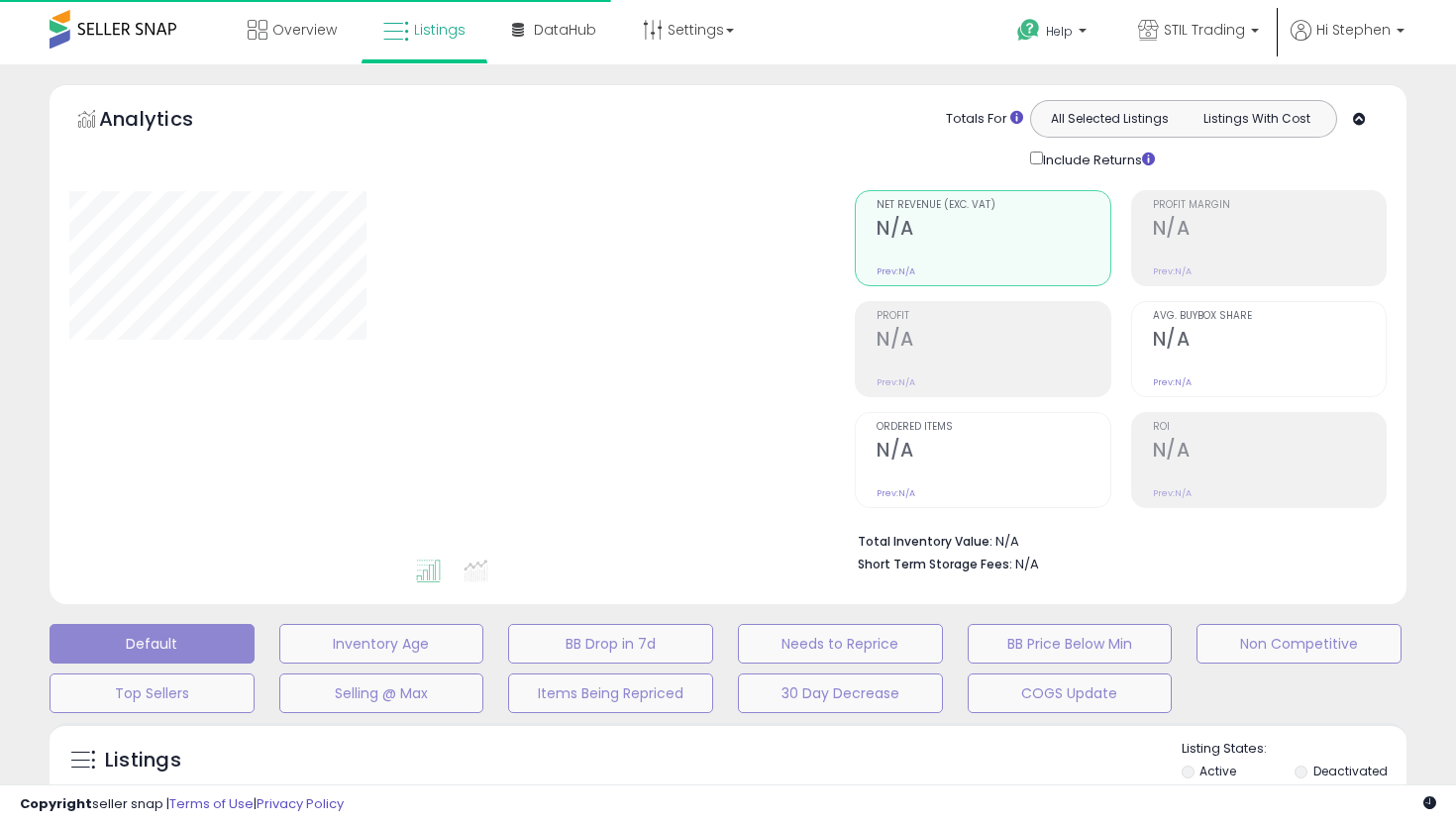 type on "**********" 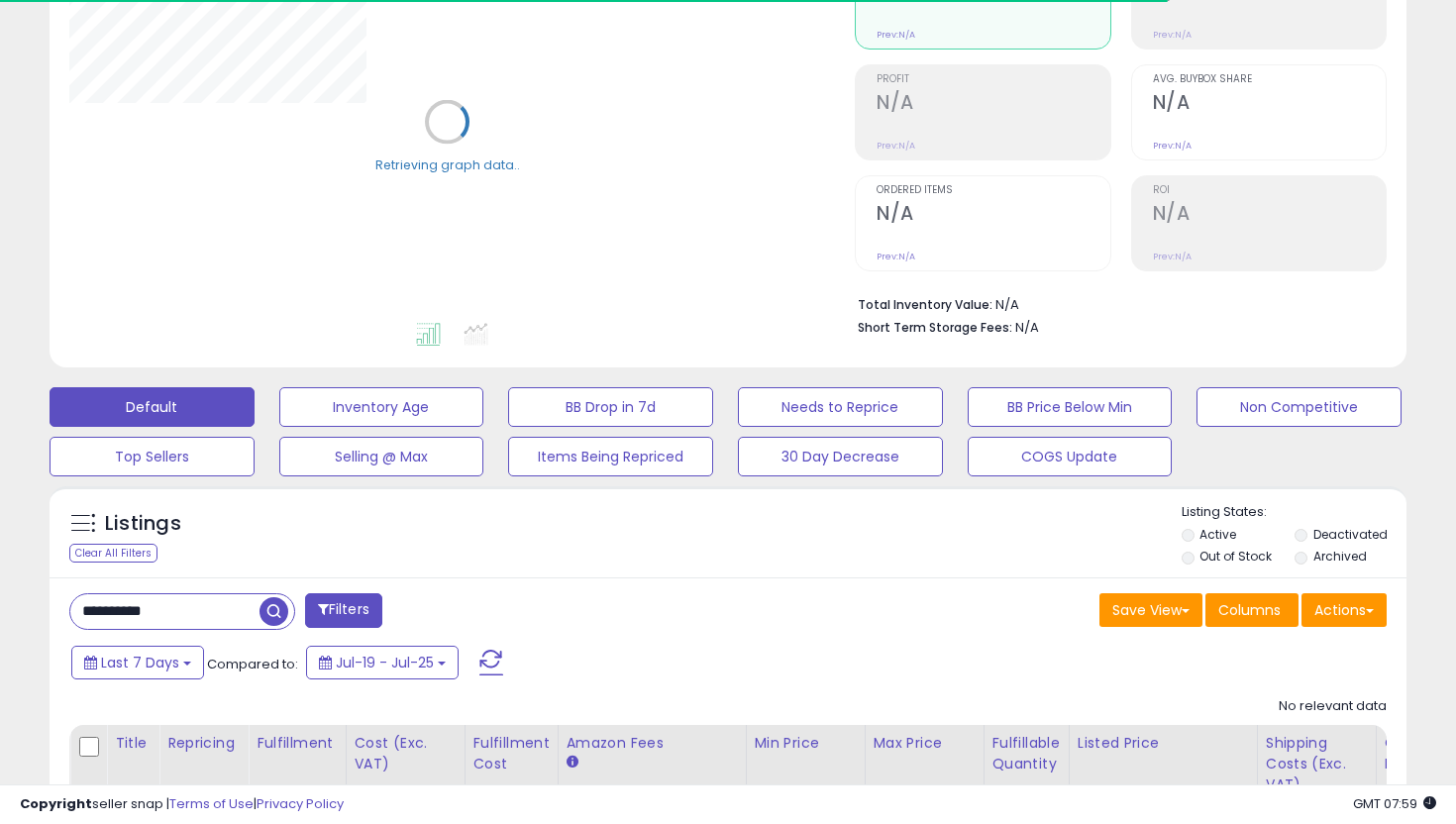 scroll, scrollTop: 275, scrollLeft: 0, axis: vertical 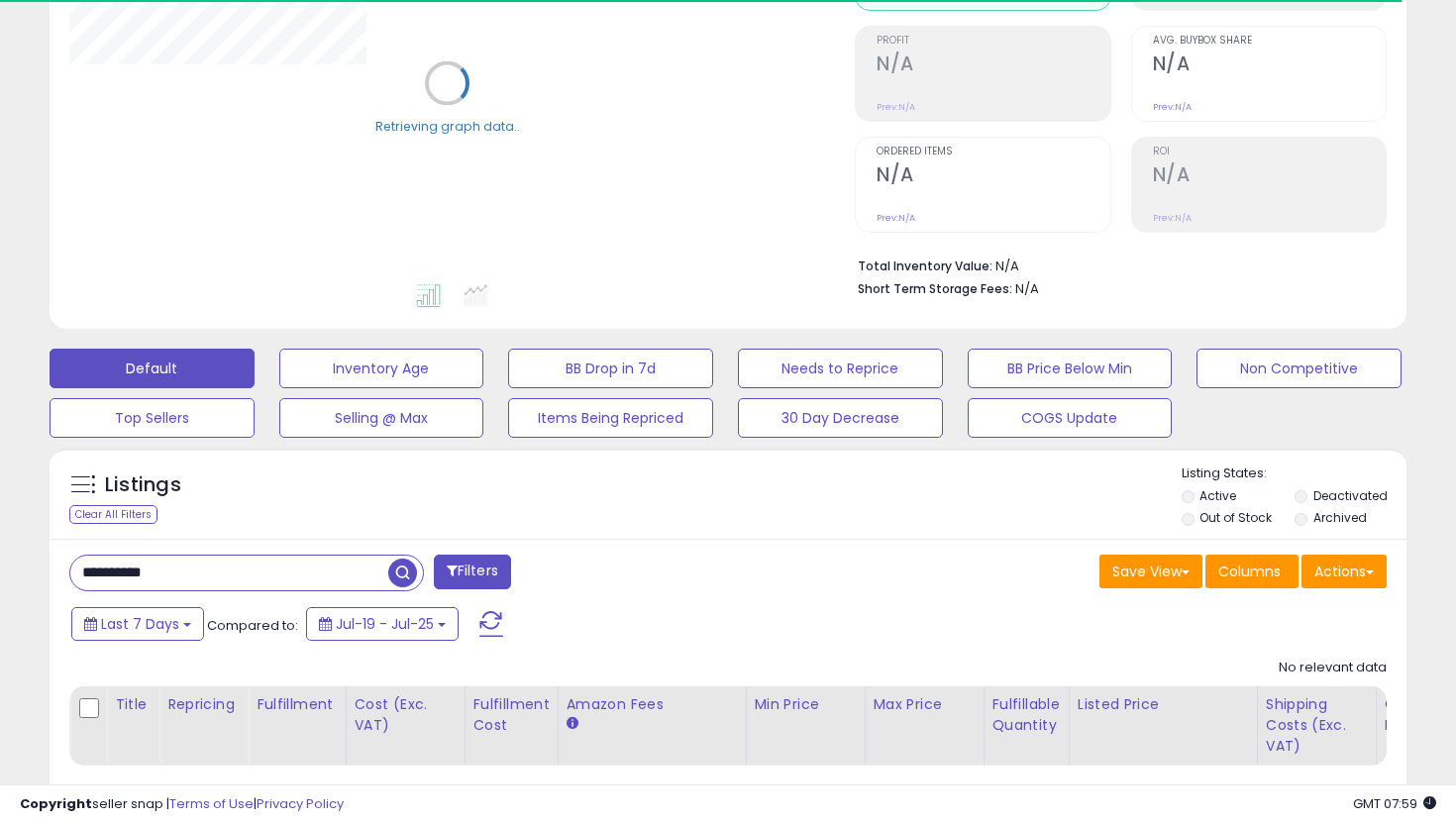drag, startPoint x: 216, startPoint y: 576, endPoint x: 23, endPoint y: 576, distance: 193 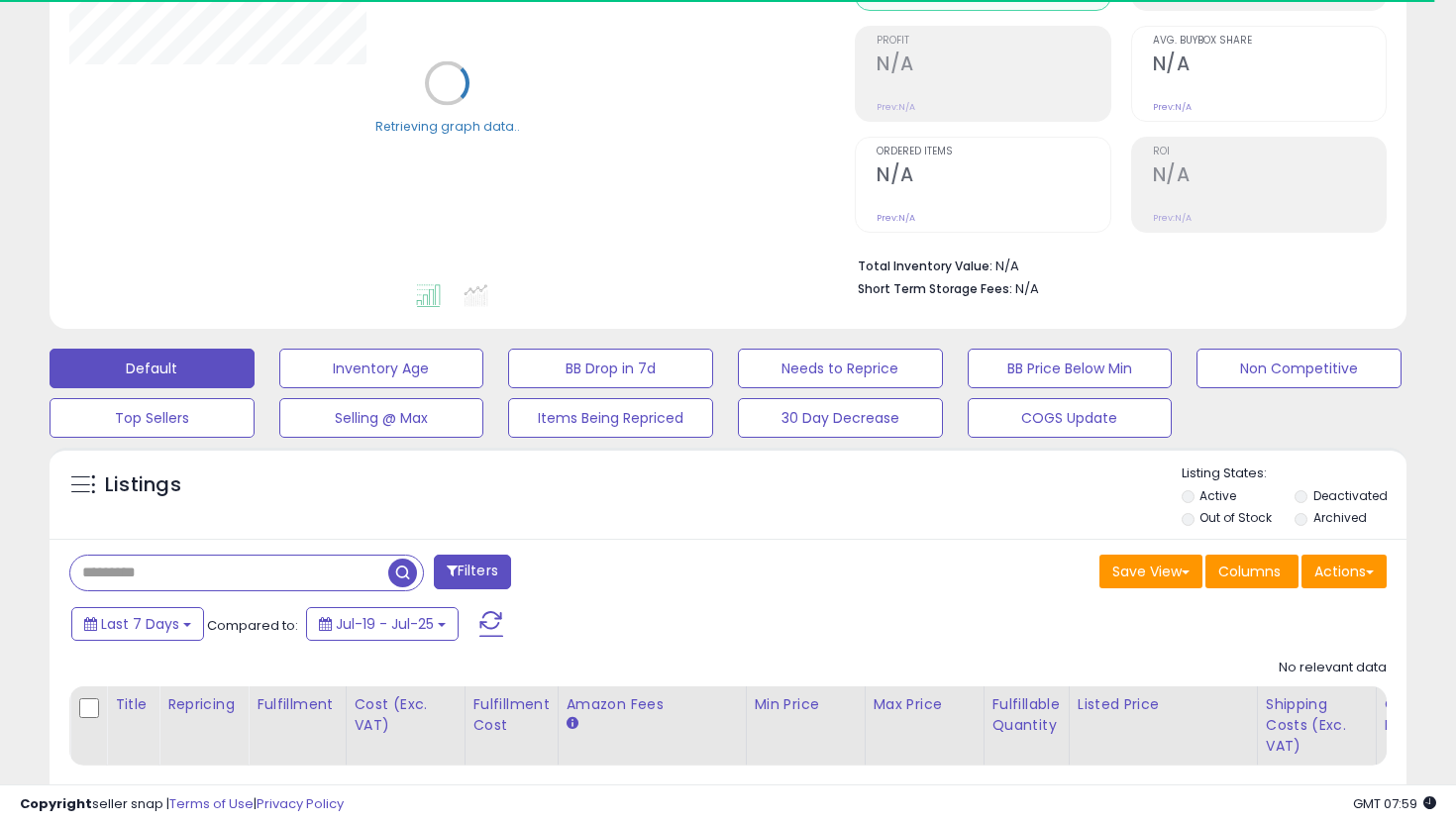 type 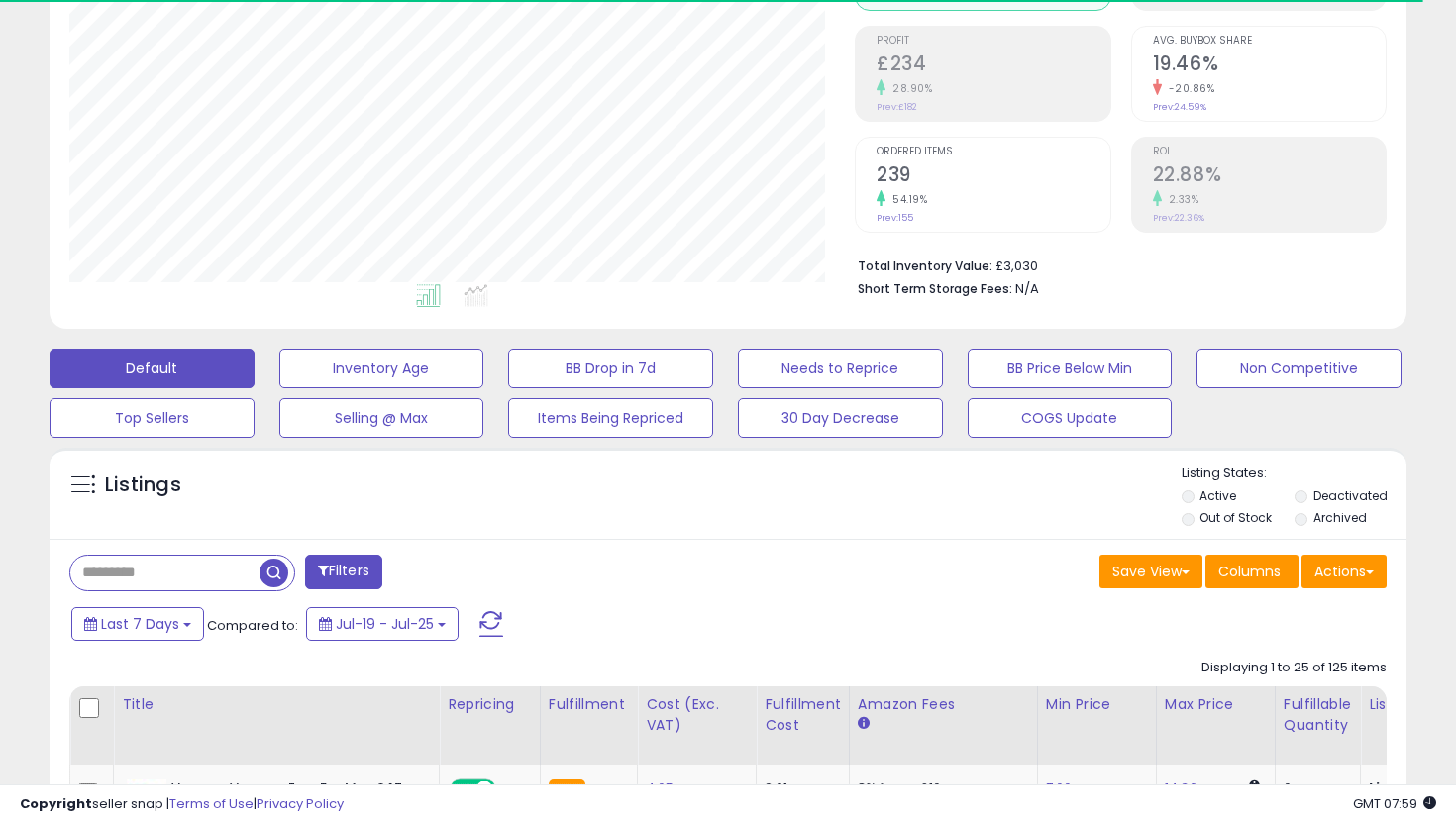 scroll, scrollTop: 510, scrollLeft: 0, axis: vertical 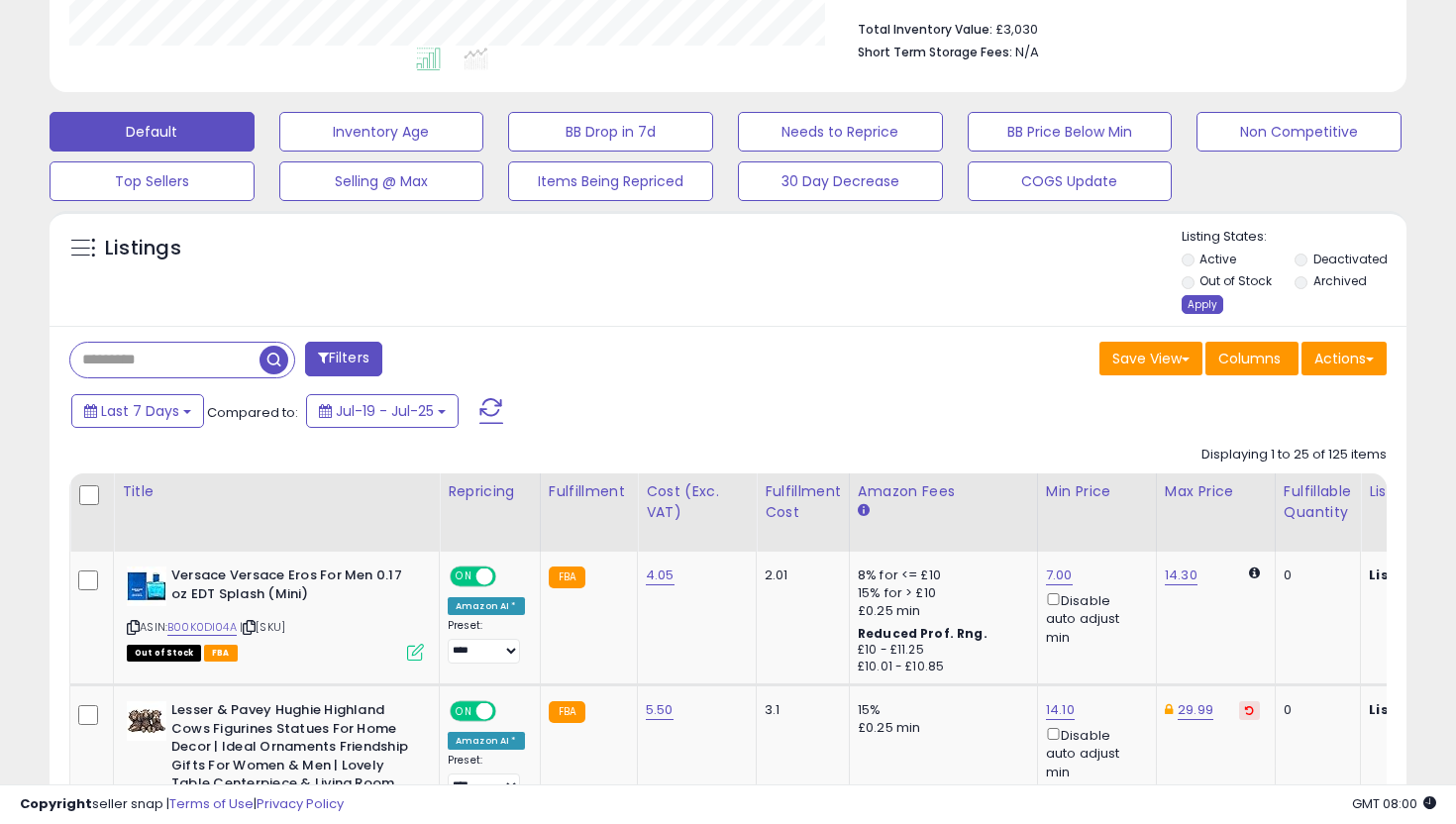 click on "Apply" at bounding box center [1202, 304] 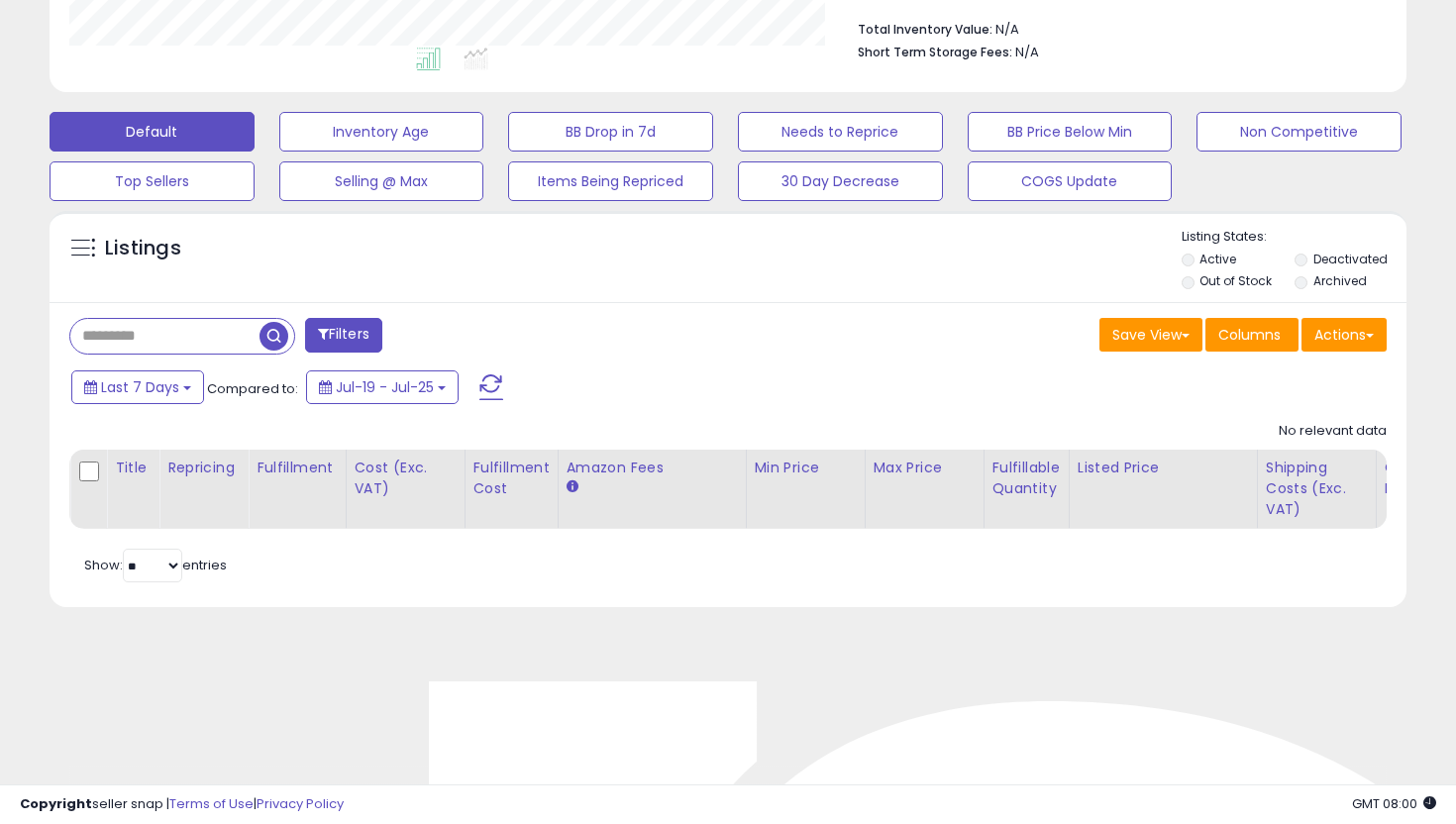scroll, scrollTop: 989979, scrollLeft: 989690, axis: both 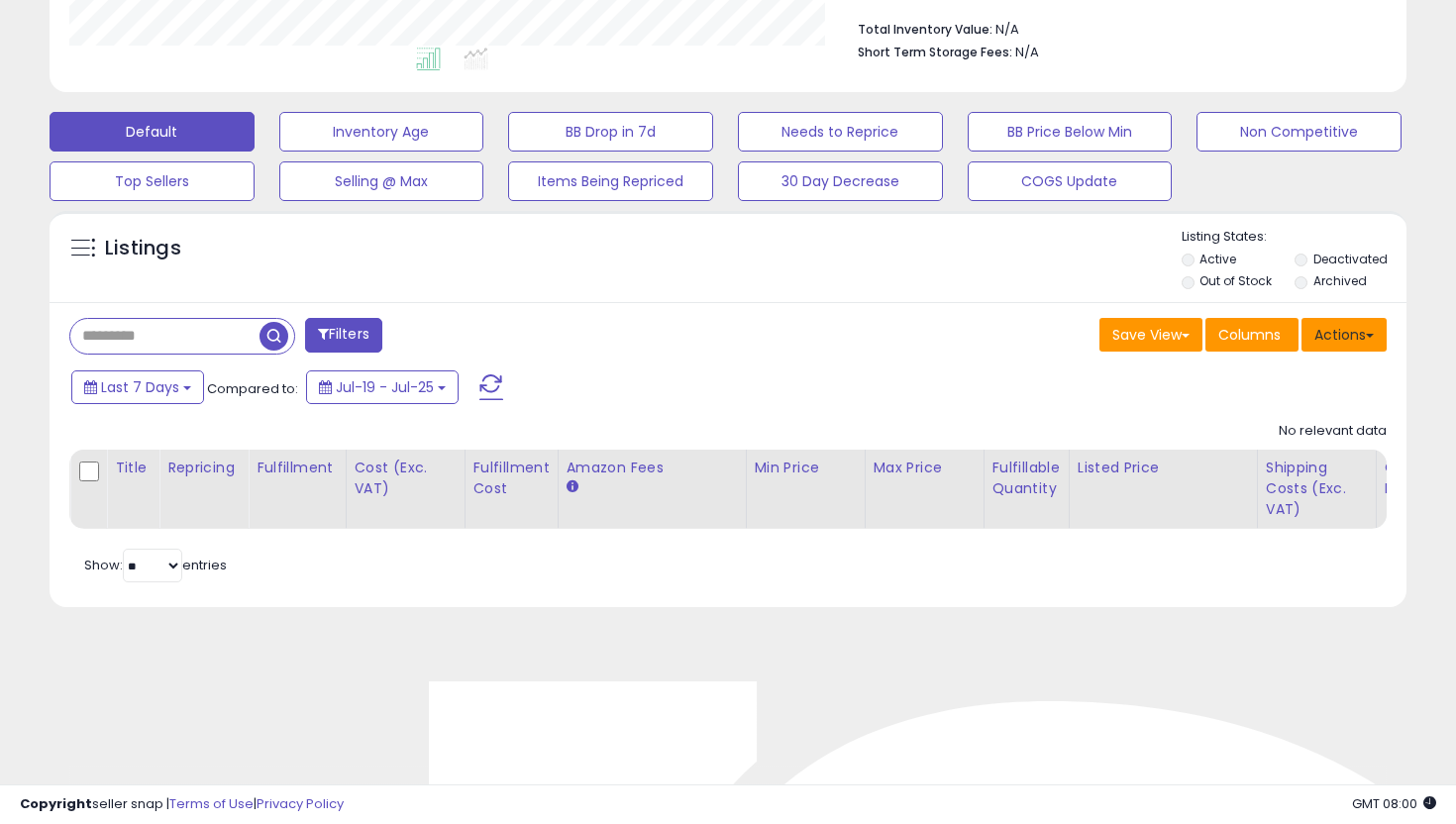 click on "Actions" at bounding box center (1344, 335) 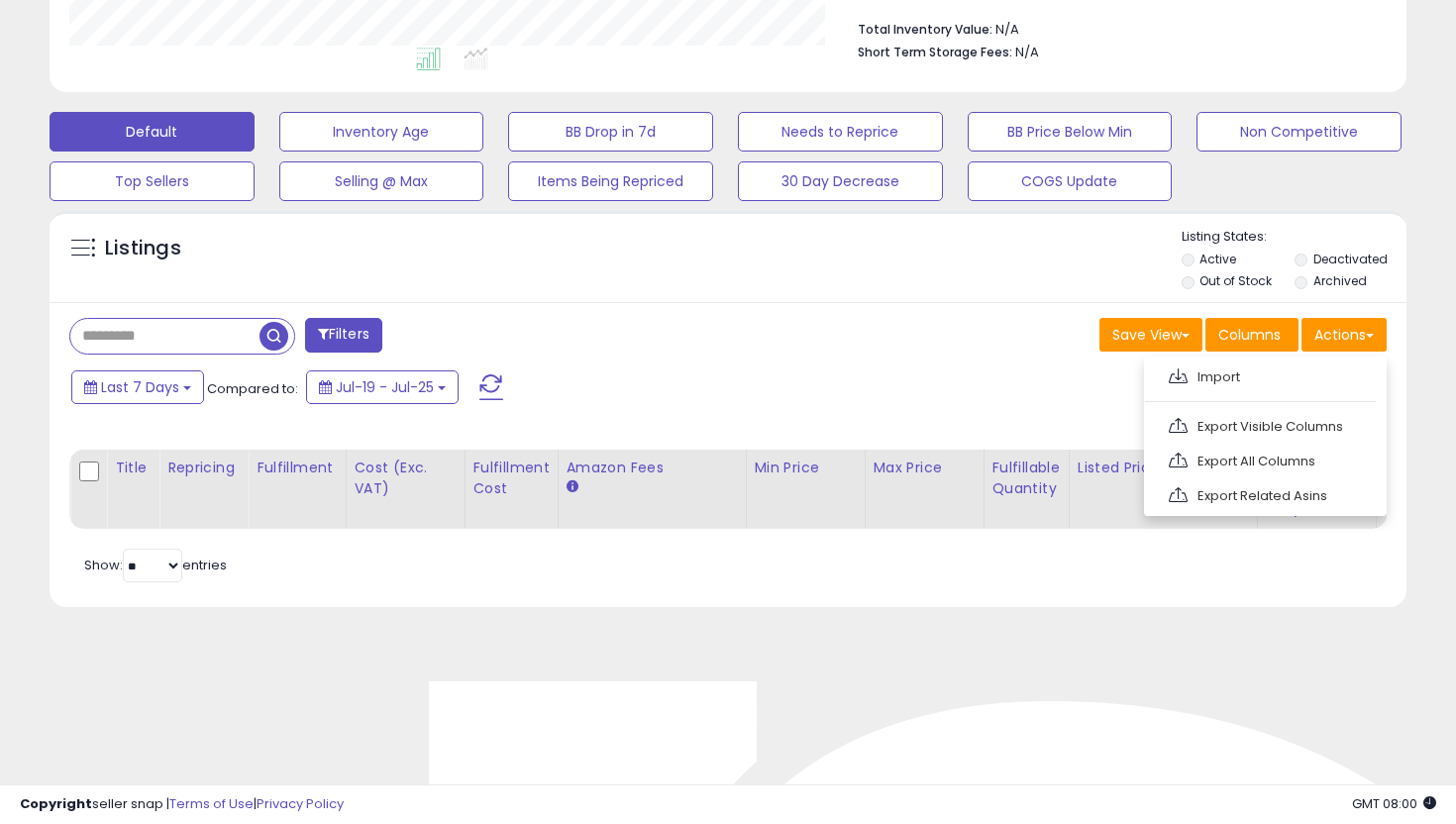 click on "Filters" at bounding box center (344, 335) 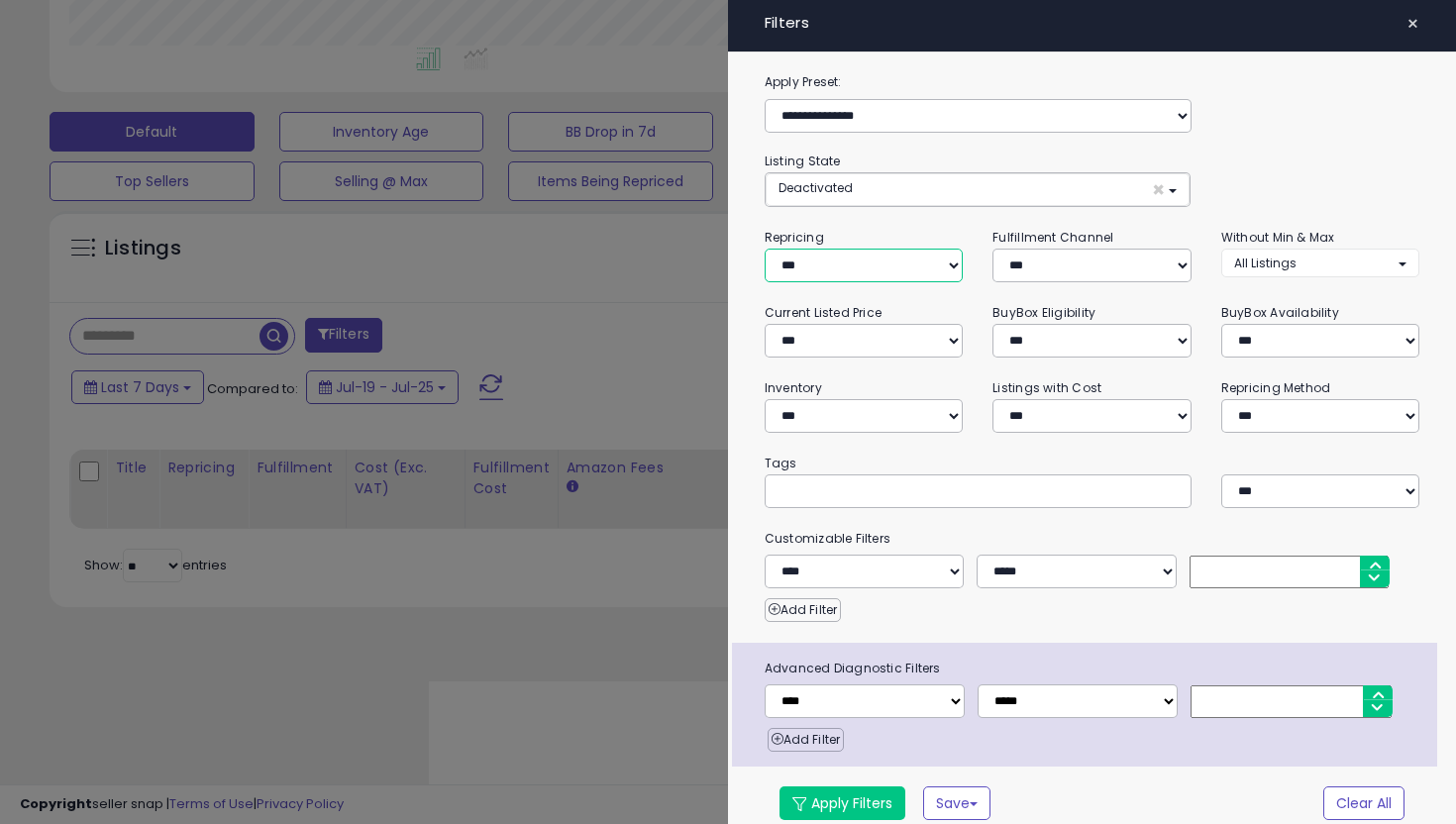 click on "**********" at bounding box center [864, 265] 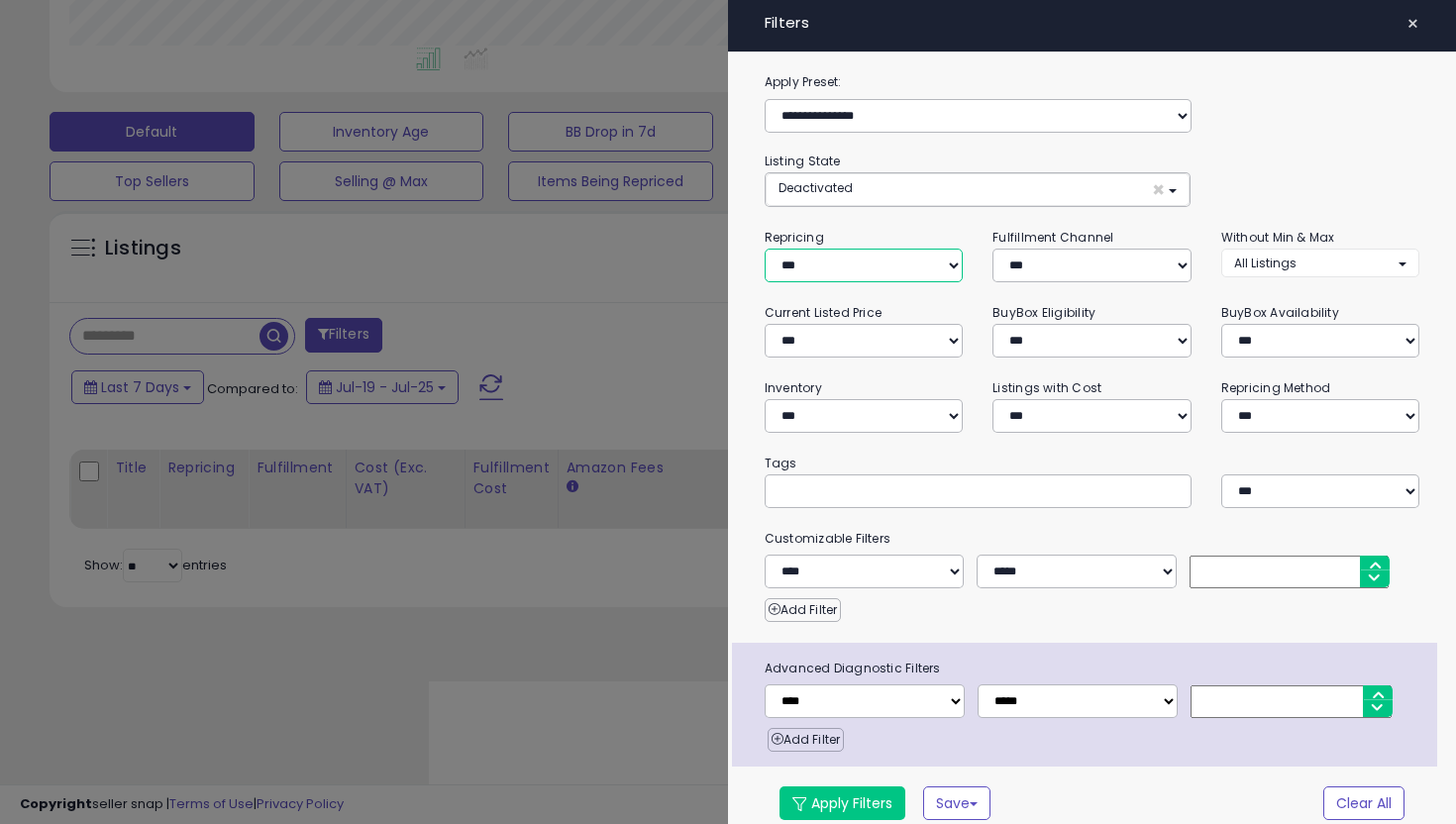 select on "***" 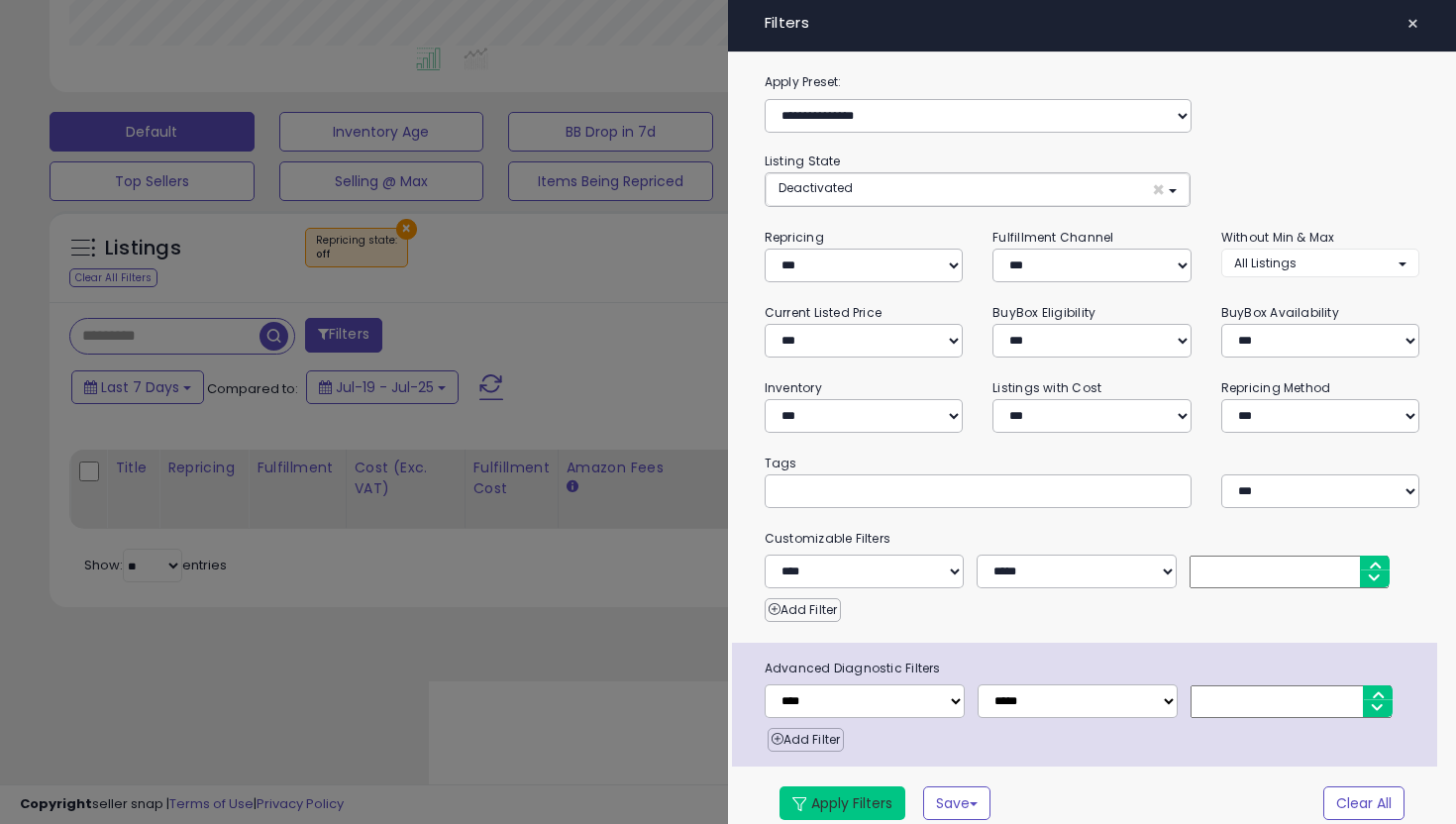 click on "Apply Filters" at bounding box center [842, 803] 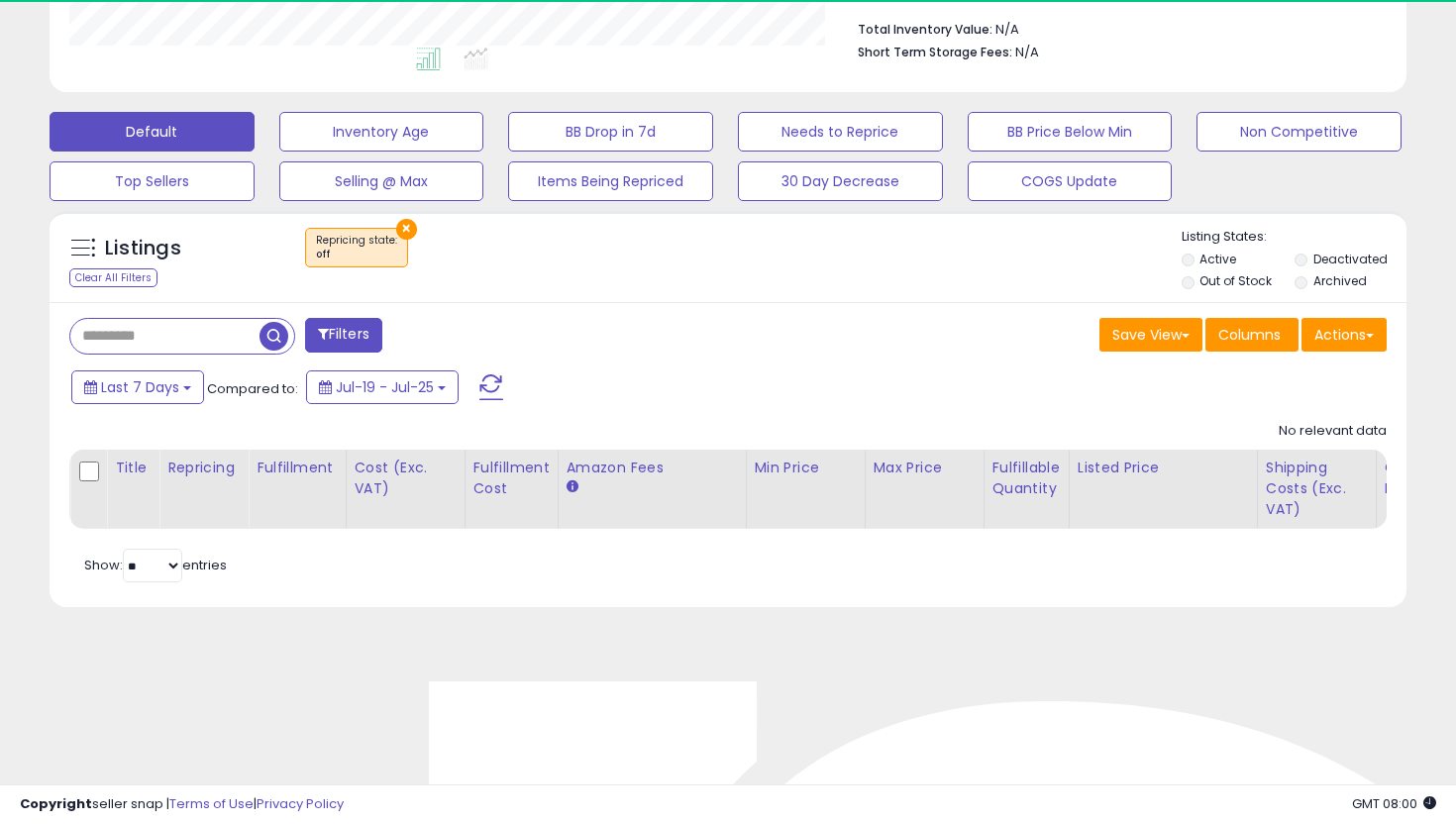 scroll, scrollTop: 989979, scrollLeft: 989690, axis: both 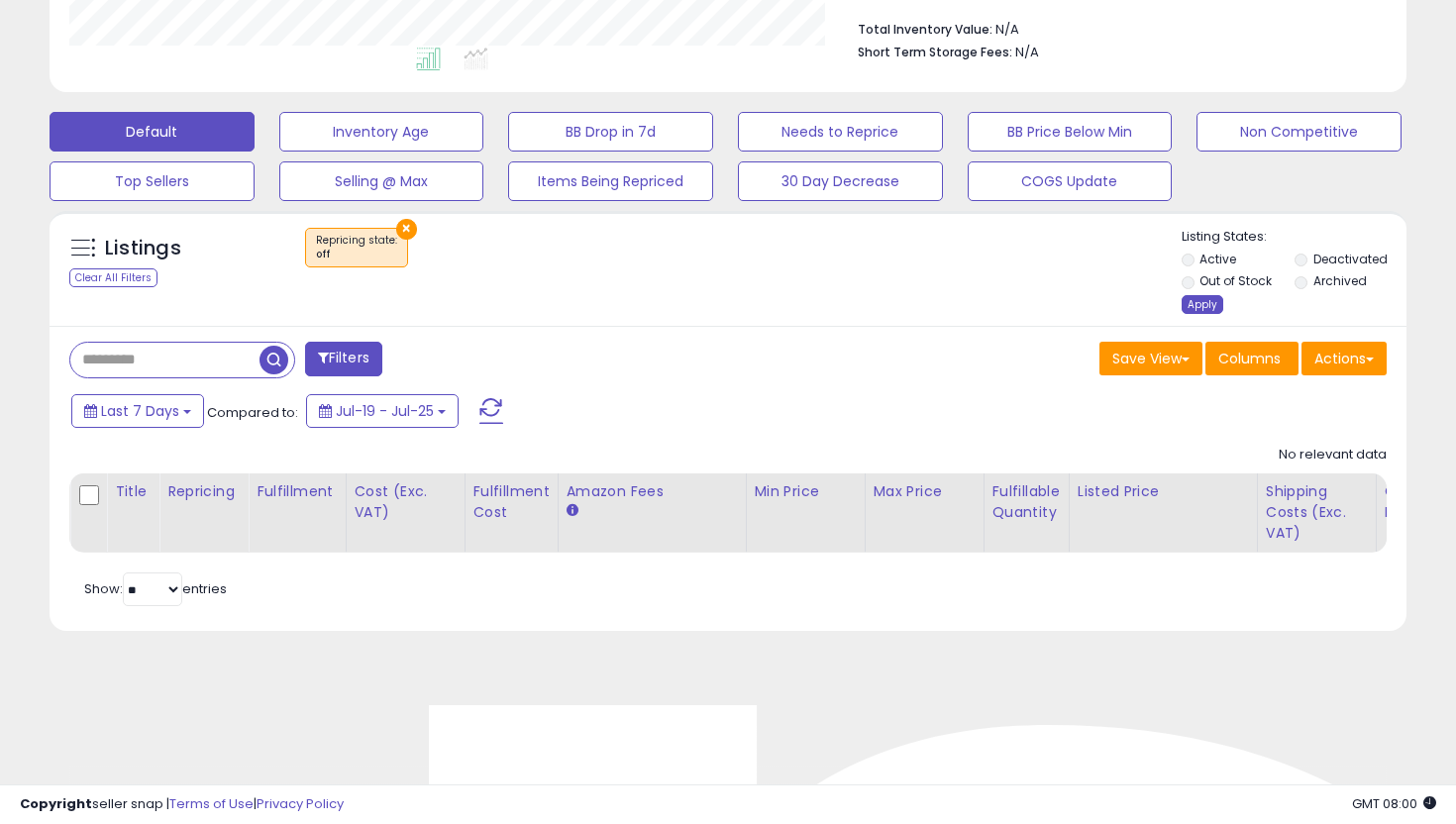 click on "Apply" at bounding box center (1202, 304) 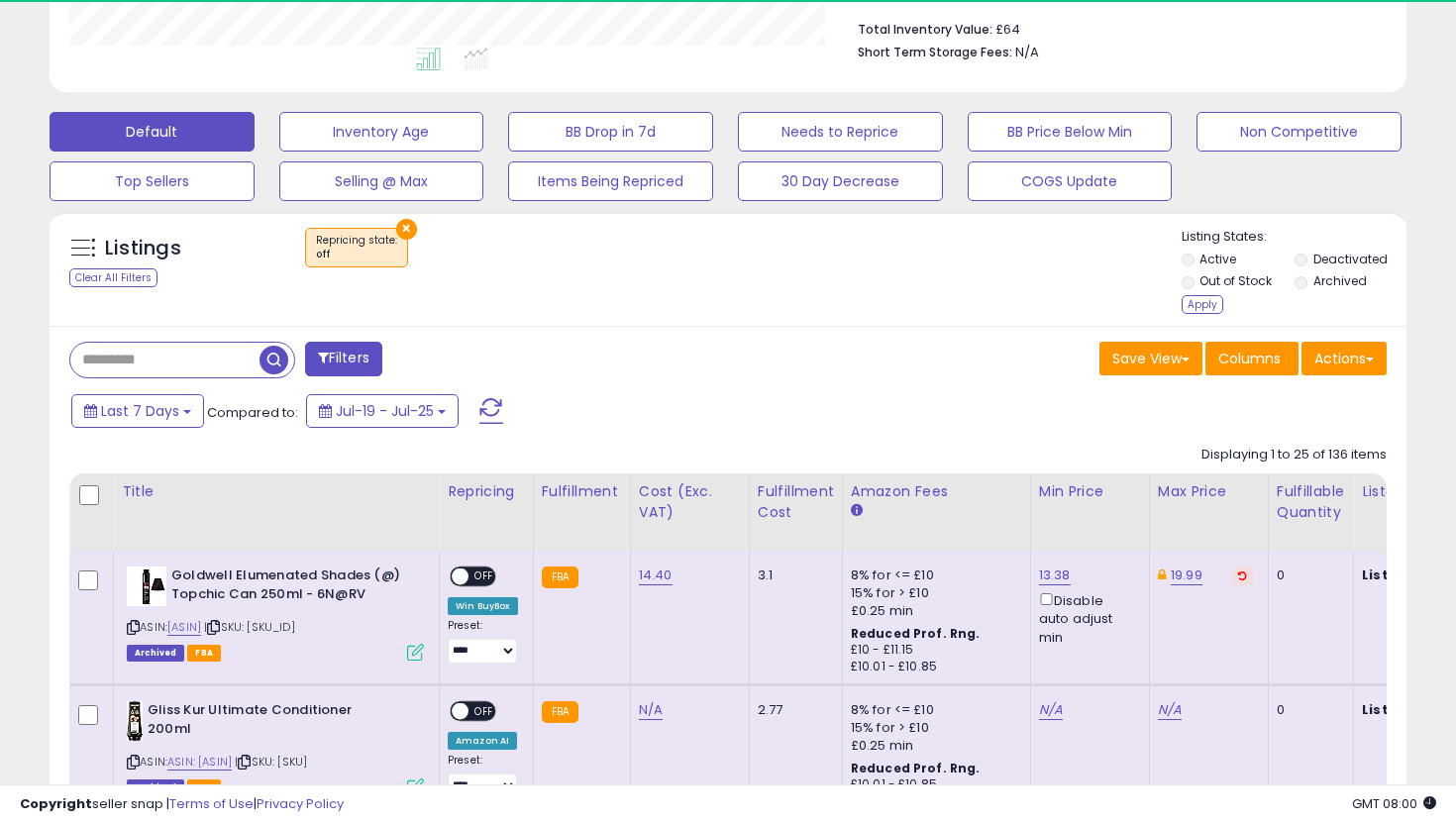 scroll, scrollTop: 989979, scrollLeft: 989690, axis: both 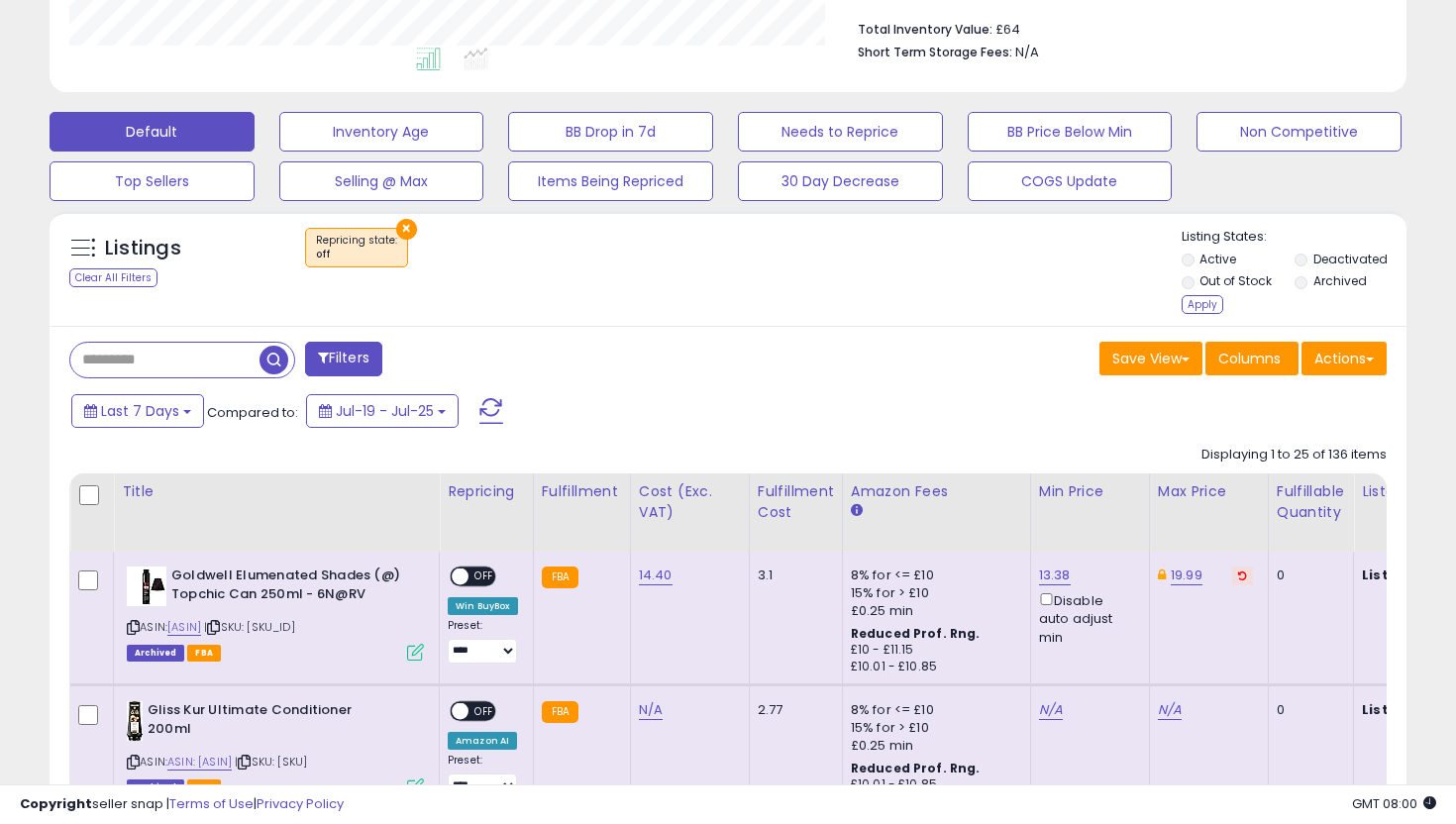 click on "Listing States:
Active
Deactivated
Out of Stock
Archived
Apply" at bounding box center (1295, 273) 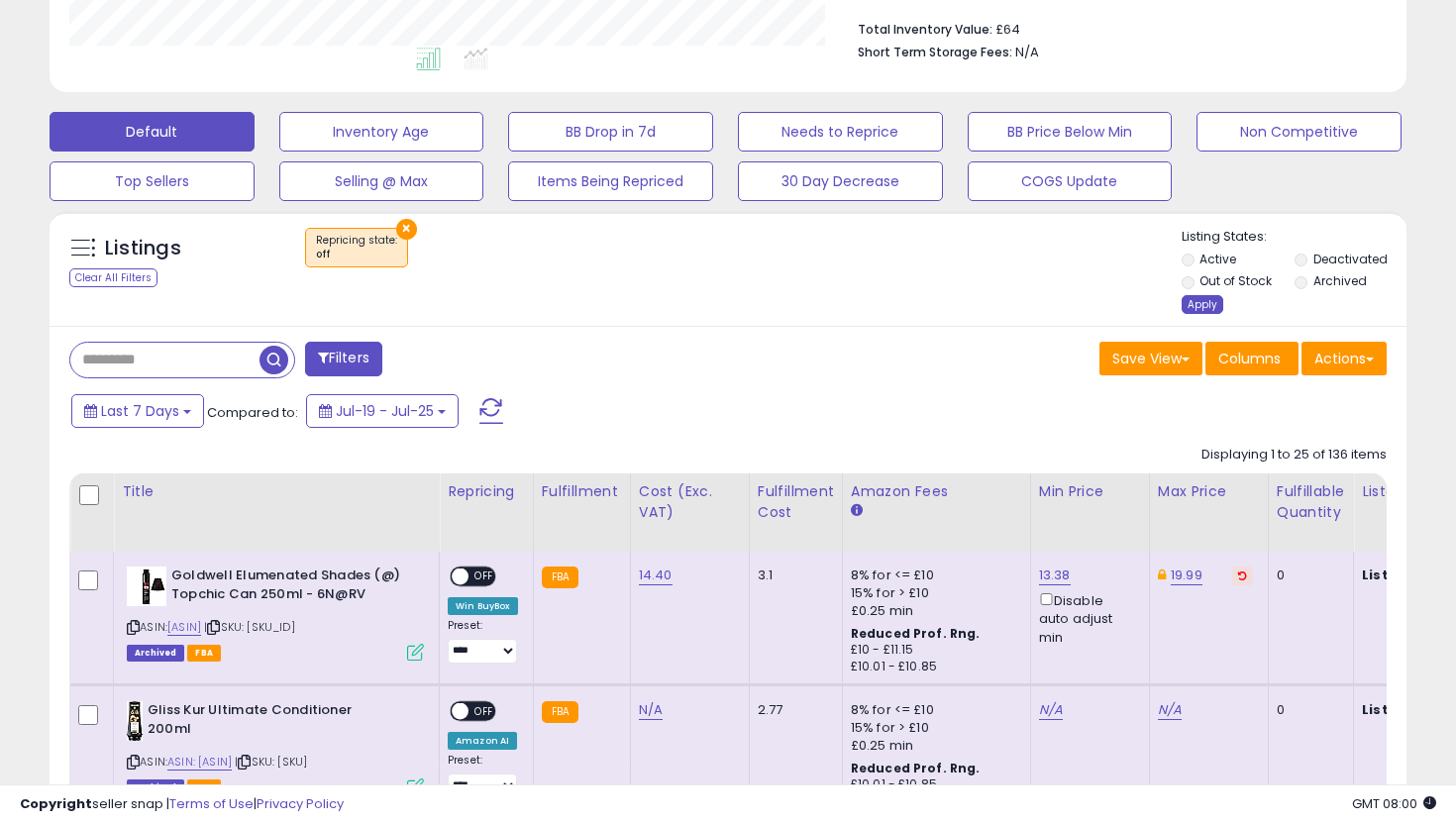 click on "Apply" at bounding box center (1202, 304) 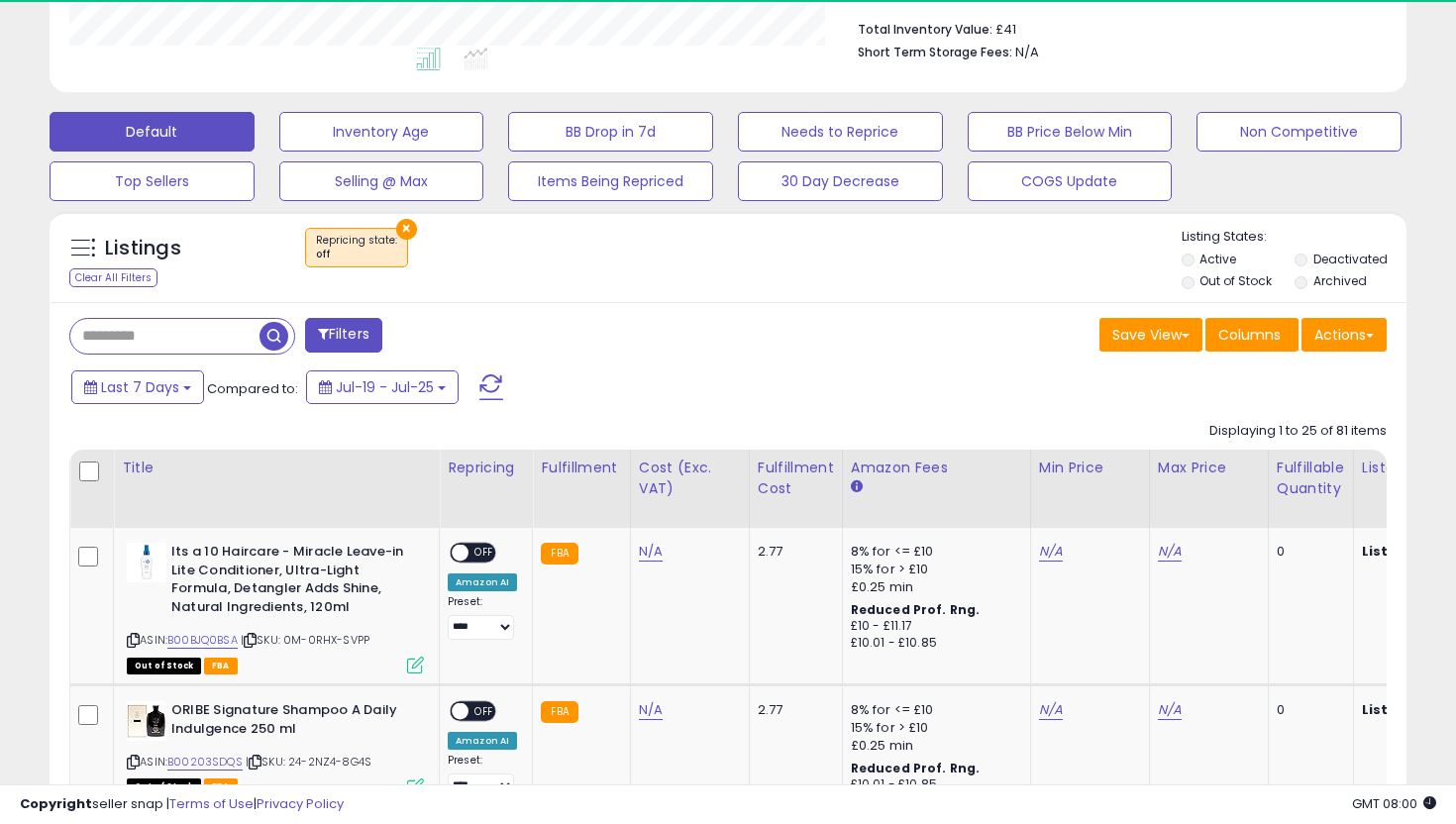 scroll, scrollTop: 601, scrollLeft: 0, axis: vertical 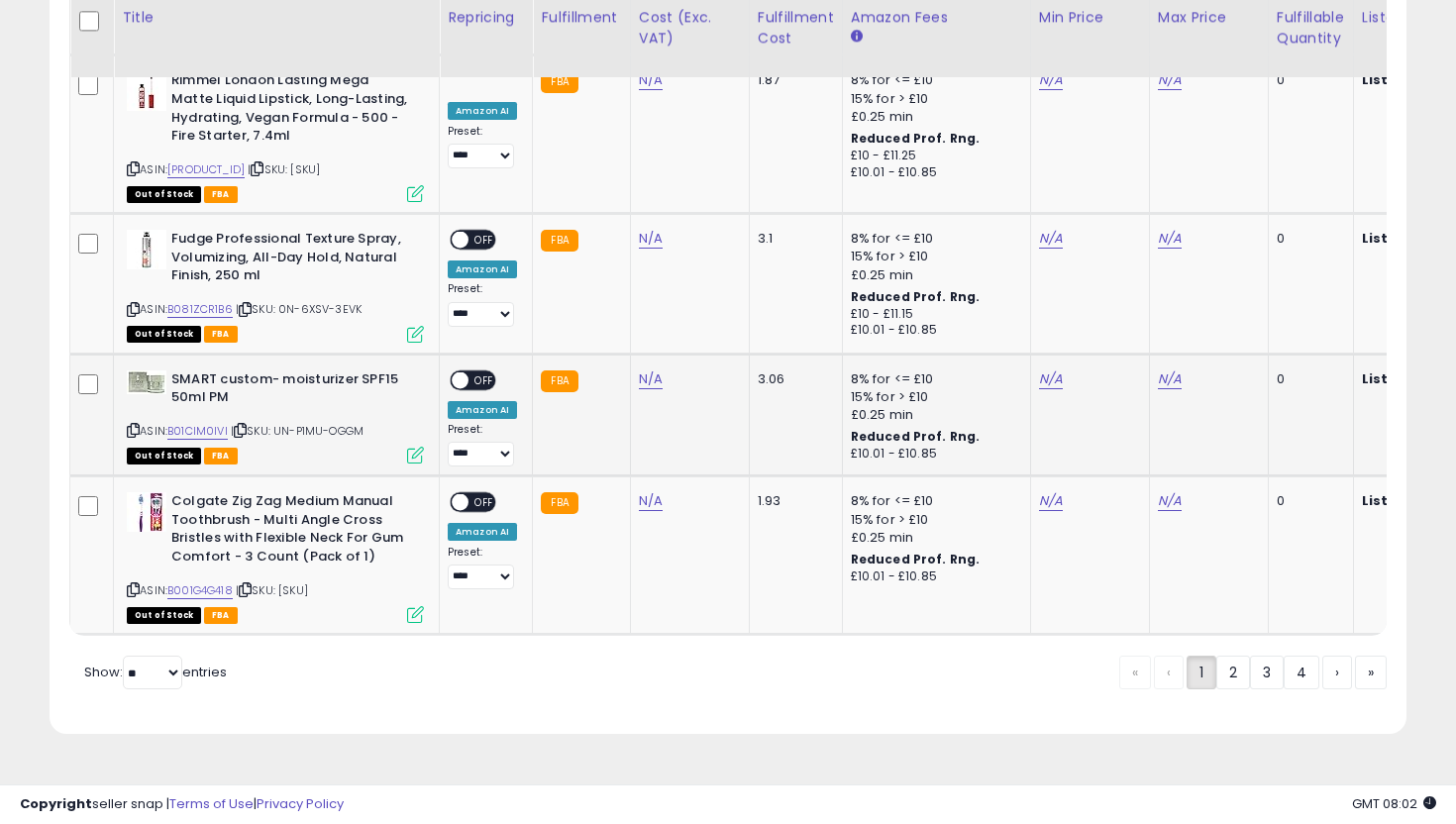 click at bounding box center (415, 455) 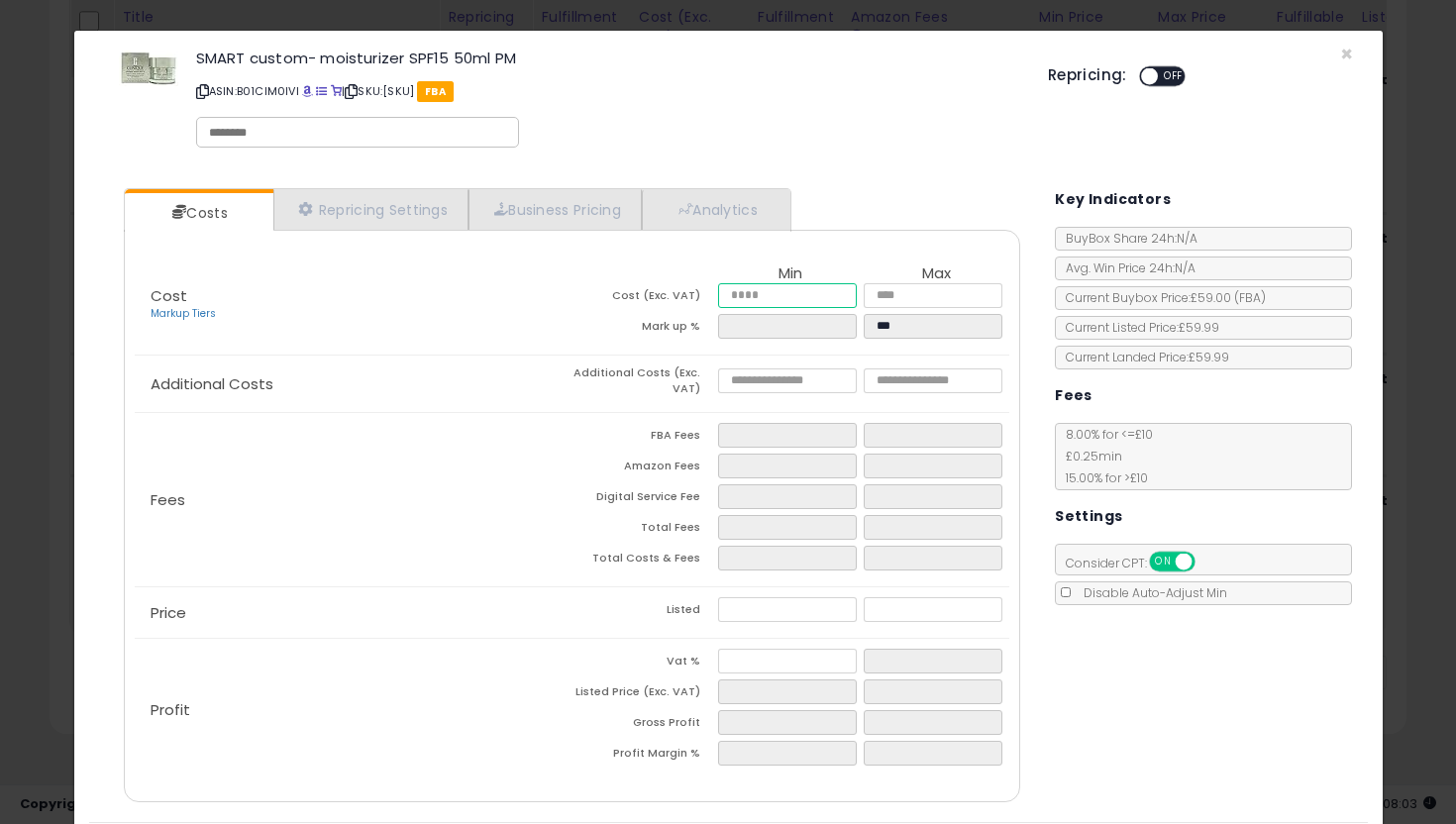 click at bounding box center [787, 295] 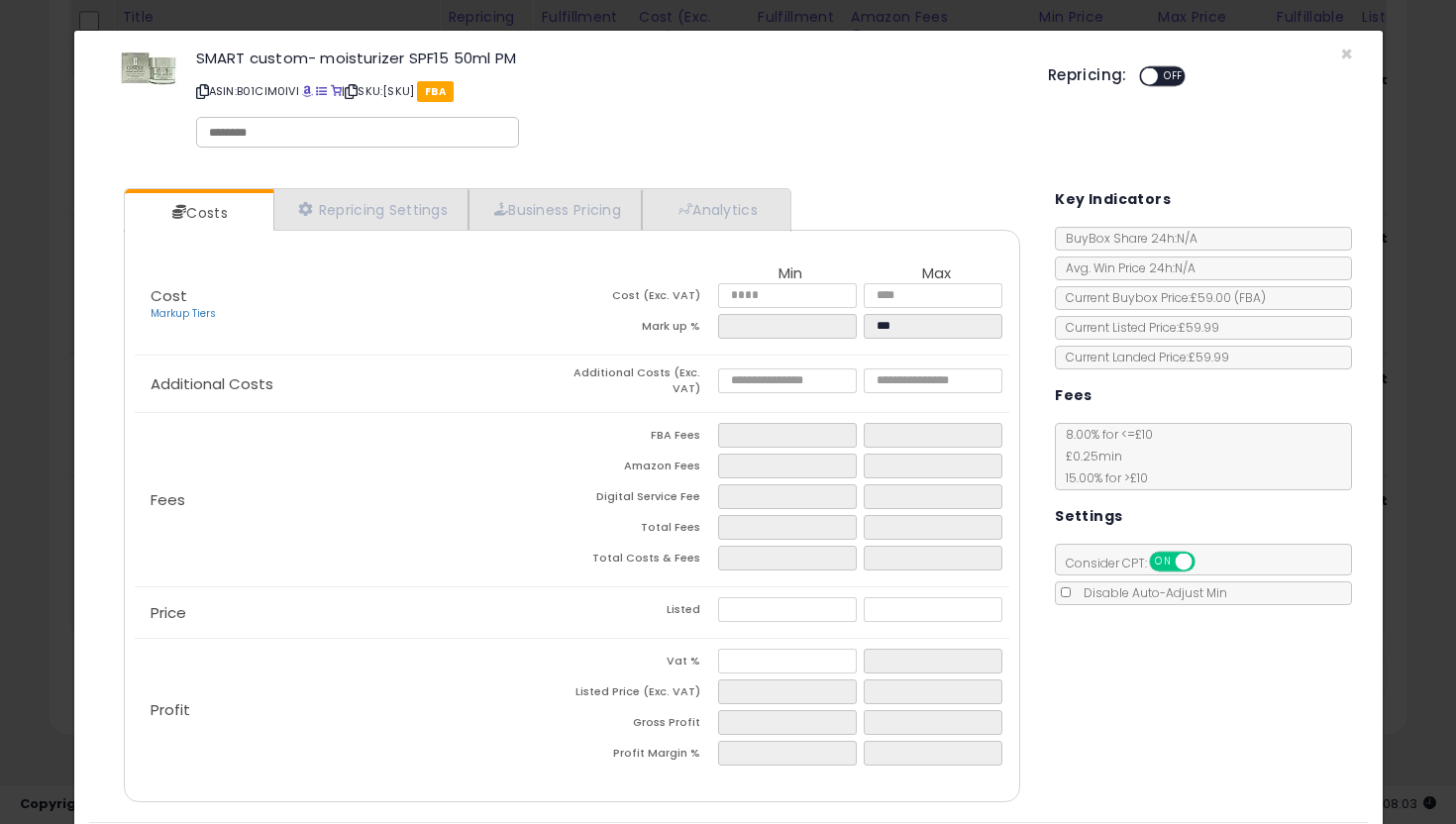 type on "*****" 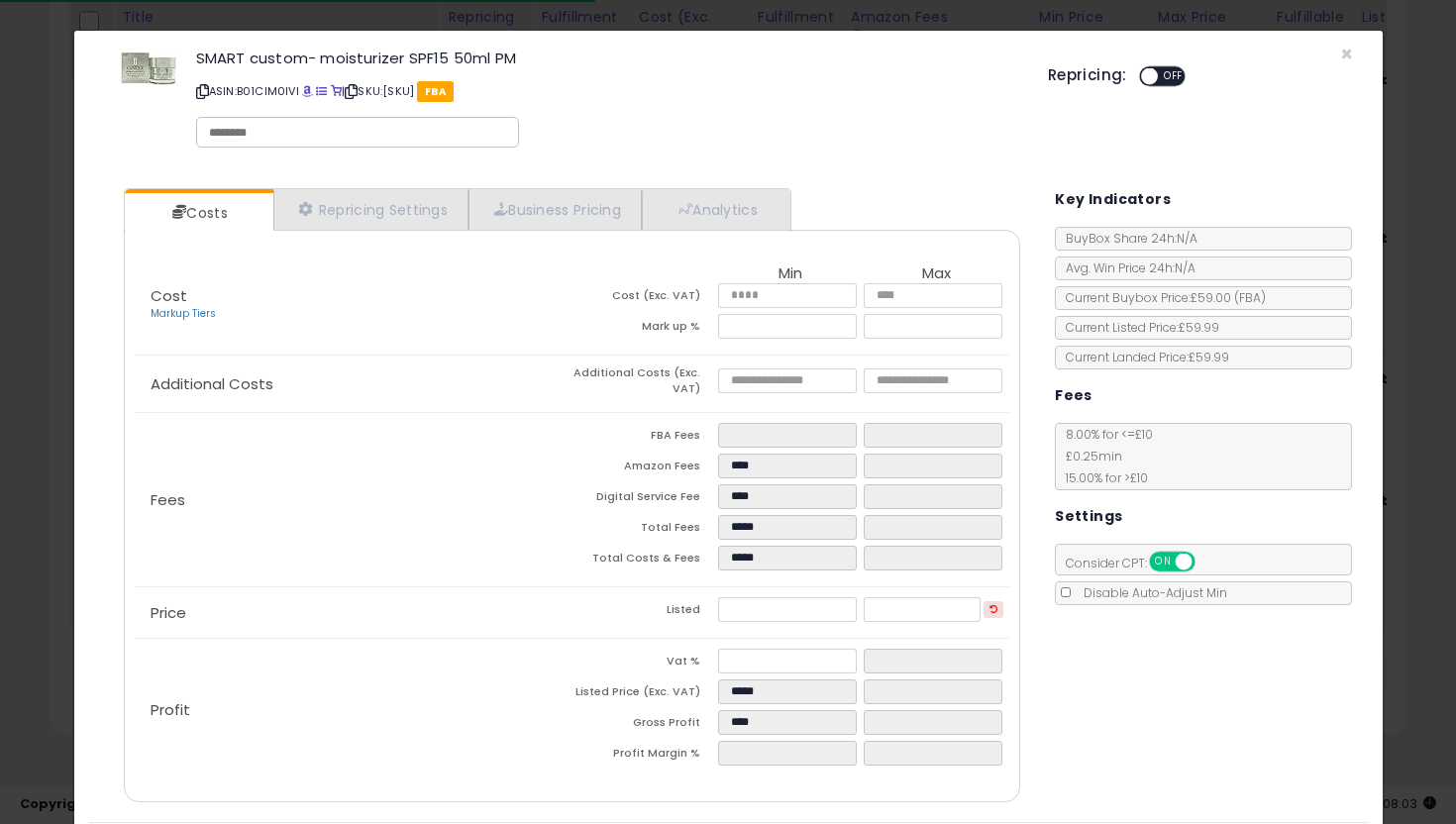 click on "Costs
Repricing Settings
Business Pricing
Analytics
Cost" at bounding box center [572, 497] 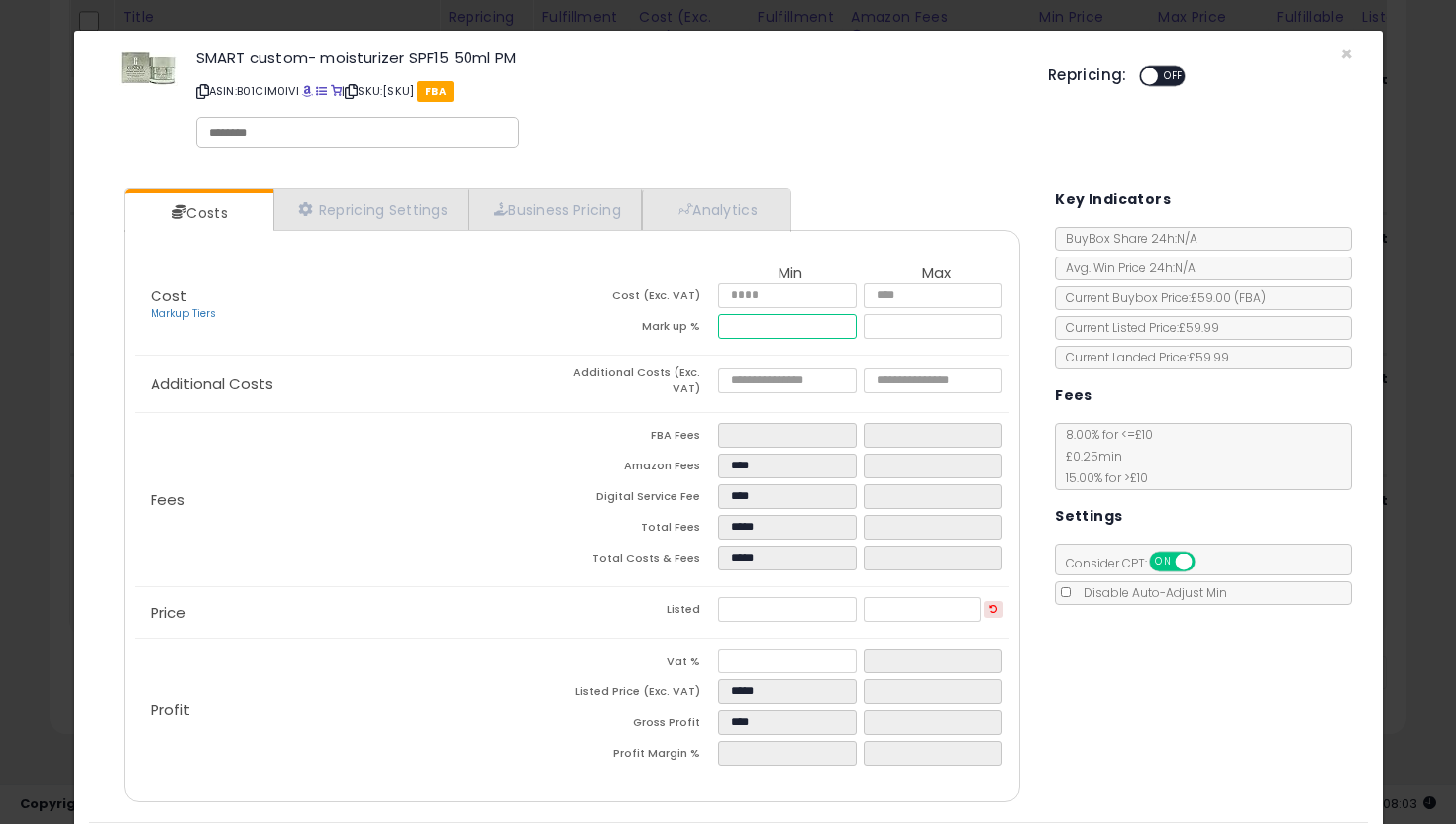drag, startPoint x: 788, startPoint y: 330, endPoint x: 689, endPoint y: 324, distance: 99.18165 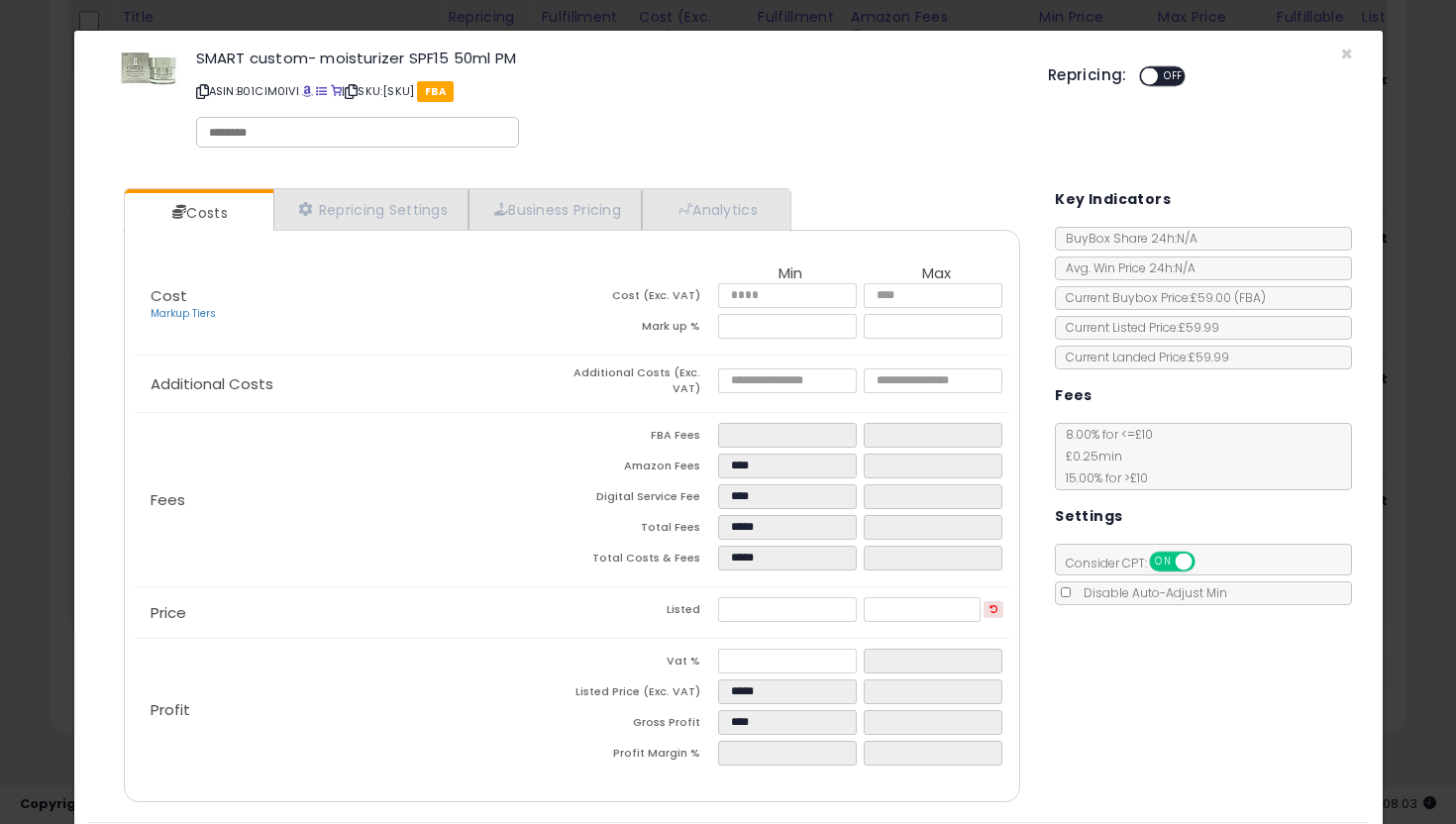 type on "*****" 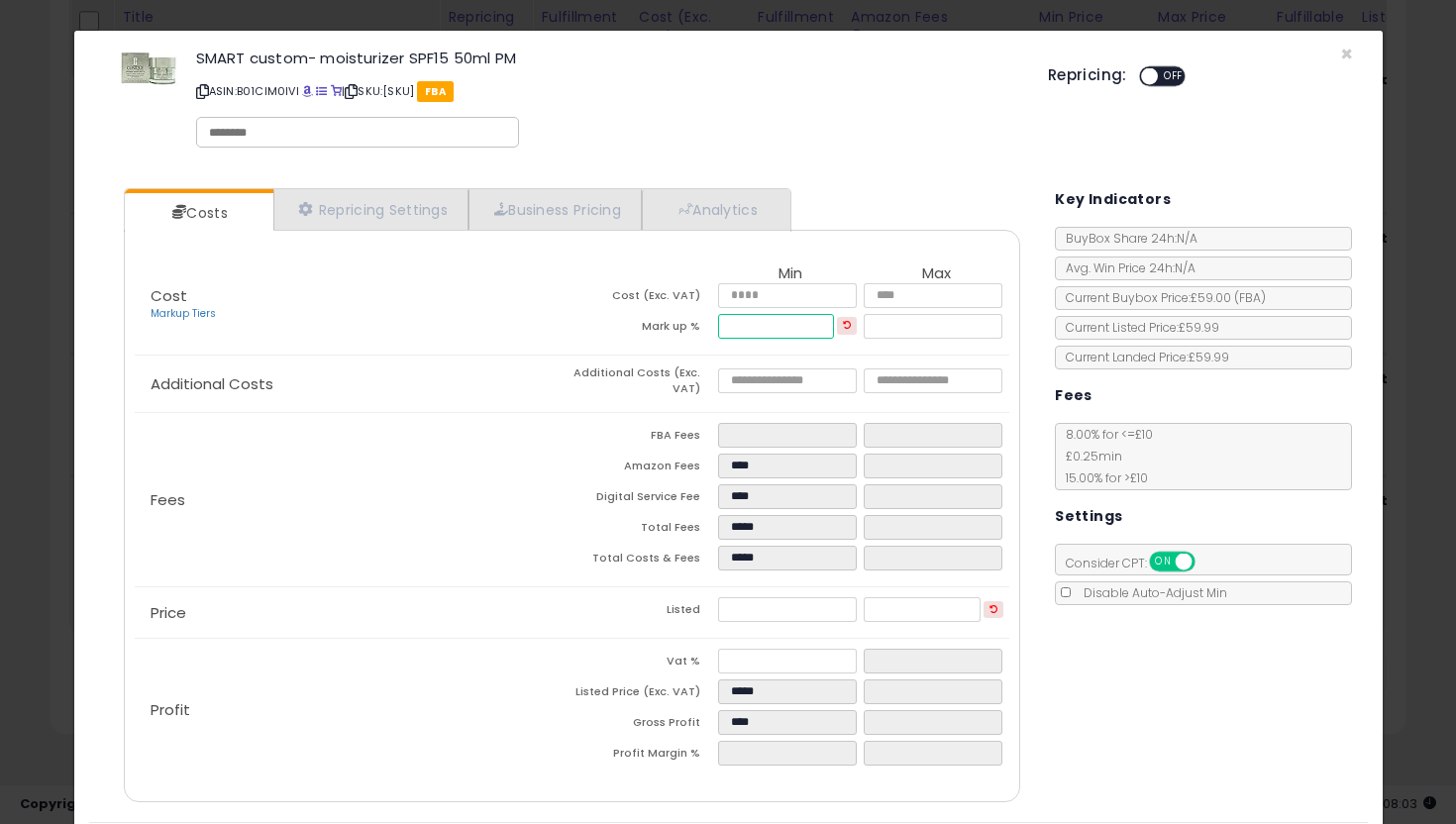 drag, startPoint x: 786, startPoint y: 324, endPoint x: 644, endPoint y: 324, distance: 142 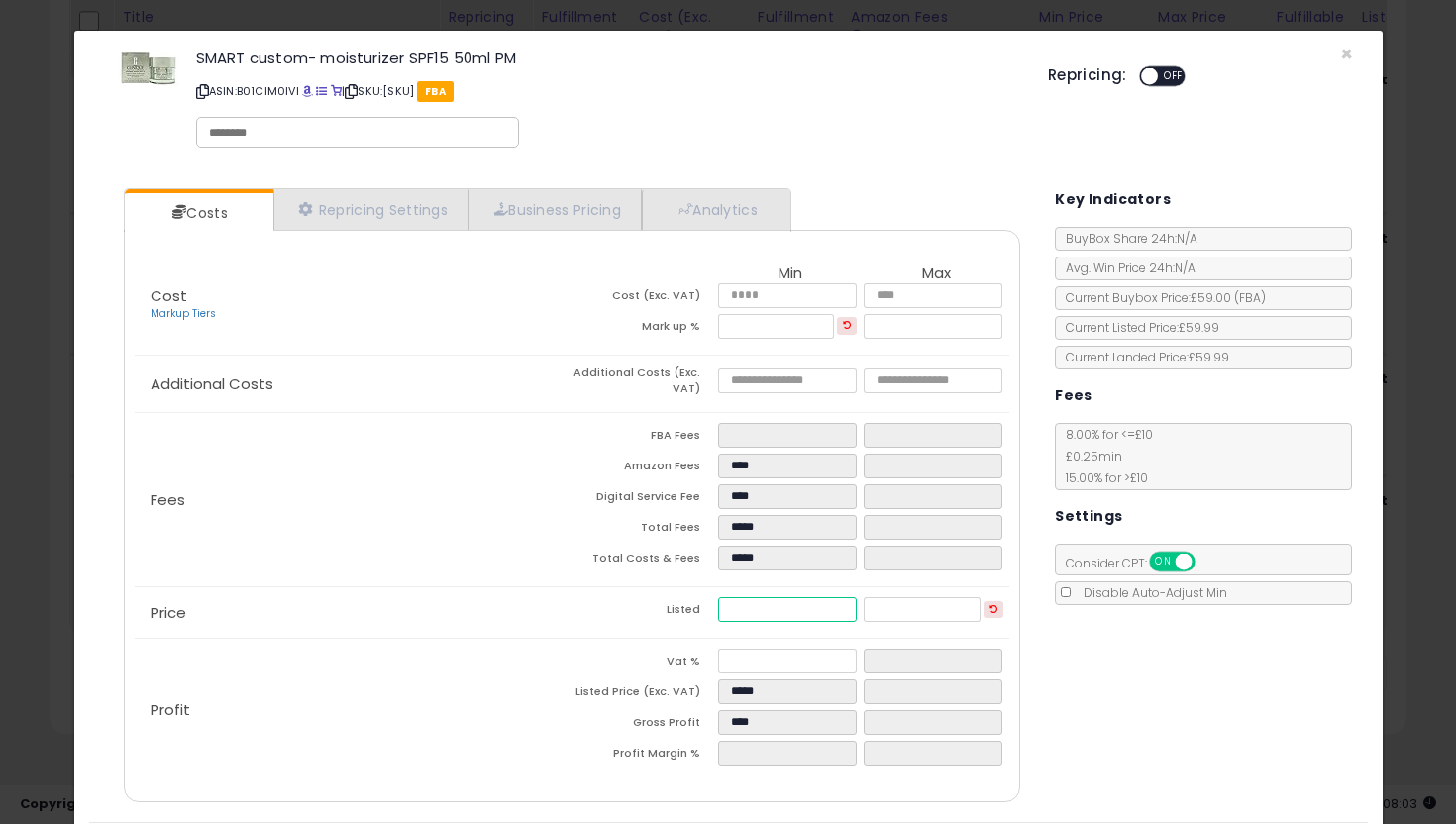 drag, startPoint x: 802, startPoint y: 608, endPoint x: 694, endPoint y: 608, distance: 108 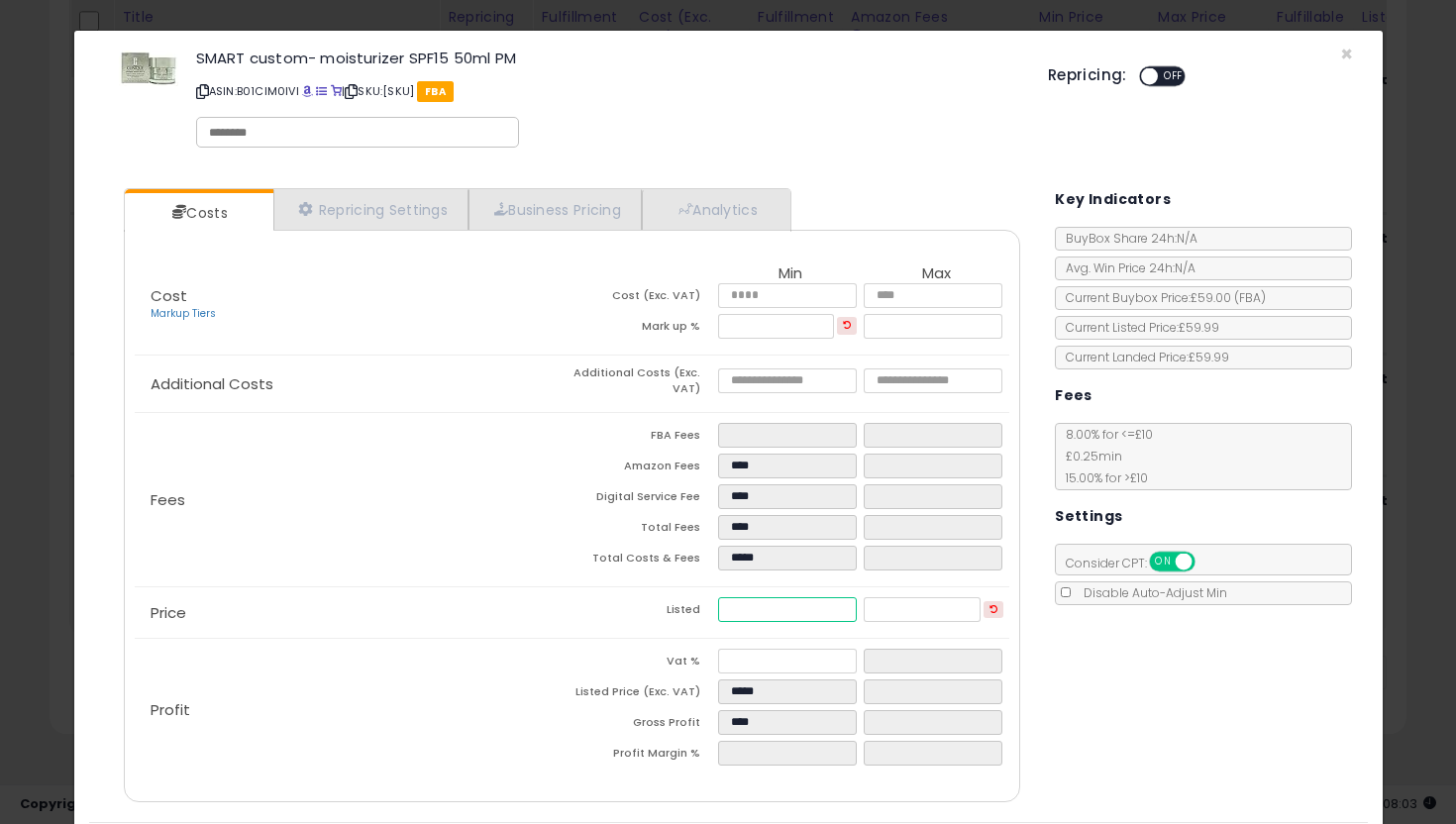 type on "****" 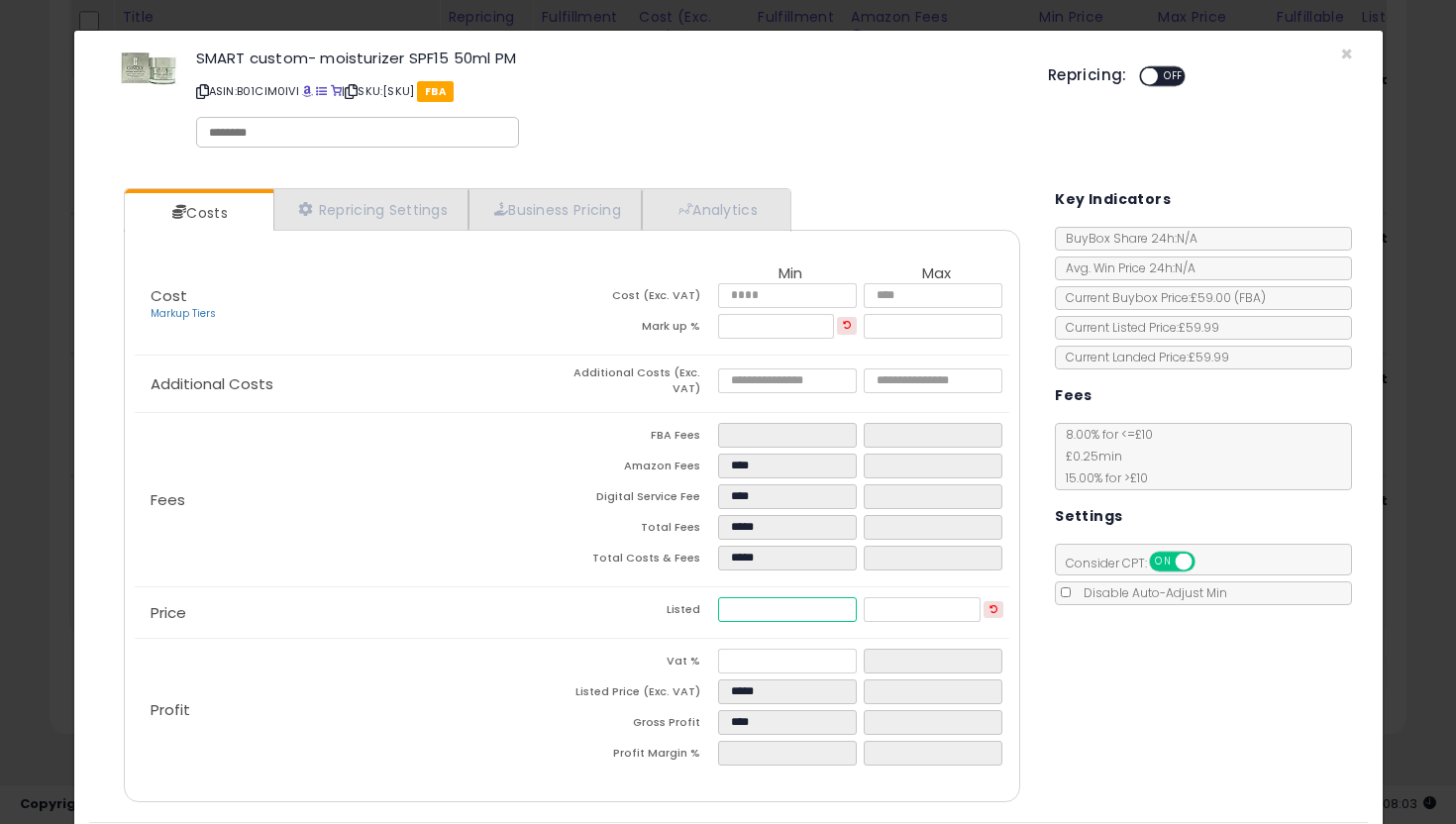 type on "****" 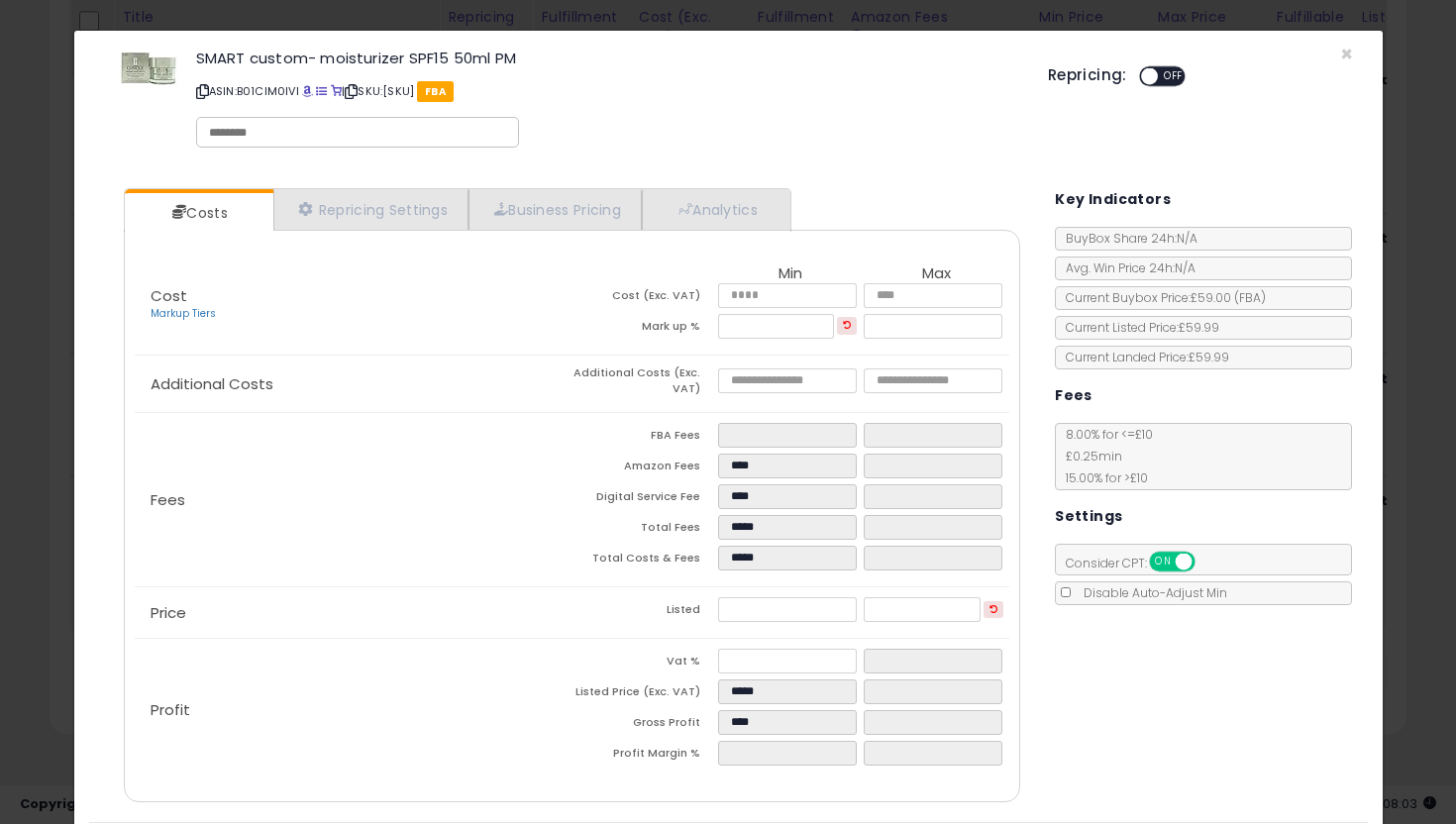 type on "*****" 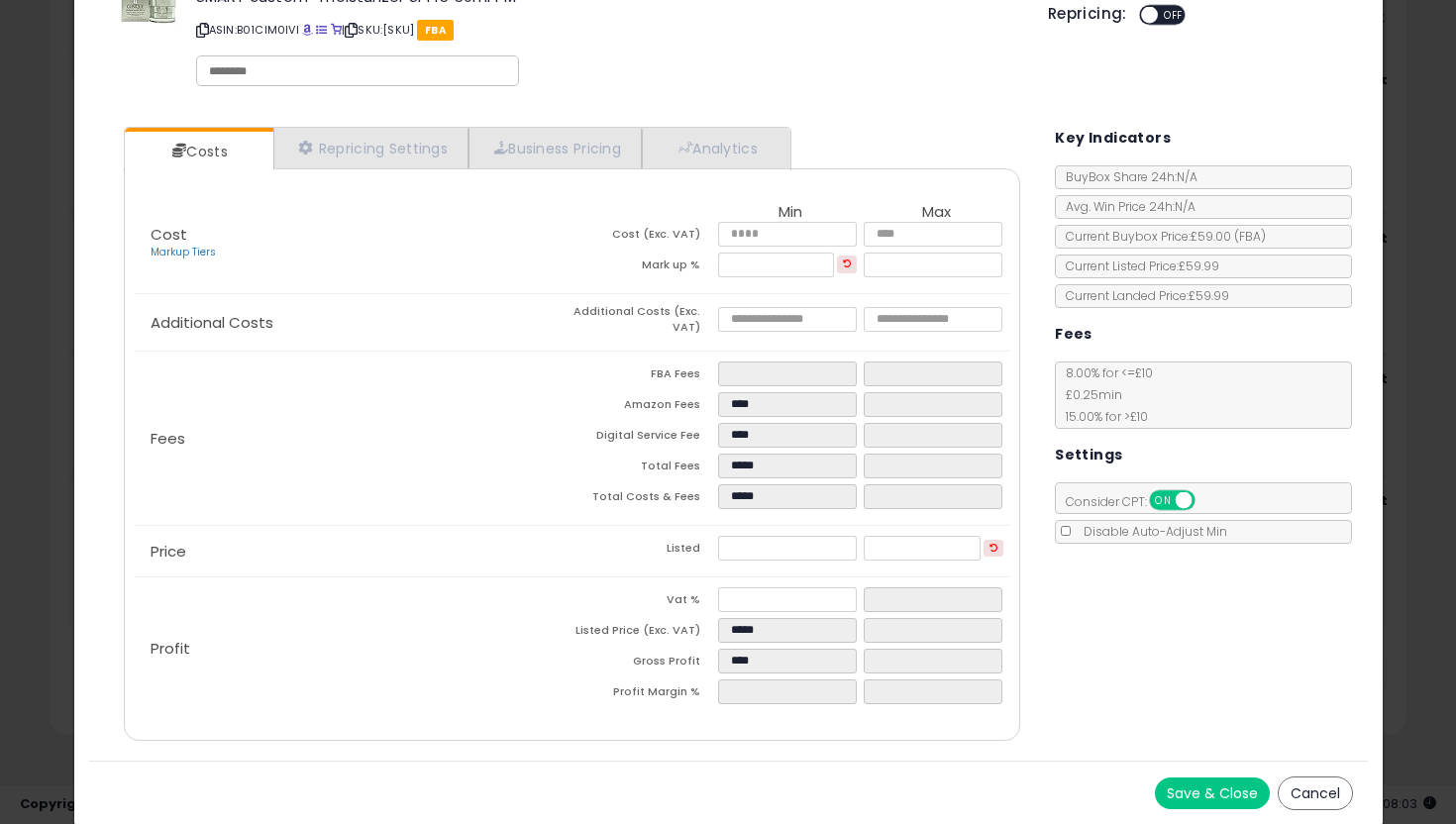 click on "Save & Close" at bounding box center (1212, 793) 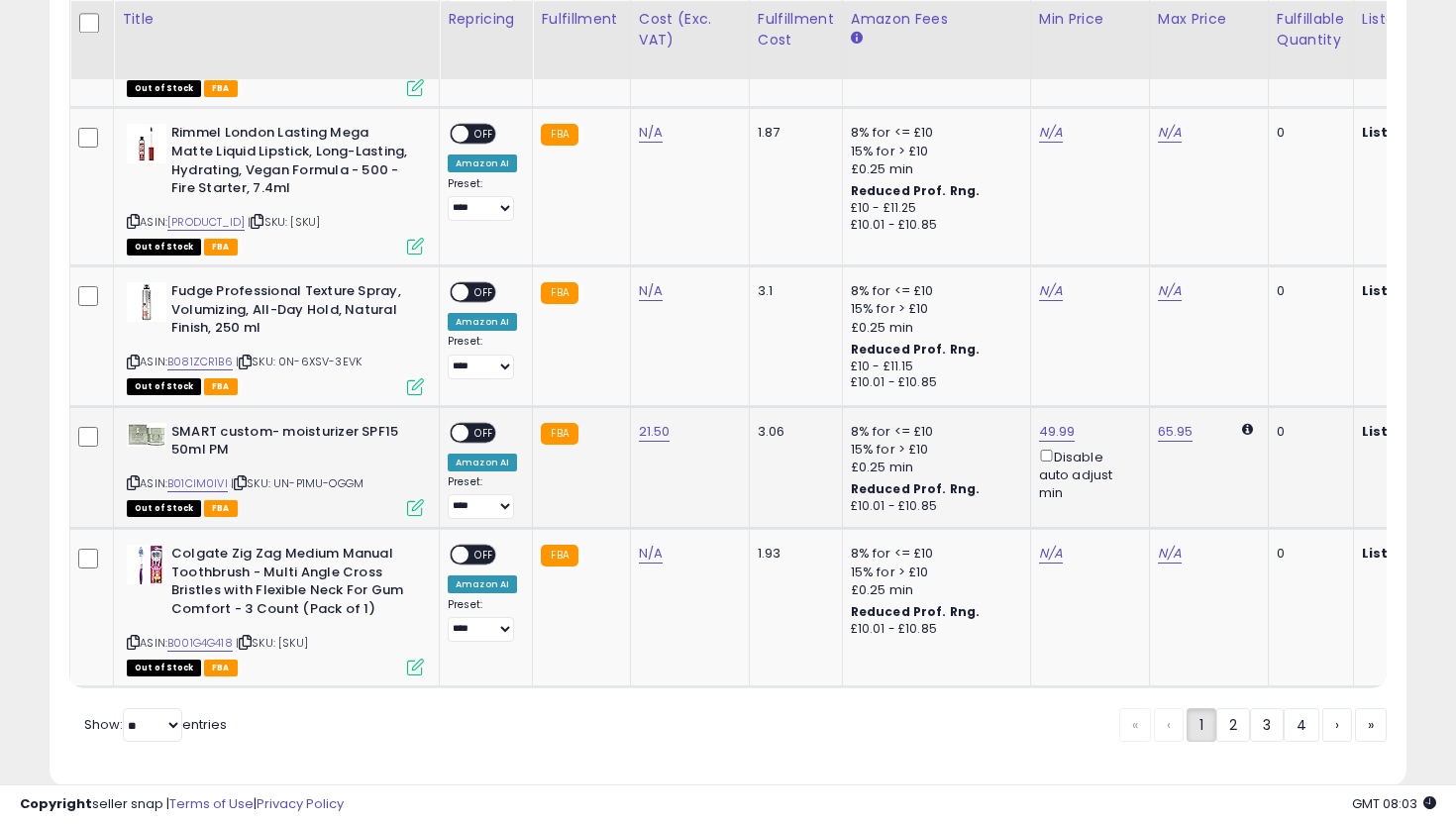 scroll, scrollTop: 4037, scrollLeft: 0, axis: vertical 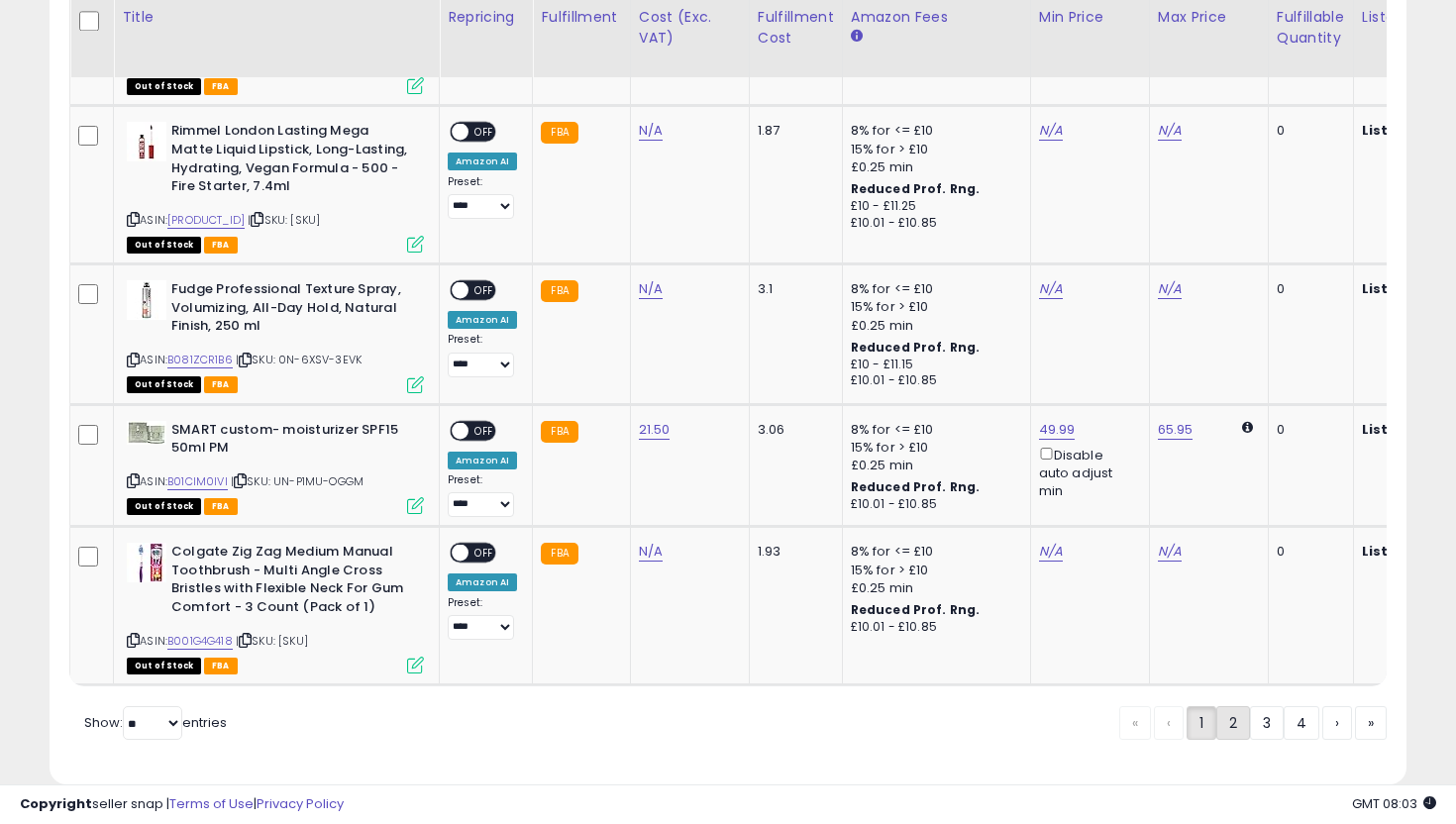 click on "2" 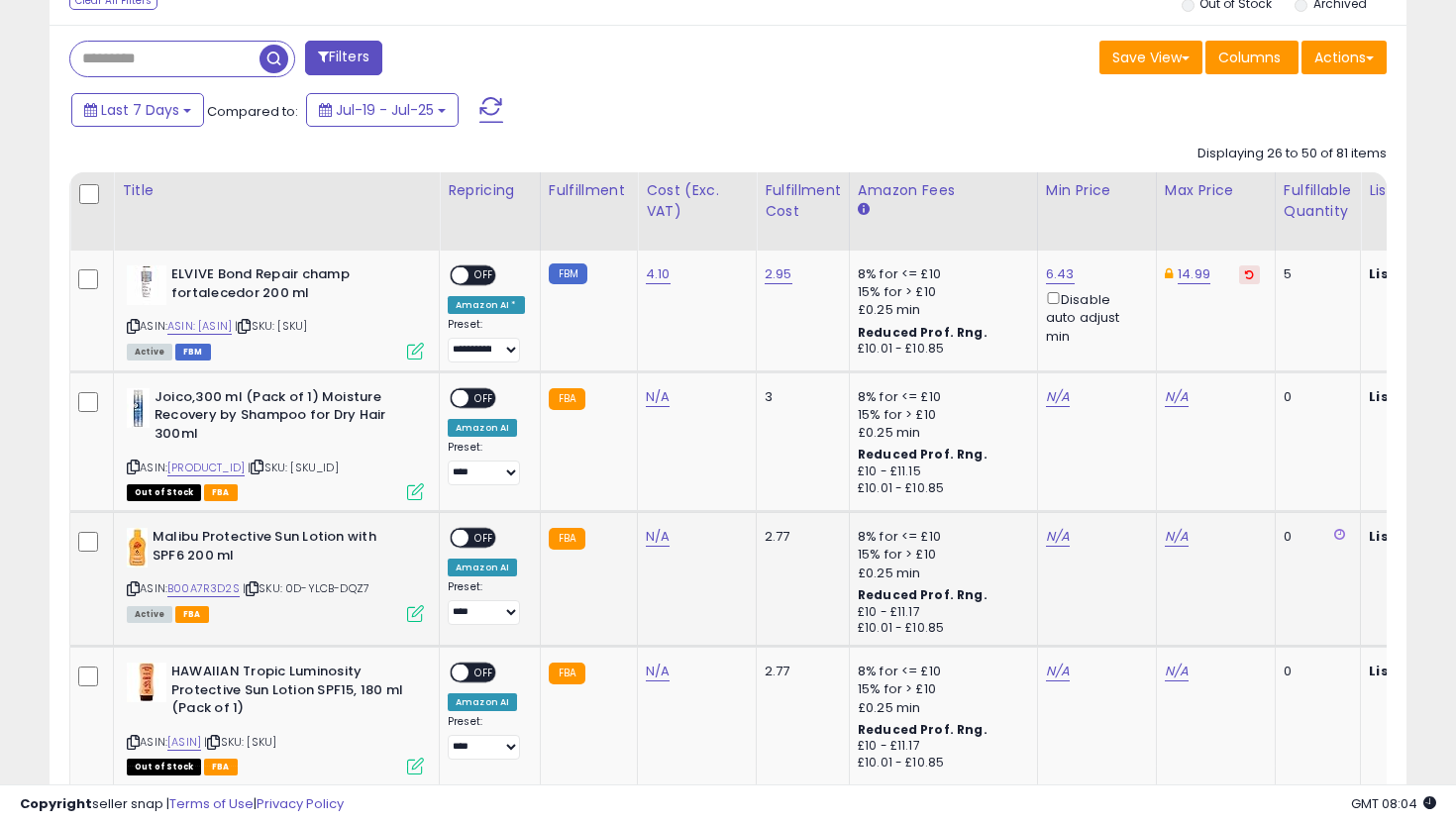 scroll, scrollTop: 946, scrollLeft: 0, axis: vertical 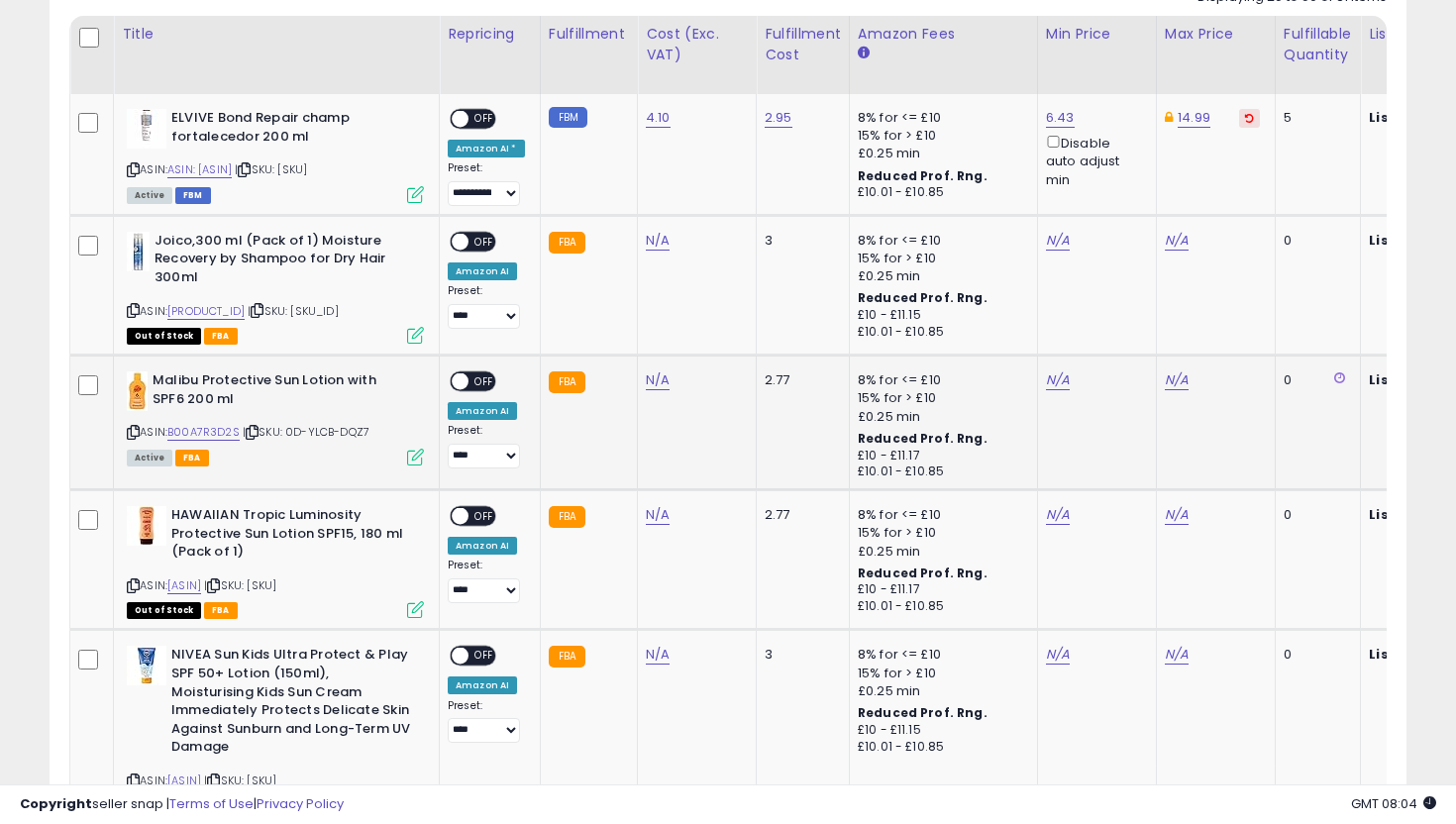 click at bounding box center (415, 457) 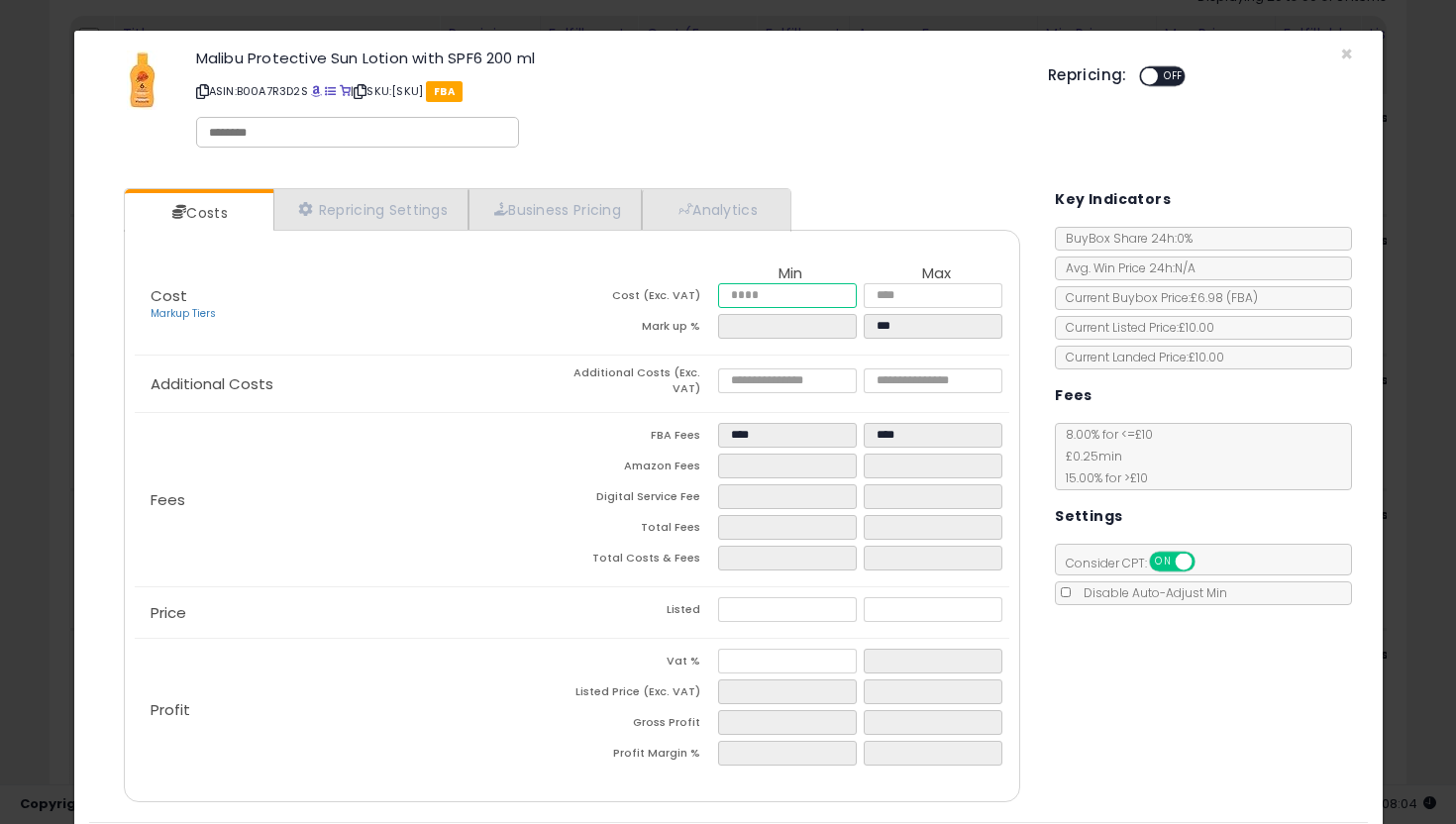 click at bounding box center [787, 295] 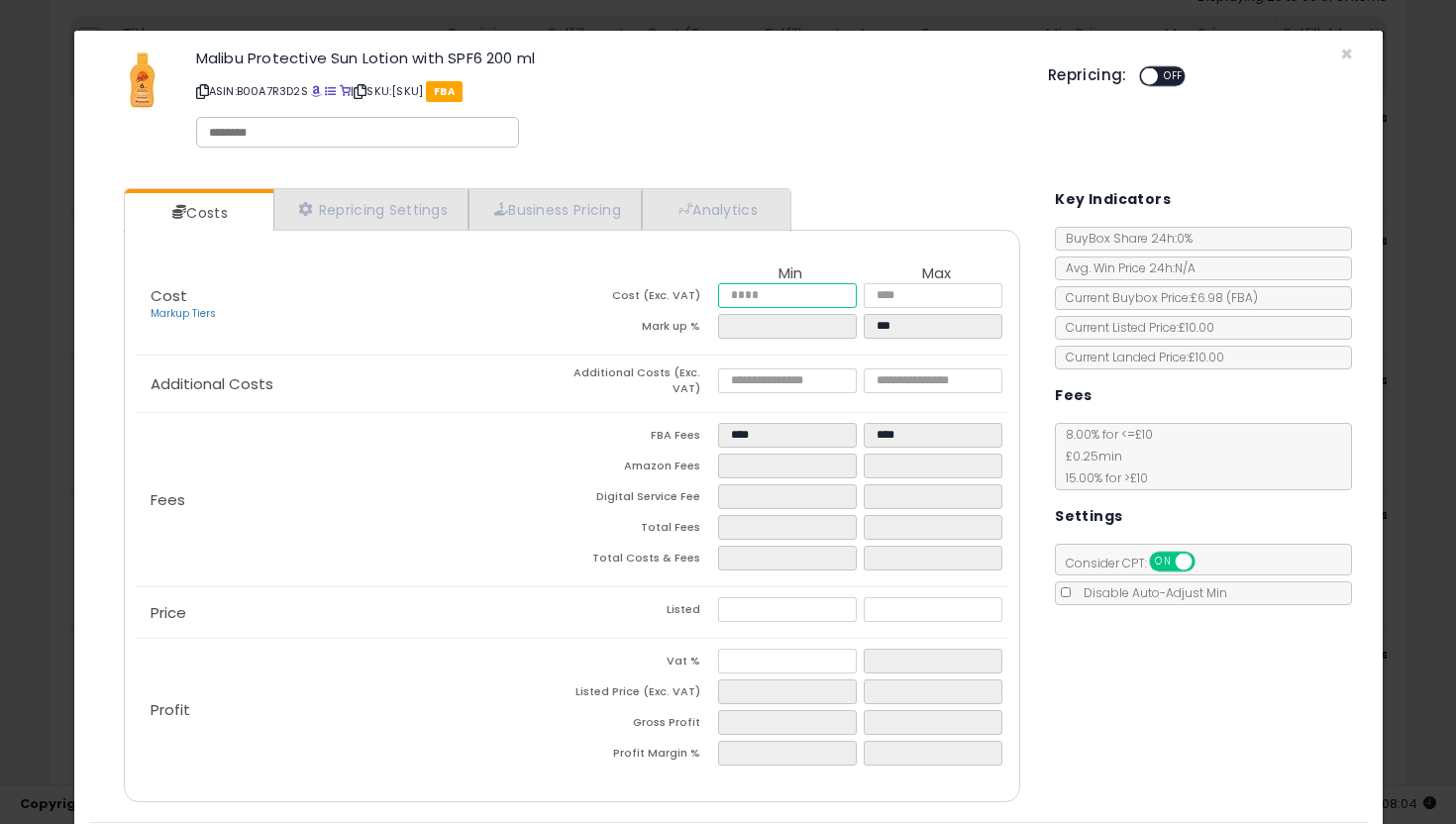type on "*" 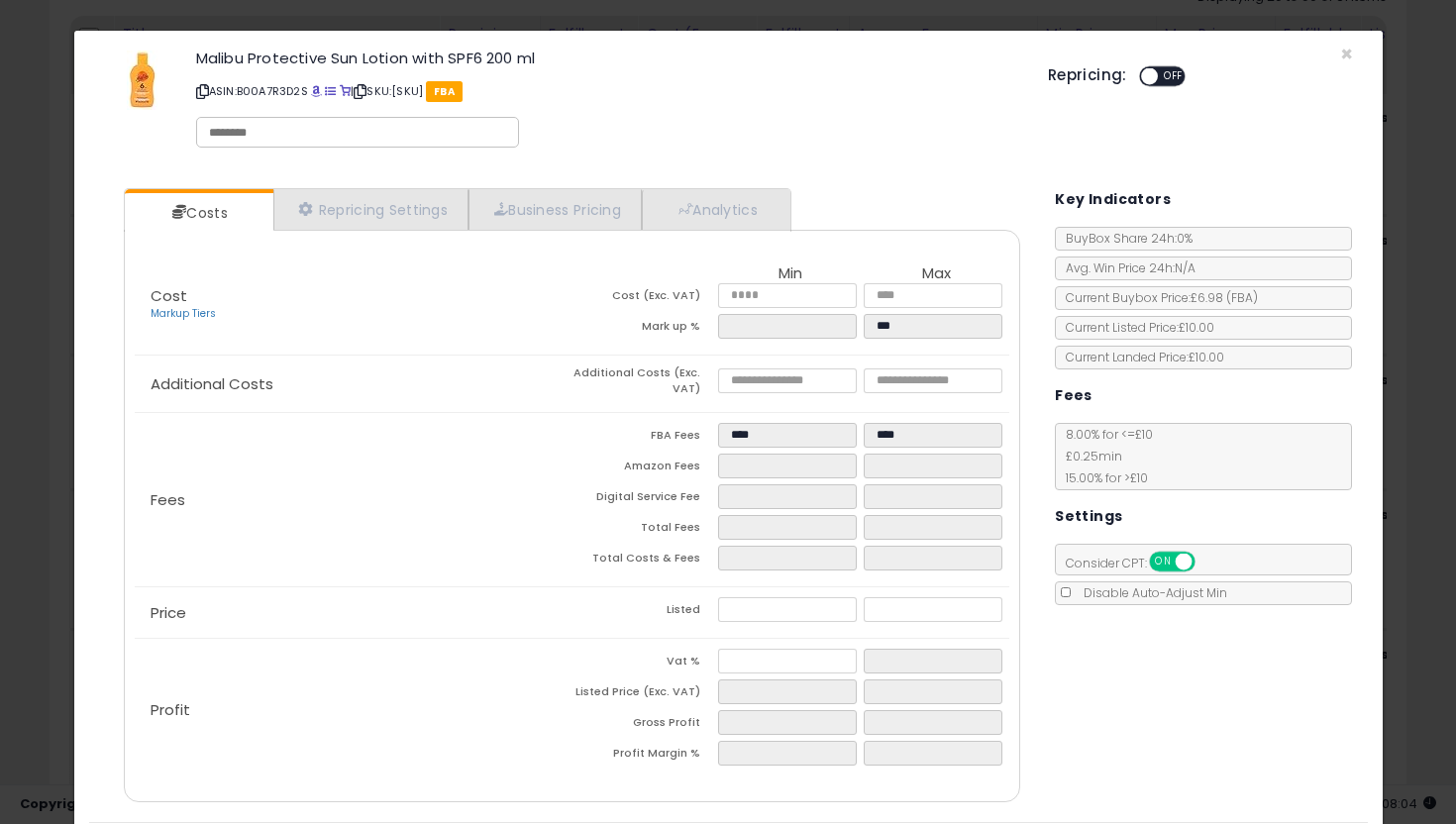 type on "*****" 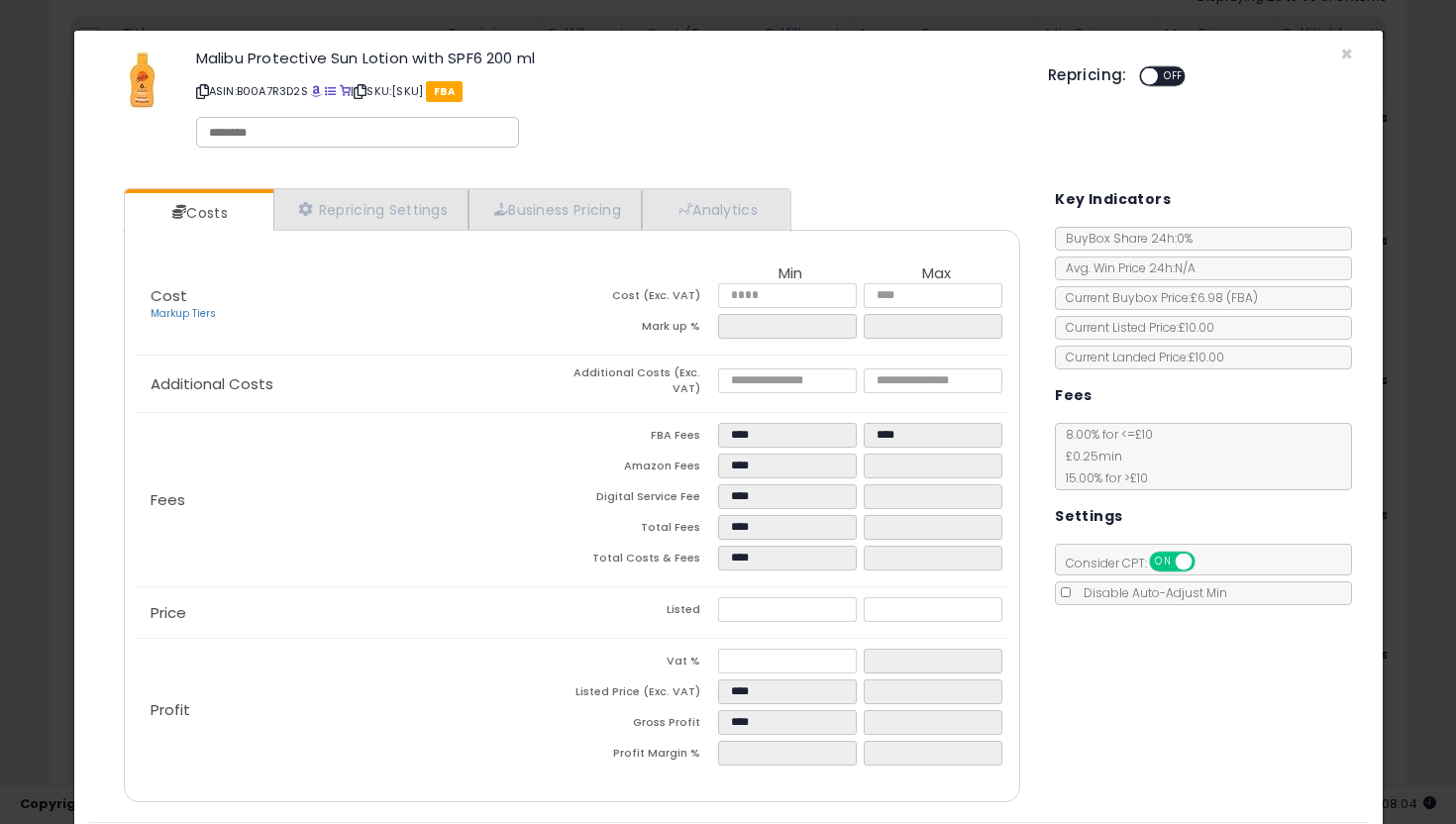 click on "Additional Costs
Additional Costs (Exc. VAT)" 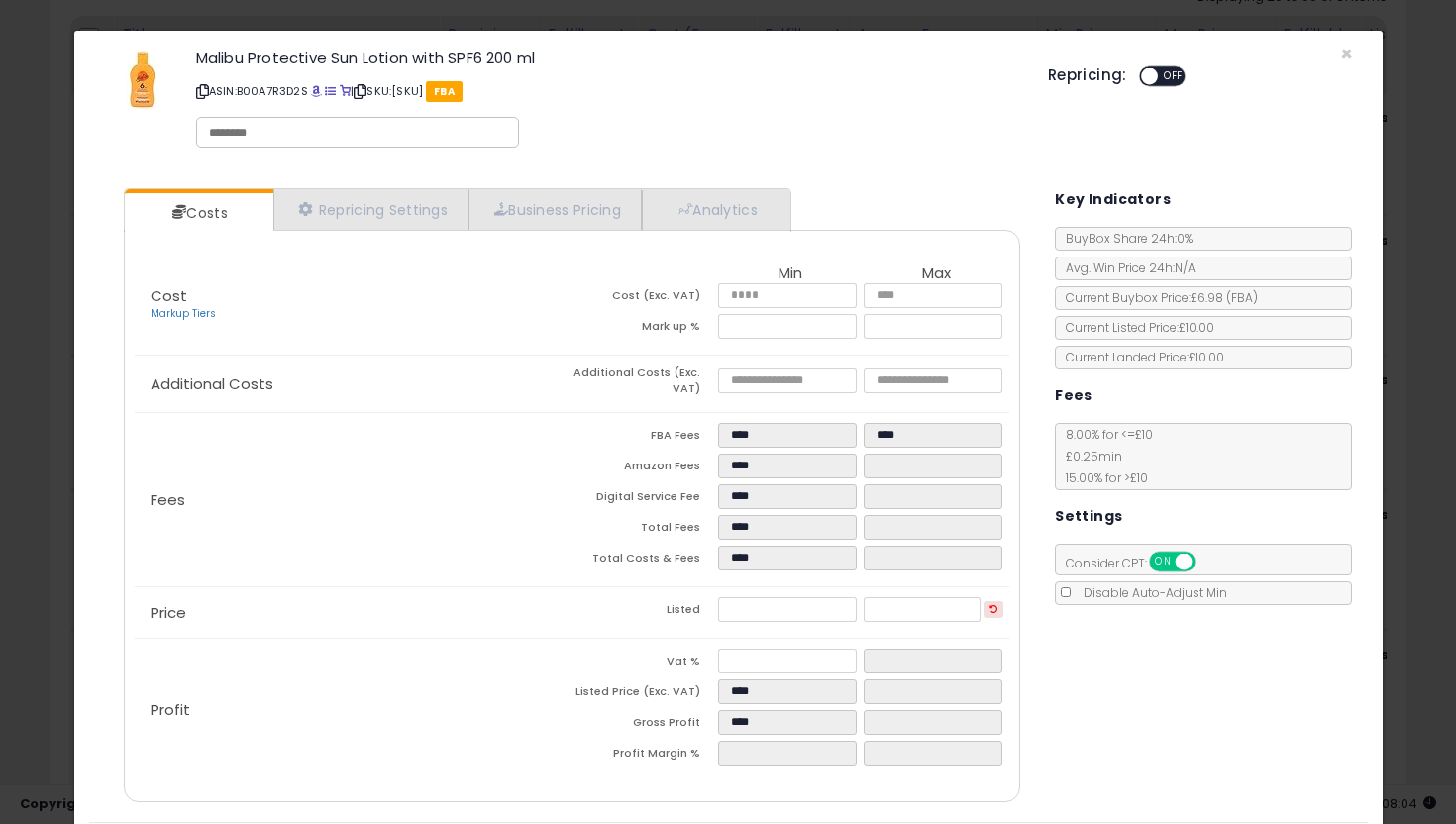 scroll, scrollTop: 61, scrollLeft: 0, axis: vertical 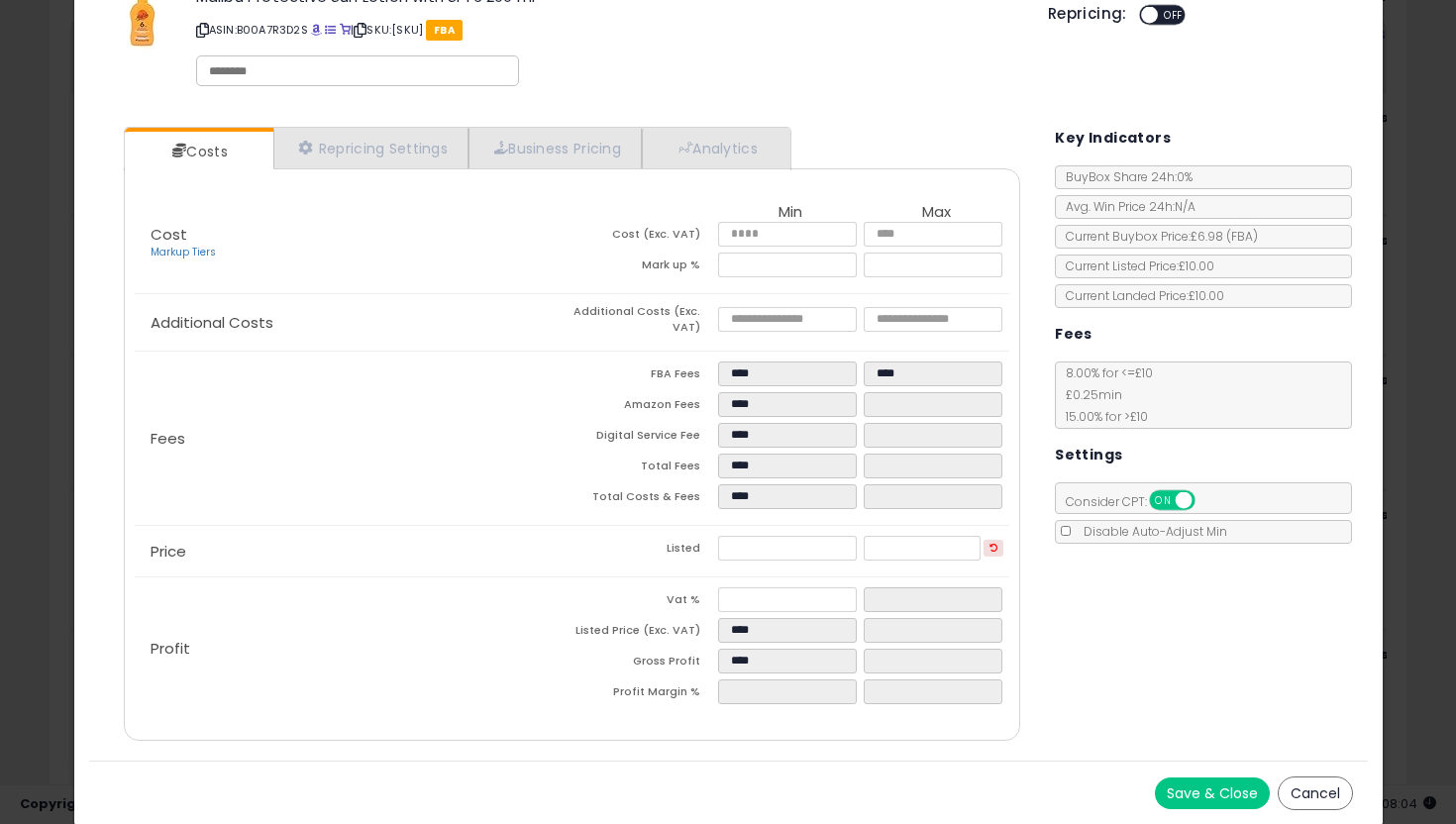 click on "Save & Close" at bounding box center [1212, 793] 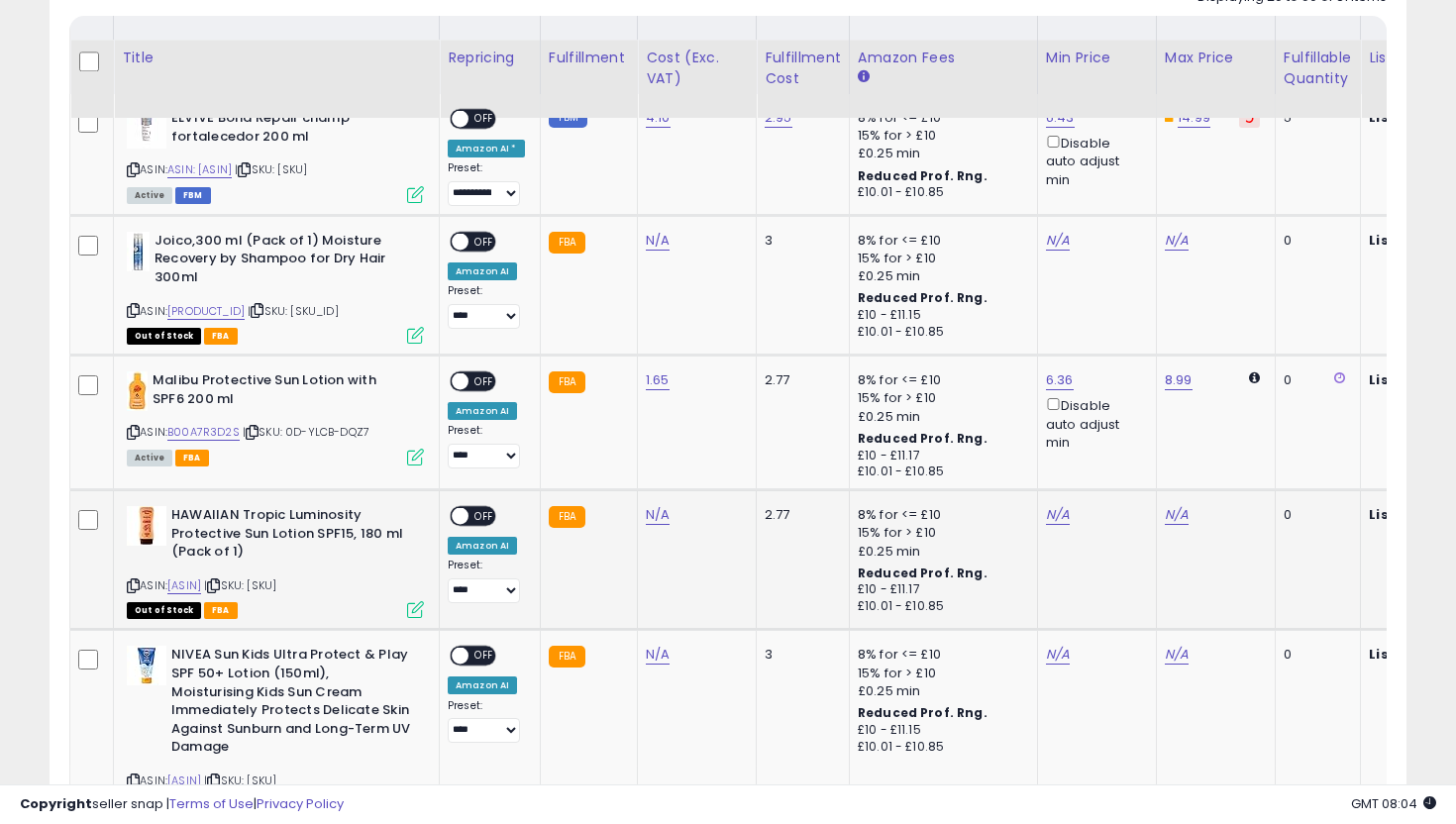 scroll, scrollTop: 1005, scrollLeft: 0, axis: vertical 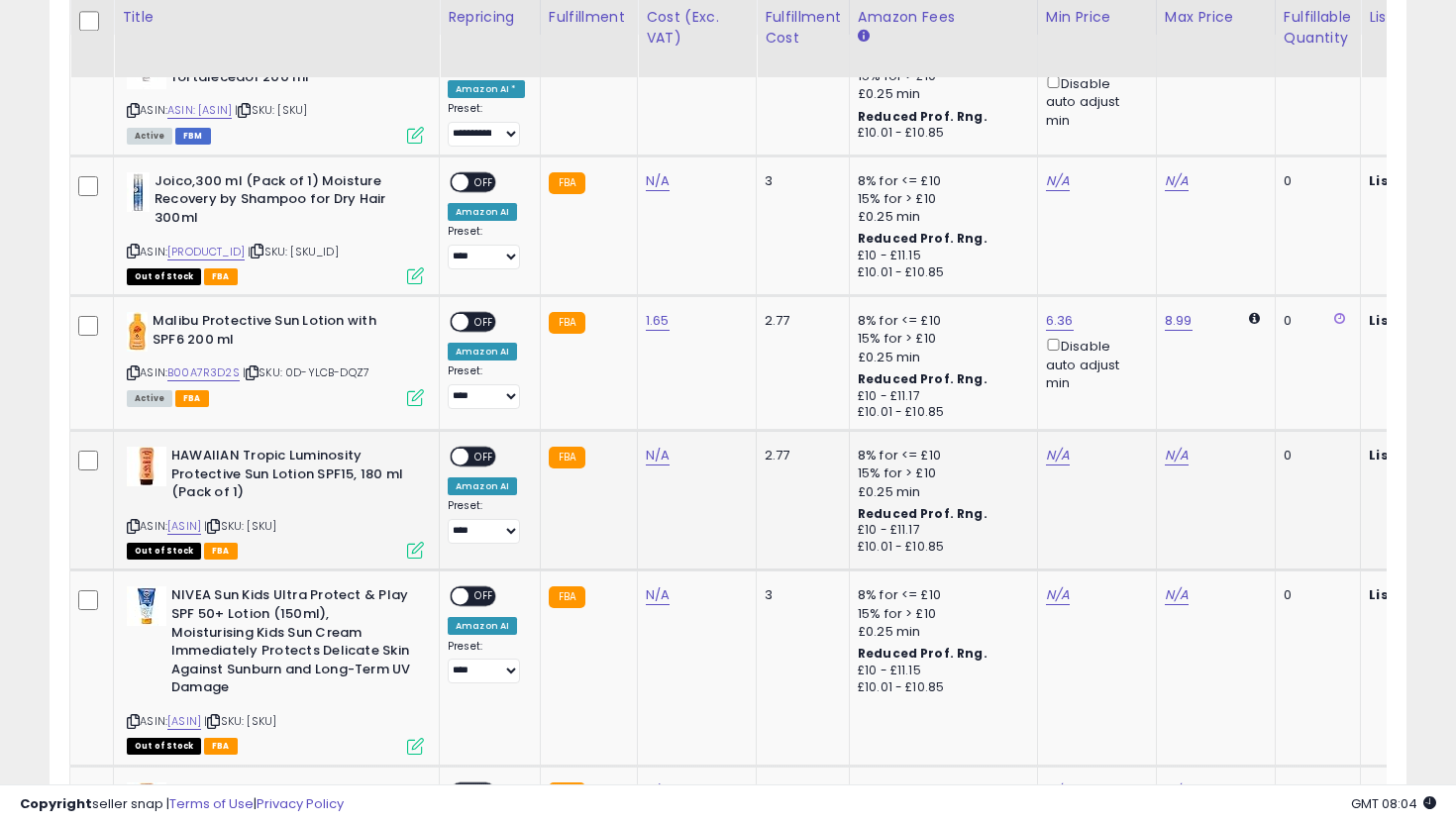 click at bounding box center [415, 550] 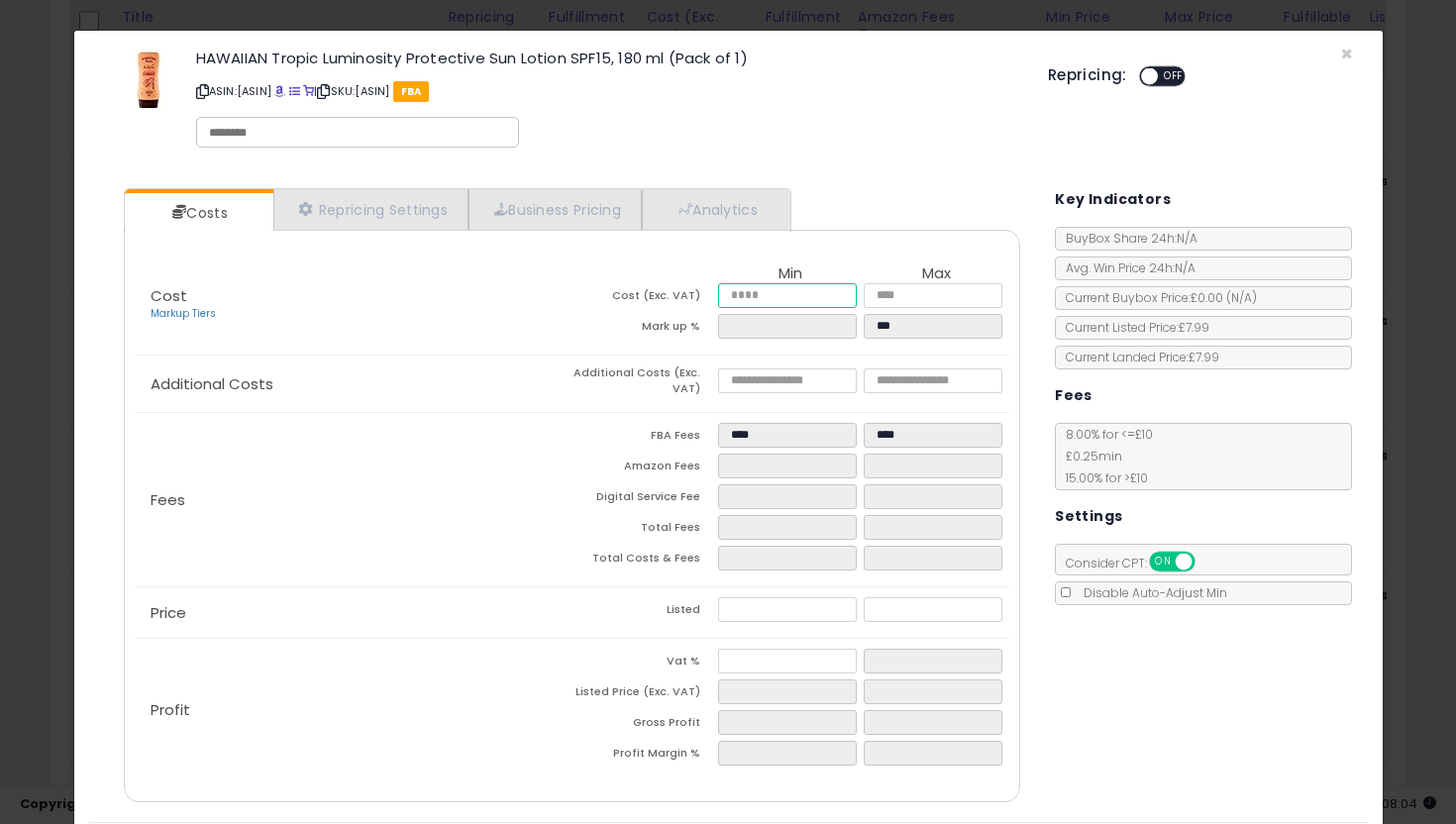 click at bounding box center [787, 295] 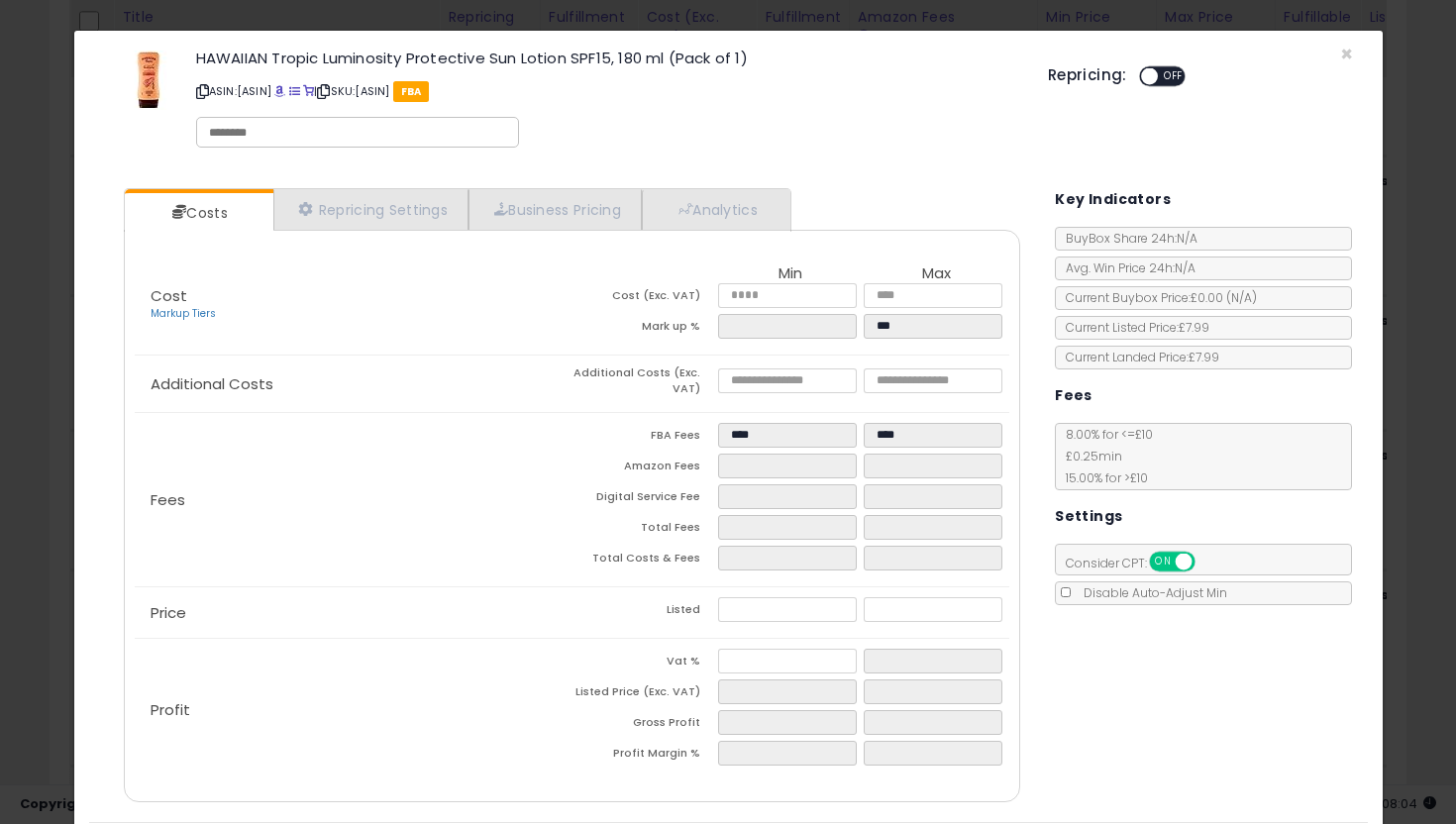 type on "*****" 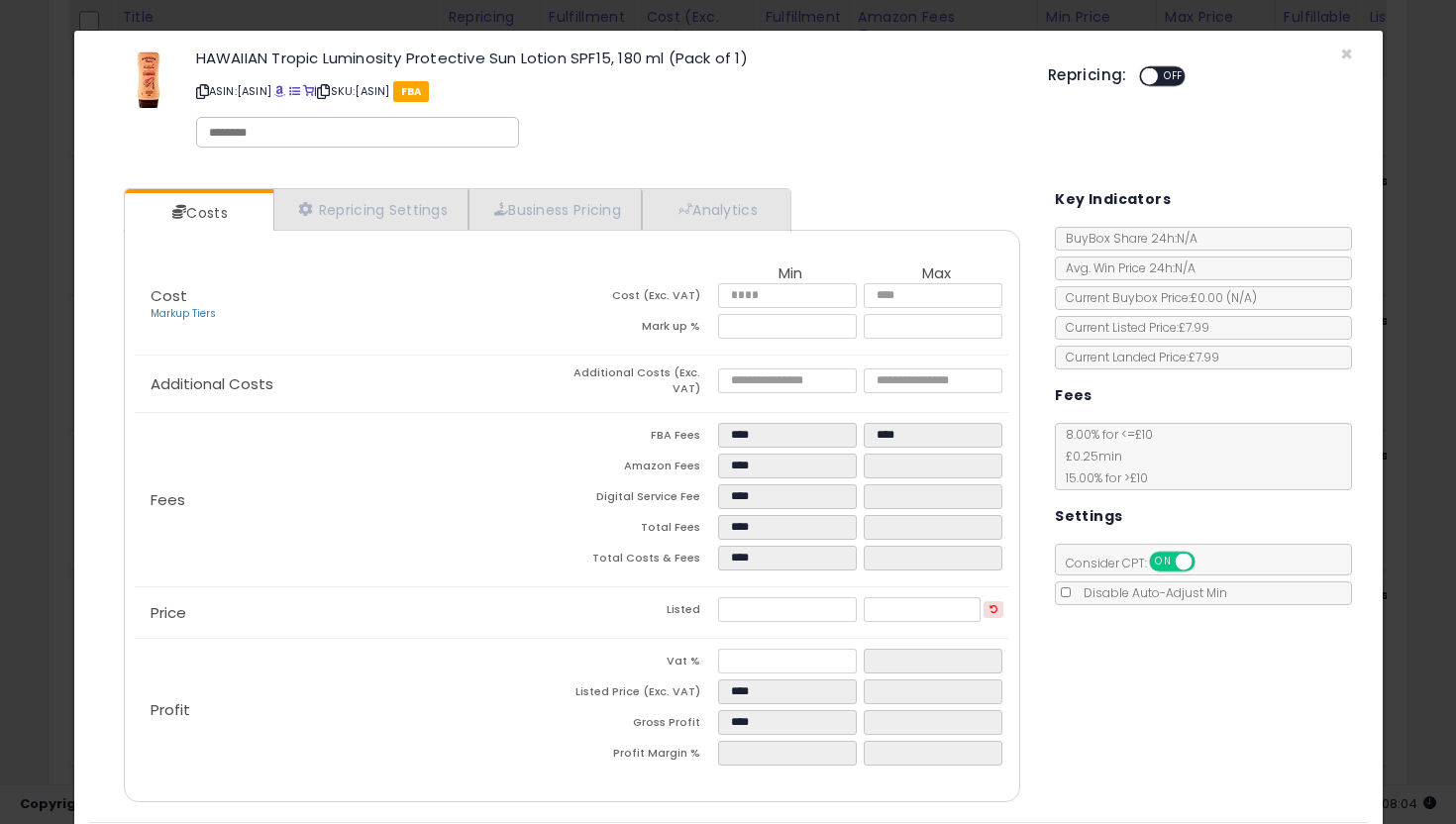 click on "Costs
Repricing Settings
Business Pricing
Analytics
Cost" at bounding box center [572, 497] 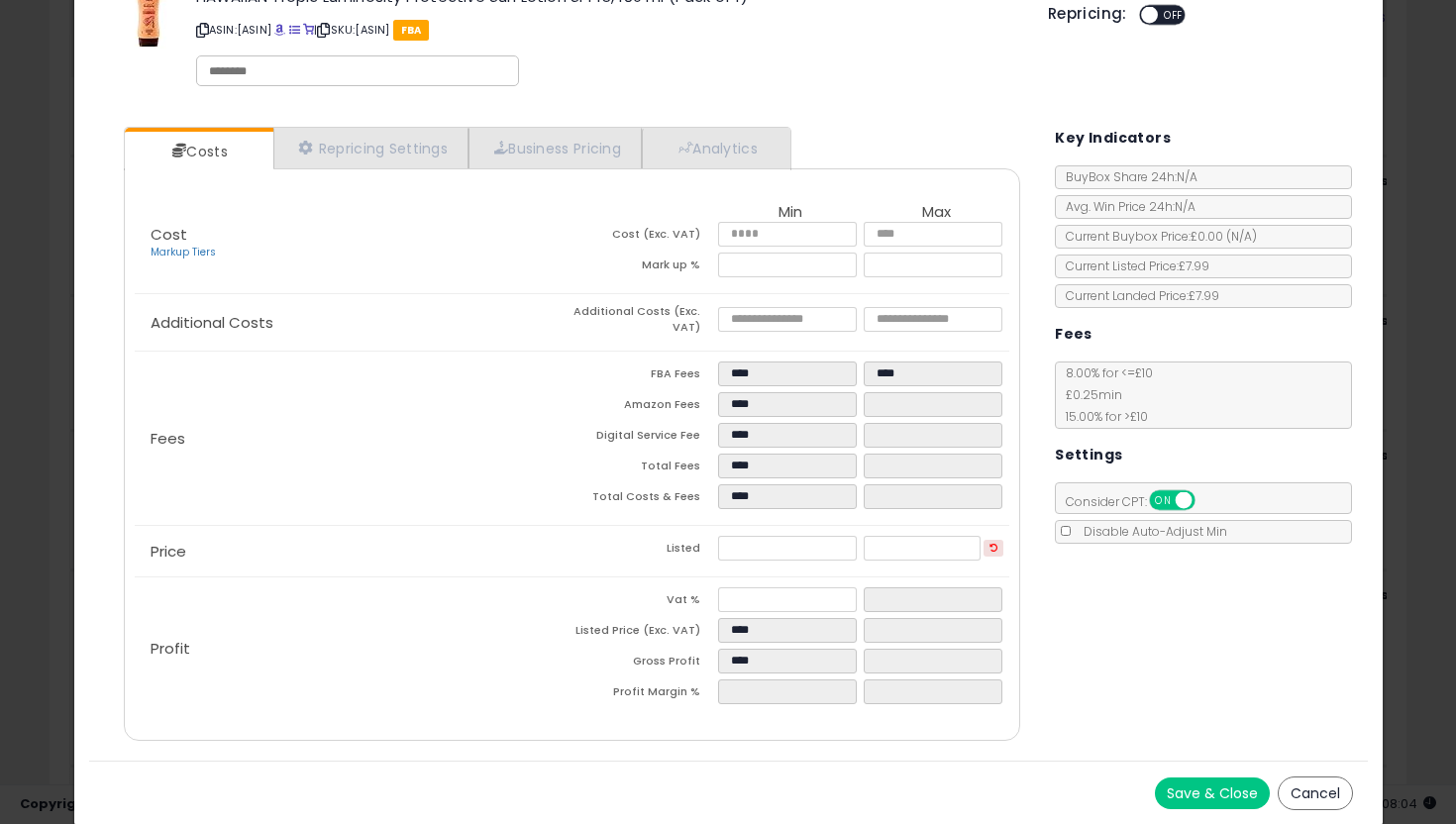 click on "Save & Close" at bounding box center (1212, 793) 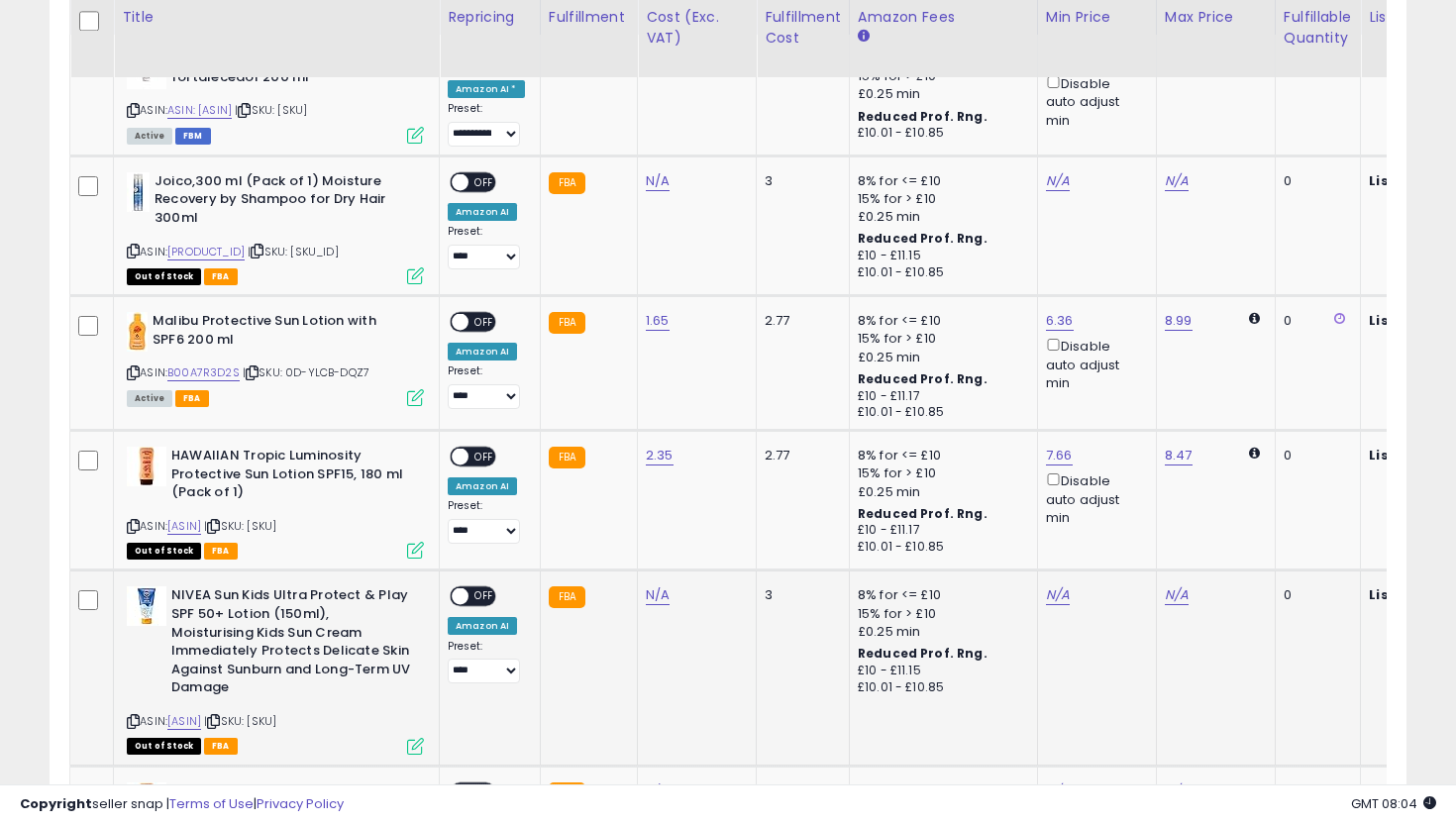 click at bounding box center (415, 746) 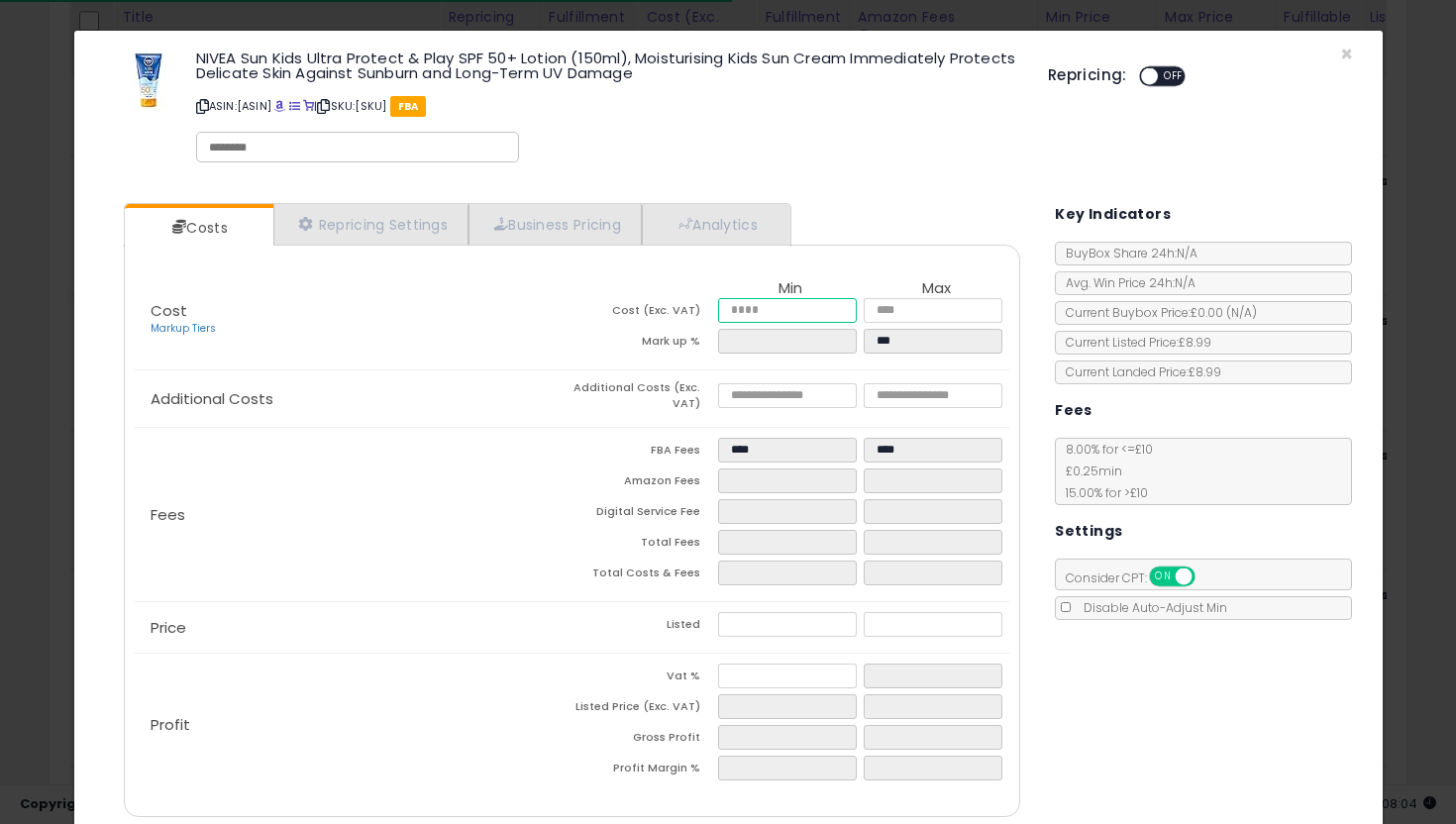 click at bounding box center (787, 310) 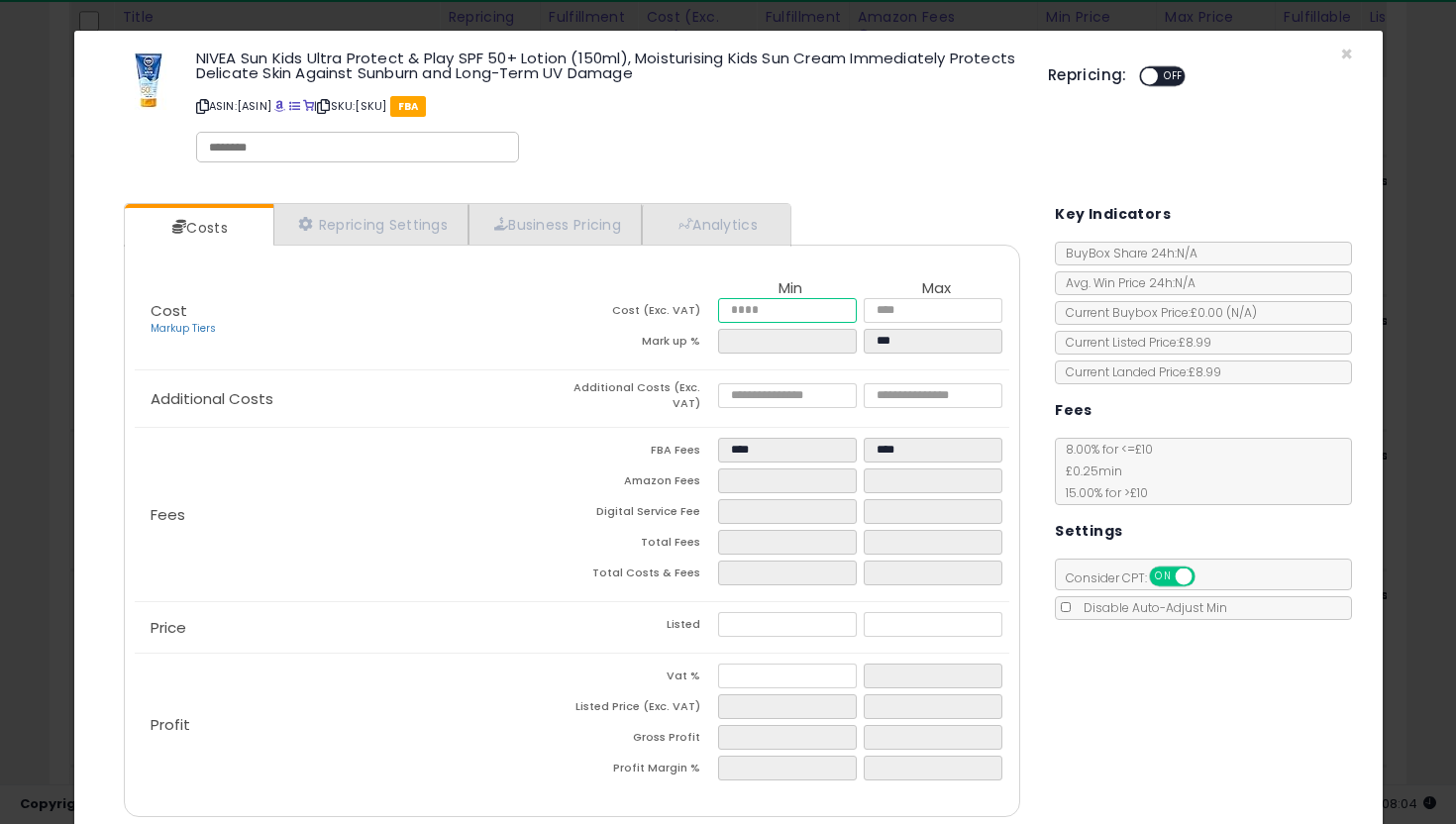 type on "*" 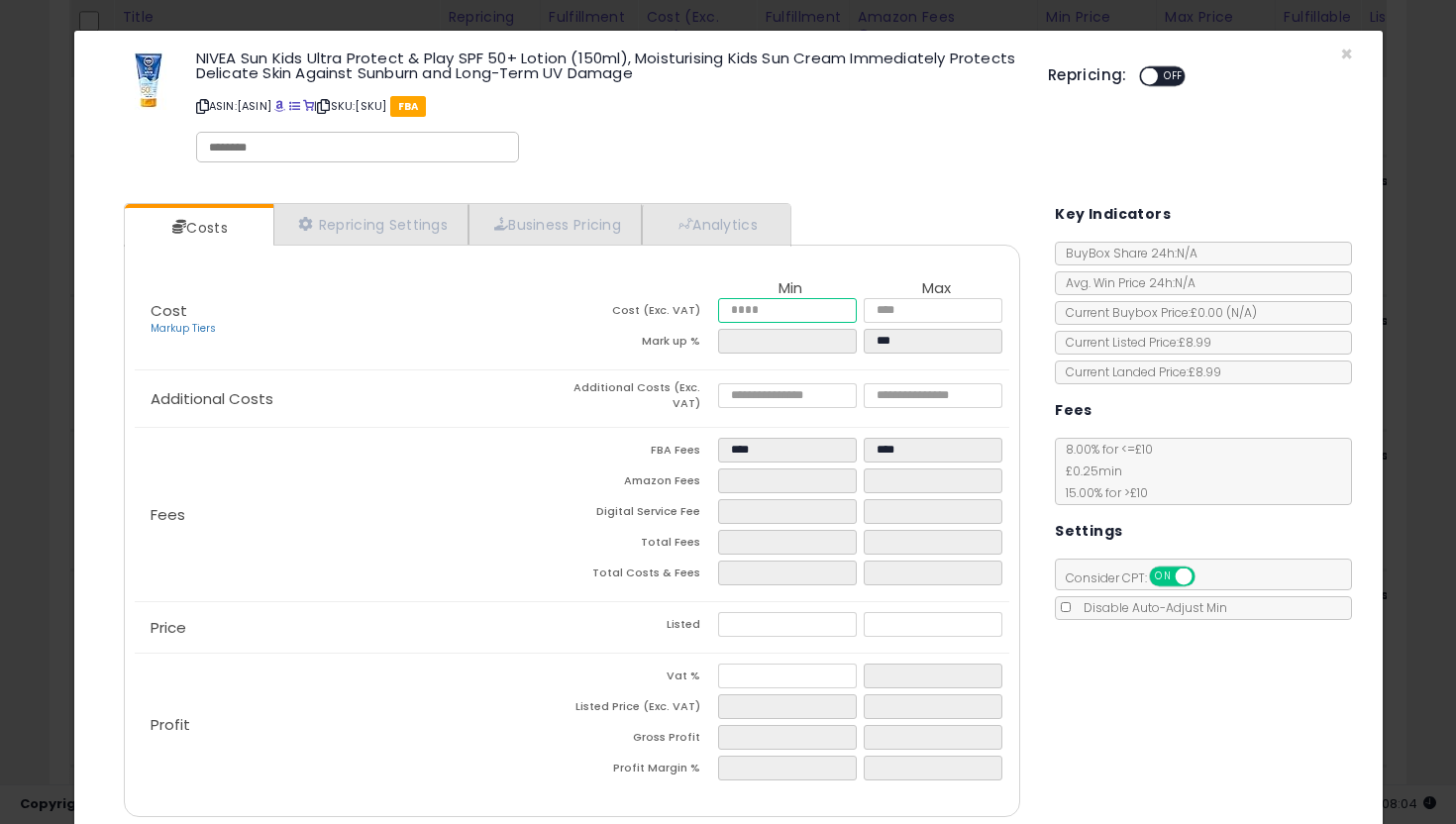 type on "****" 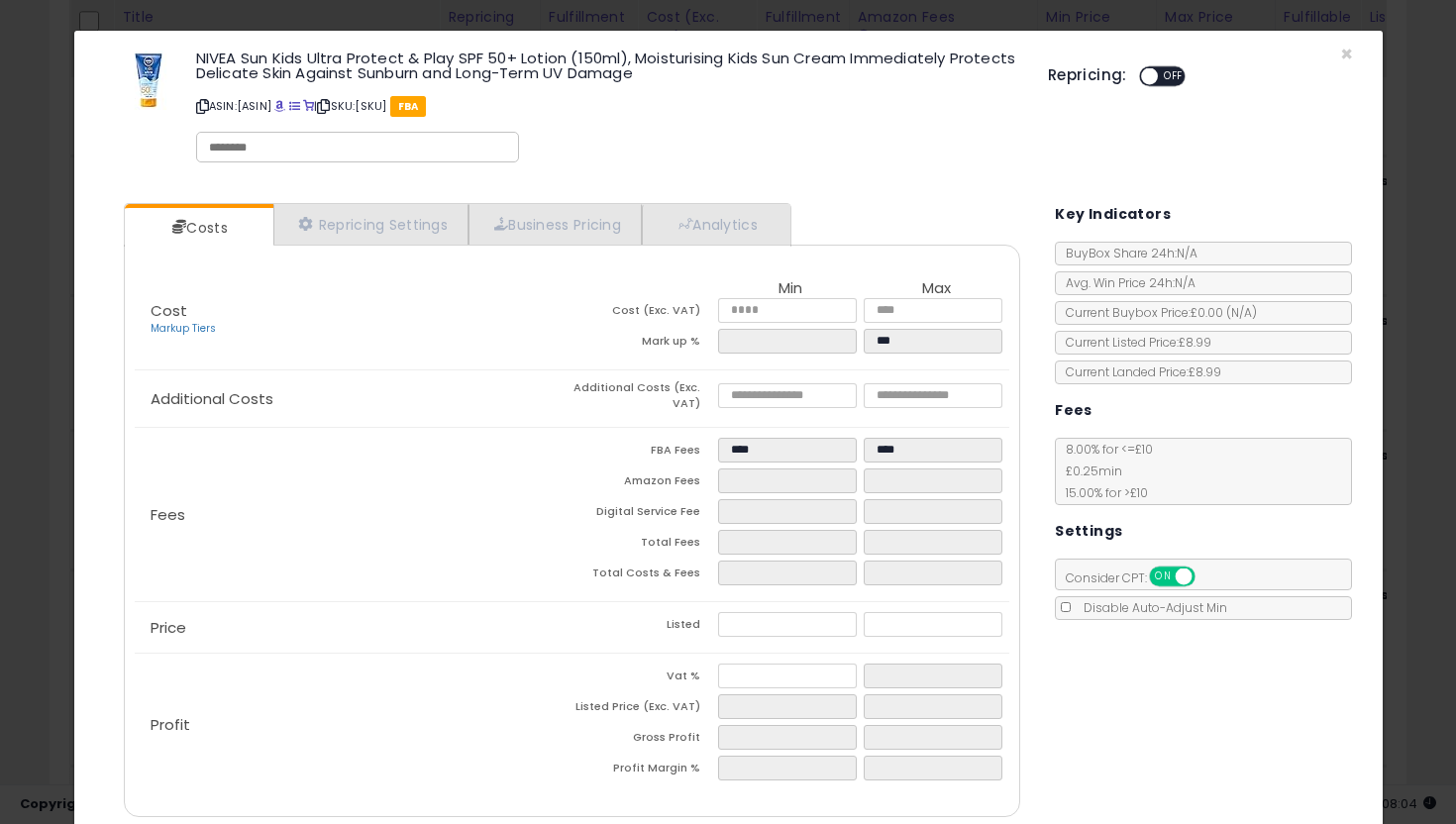 type on "*****" 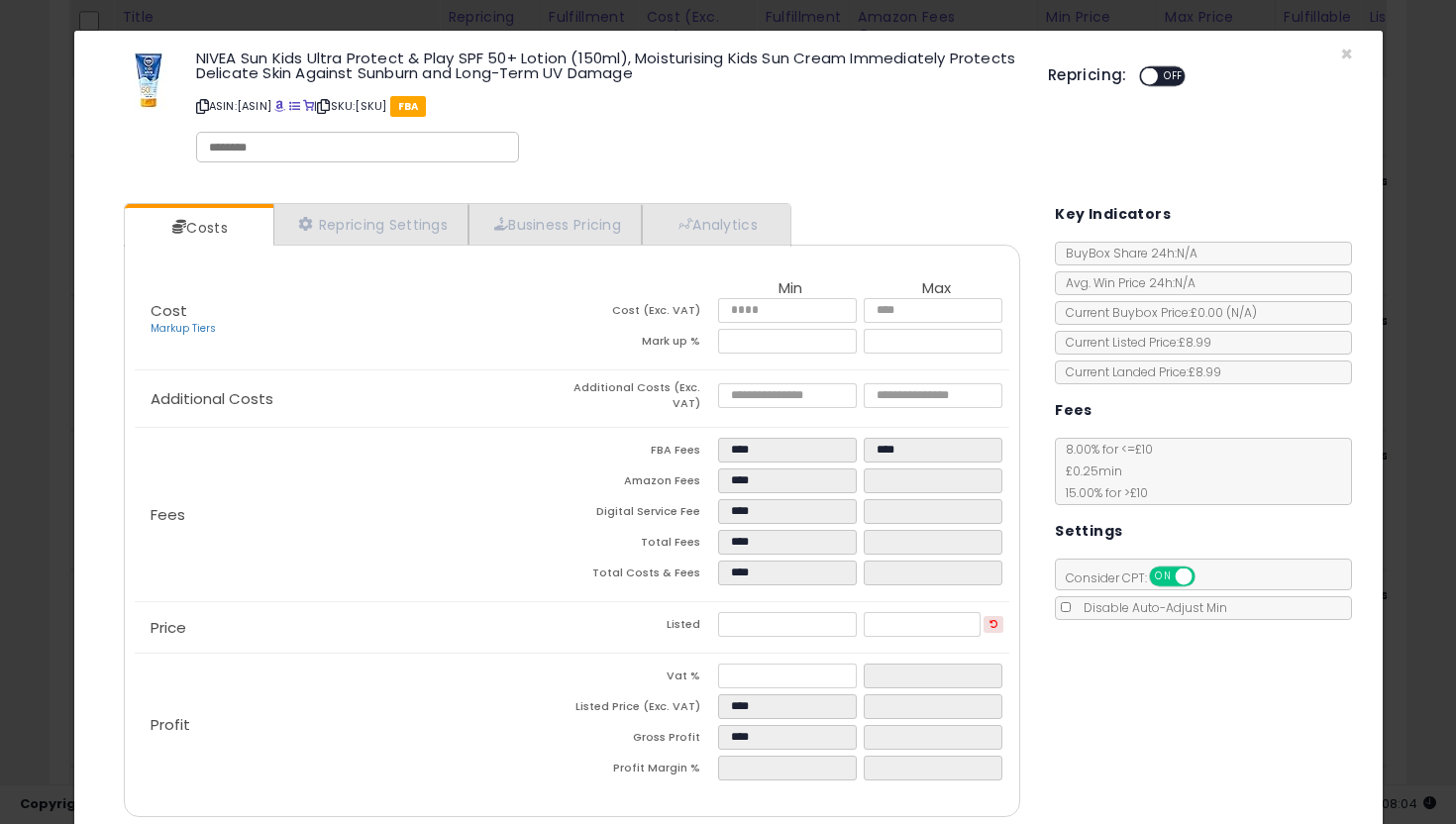 click on "Fees
FBA Fees
****
****
Amazon Fees
****
Digital Service Fee
****
Total Fees
****
Total Costs & Fees
****" 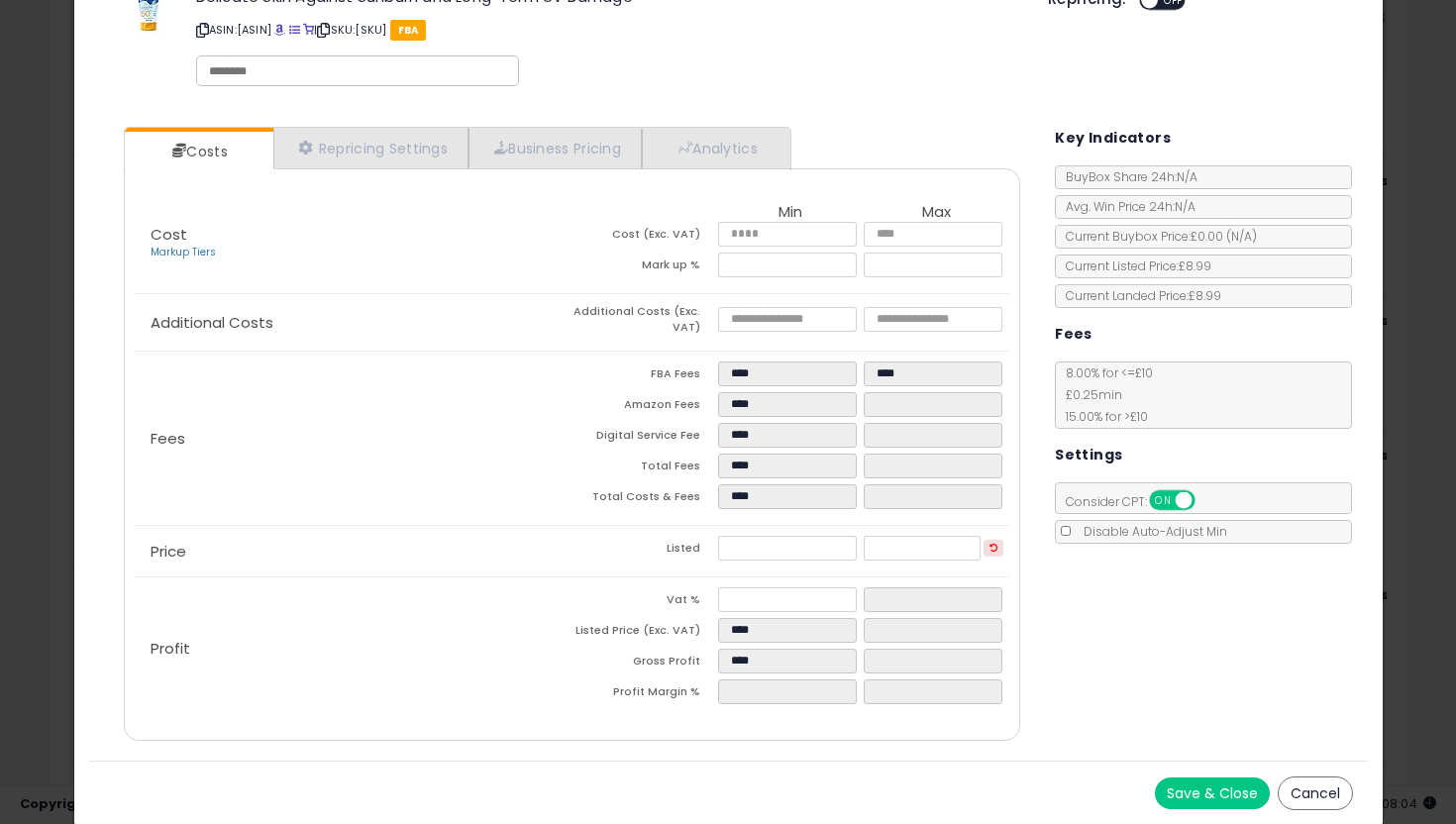 click on "Save & Close" at bounding box center (1212, 793) 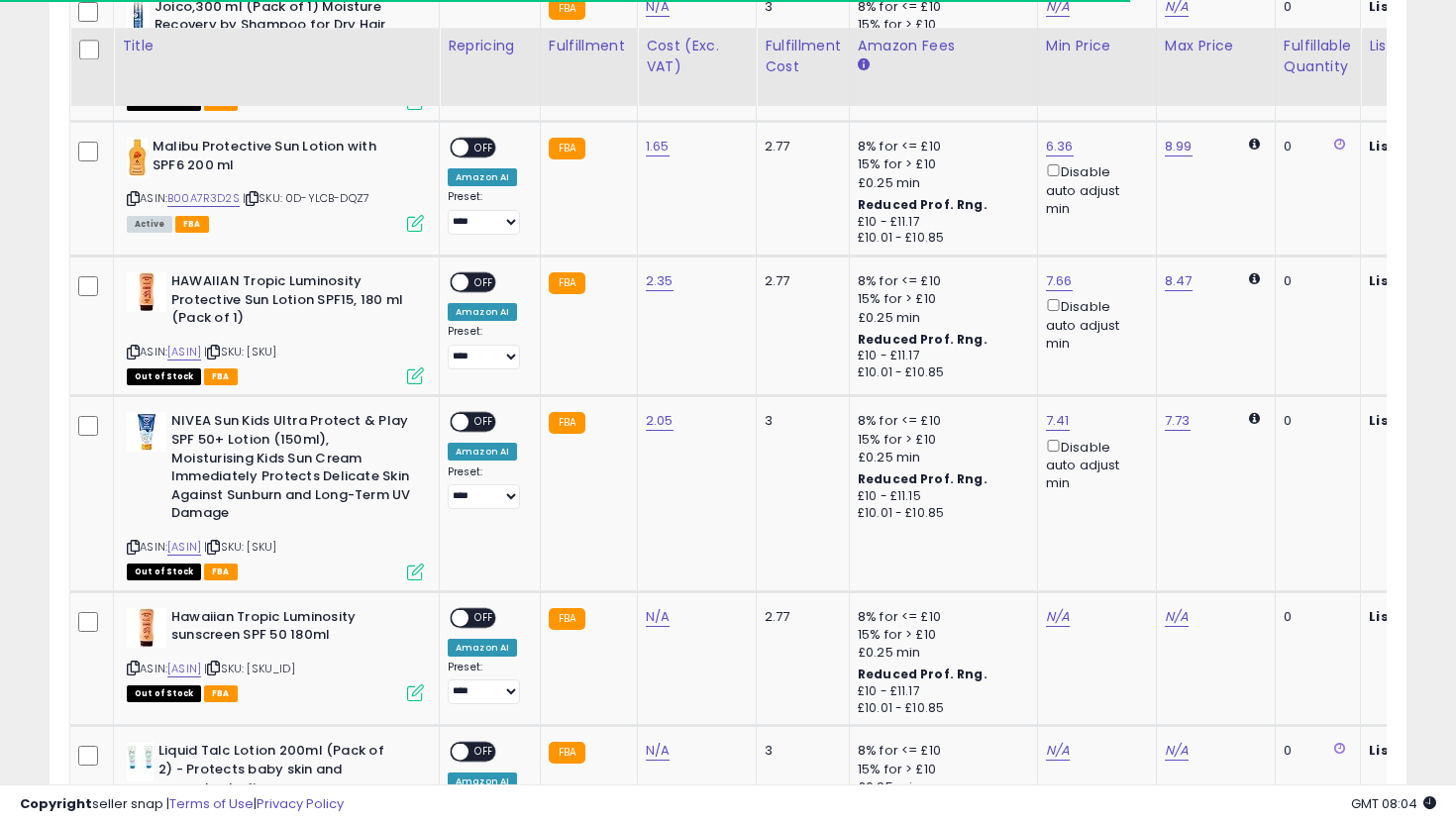 scroll, scrollTop: 1254, scrollLeft: 0, axis: vertical 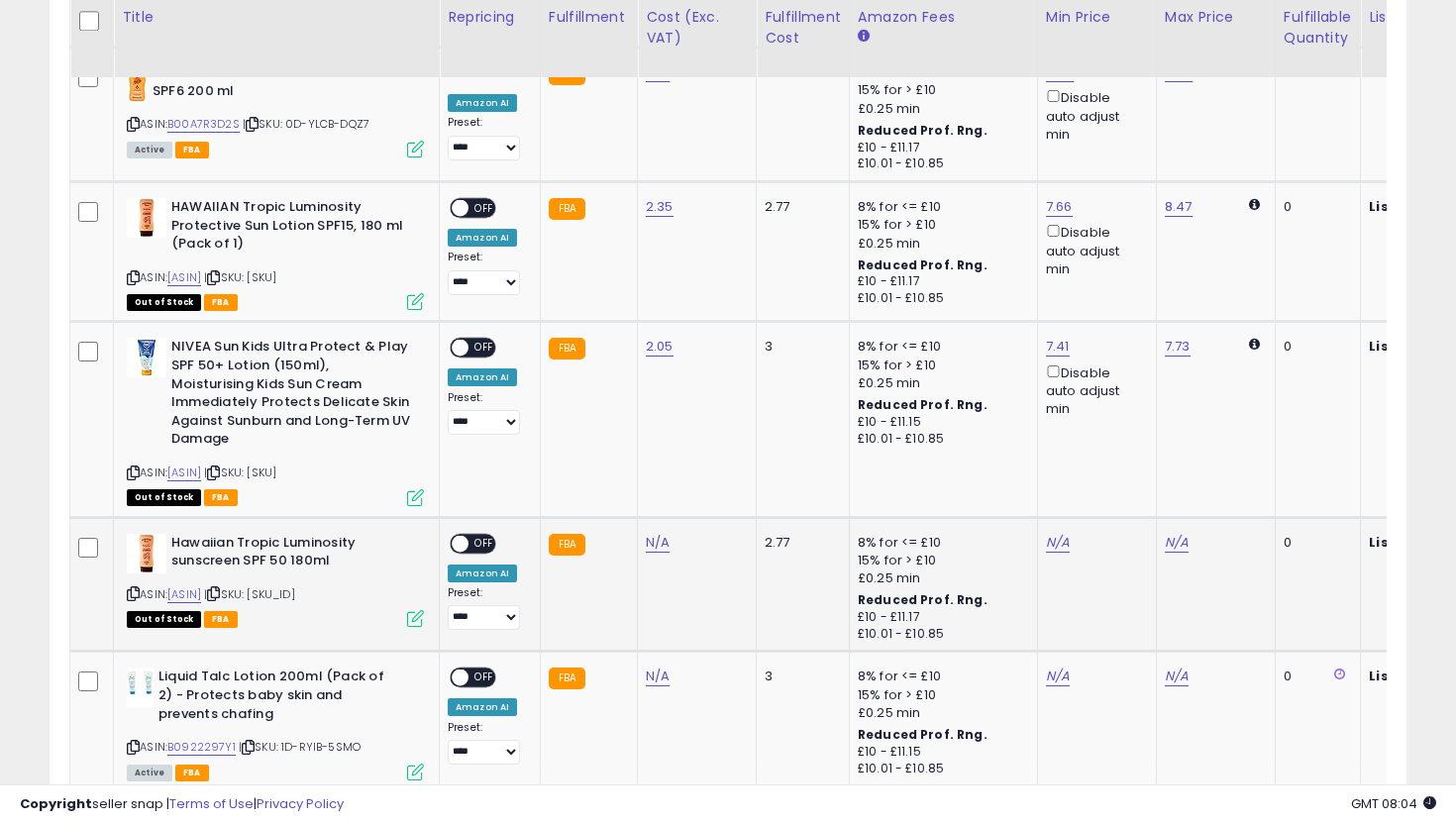 click at bounding box center (415, 618) 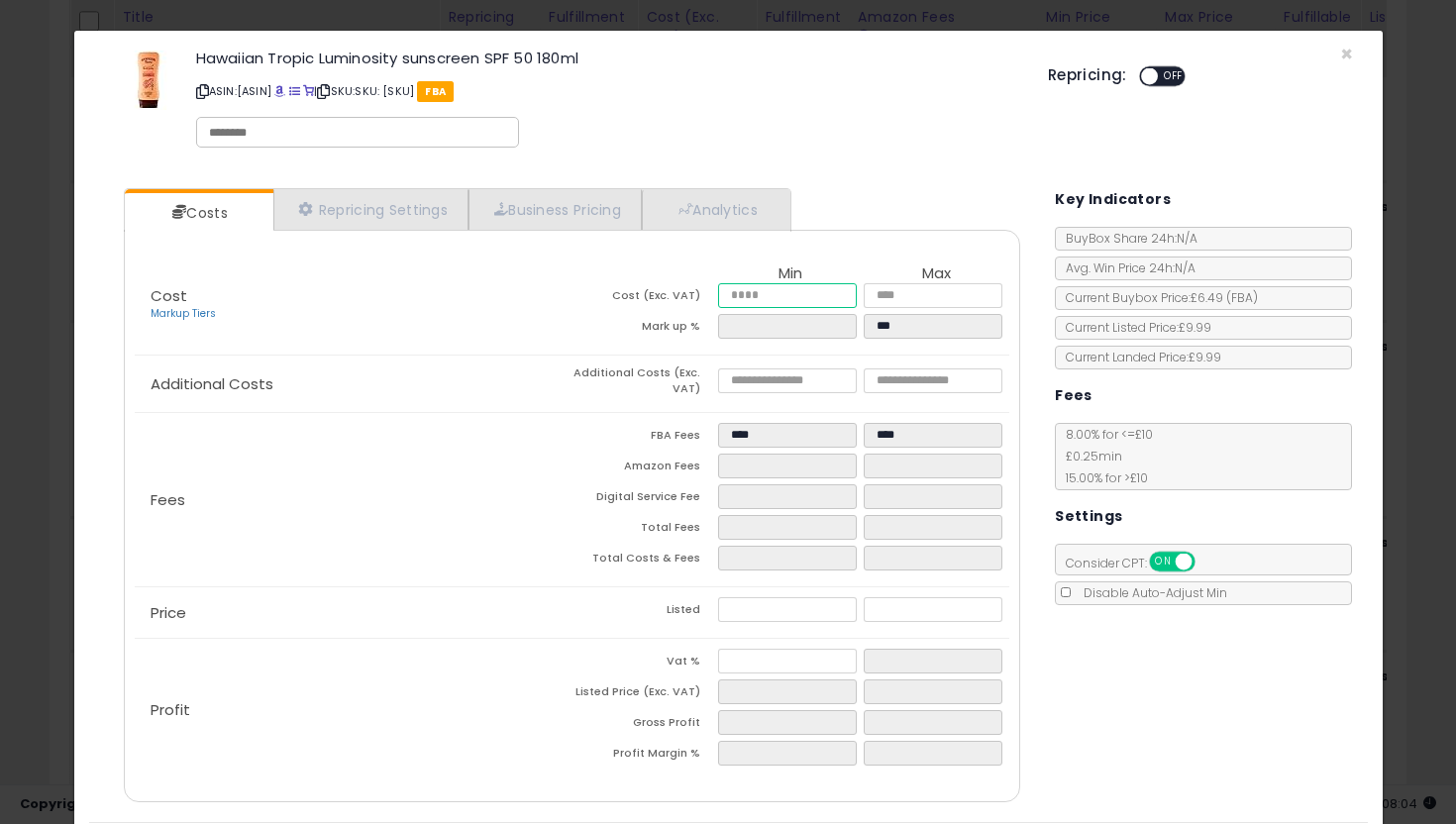 click at bounding box center [787, 295] 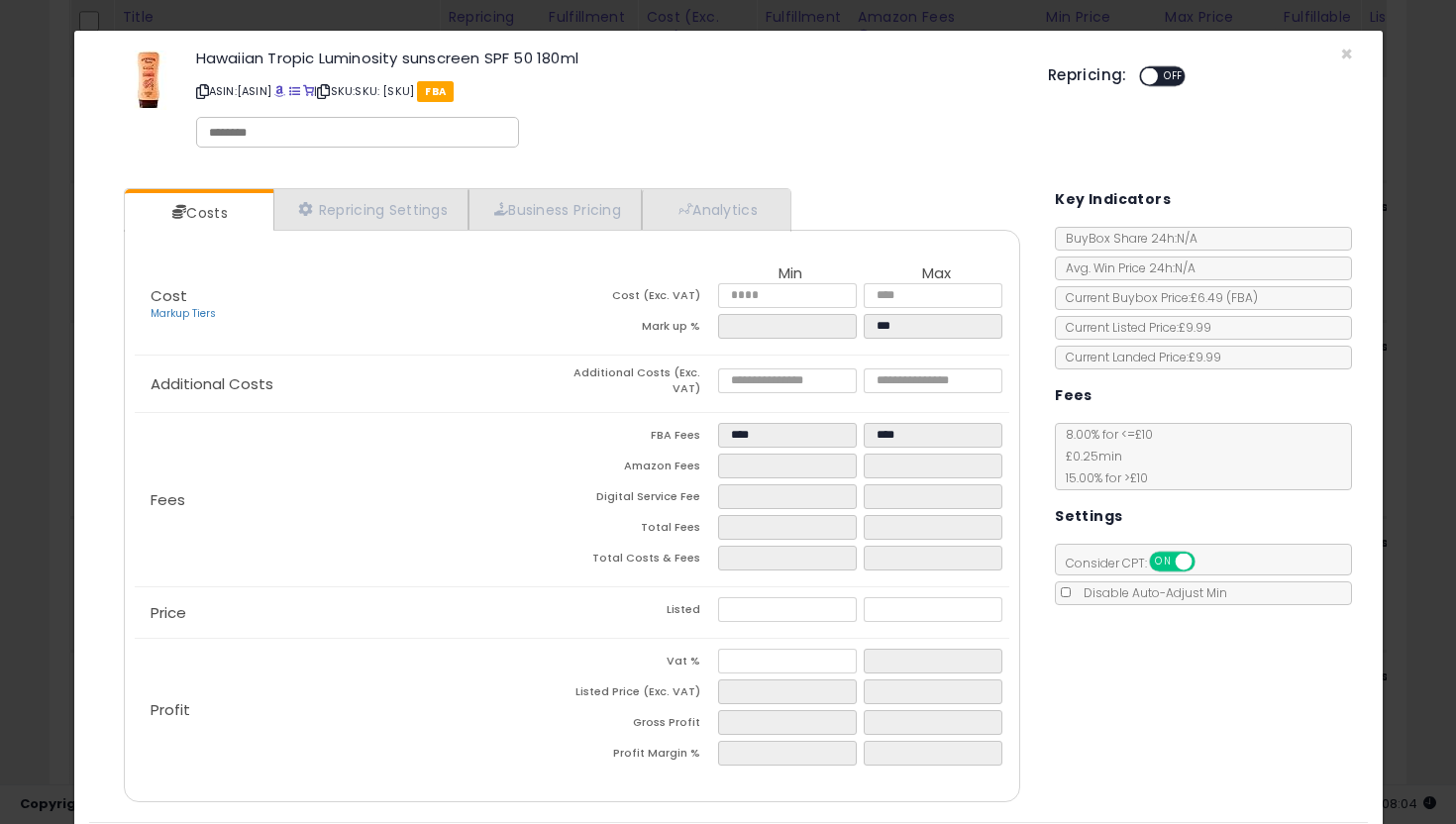 type on "*****" 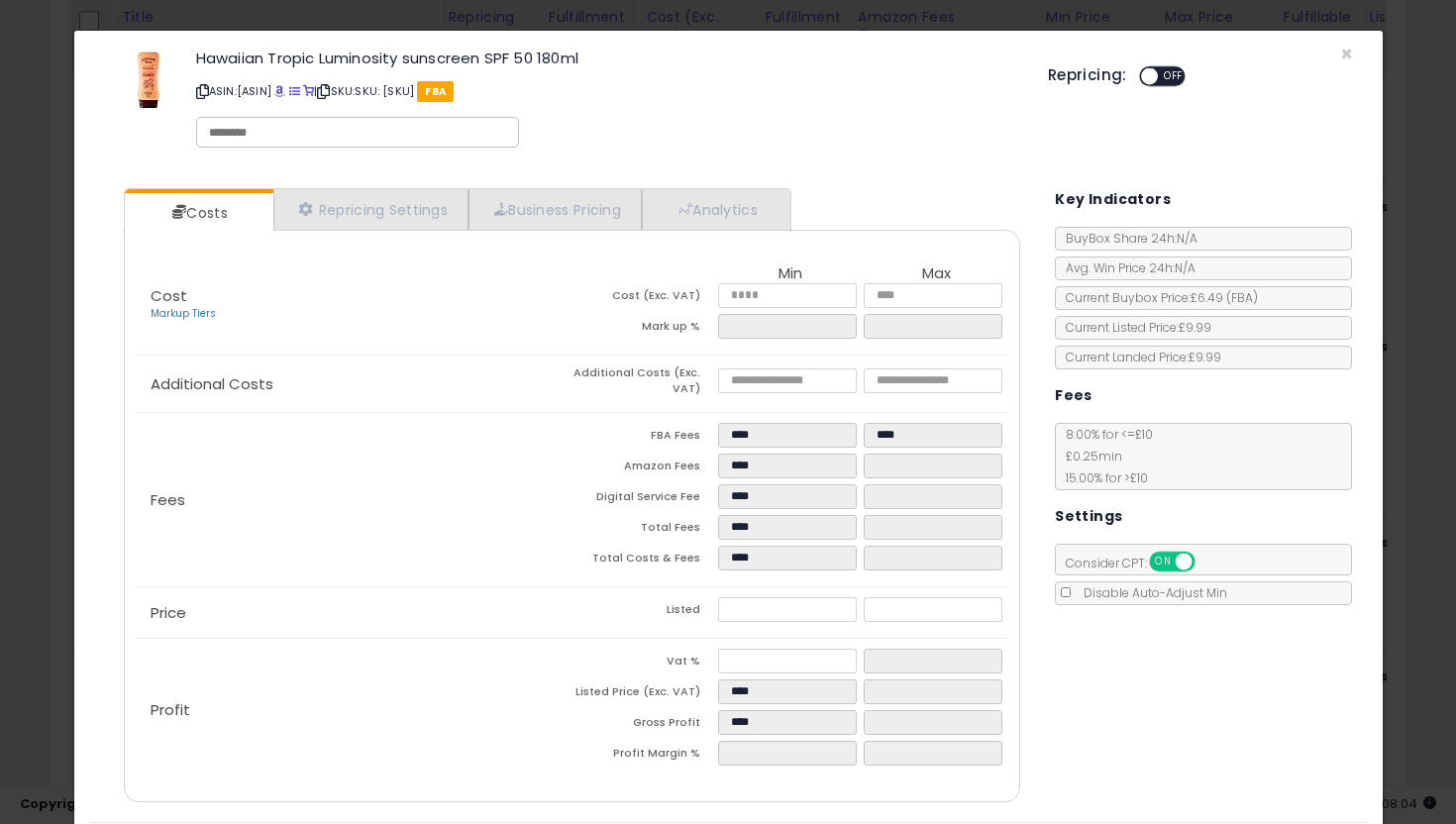 click on "Fees
FBA Fees
****
****
Amazon Fees
****
Digital Service Fee
****
Total Fees
****
Total Costs & Fees
****" 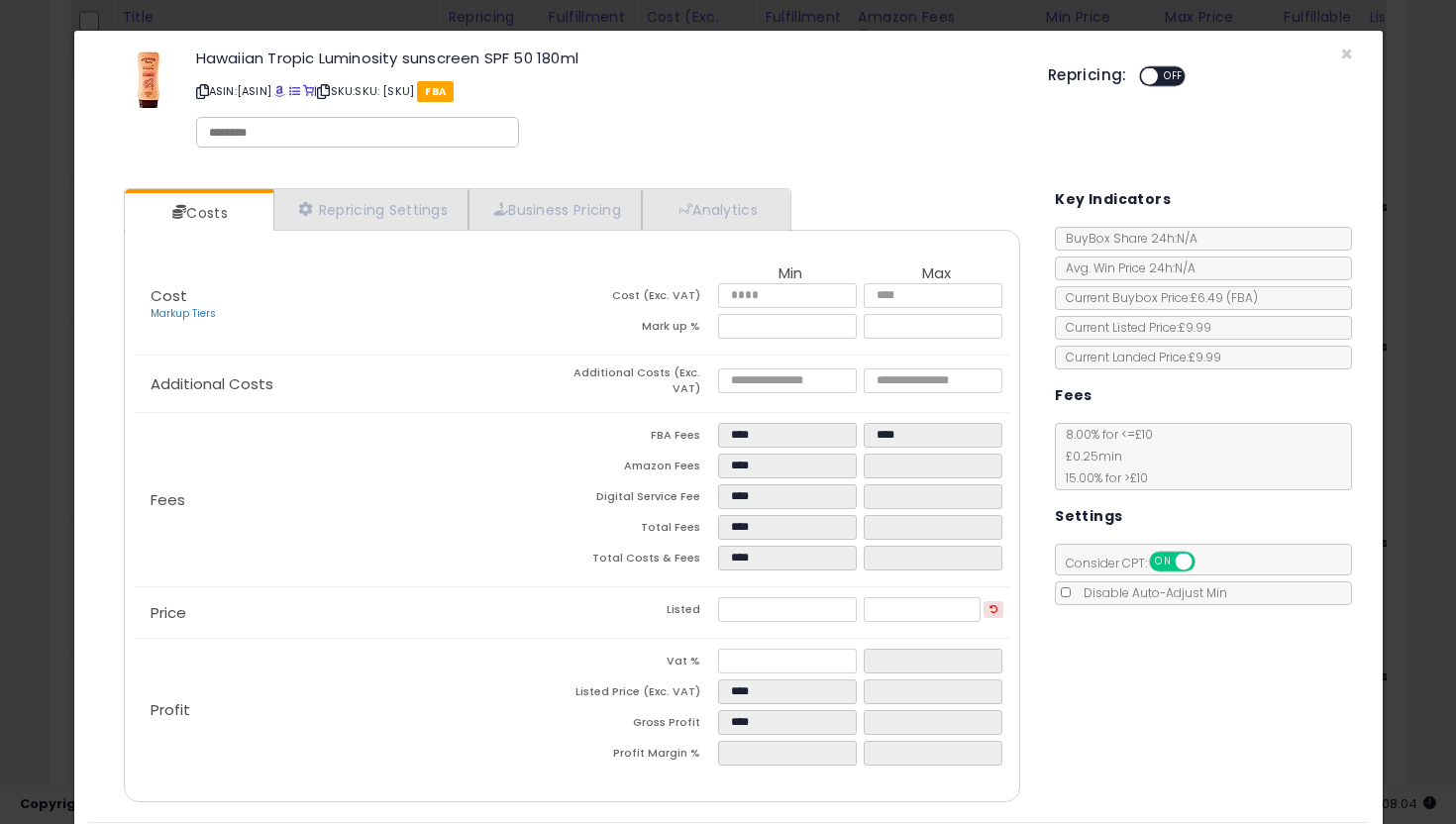 scroll, scrollTop: 61, scrollLeft: 0, axis: vertical 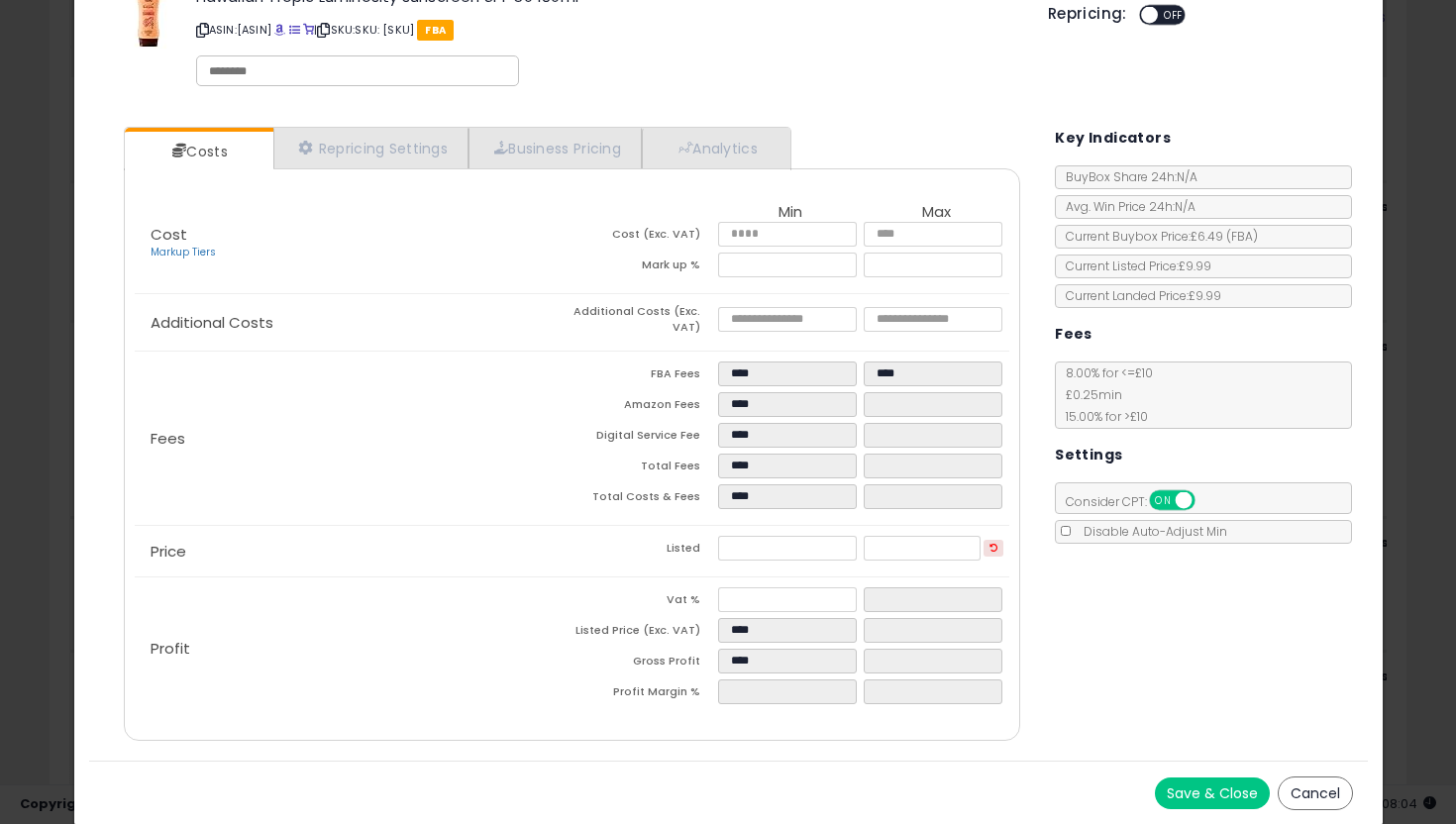 click on "Save & Close" at bounding box center (1212, 793) 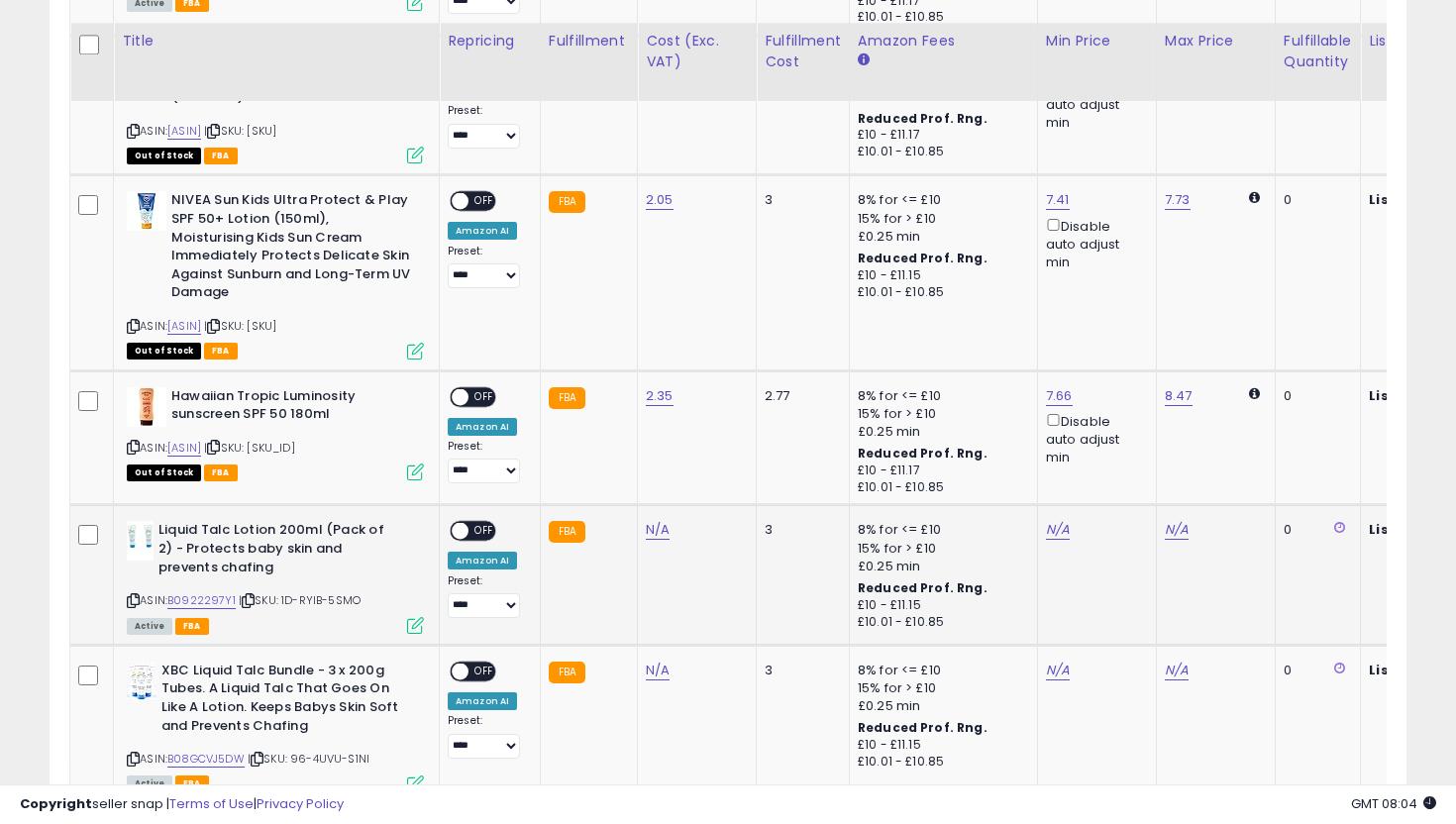 scroll, scrollTop: 1424, scrollLeft: 0, axis: vertical 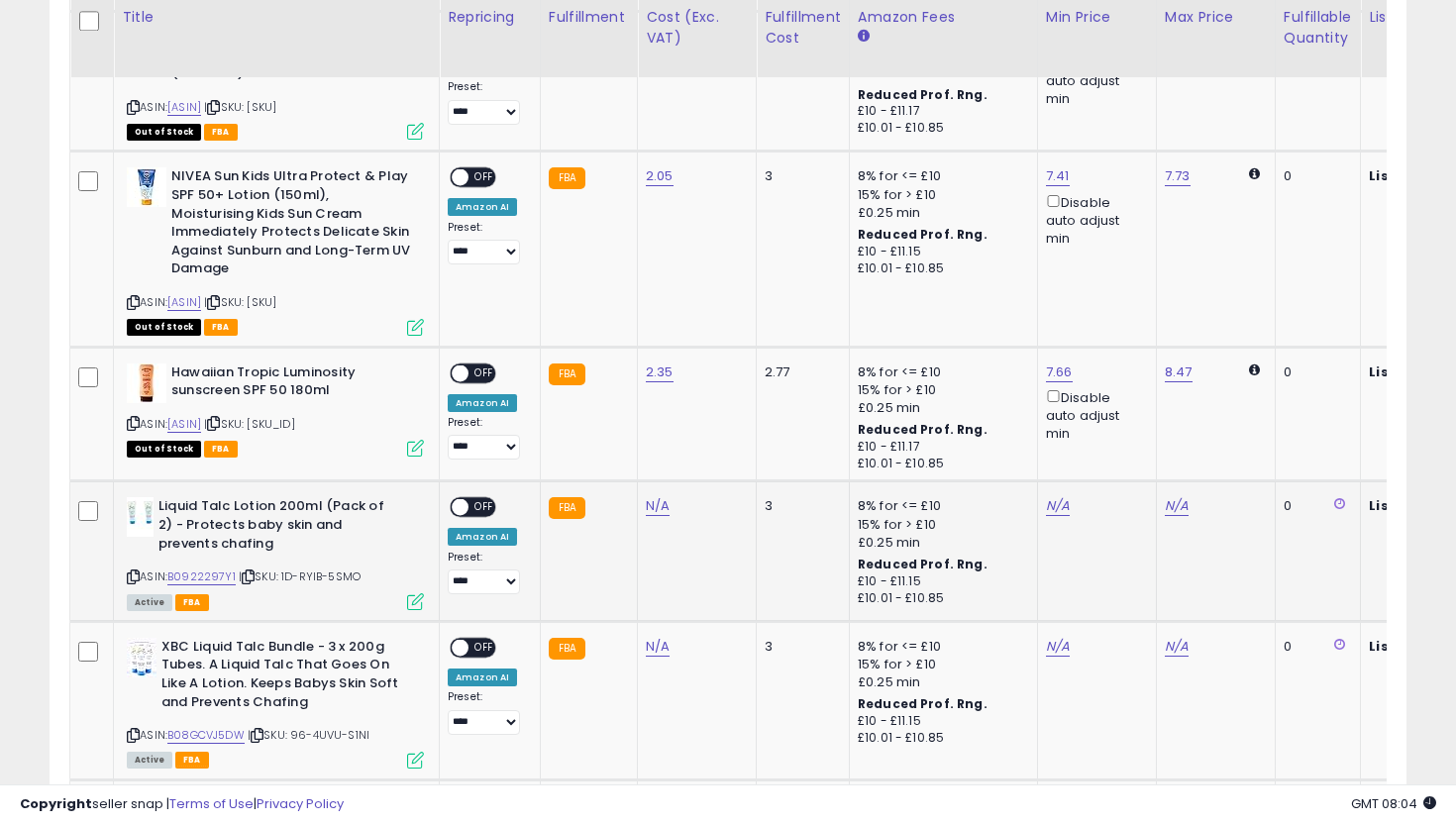 click at bounding box center [415, 601] 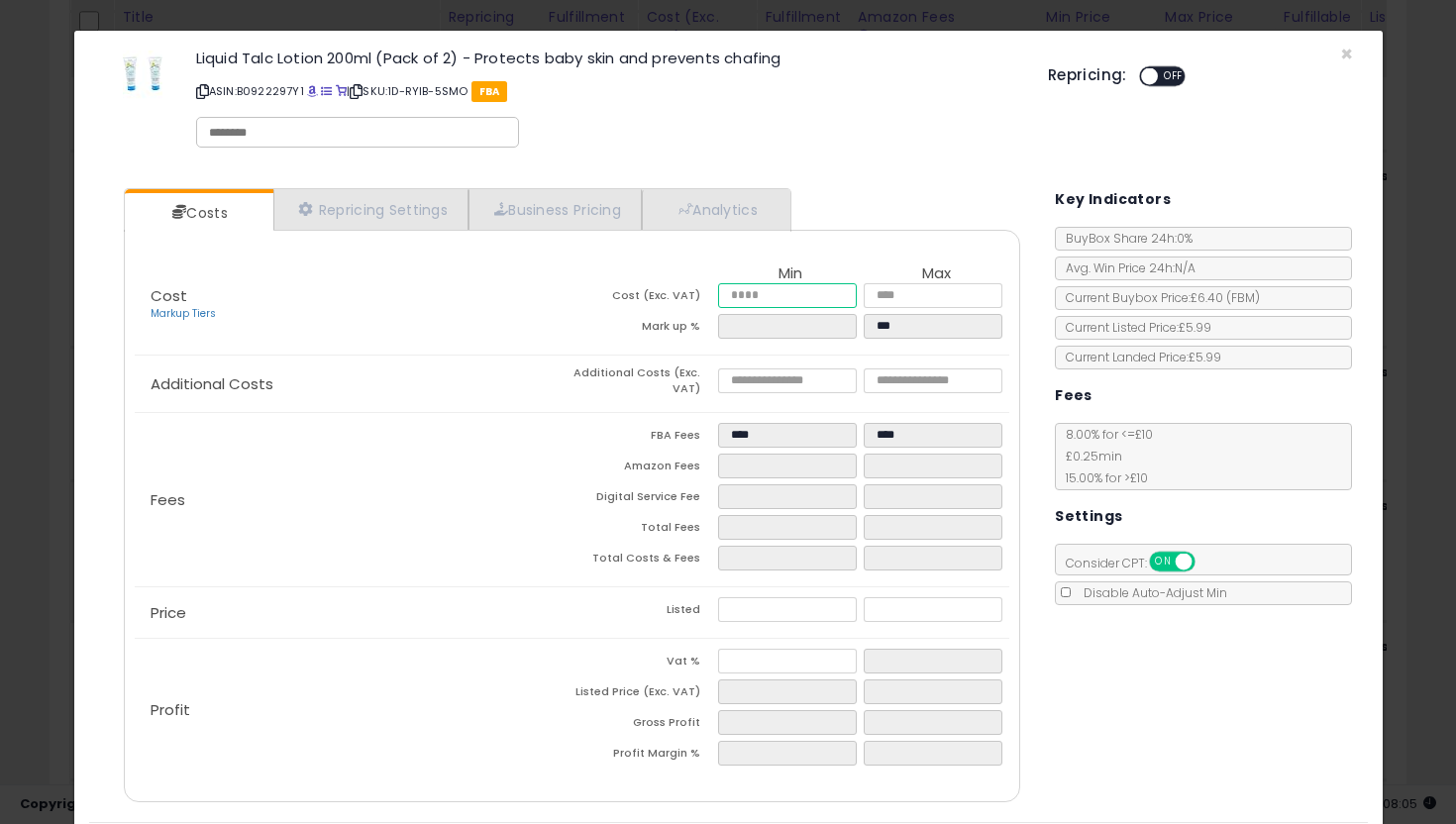 click at bounding box center [787, 295] 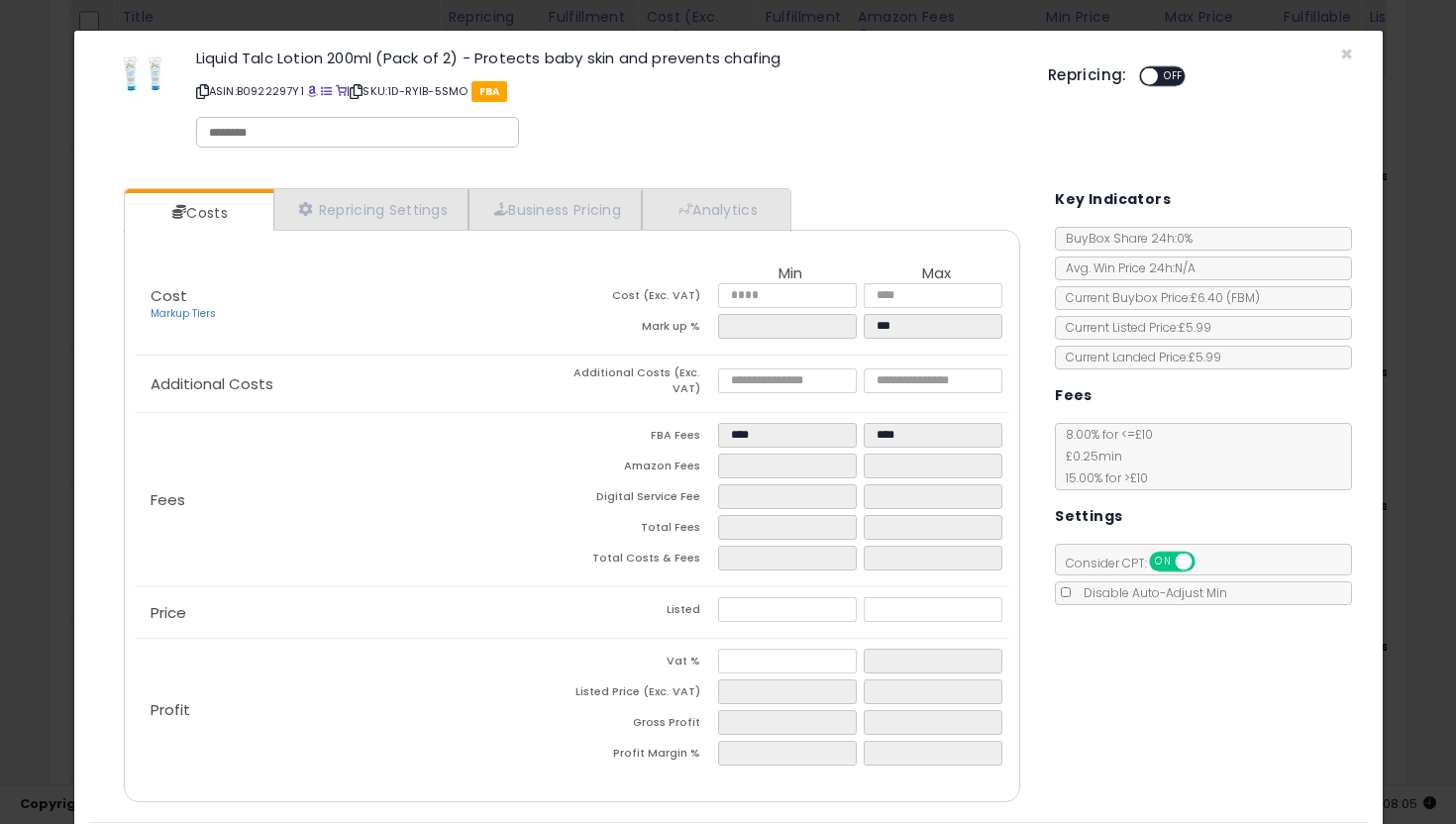type on "*****" 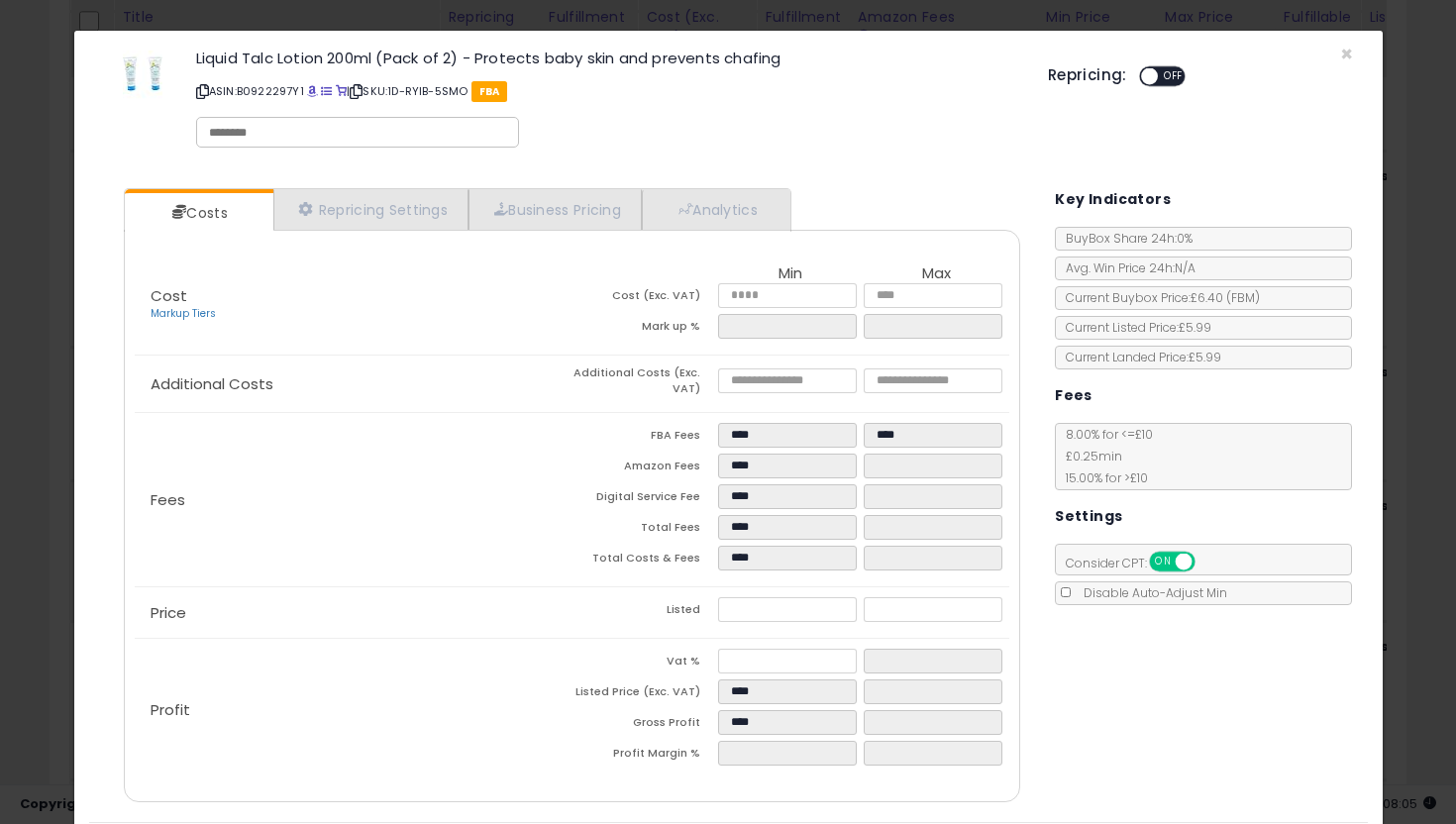 click on "FBA Fees" at bounding box center [644, 438] 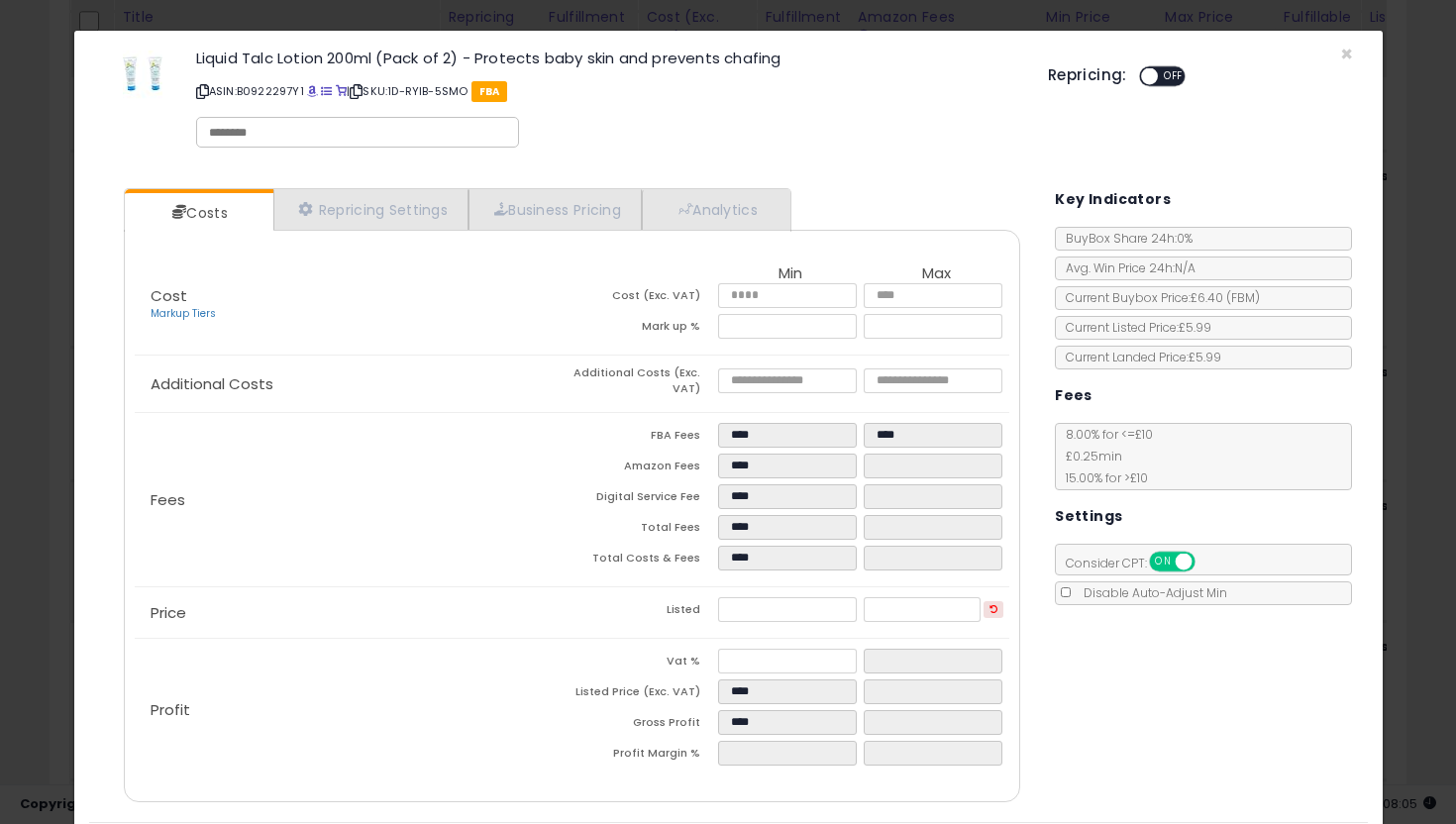 scroll, scrollTop: 61, scrollLeft: 0, axis: vertical 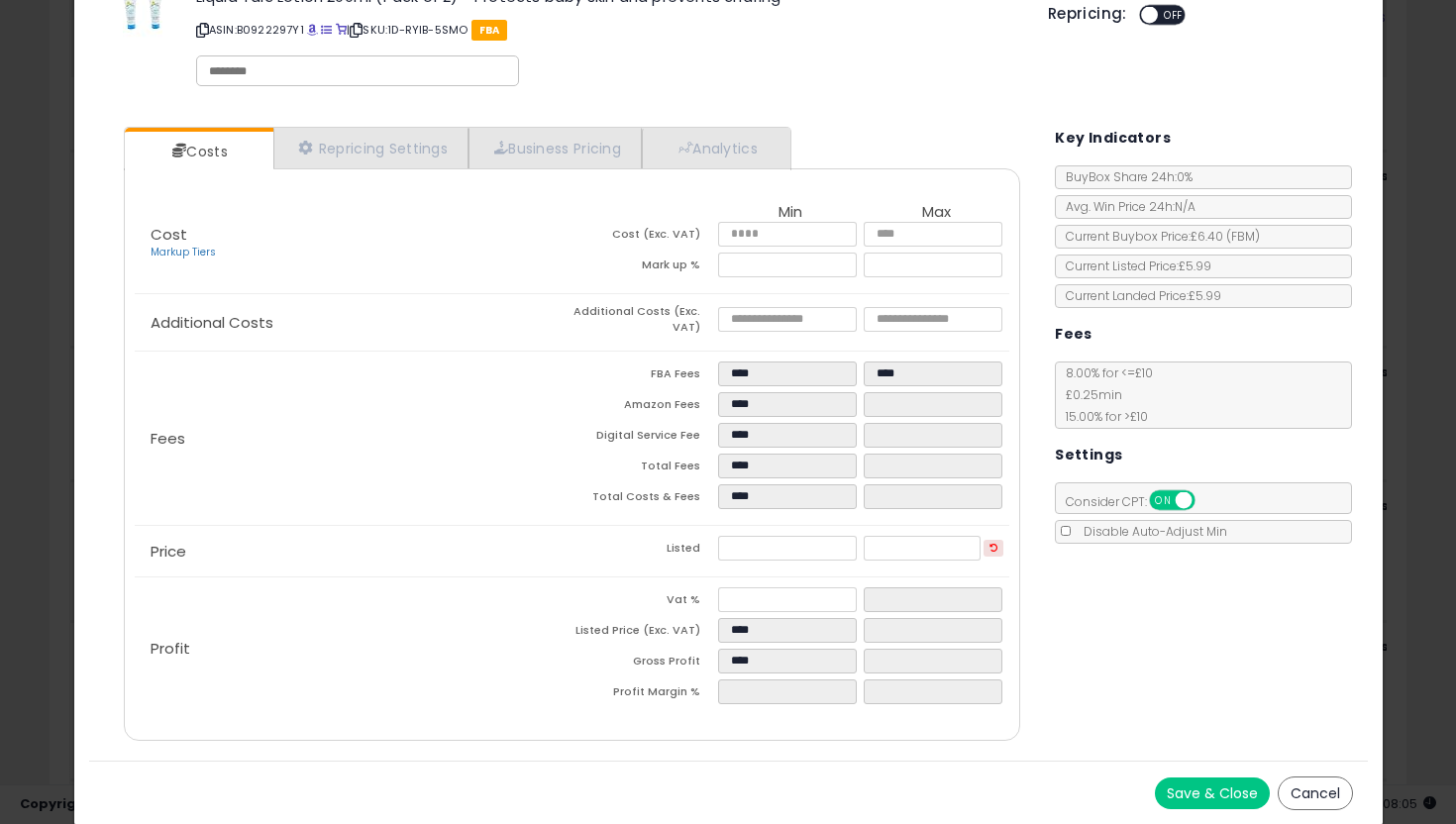 click on "Save & Close" at bounding box center [1212, 793] 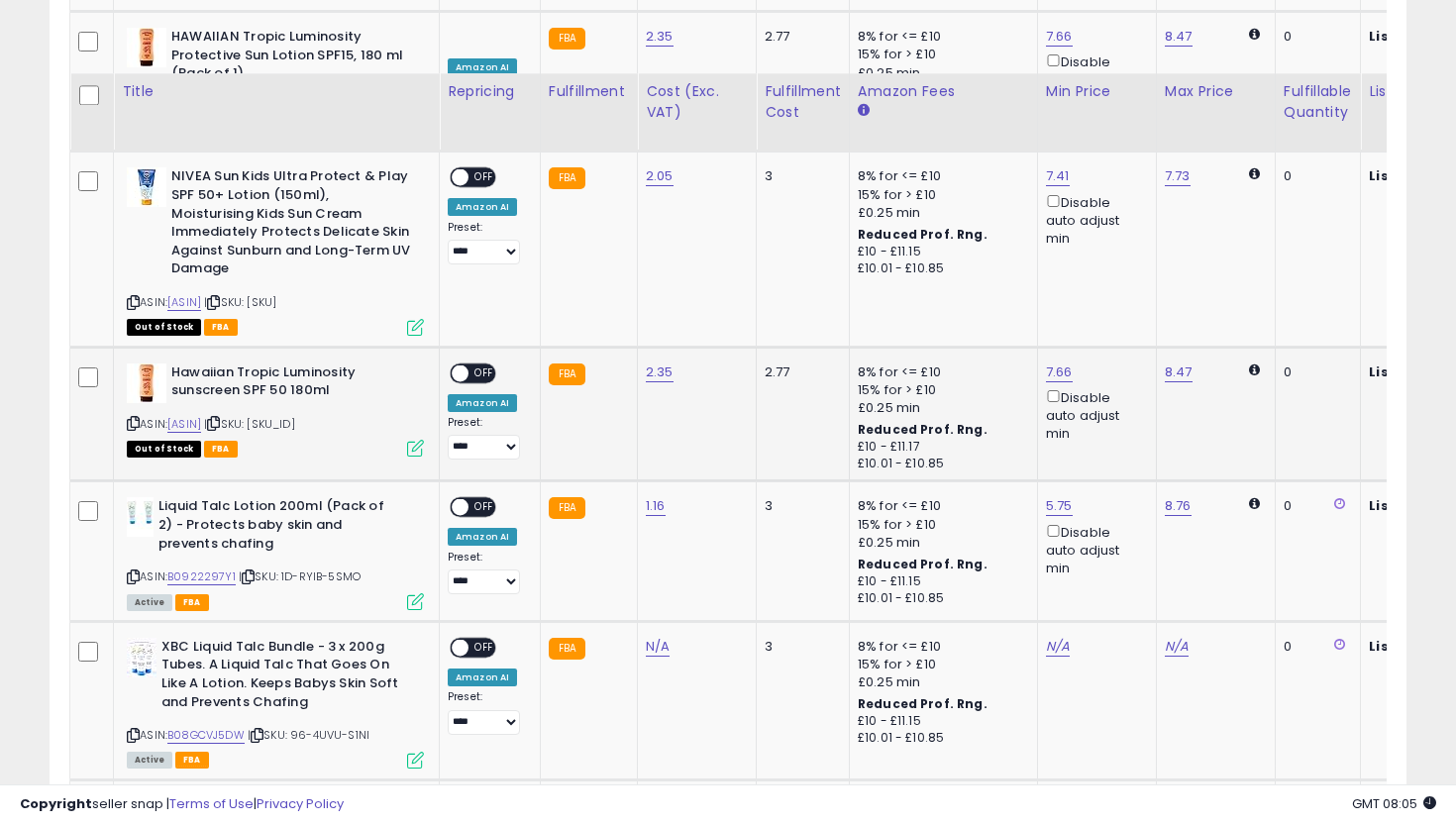 scroll, scrollTop: 1518, scrollLeft: 0, axis: vertical 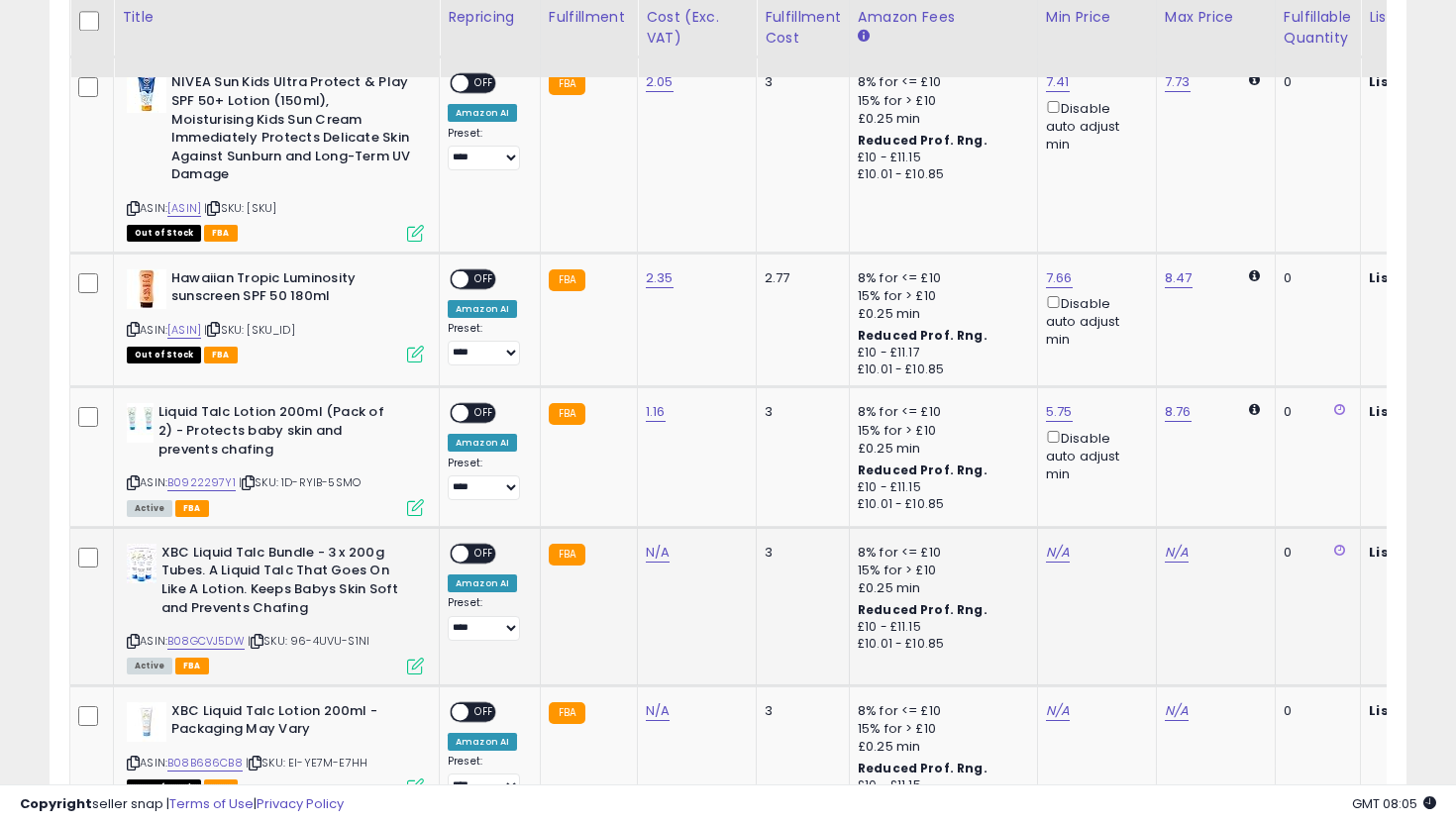 click at bounding box center (415, 666) 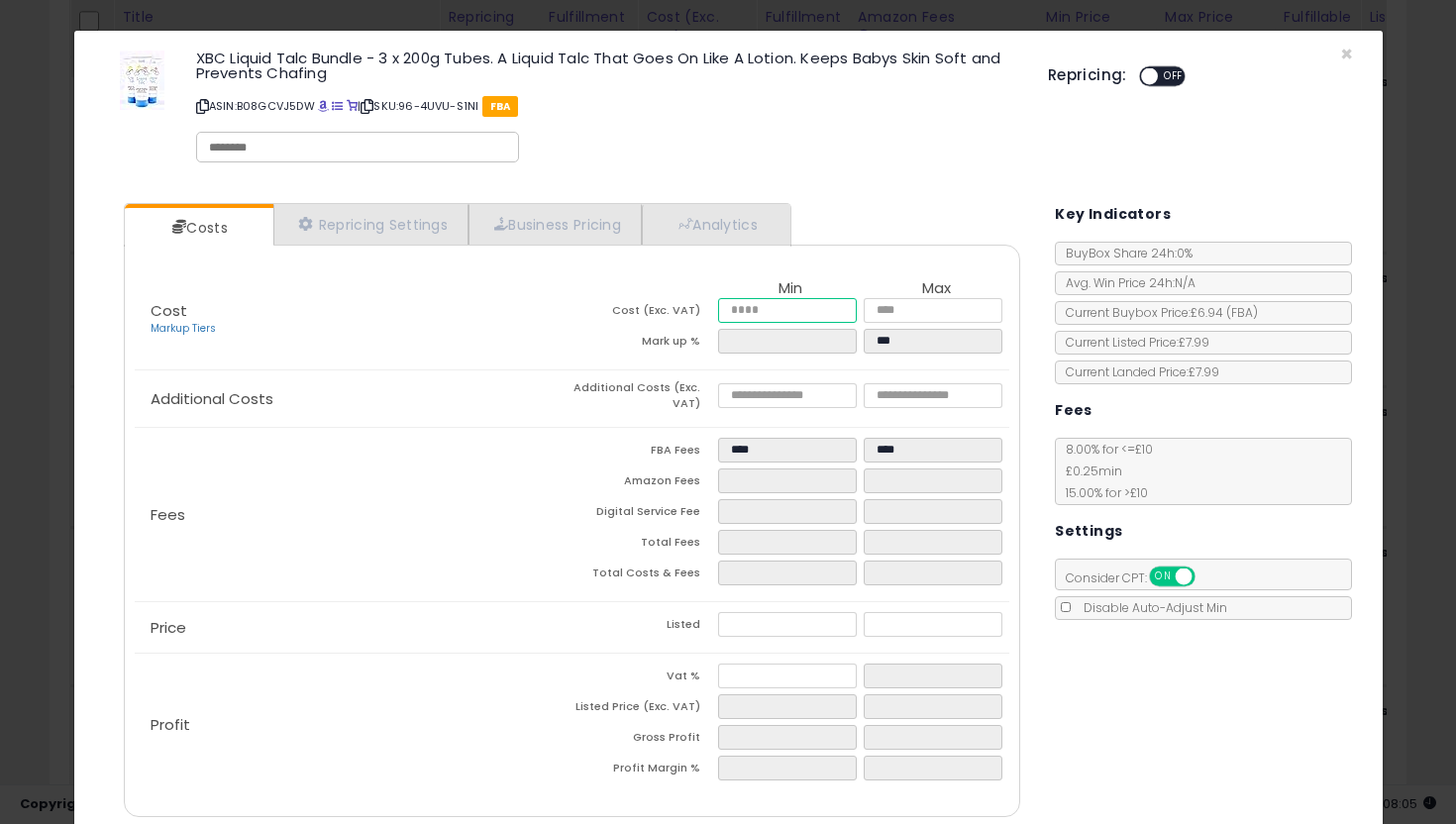 click at bounding box center (787, 310) 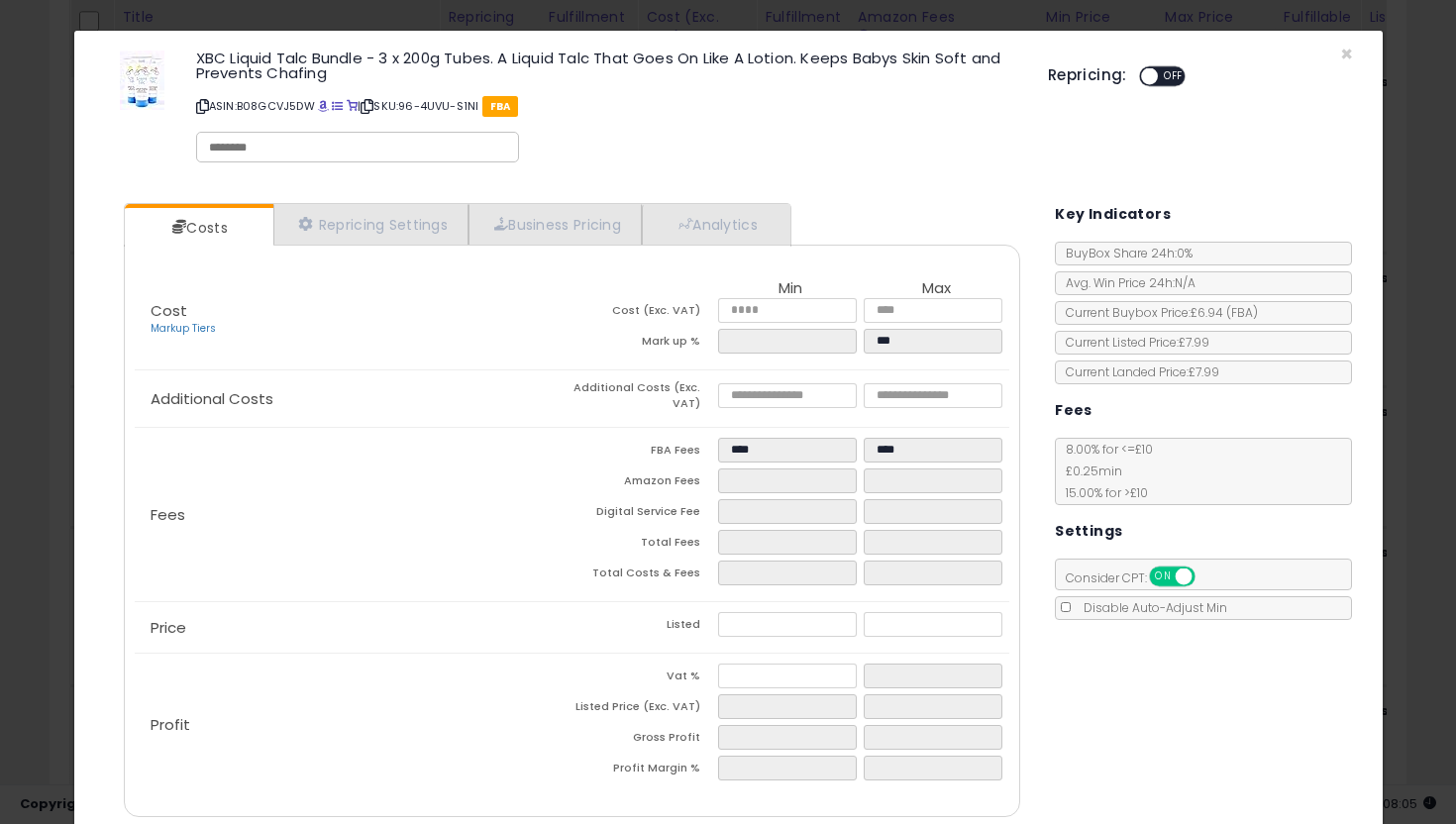 type on "*****" 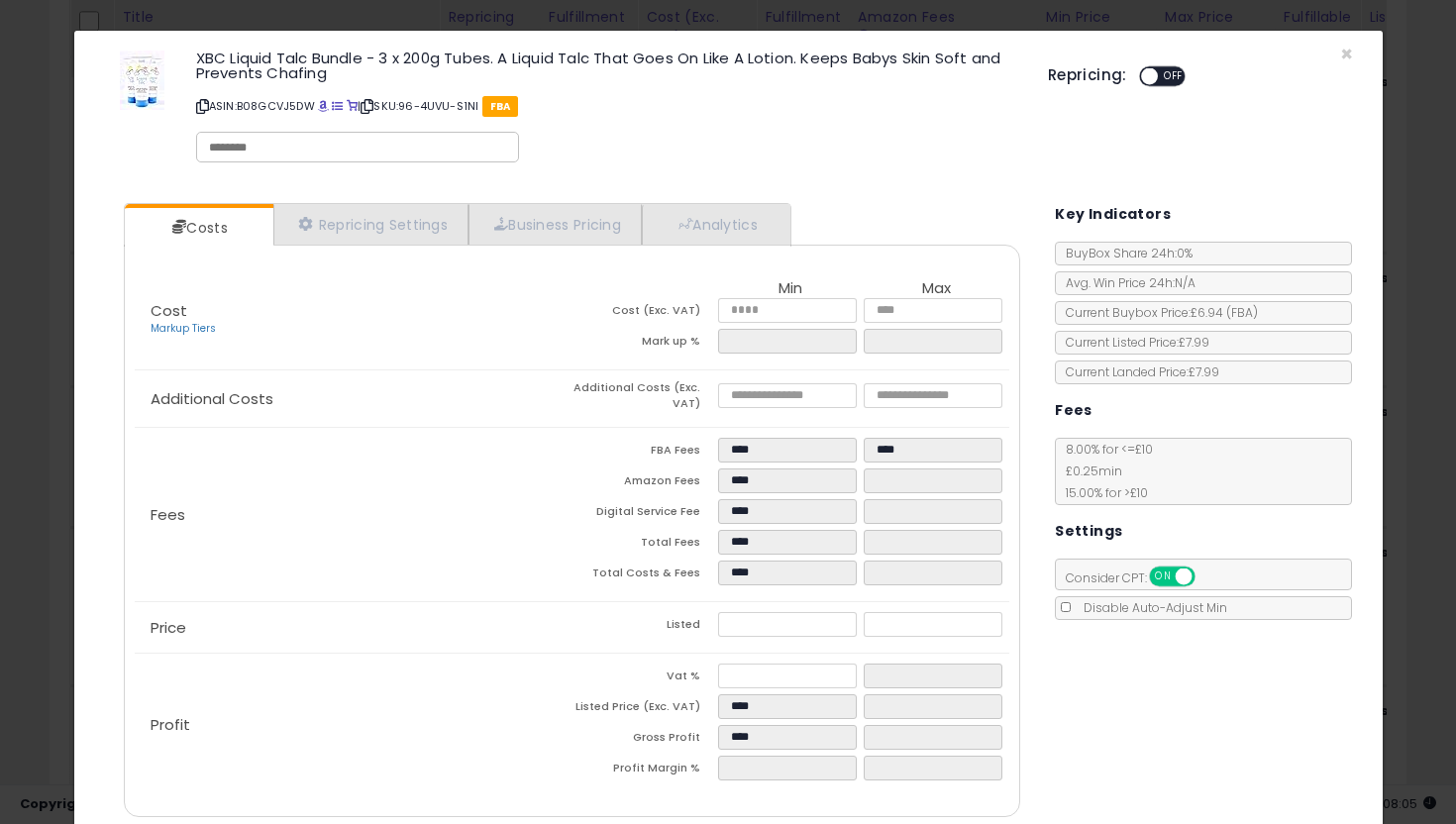 click on "Fees
FBA Fees
****
****
Amazon Fees
****
Digital Service Fee
****
Total Fees
****
Total Costs & Fees
****" 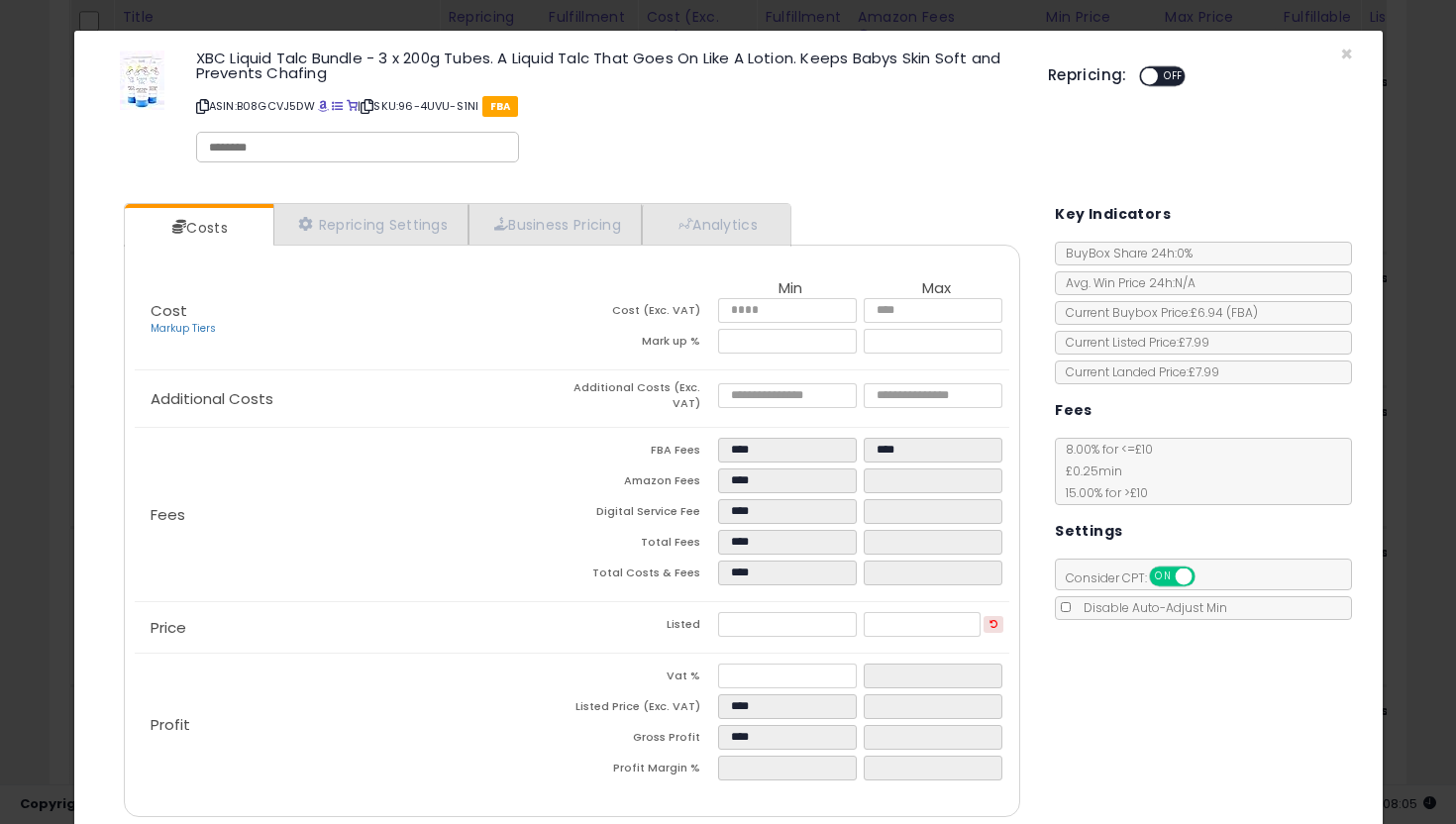scroll, scrollTop: 76, scrollLeft: 0, axis: vertical 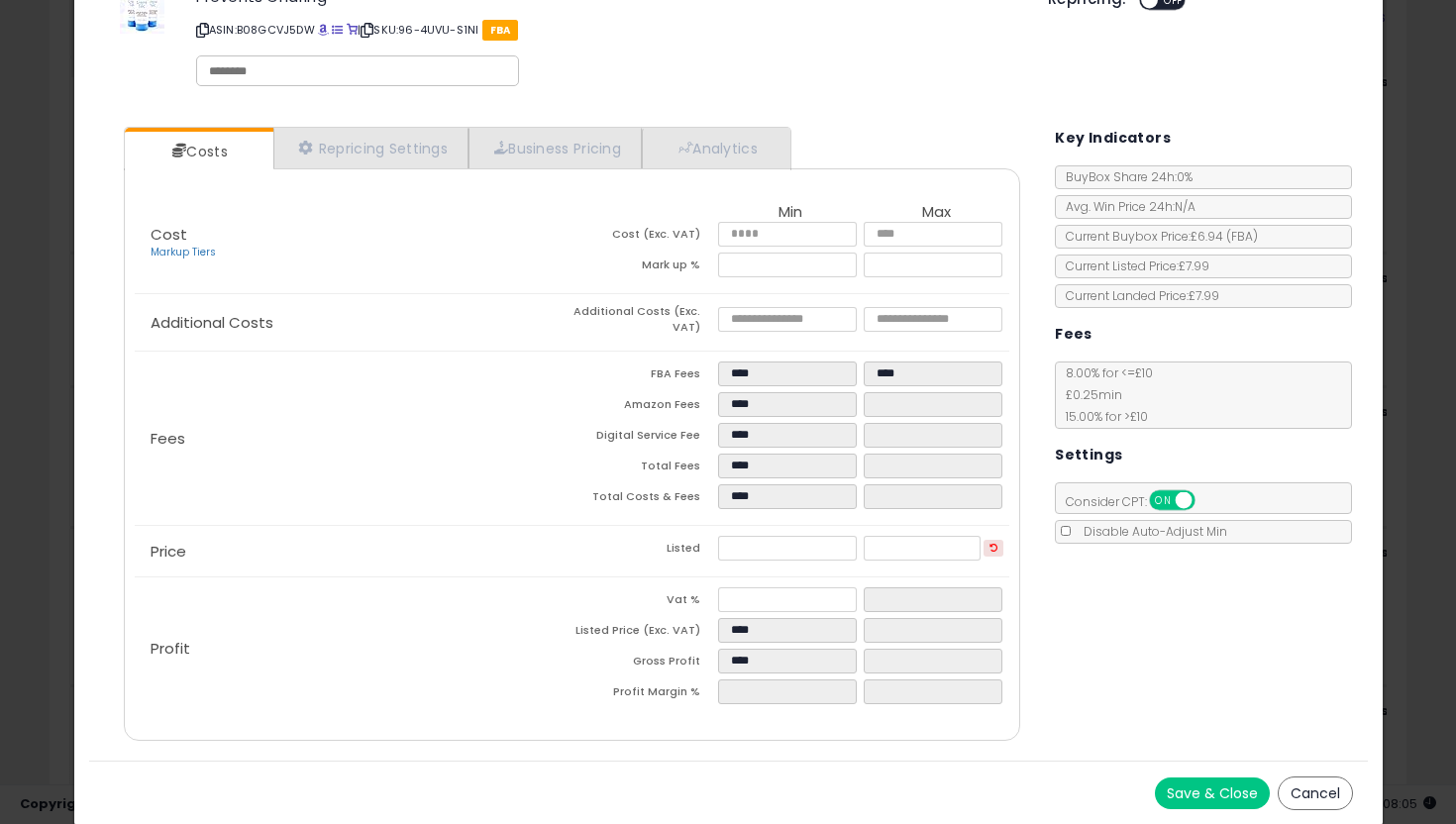 click on "Save & Close" at bounding box center [1212, 793] 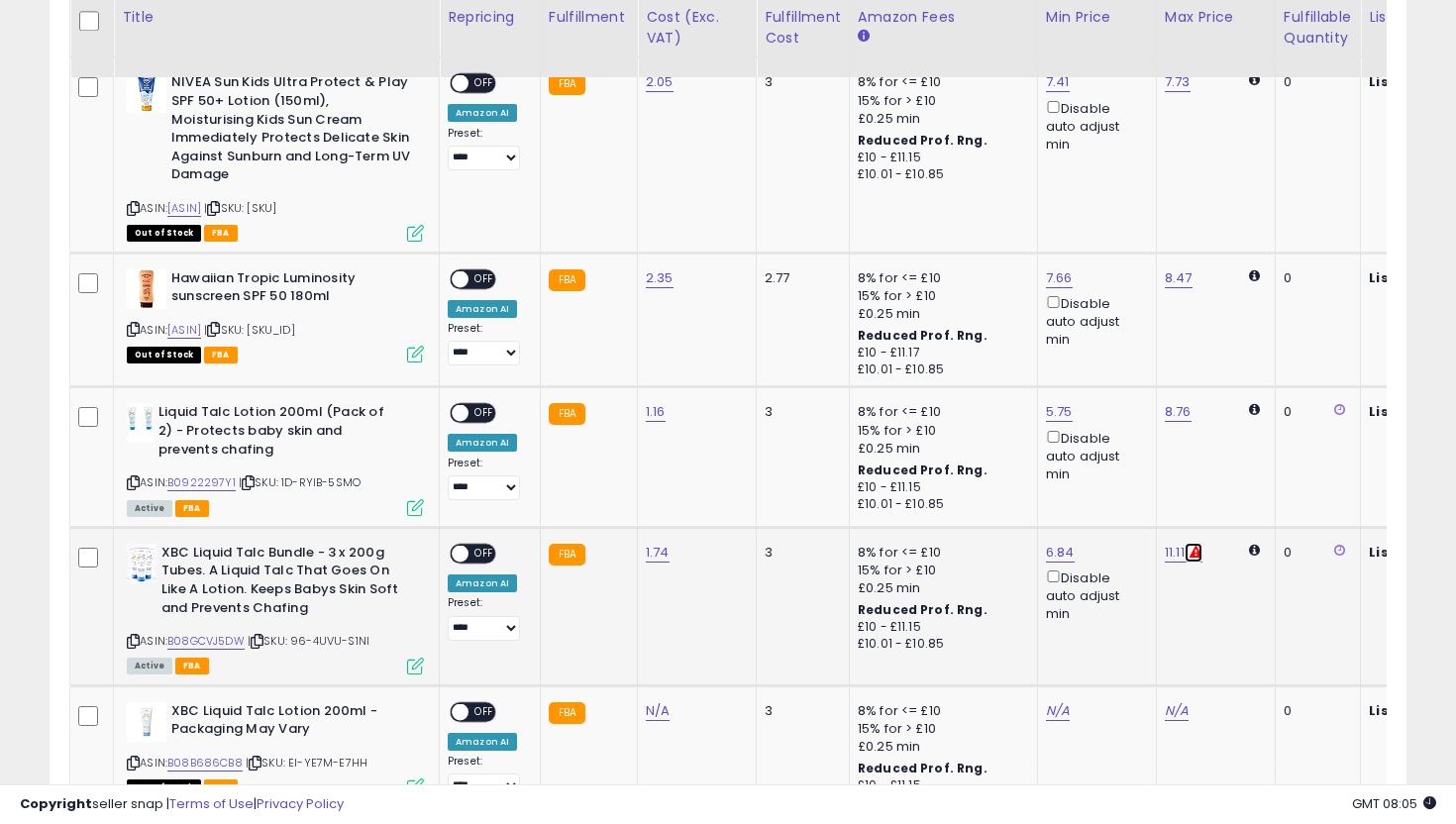 click at bounding box center (1196, 552) 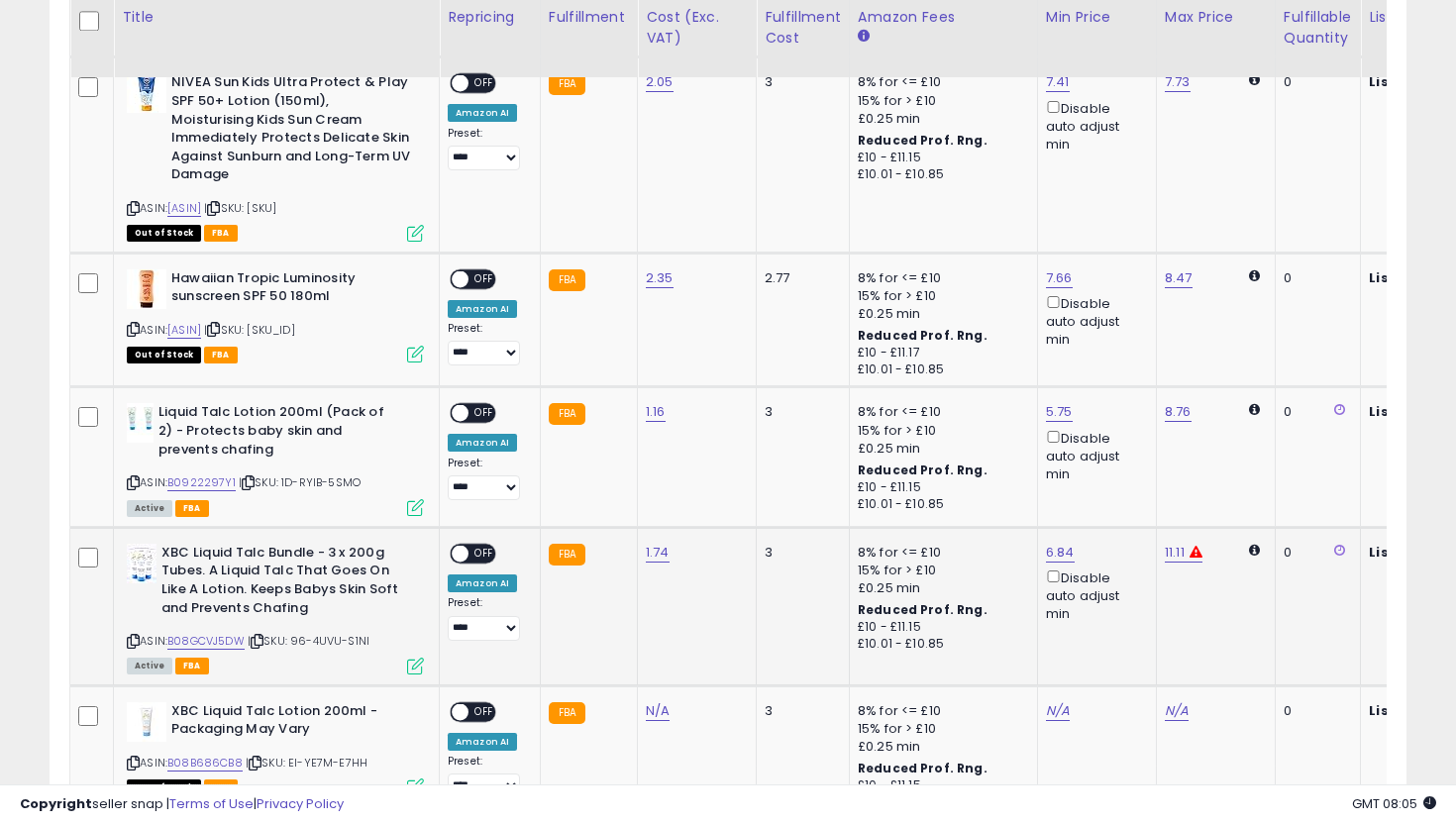 click at bounding box center (1254, 550) 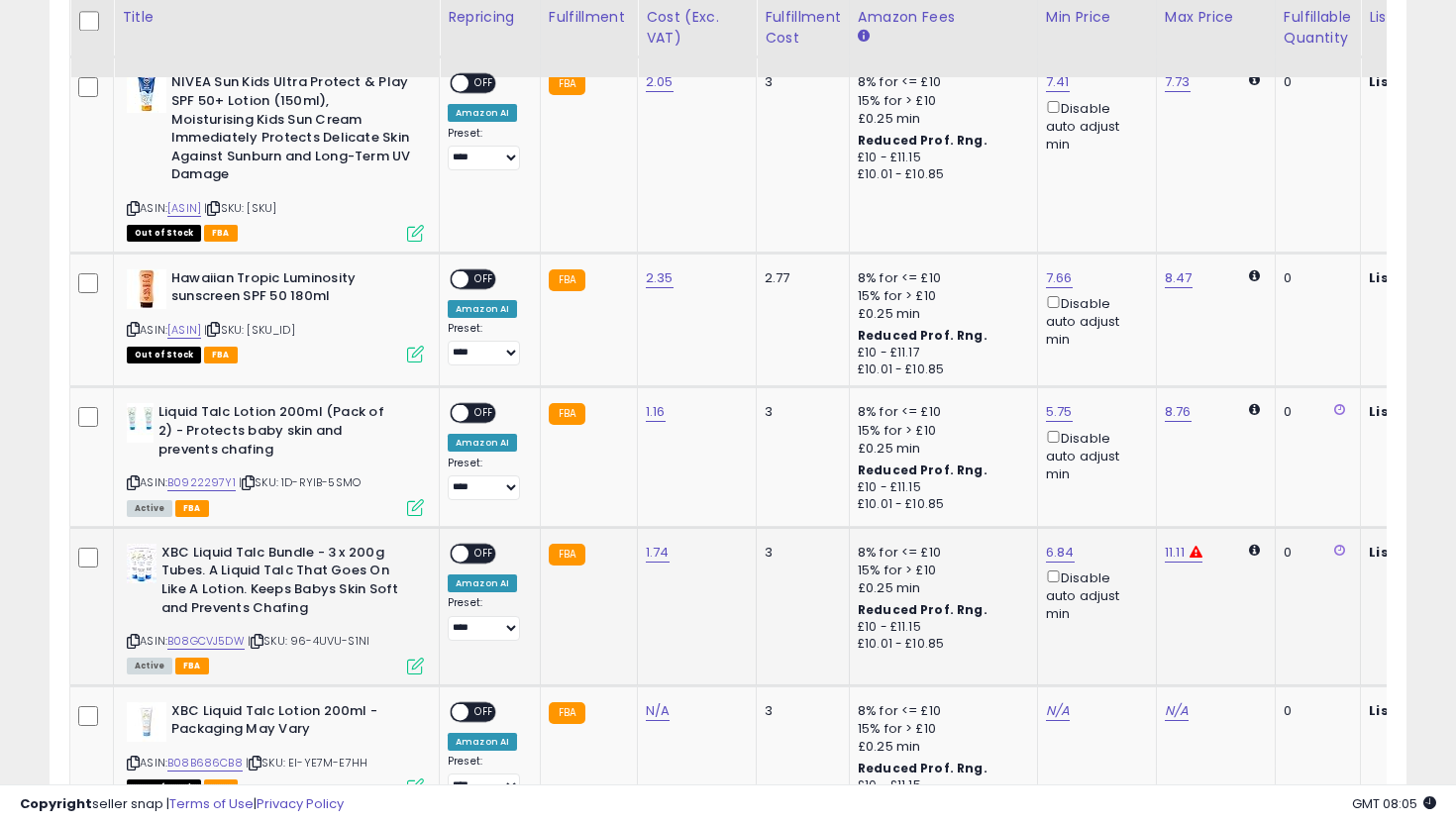 click at bounding box center [415, 666] 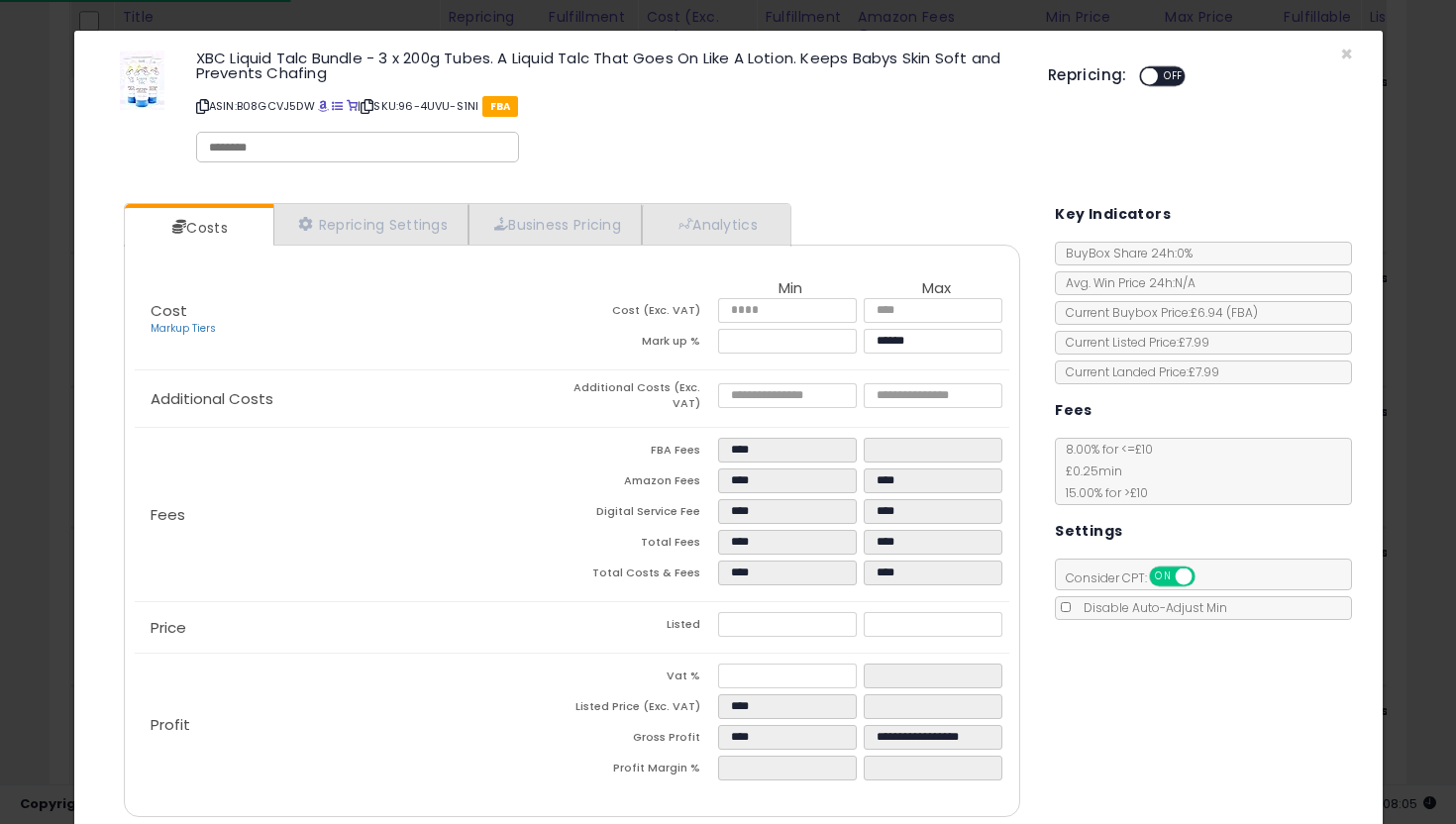 scroll, scrollTop: 76, scrollLeft: 0, axis: vertical 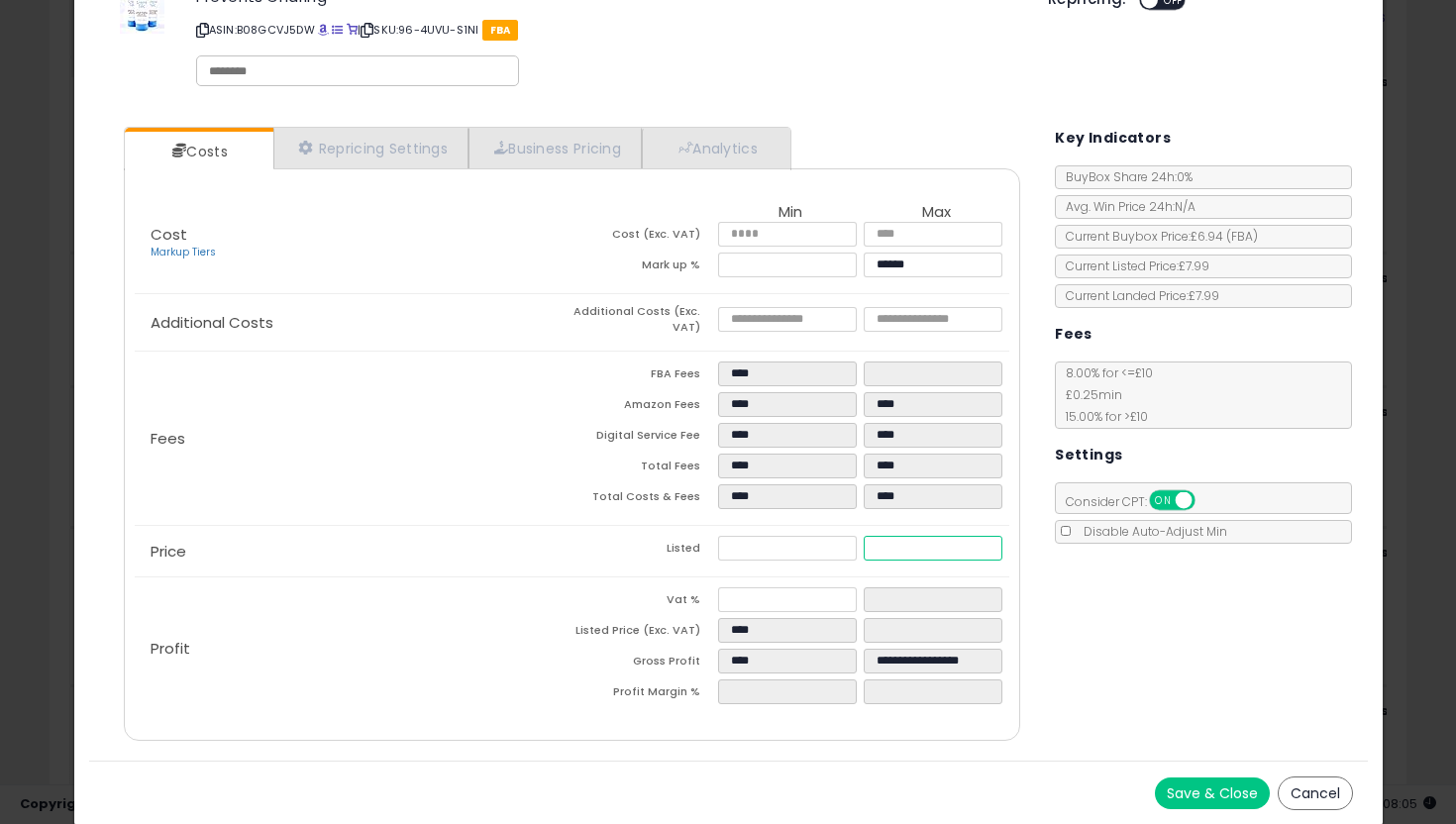 drag, startPoint x: 921, startPoint y: 555, endPoint x: 834, endPoint y: 555, distance: 87 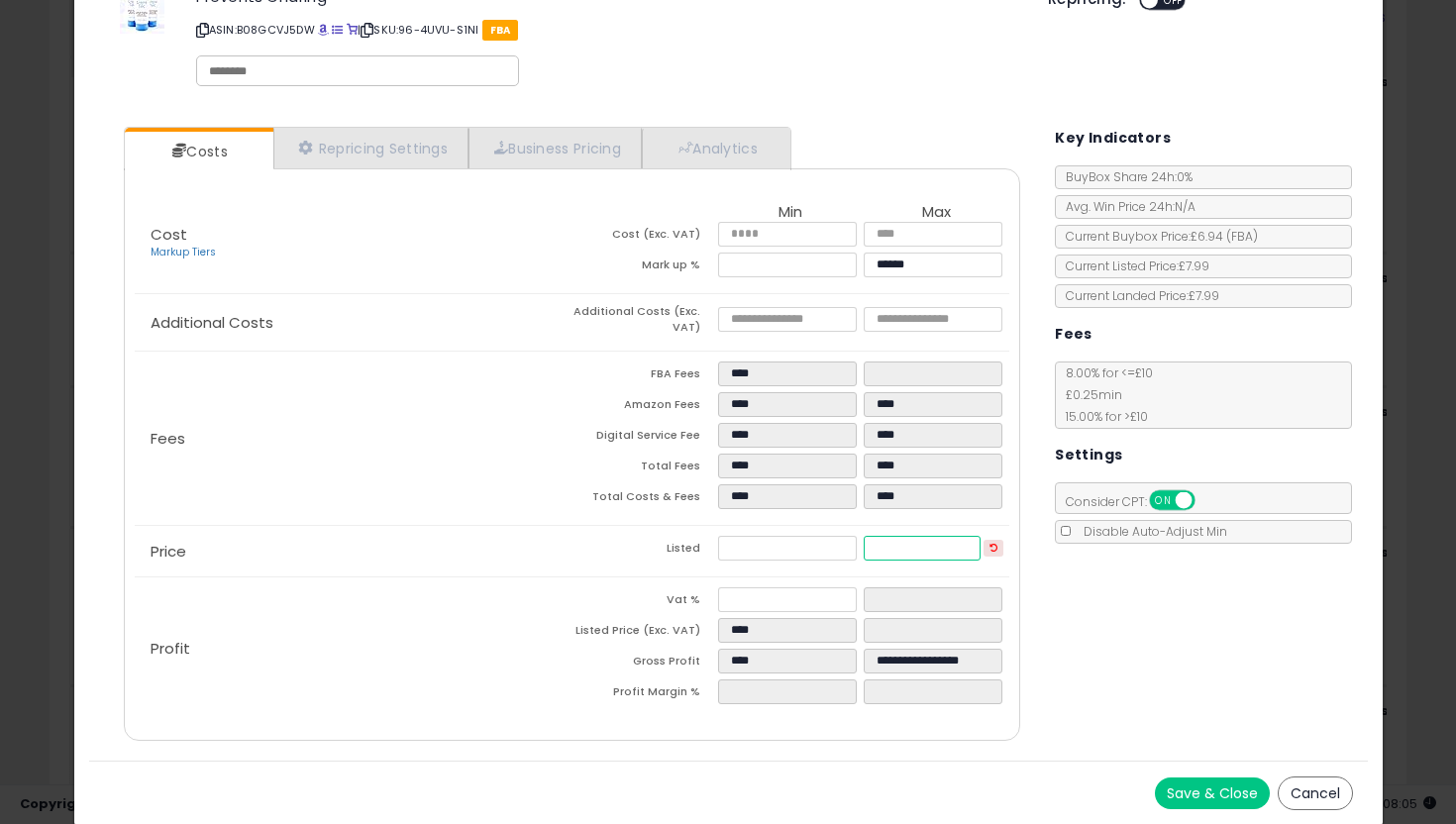 type on "****" 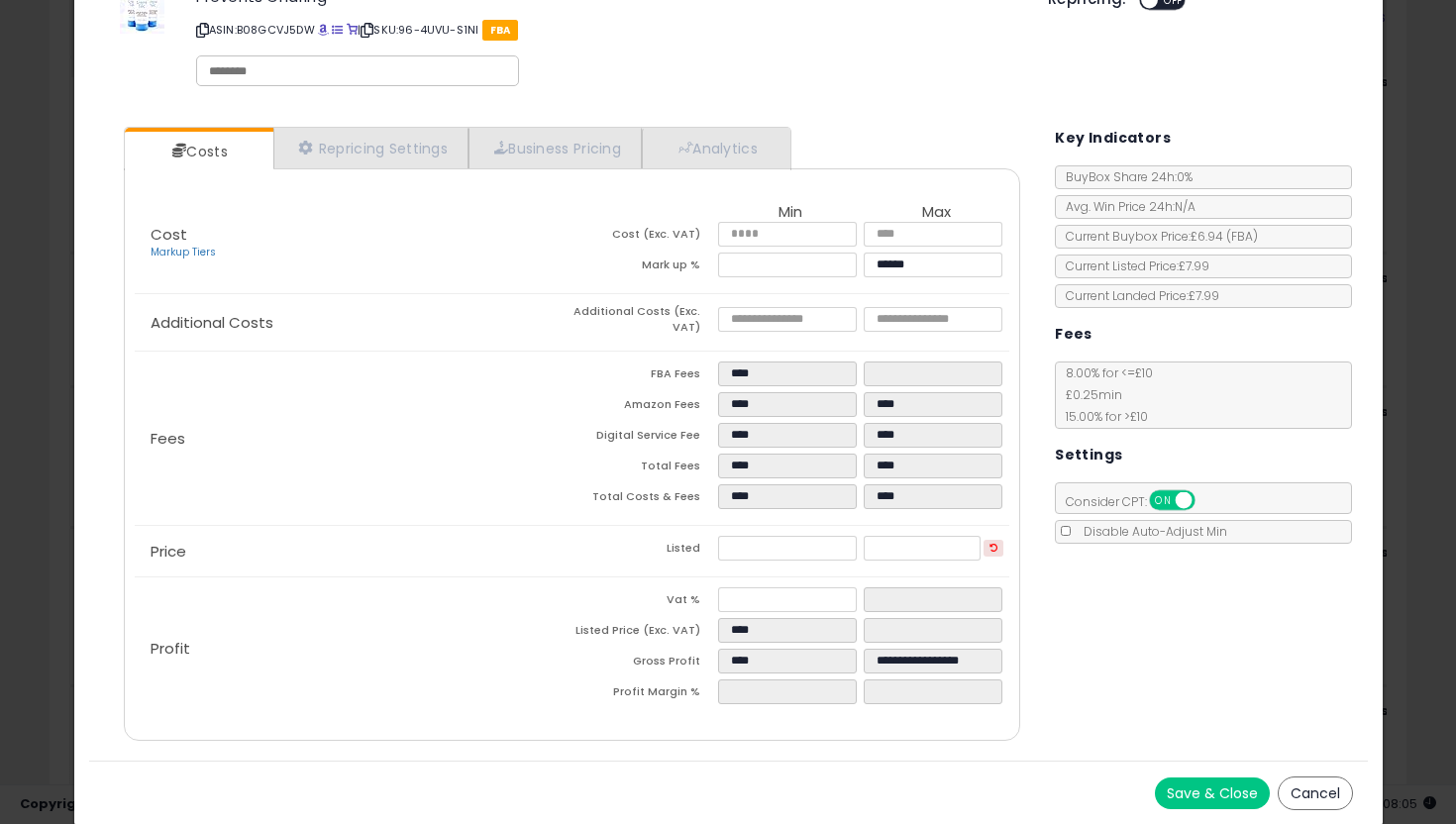 type on "******" 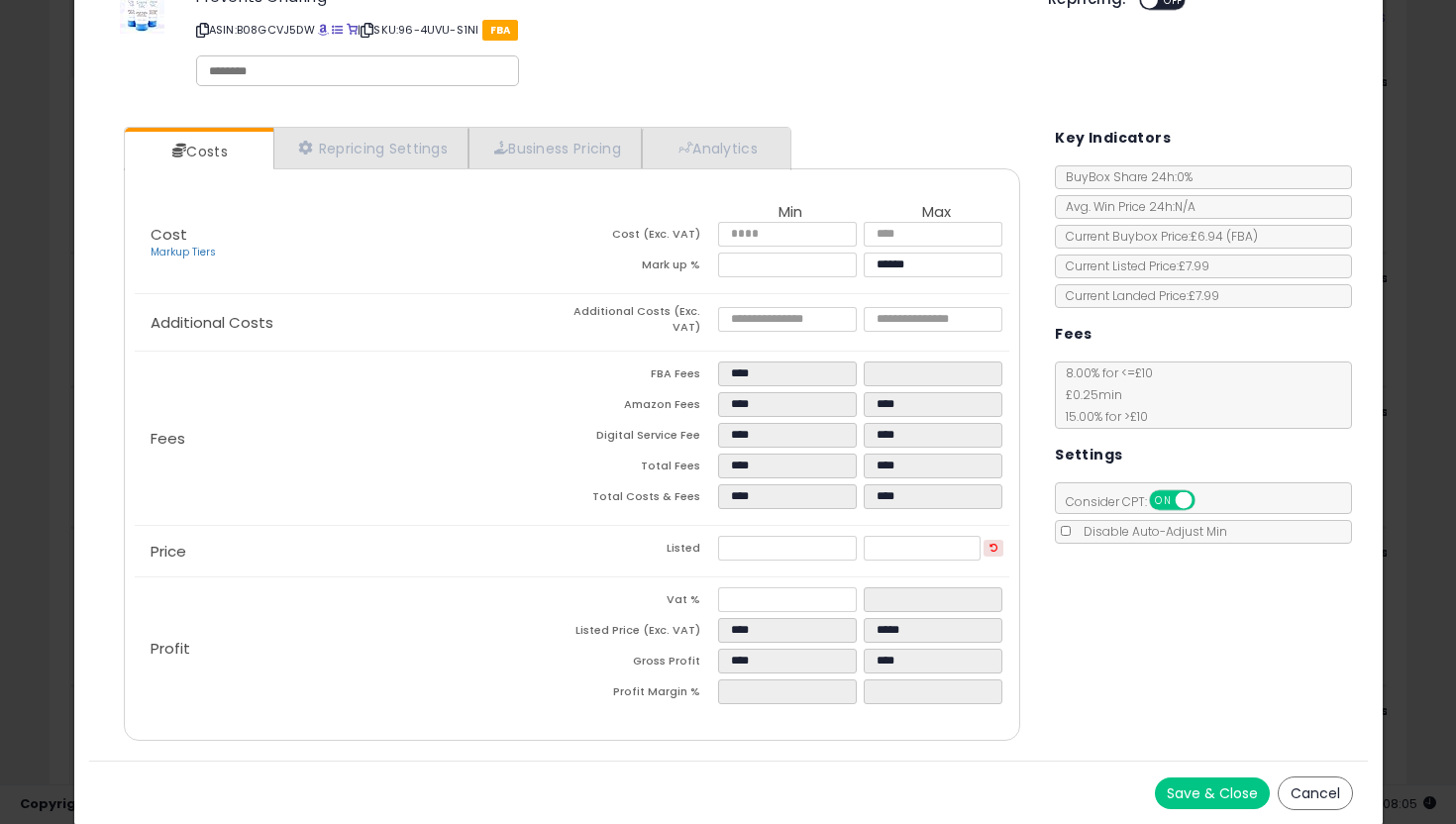click on "Costs
Repricing Settings
Business Pricing
Analytics
Cost" at bounding box center [728, 436] 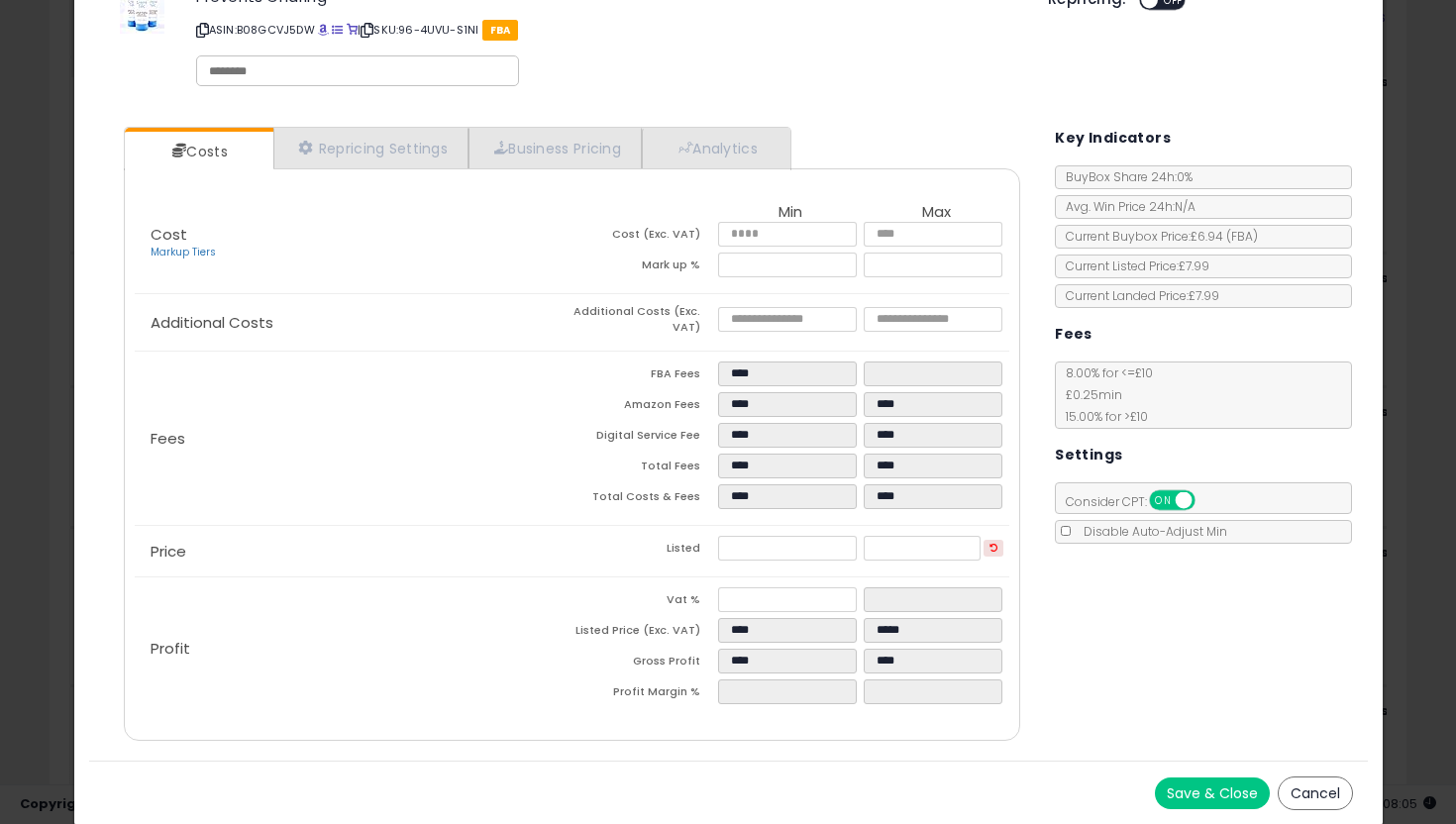 click on "Save & Close" at bounding box center [1212, 793] 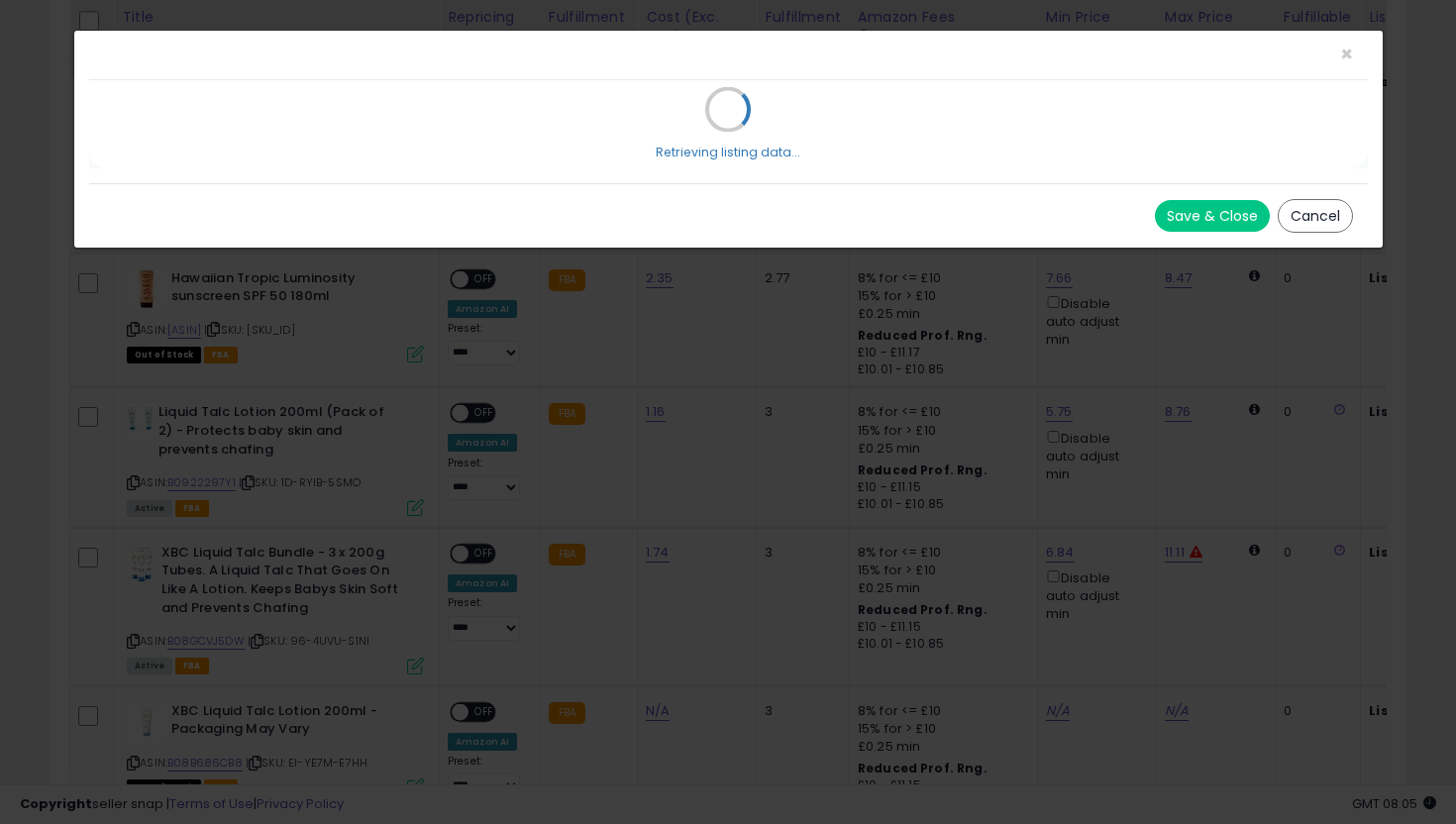 scroll, scrollTop: 0, scrollLeft: 0, axis: both 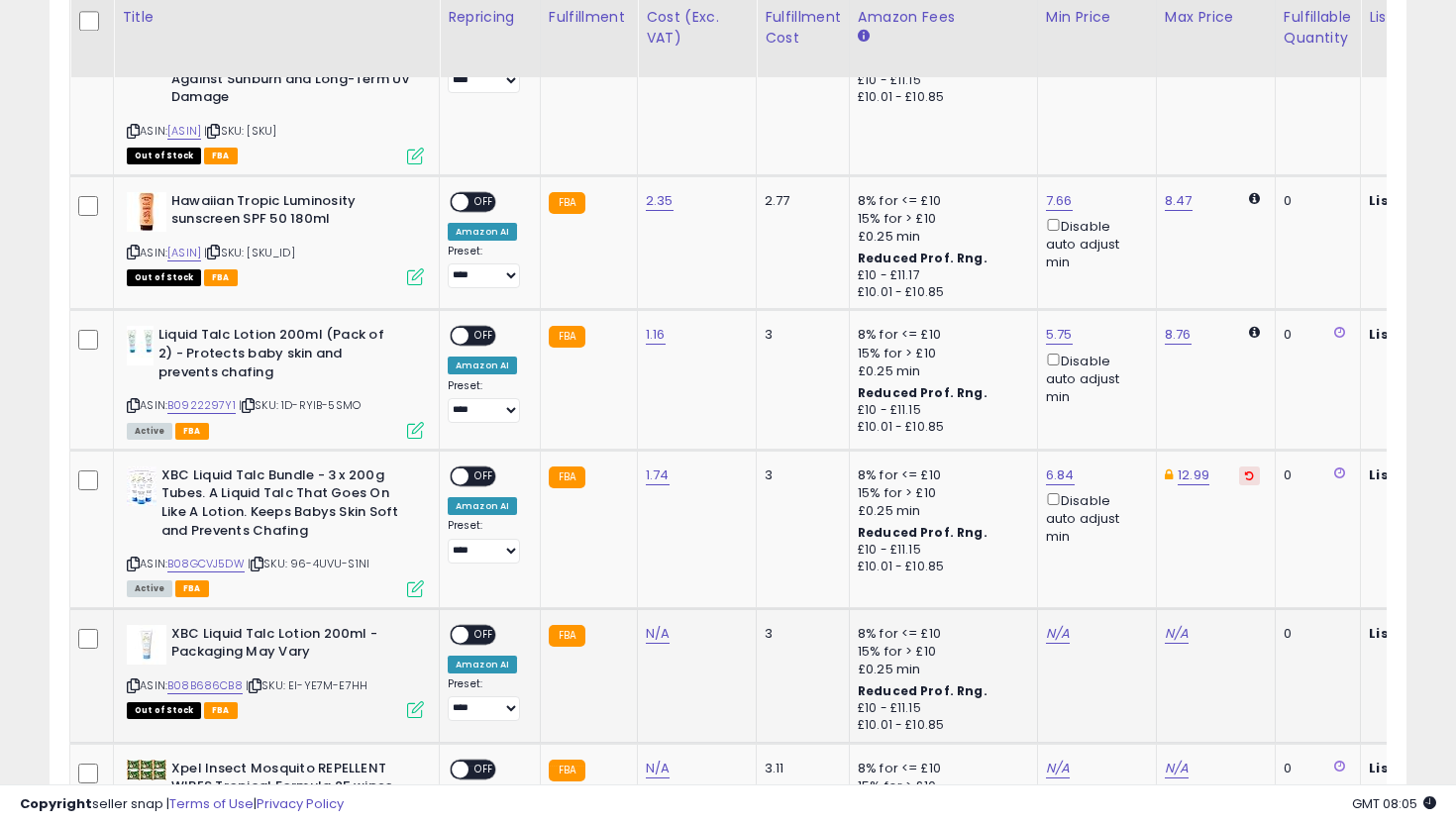 click at bounding box center [415, 709] 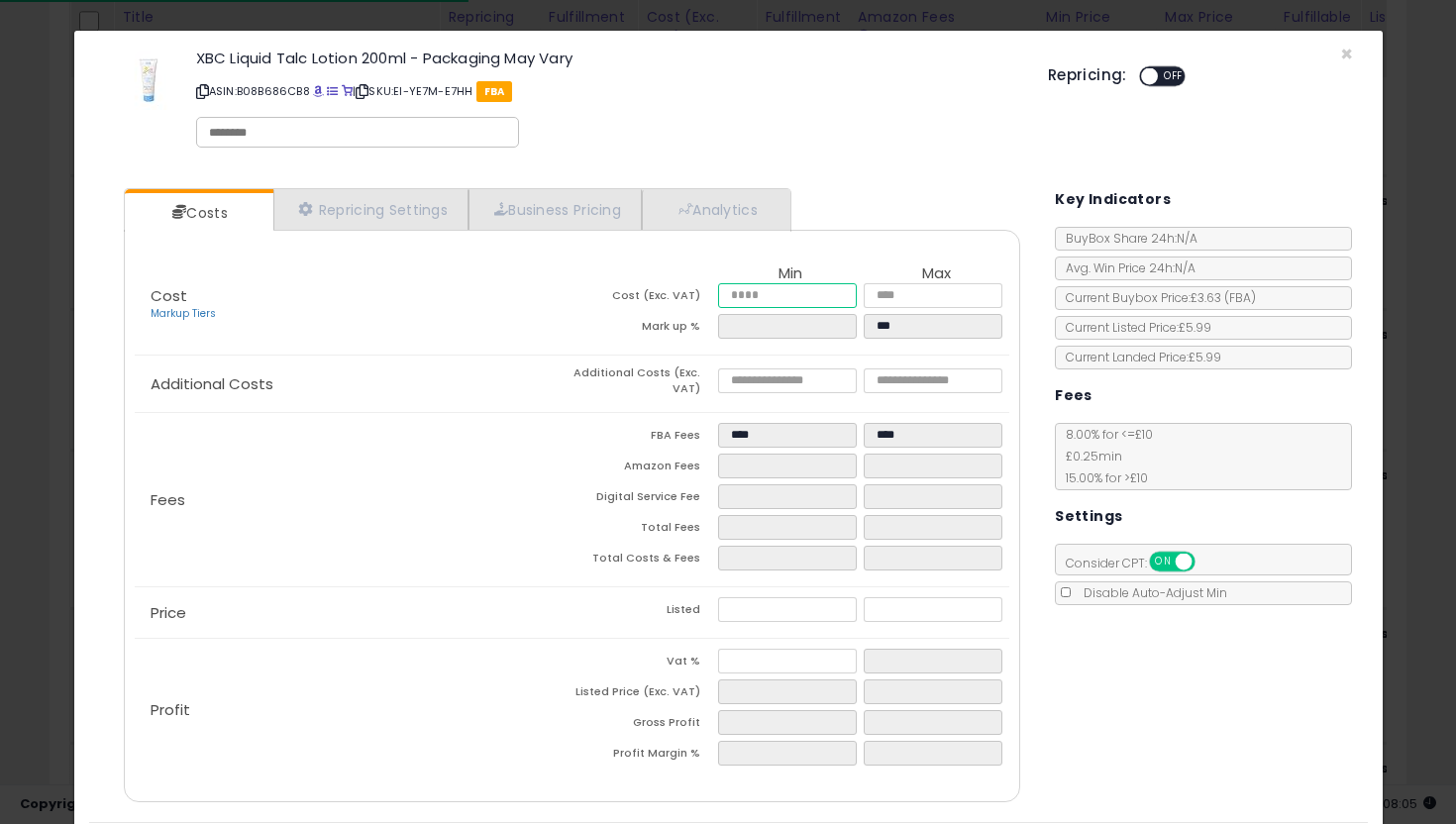 click at bounding box center (787, 295) 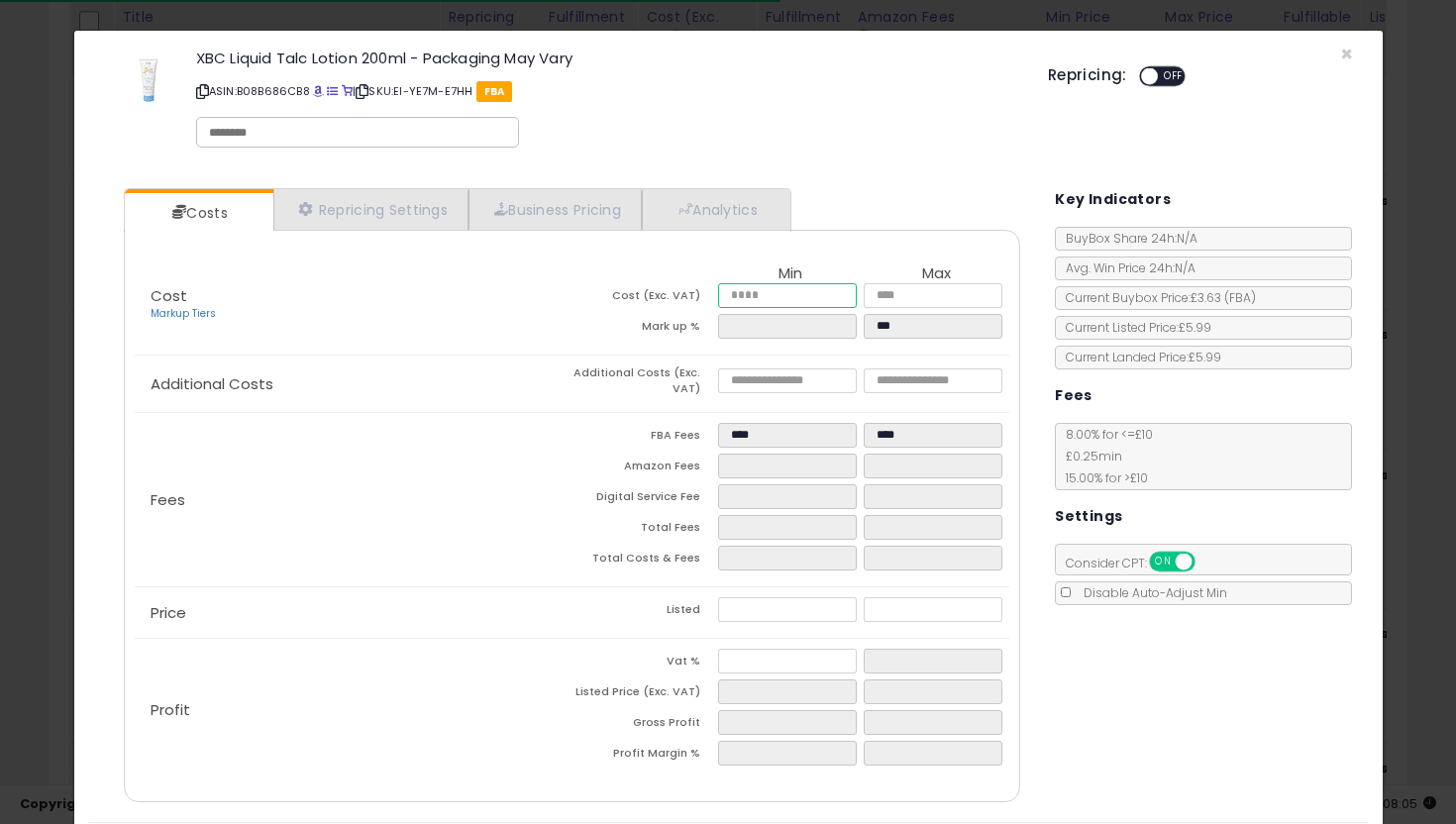 type on "*" 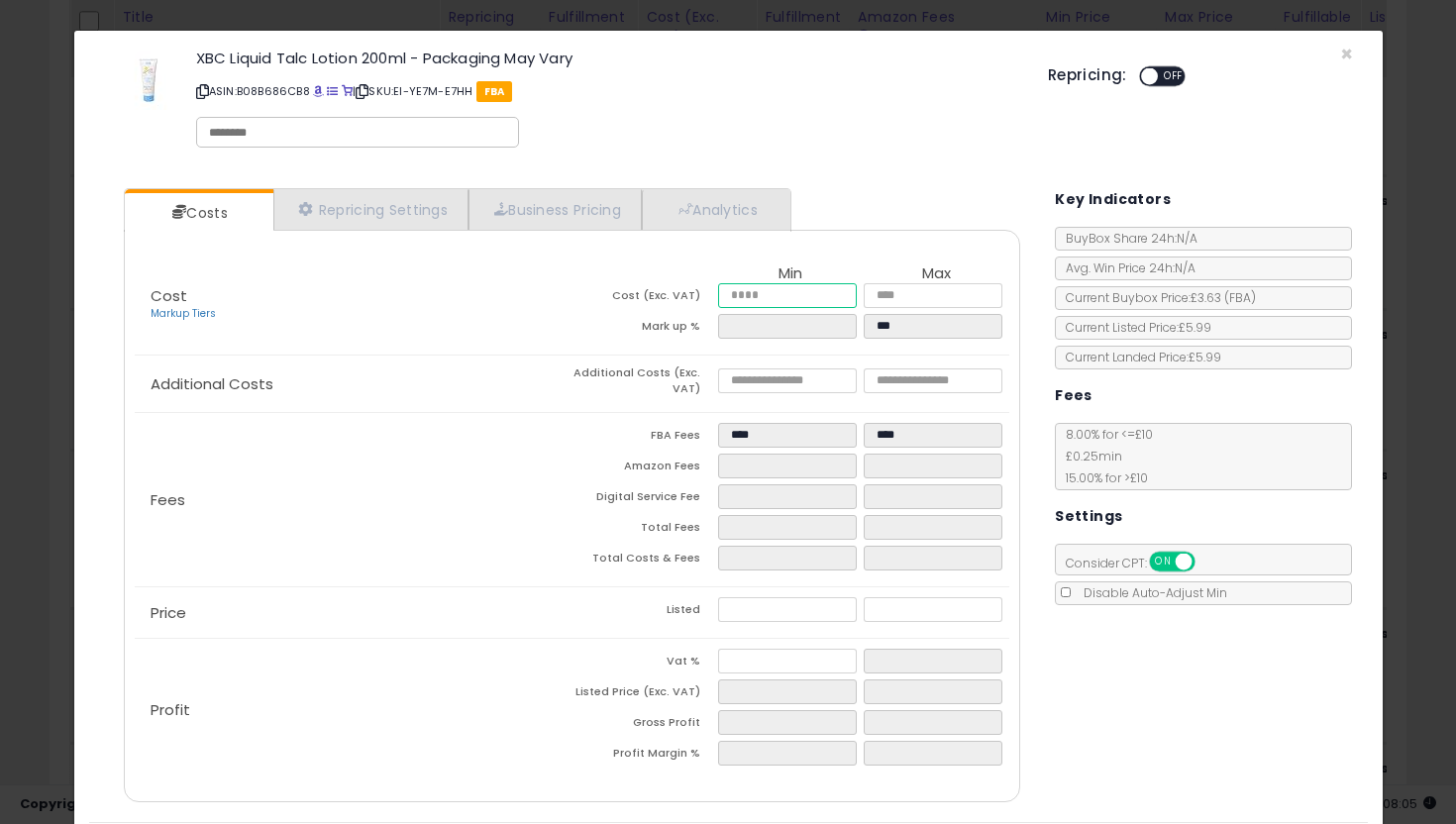 type on "***" 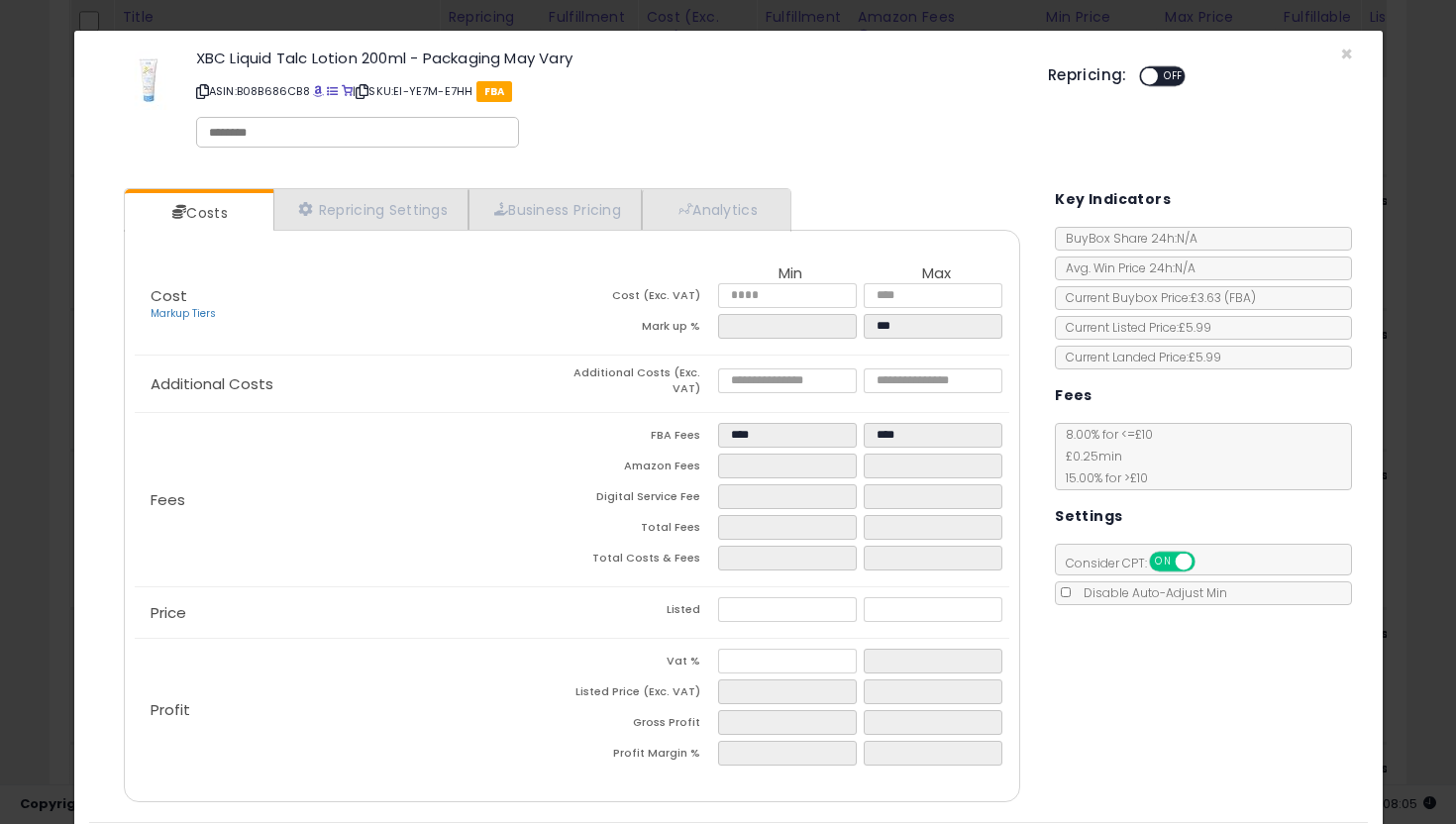 type on "*****" 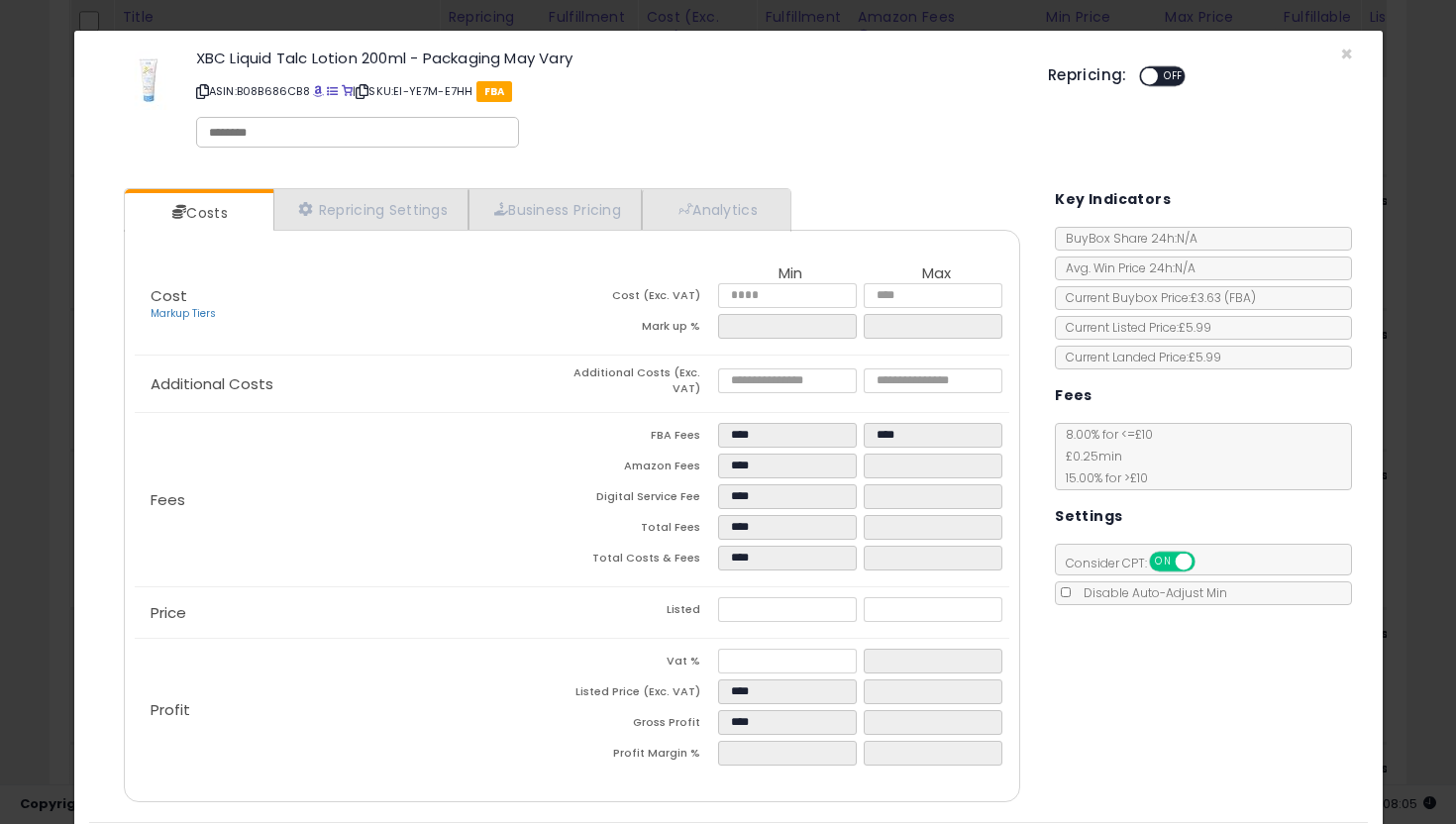 click on "FBA Fees" at bounding box center [644, 438] 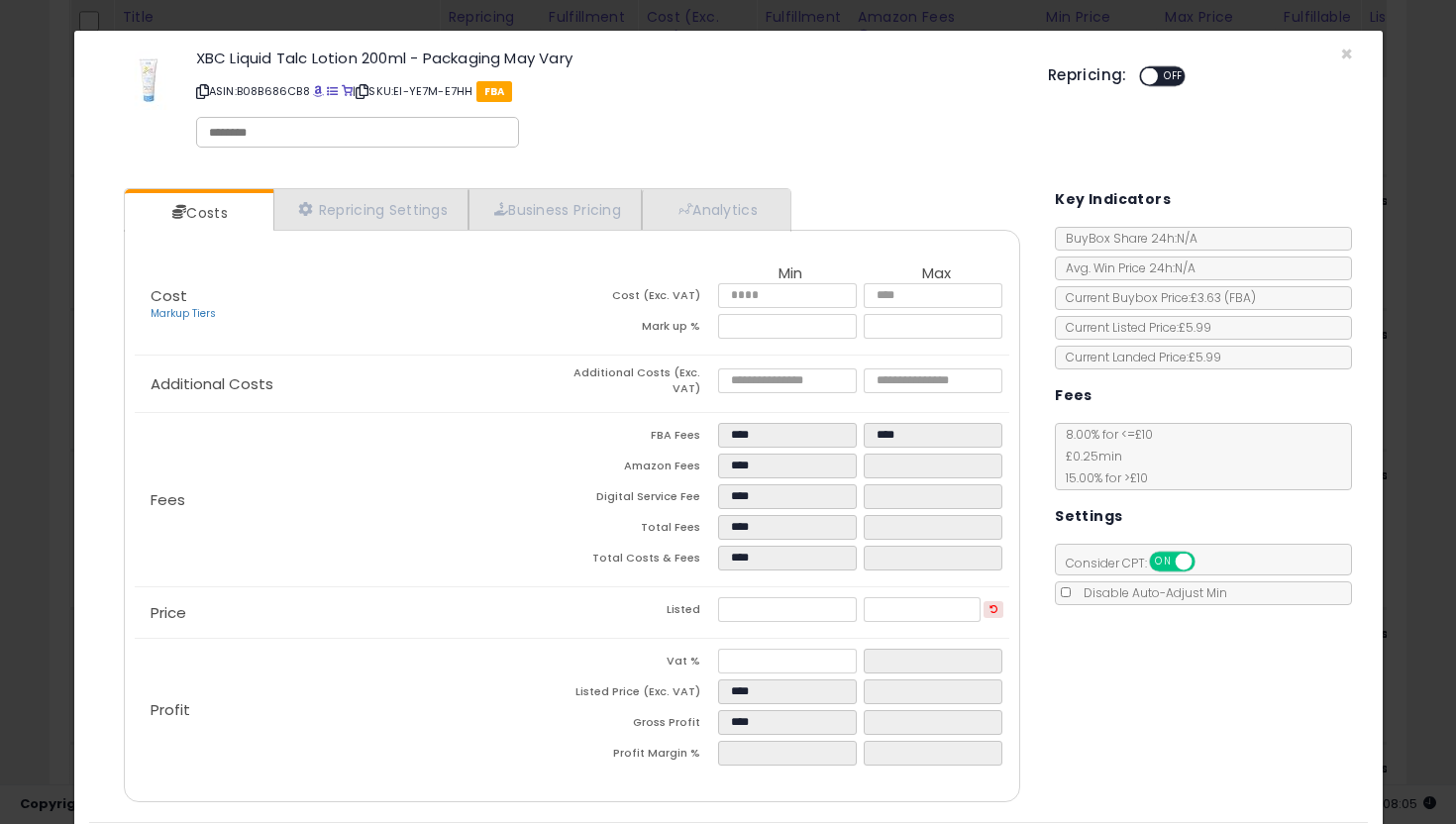 scroll, scrollTop: 61, scrollLeft: 0, axis: vertical 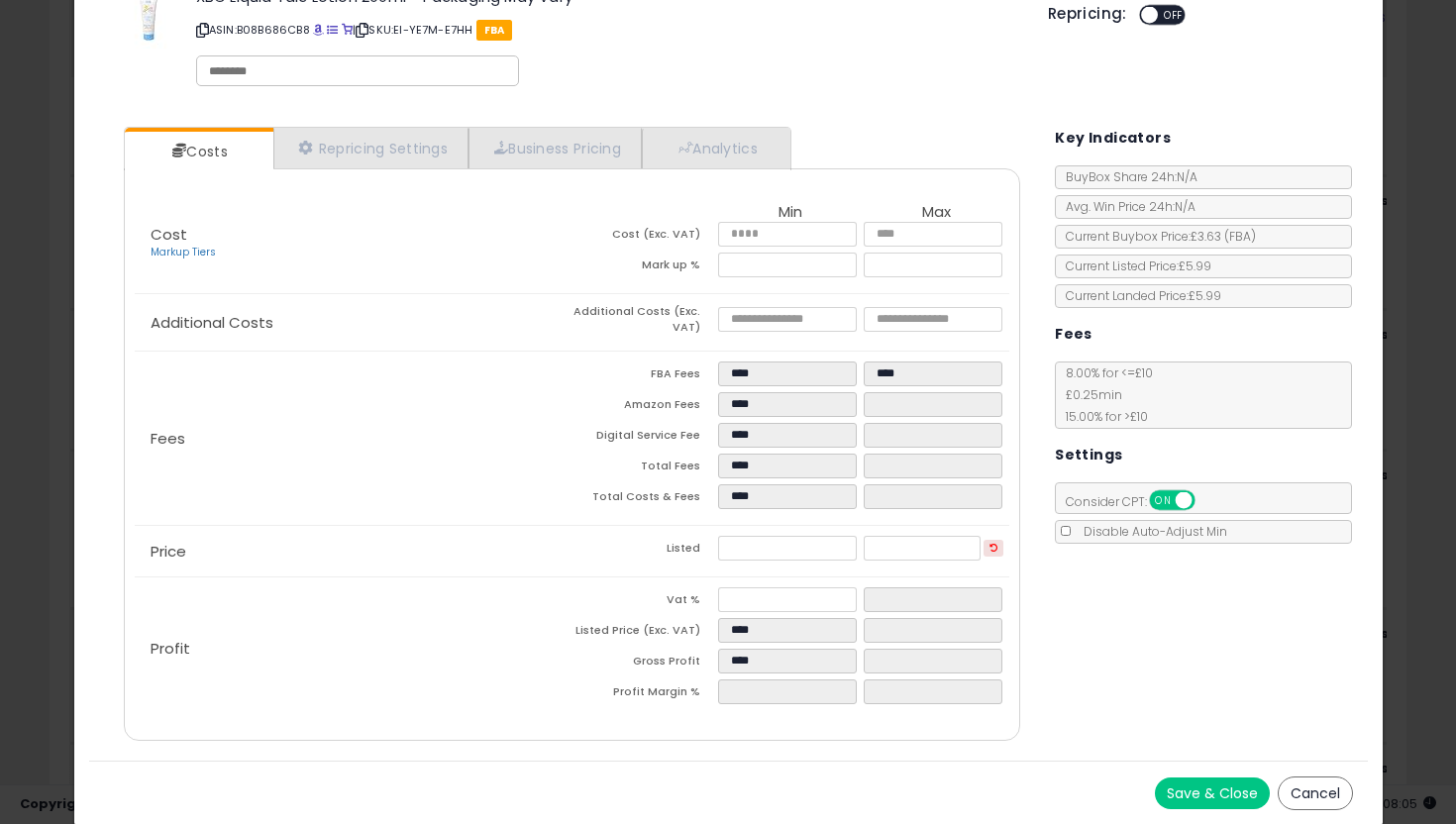 click on "Save & Close" at bounding box center [1212, 793] 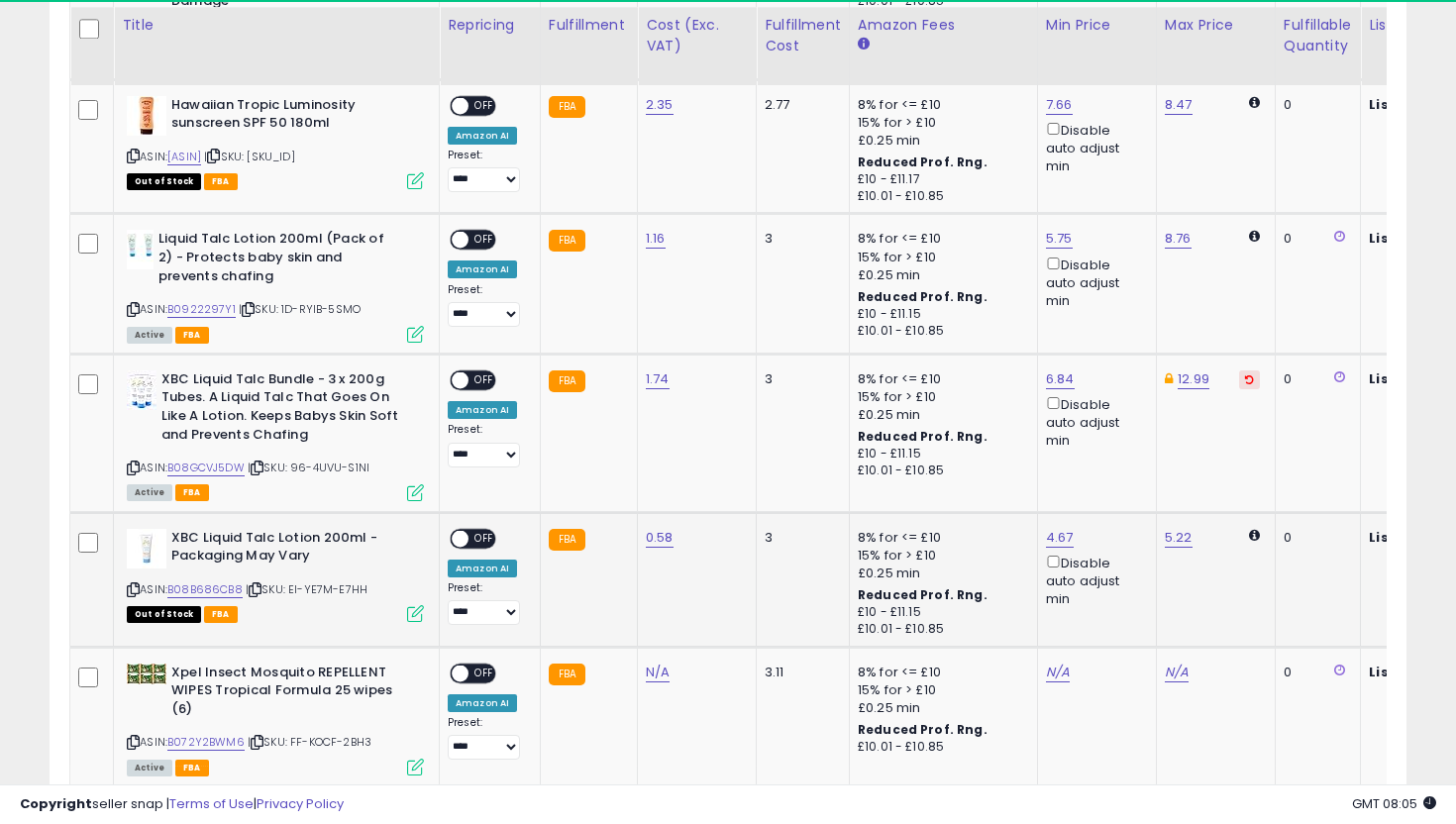 scroll, scrollTop: 1709, scrollLeft: 0, axis: vertical 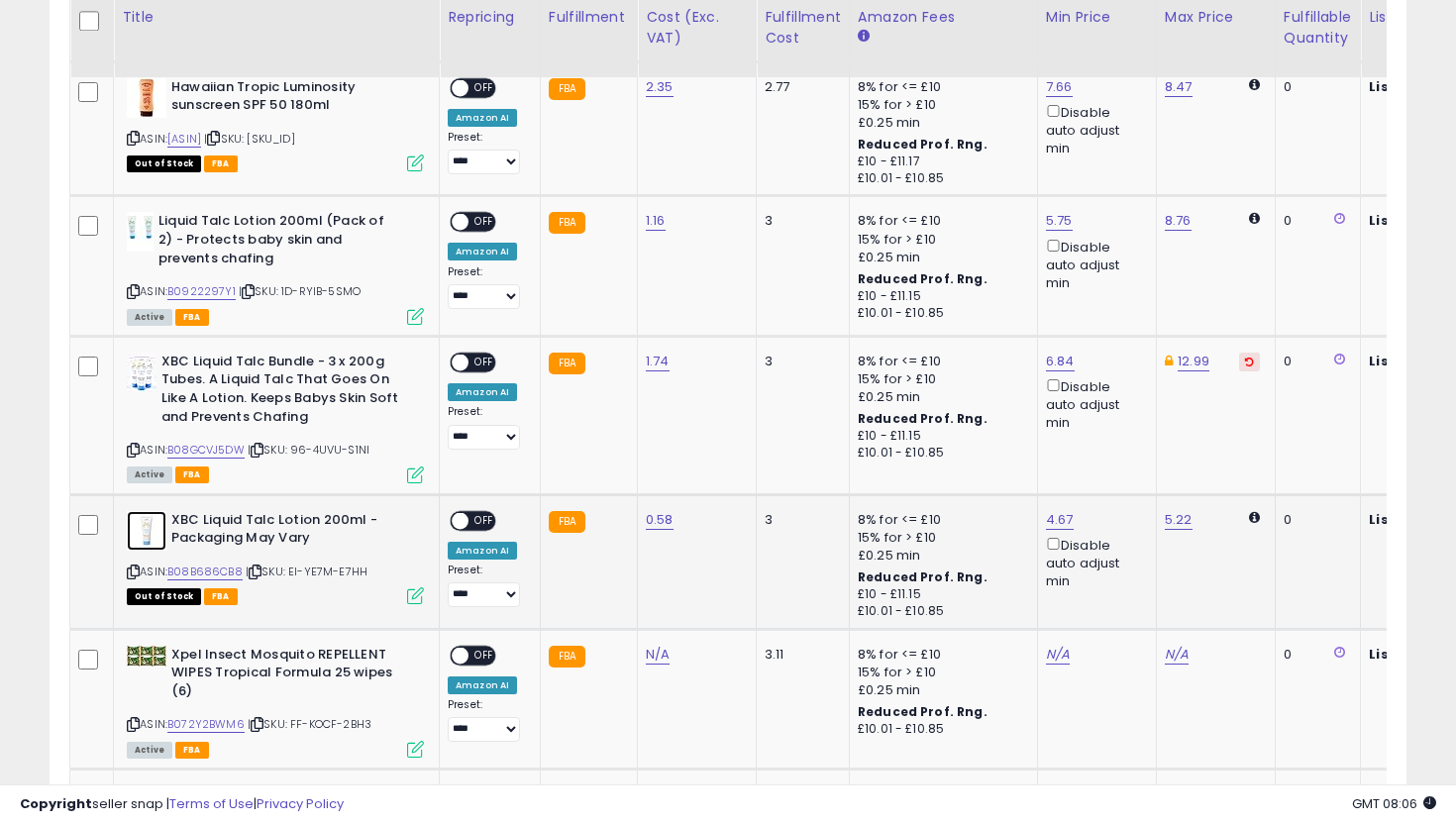 click at bounding box center [147, 531] 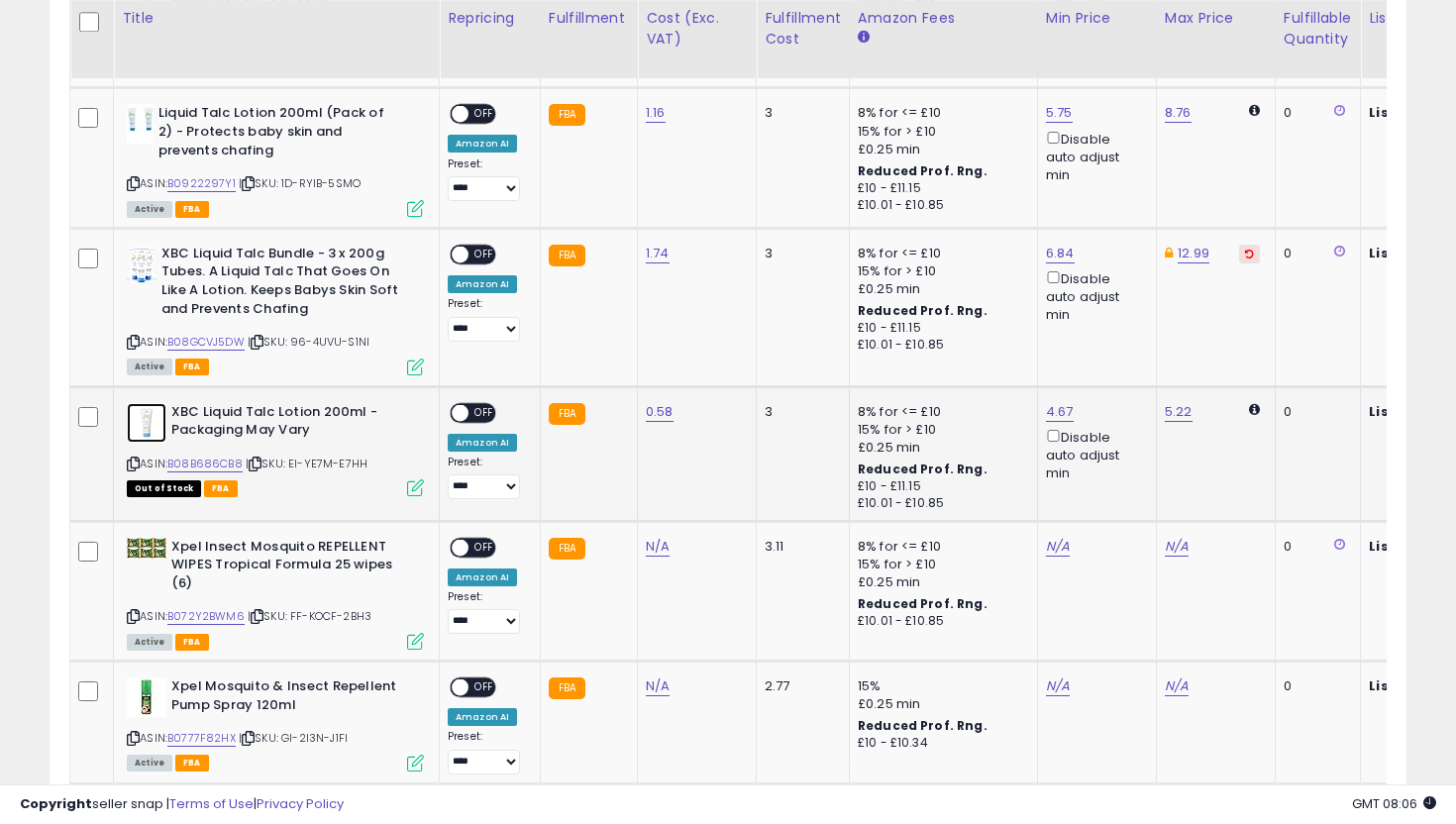 scroll, scrollTop: 1818, scrollLeft: 0, axis: vertical 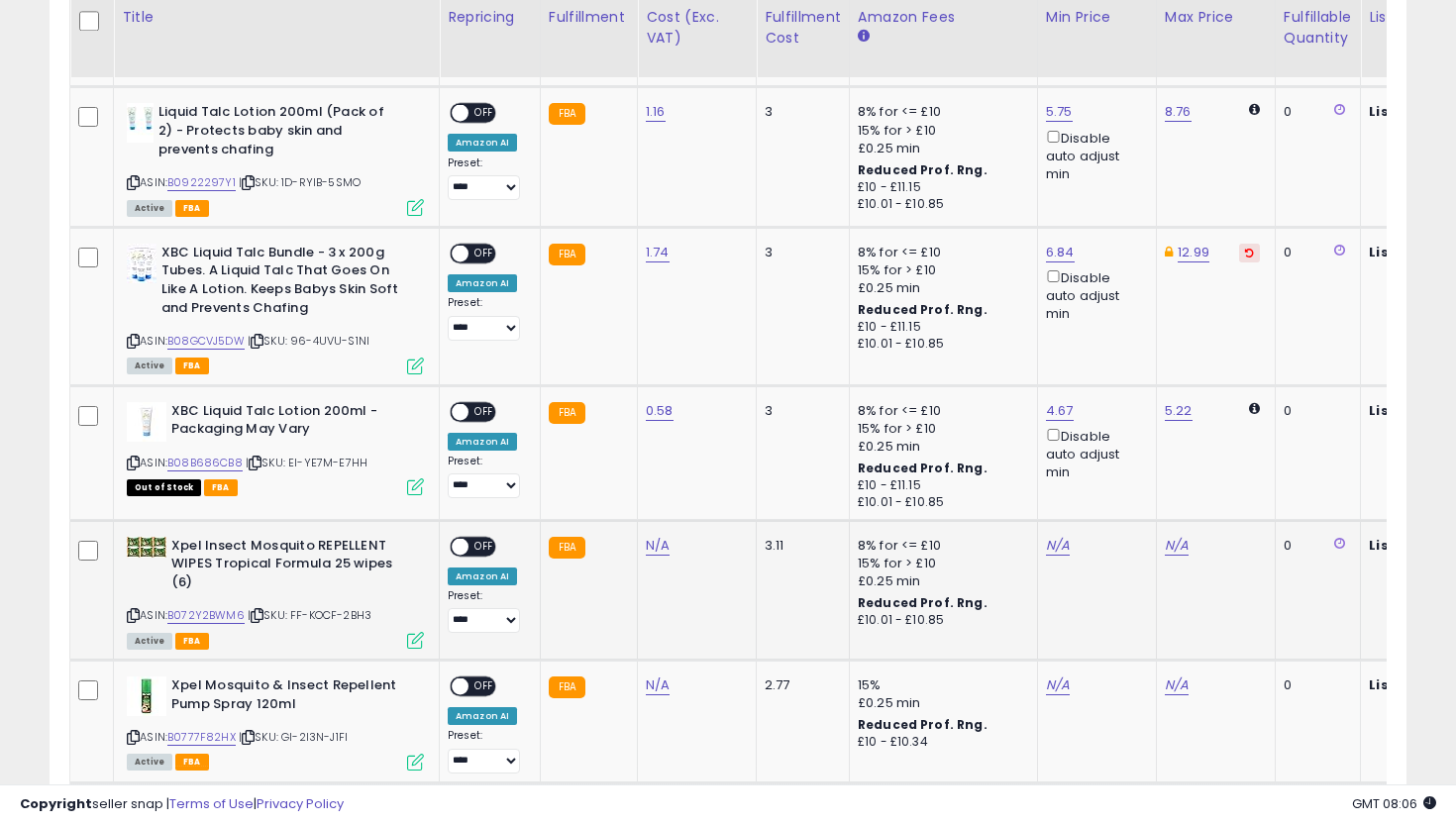 click at bounding box center [415, 640] 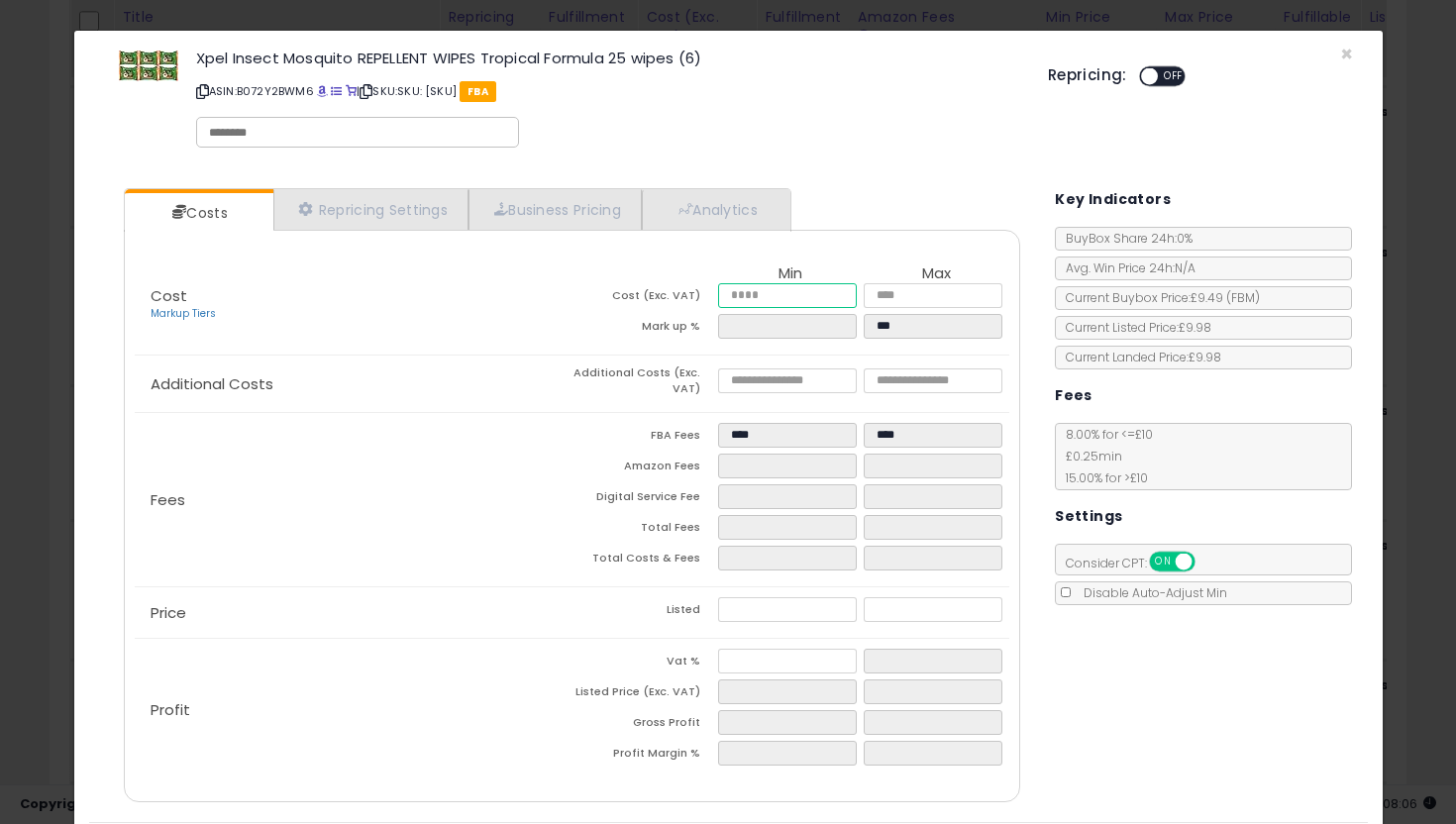 click at bounding box center [787, 295] 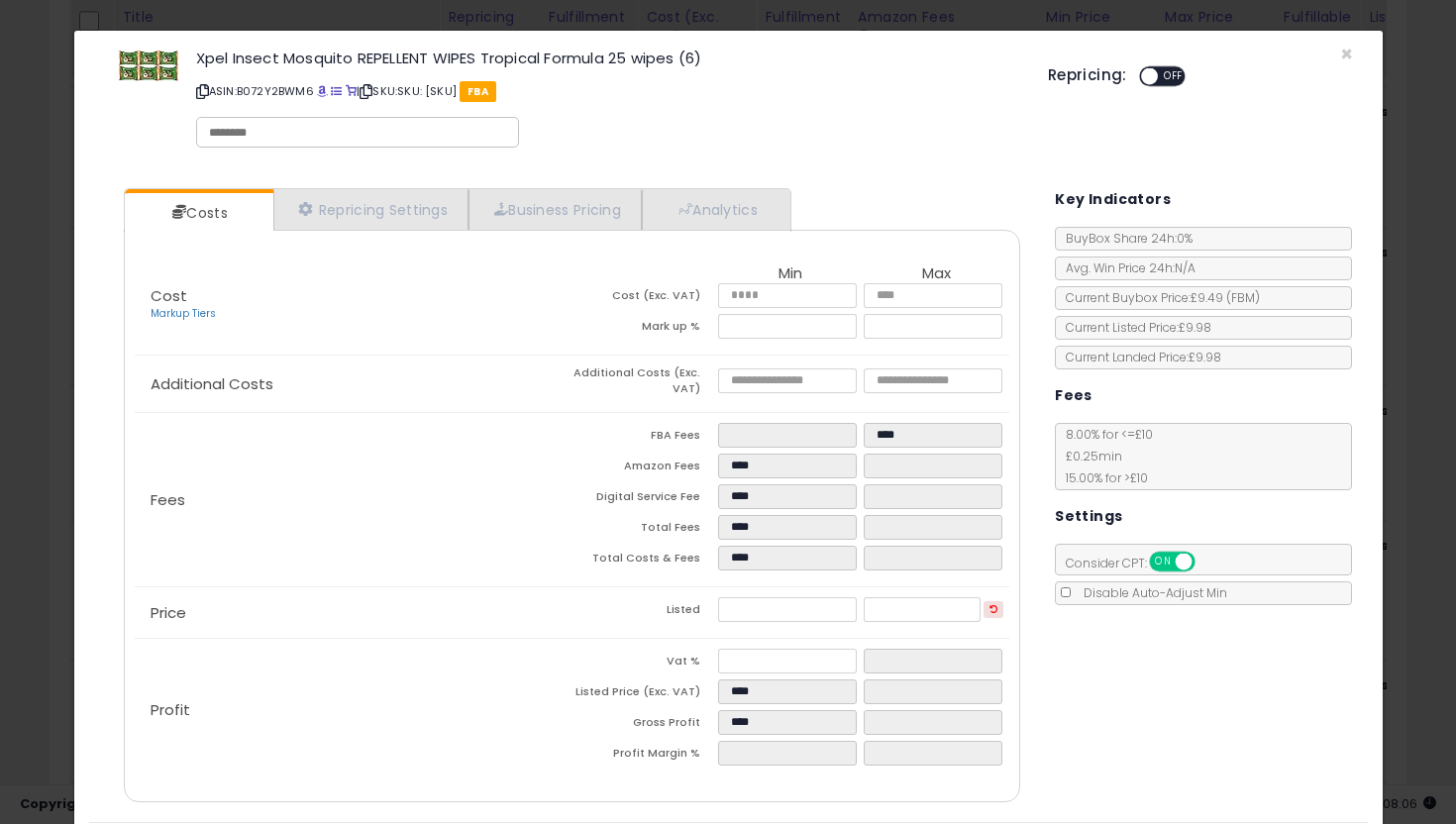 click on "Additional Costs
Additional Costs (Exc. VAT)" 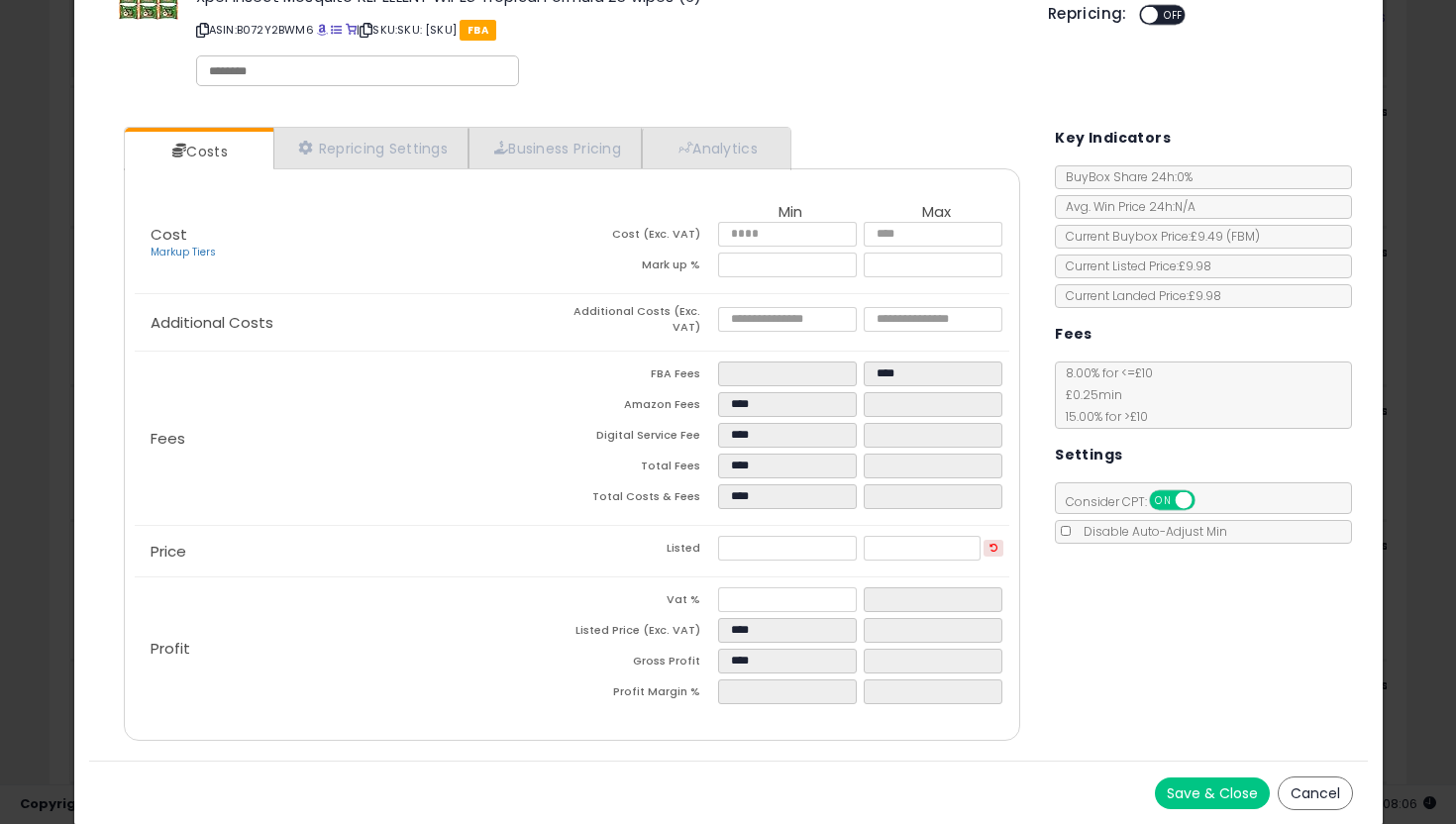 click on "Save & Close" at bounding box center (1212, 793) 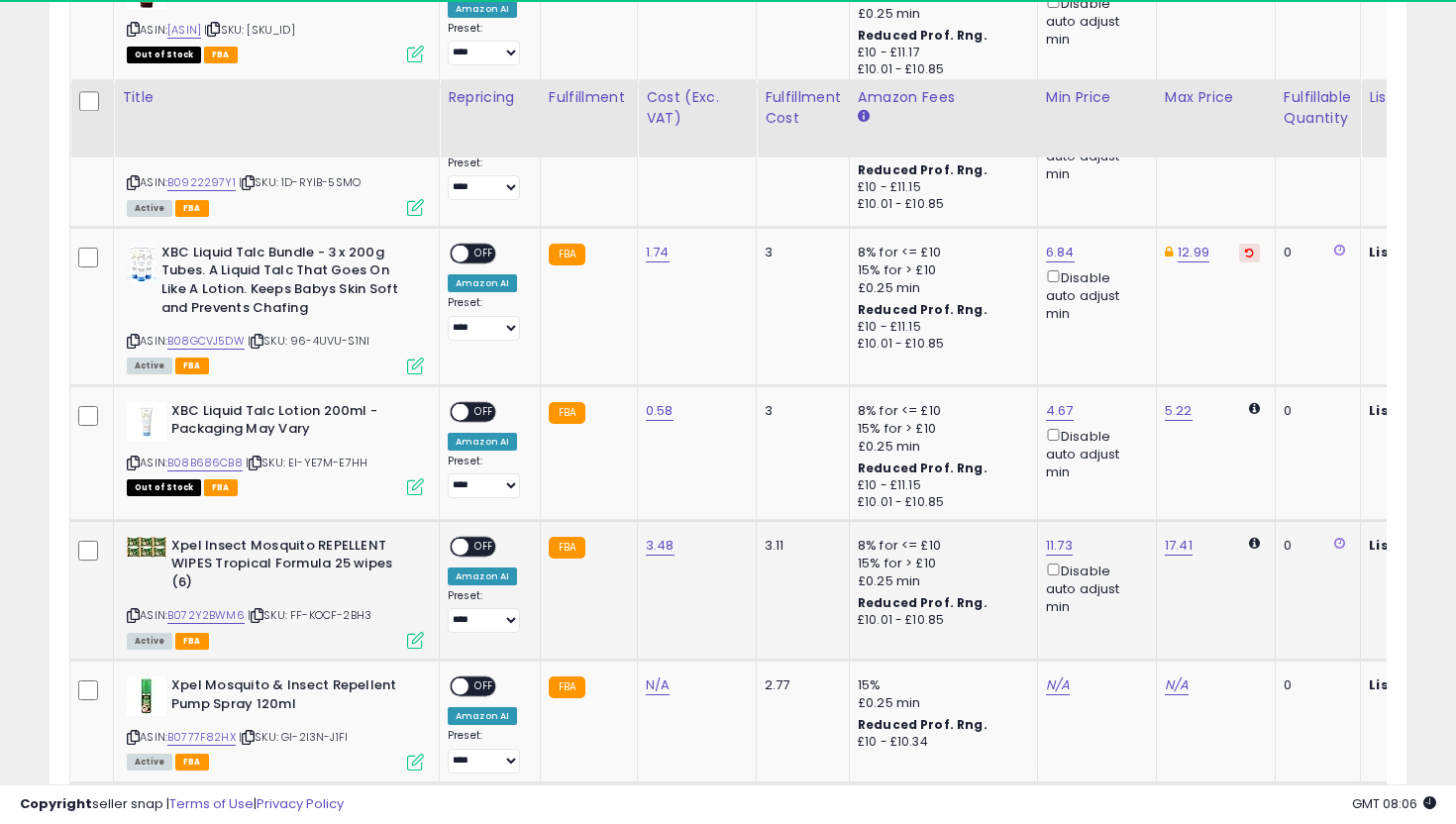 scroll, scrollTop: 1926, scrollLeft: 0, axis: vertical 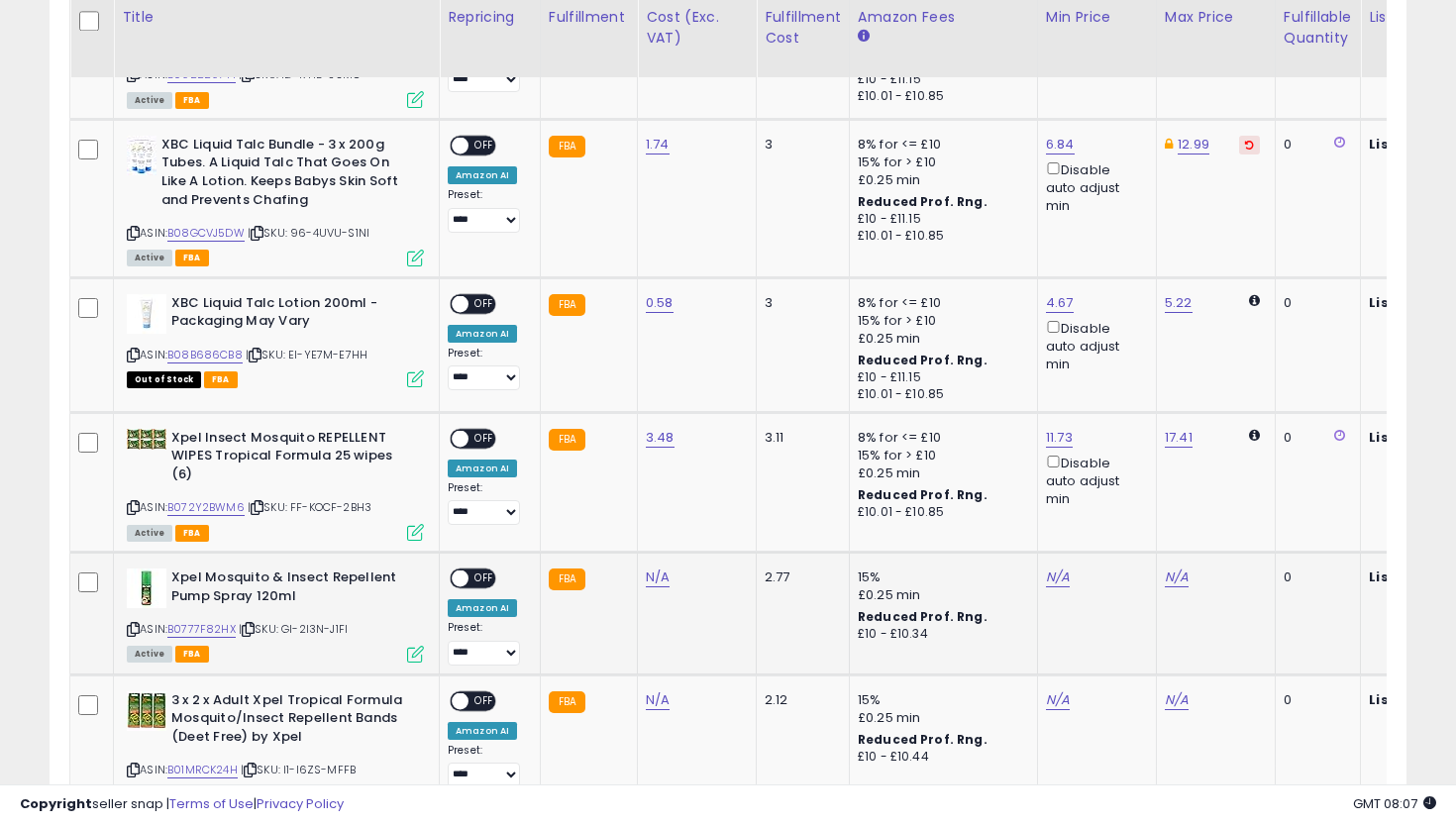 click at bounding box center (415, 654) 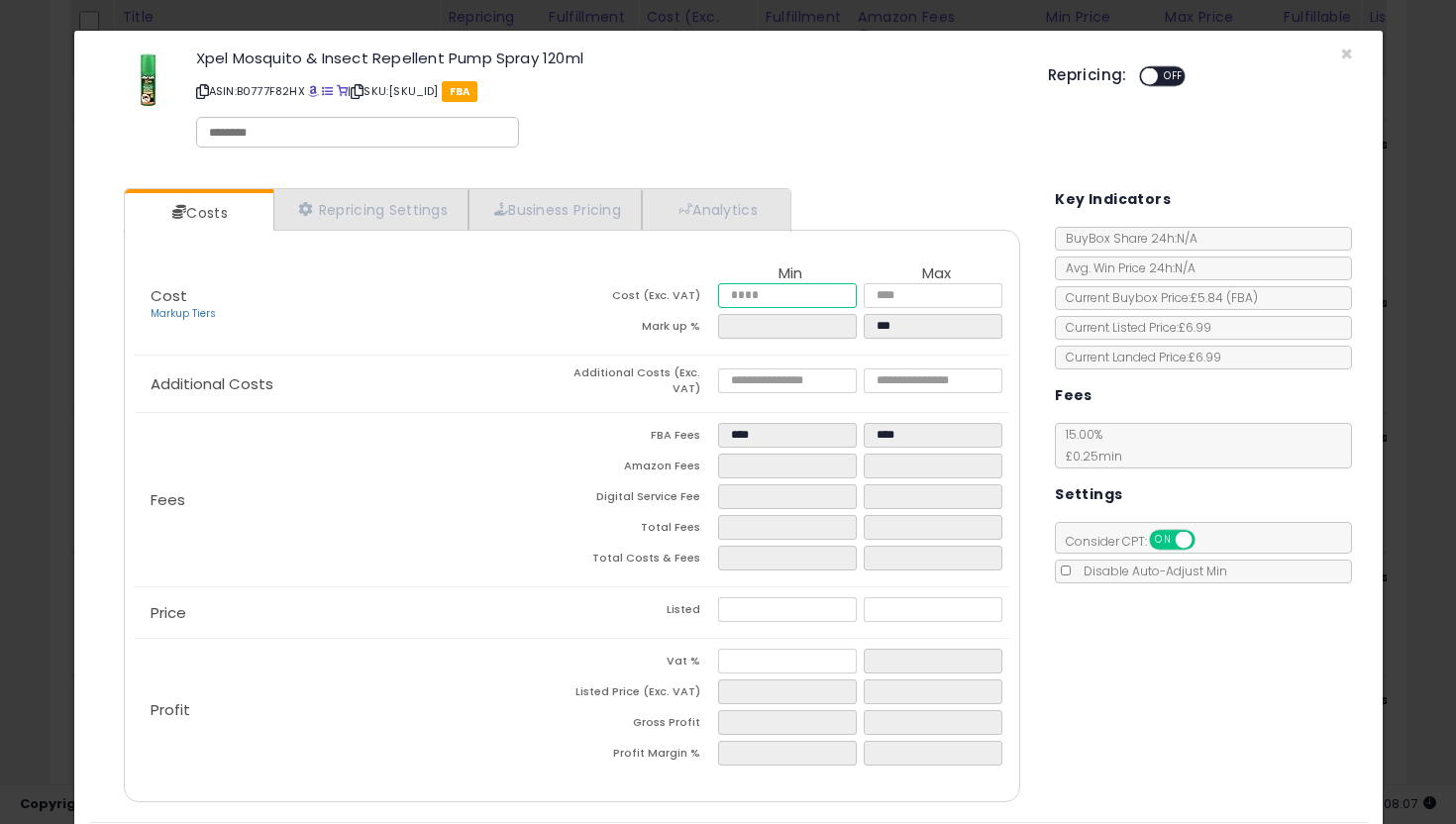 click at bounding box center (787, 295) 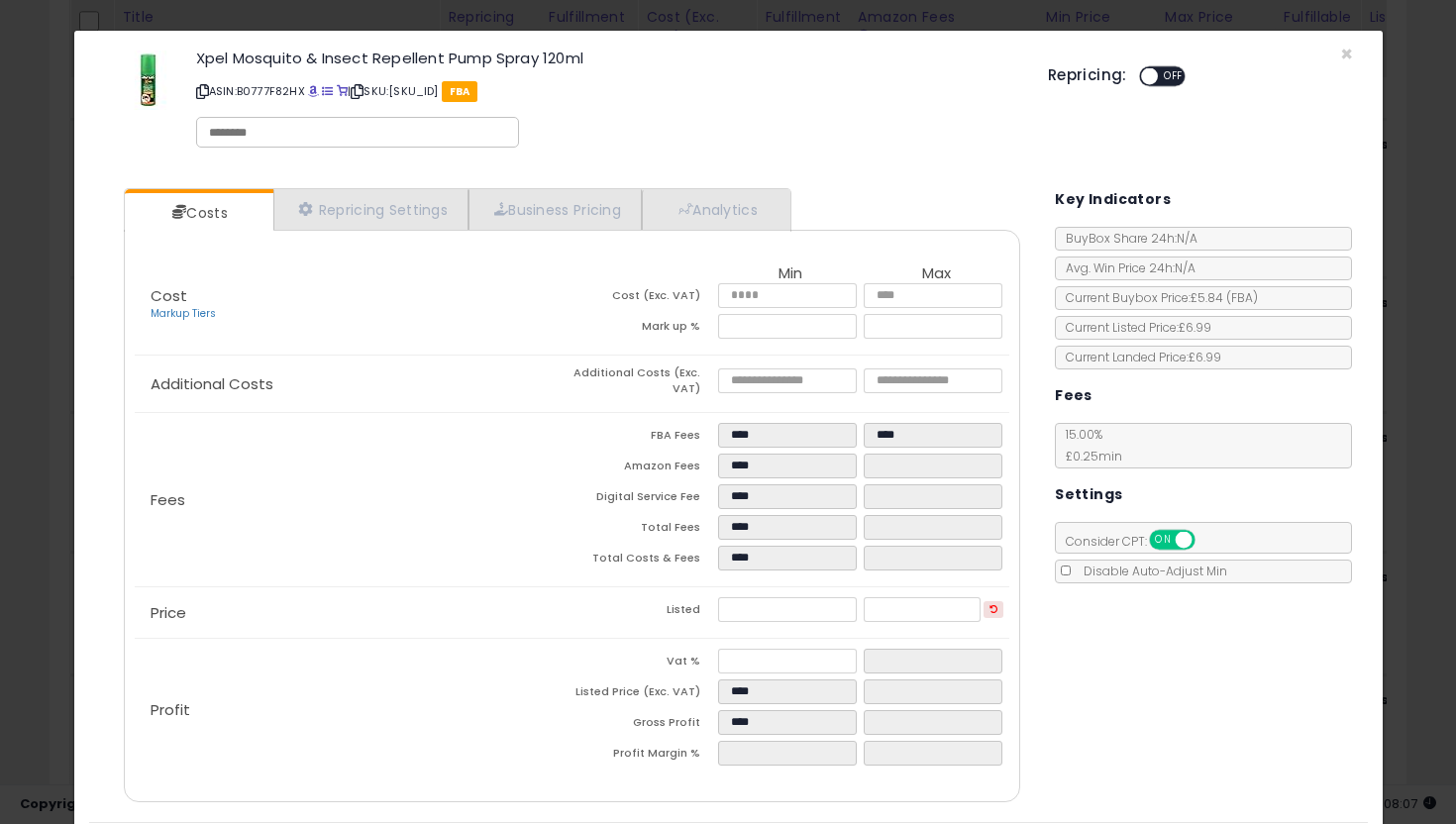 click on "Fees
FBA Fees
****
****
Amazon Fees
****
Digital Service Fee
****
Total Fees
****
Total Costs & Fees
****" 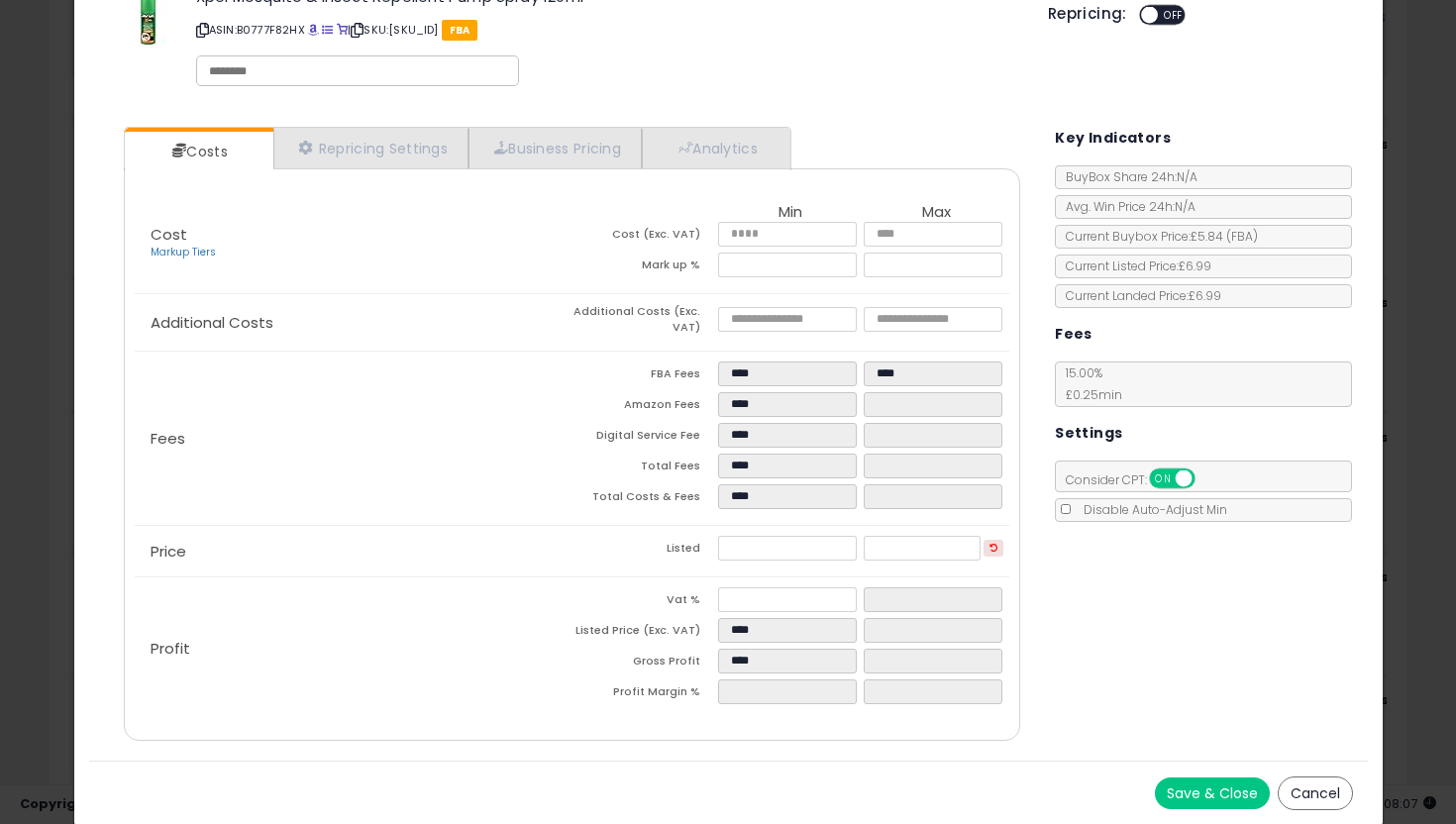 click on "Save & Close" at bounding box center [1212, 793] 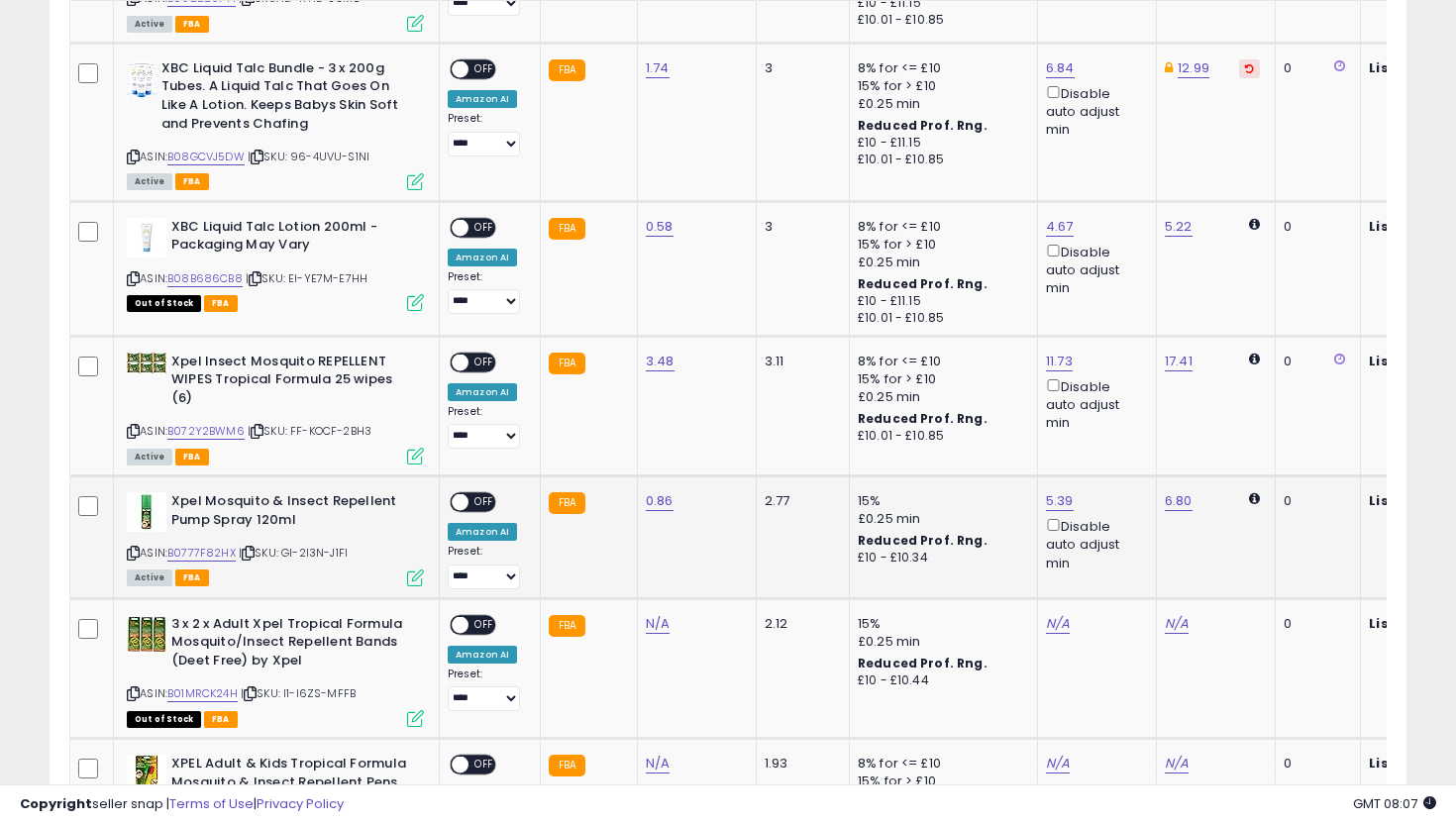scroll, scrollTop: 2022, scrollLeft: 0, axis: vertical 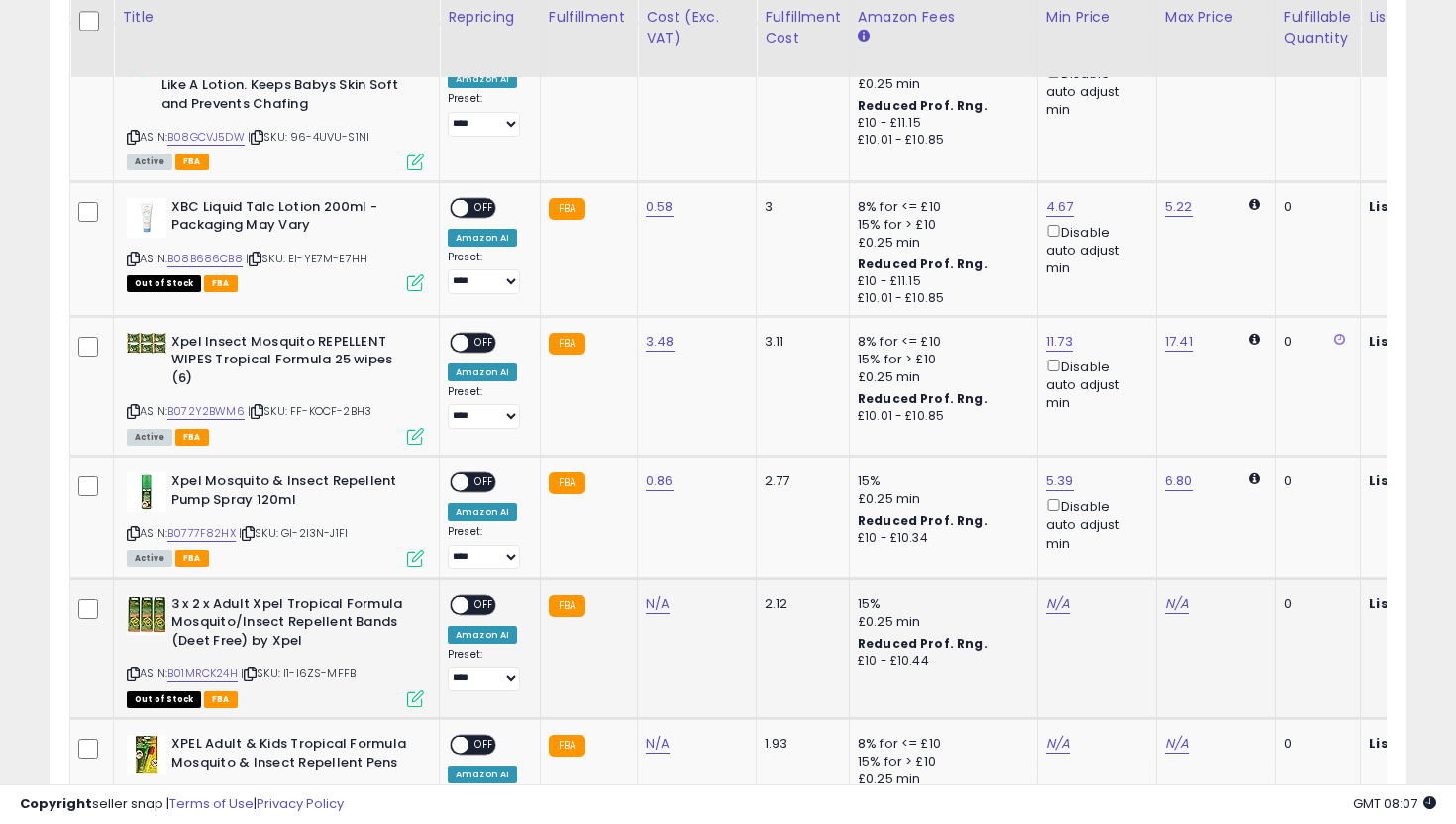 click at bounding box center (415, 698) 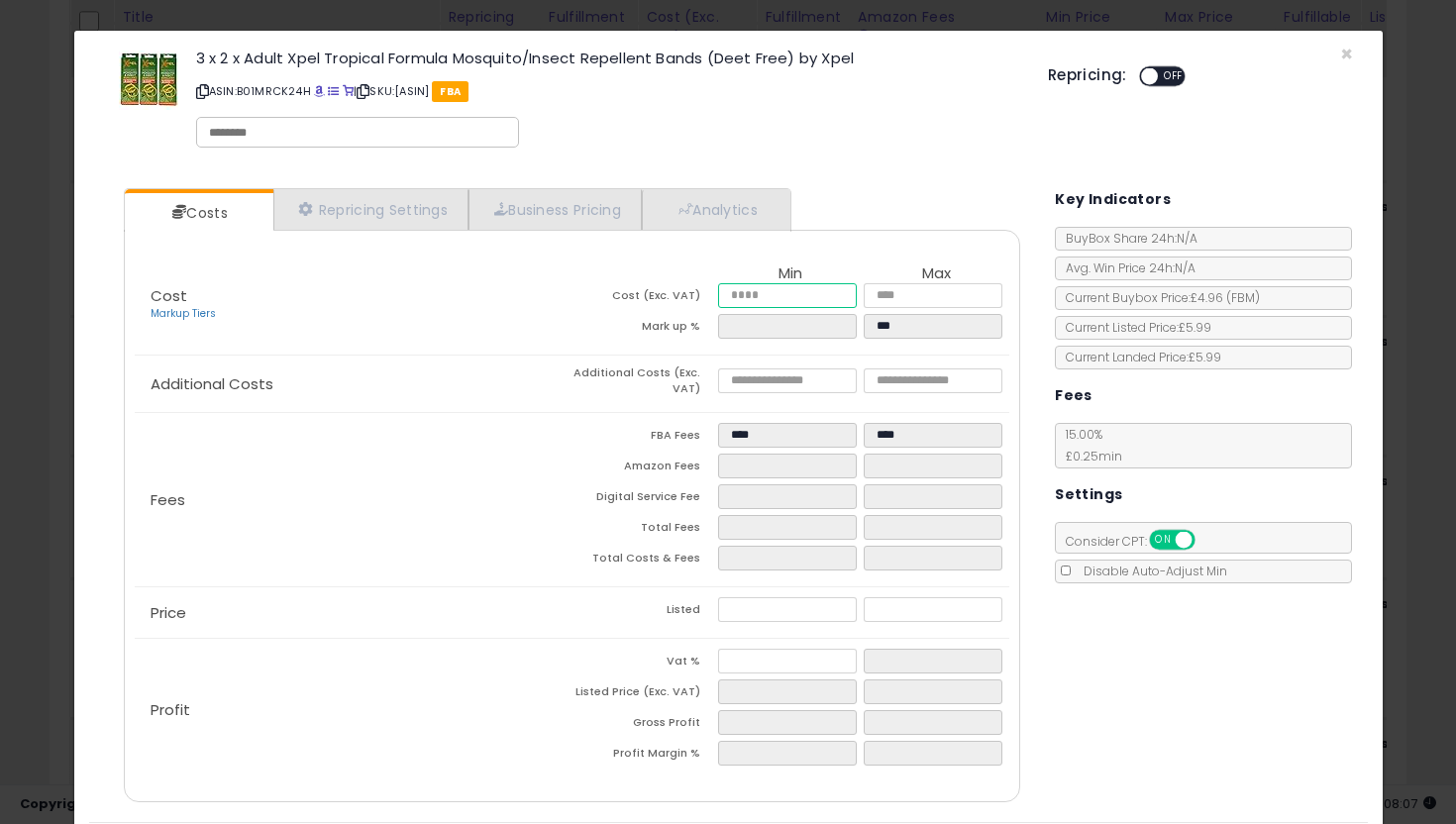 click at bounding box center (787, 295) 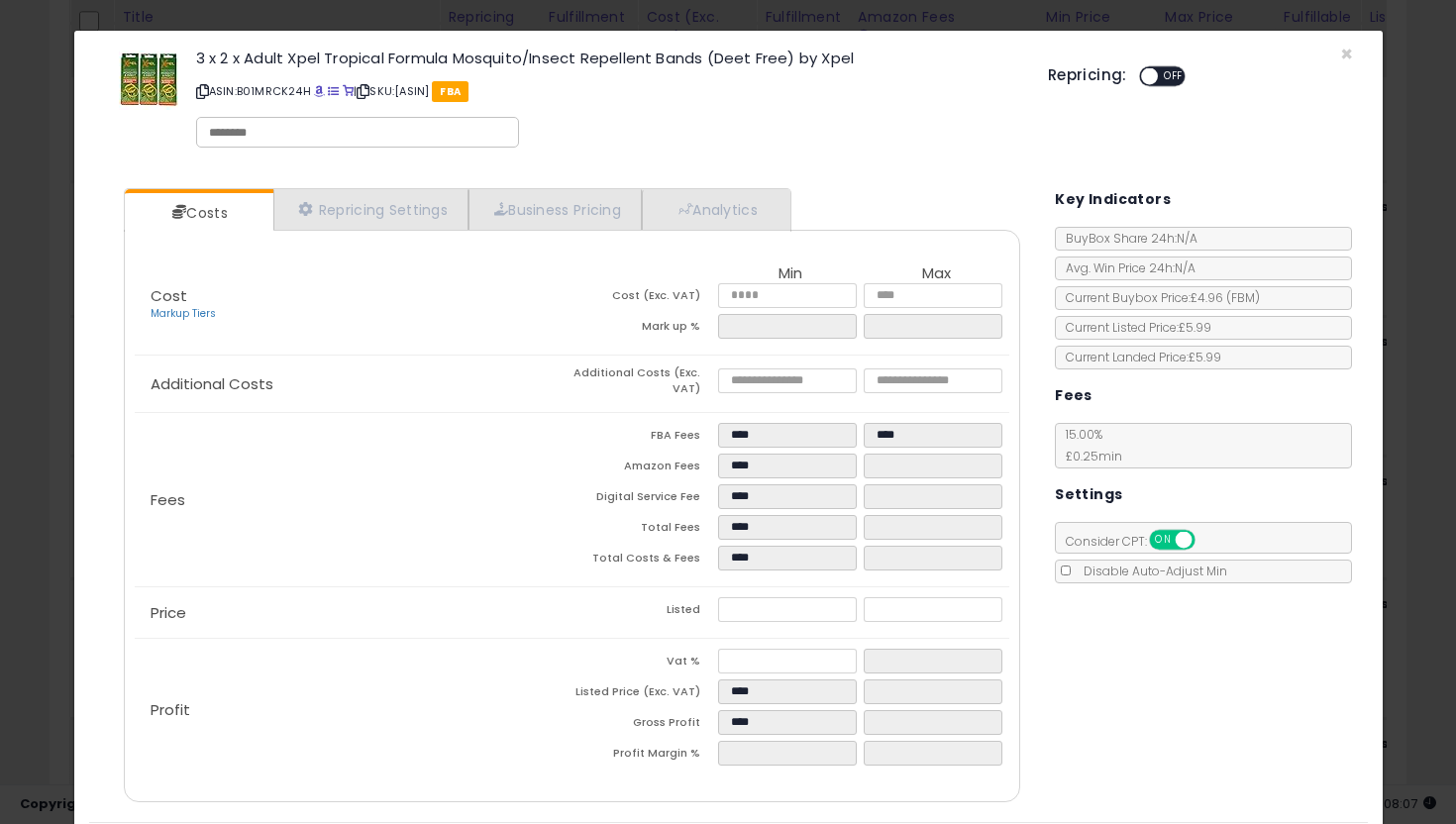 click on "Fees
FBA Fees
****
****
Amazon Fees
****
Digital Service Fee
****
Total Fees
****
Total Costs & Fees
****" 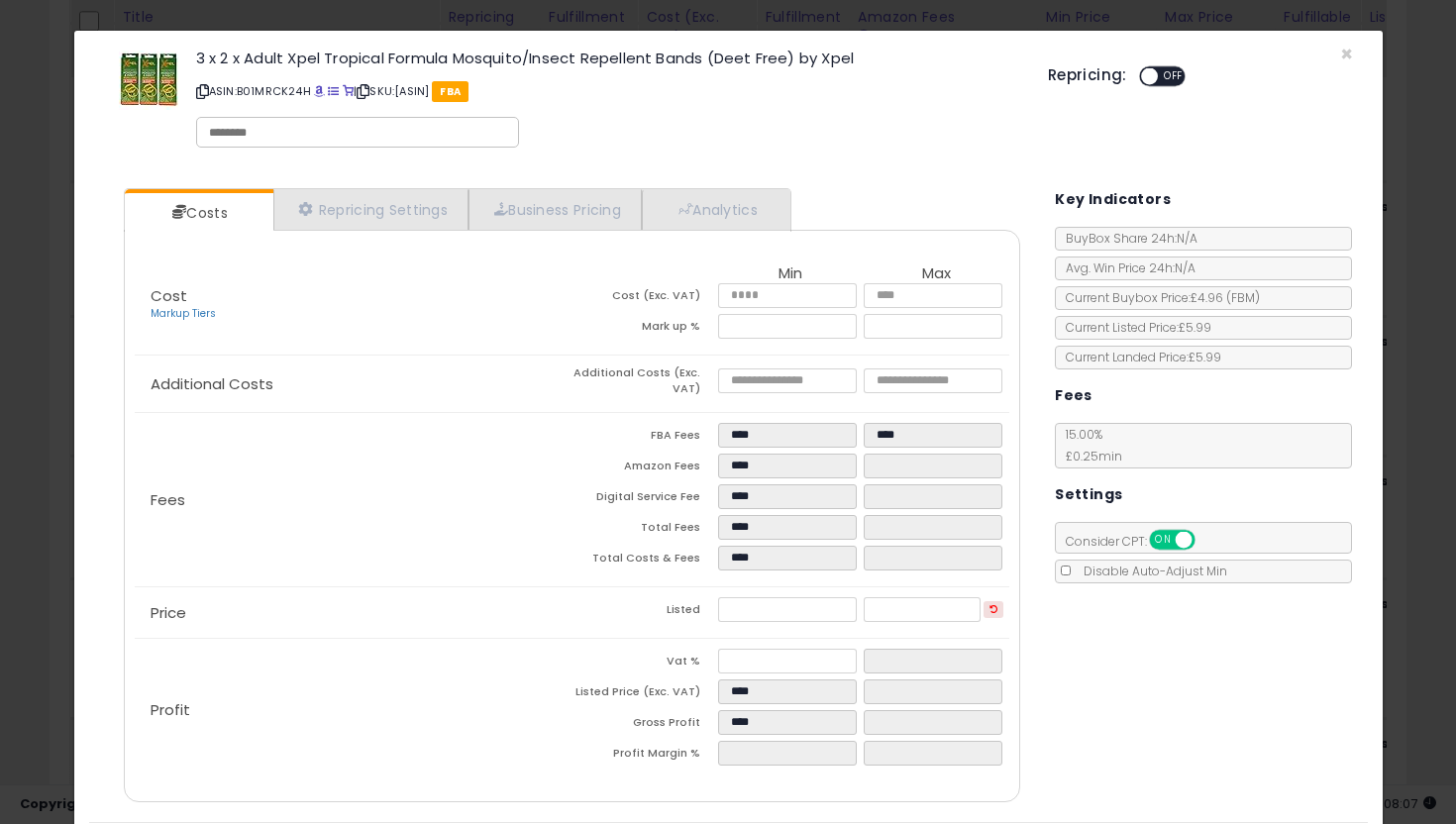 scroll, scrollTop: 61, scrollLeft: 0, axis: vertical 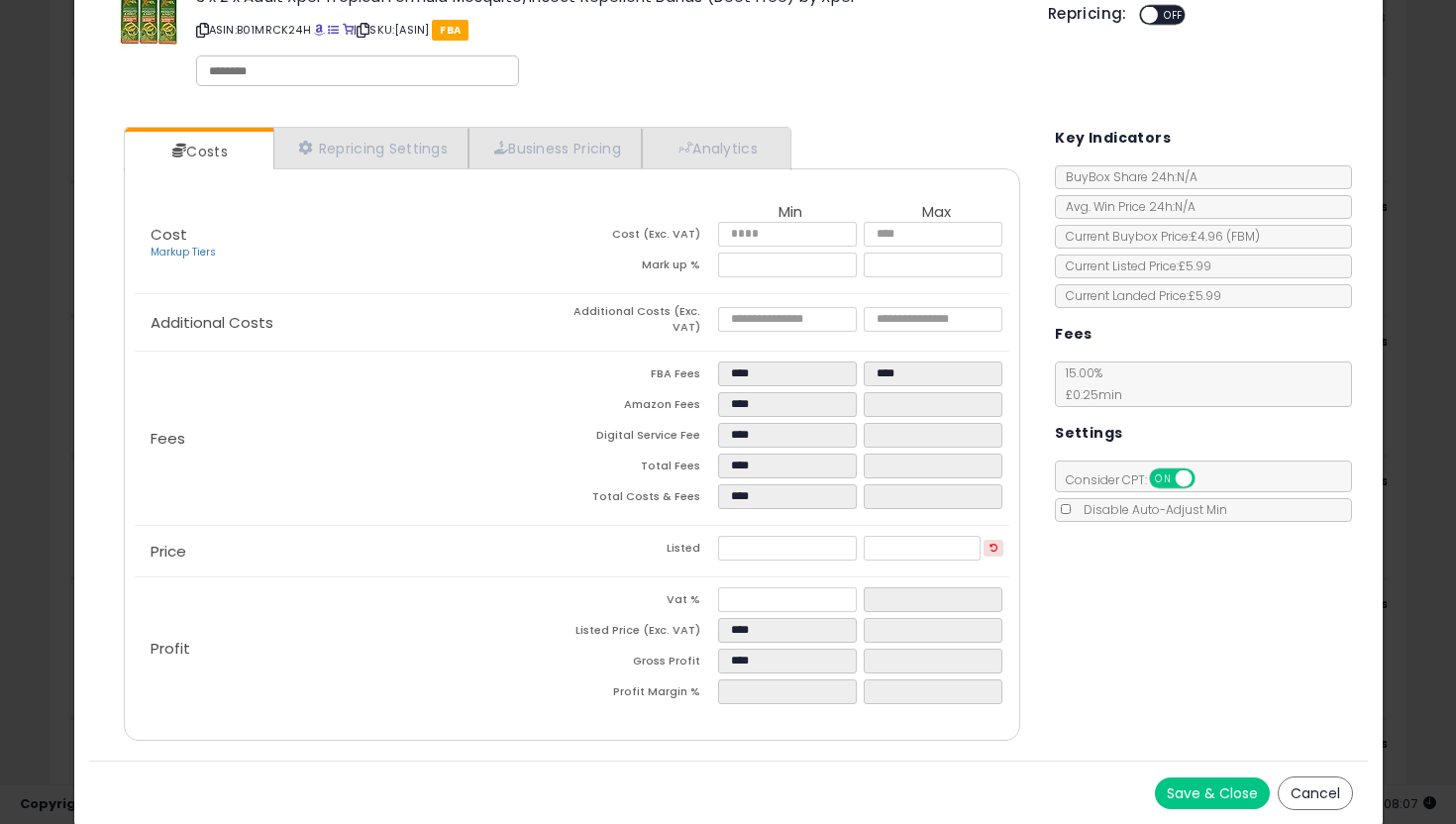 click on "Save & Close" at bounding box center [1212, 793] 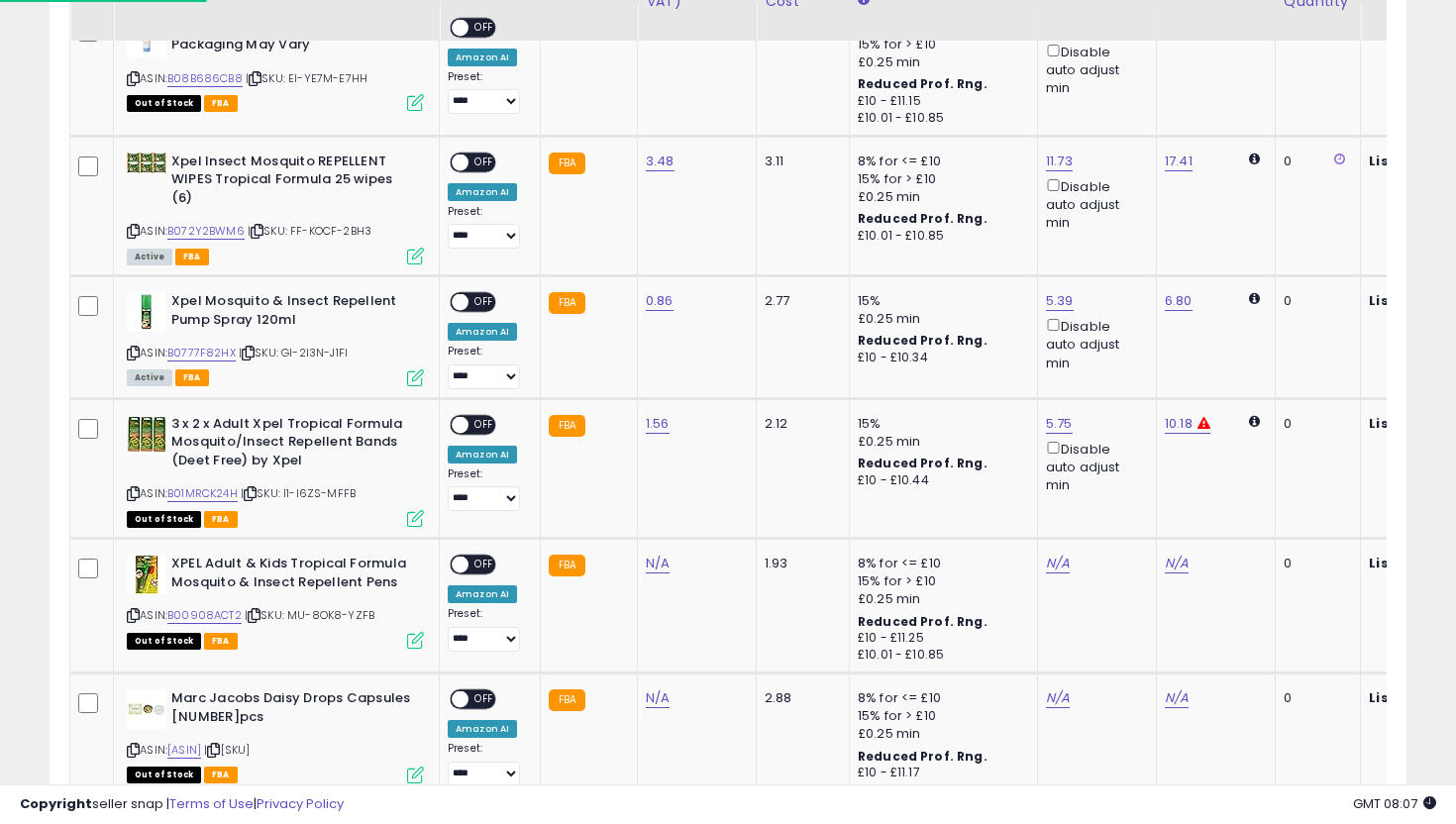 scroll, scrollTop: 2204, scrollLeft: 0, axis: vertical 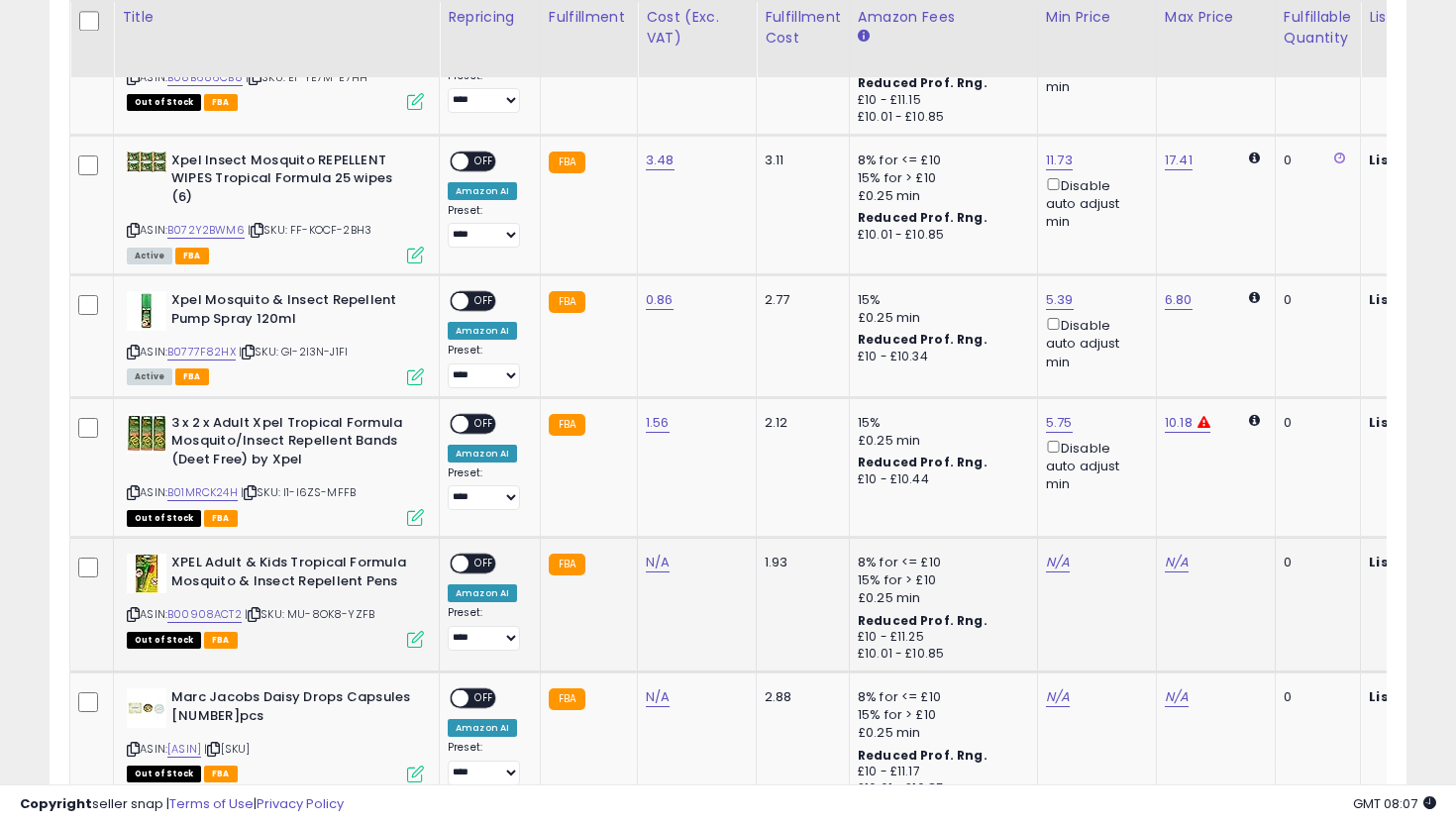 click at bounding box center (415, 639) 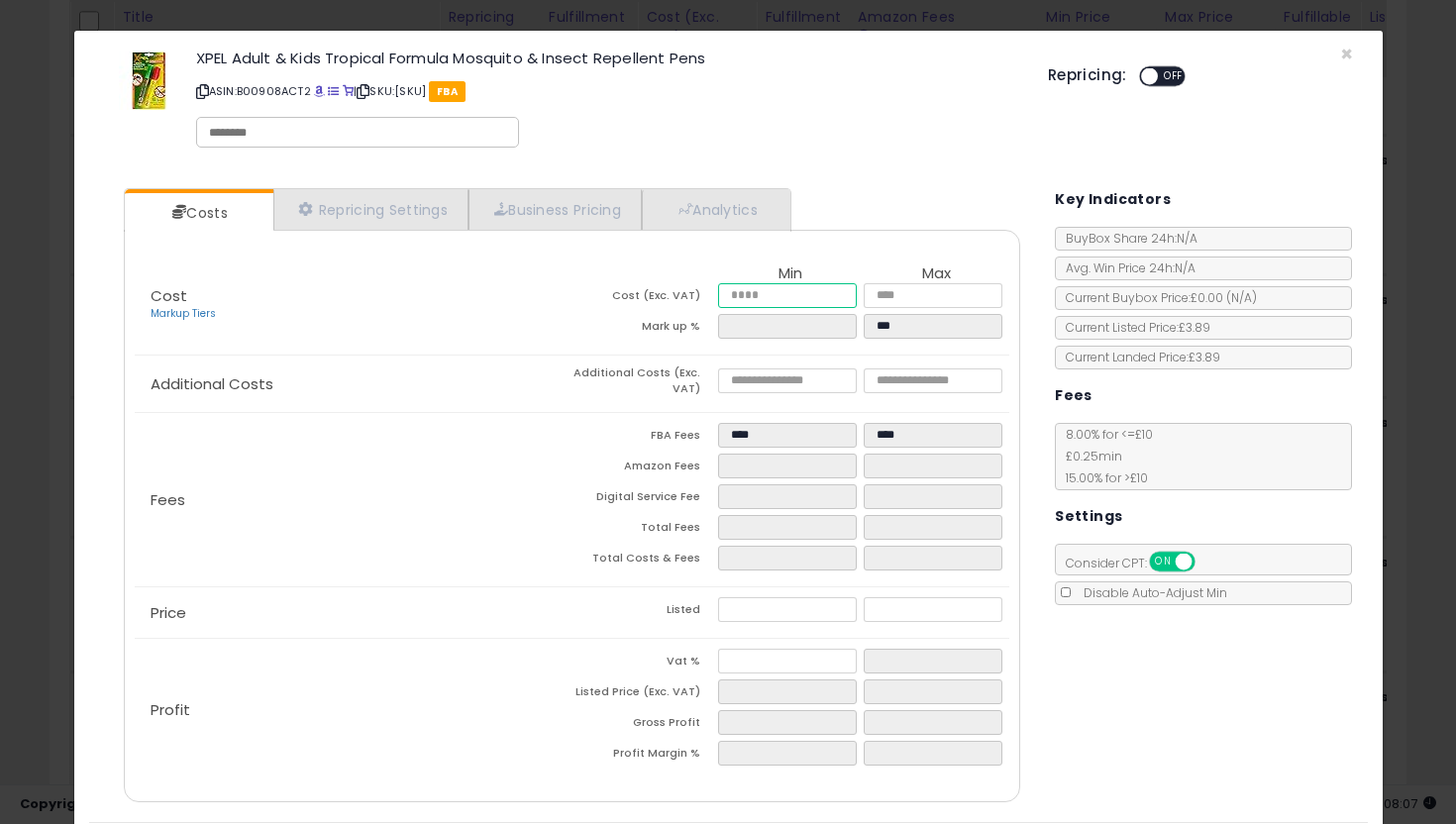 click at bounding box center (787, 295) 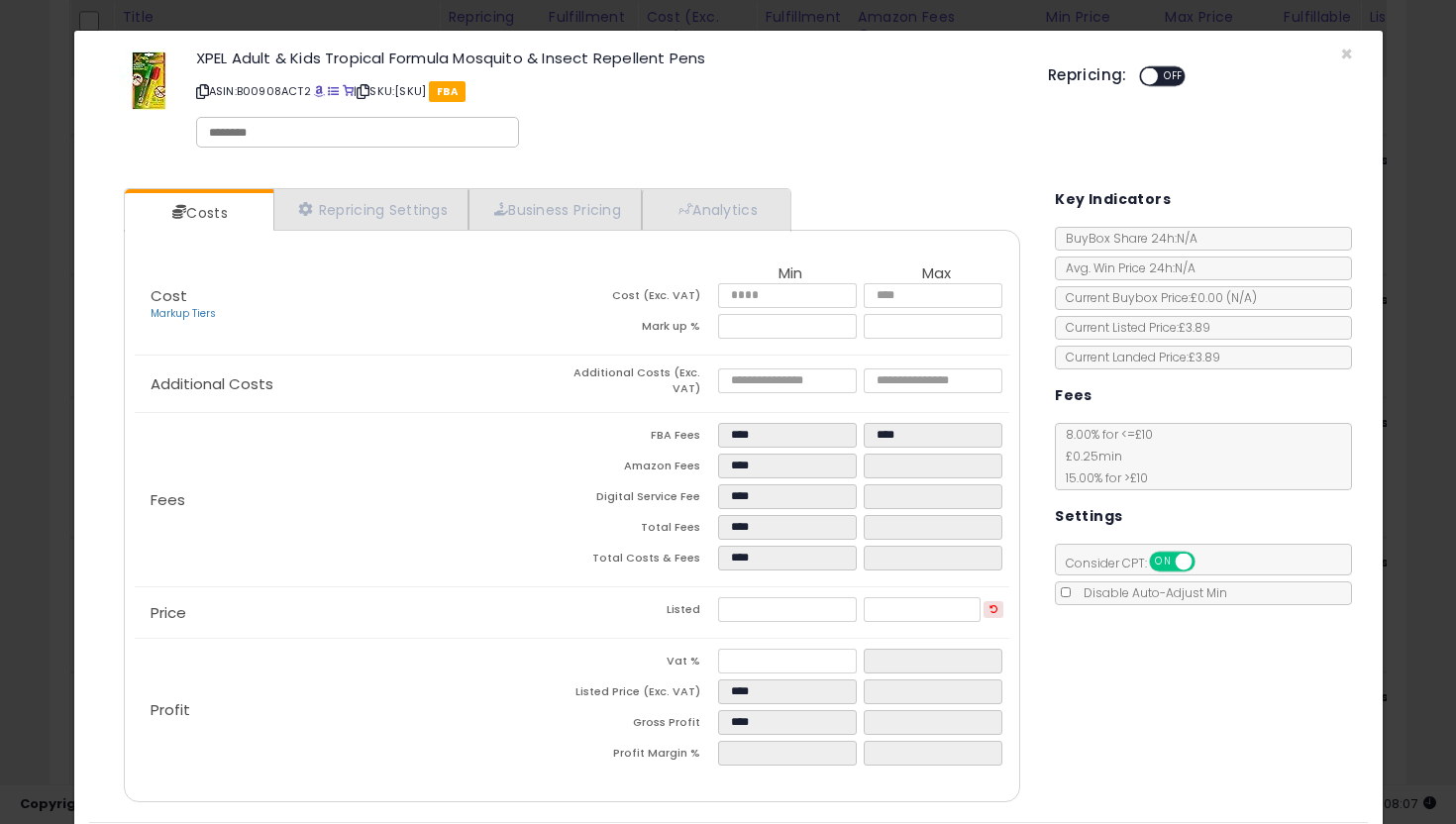 click on "Fees
FBA Fees
****
****
Amazon Fees
****
Digital Service Fee
****
Total Fees
****
Total Costs & Fees
****" 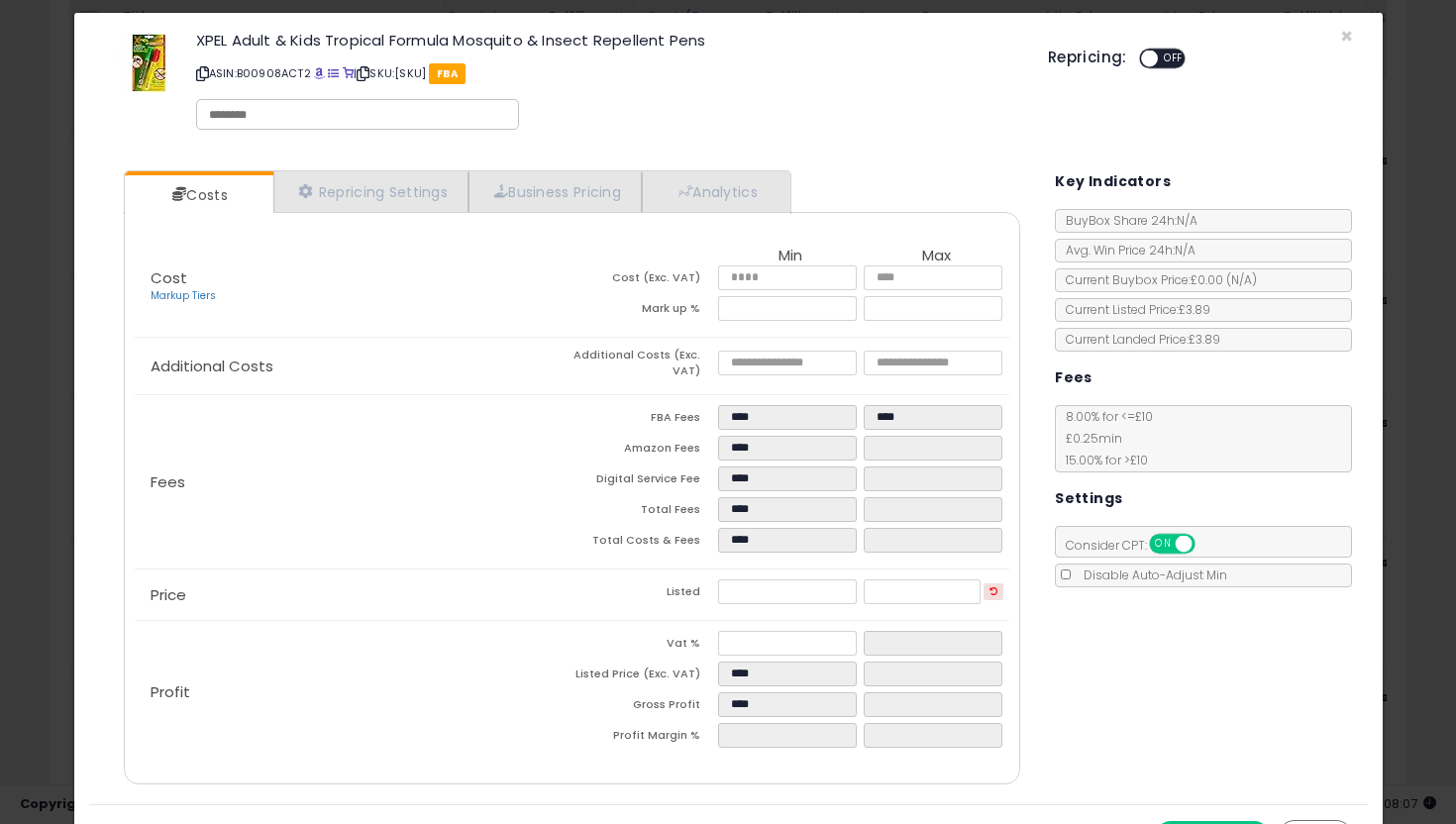 scroll, scrollTop: 6, scrollLeft: 0, axis: vertical 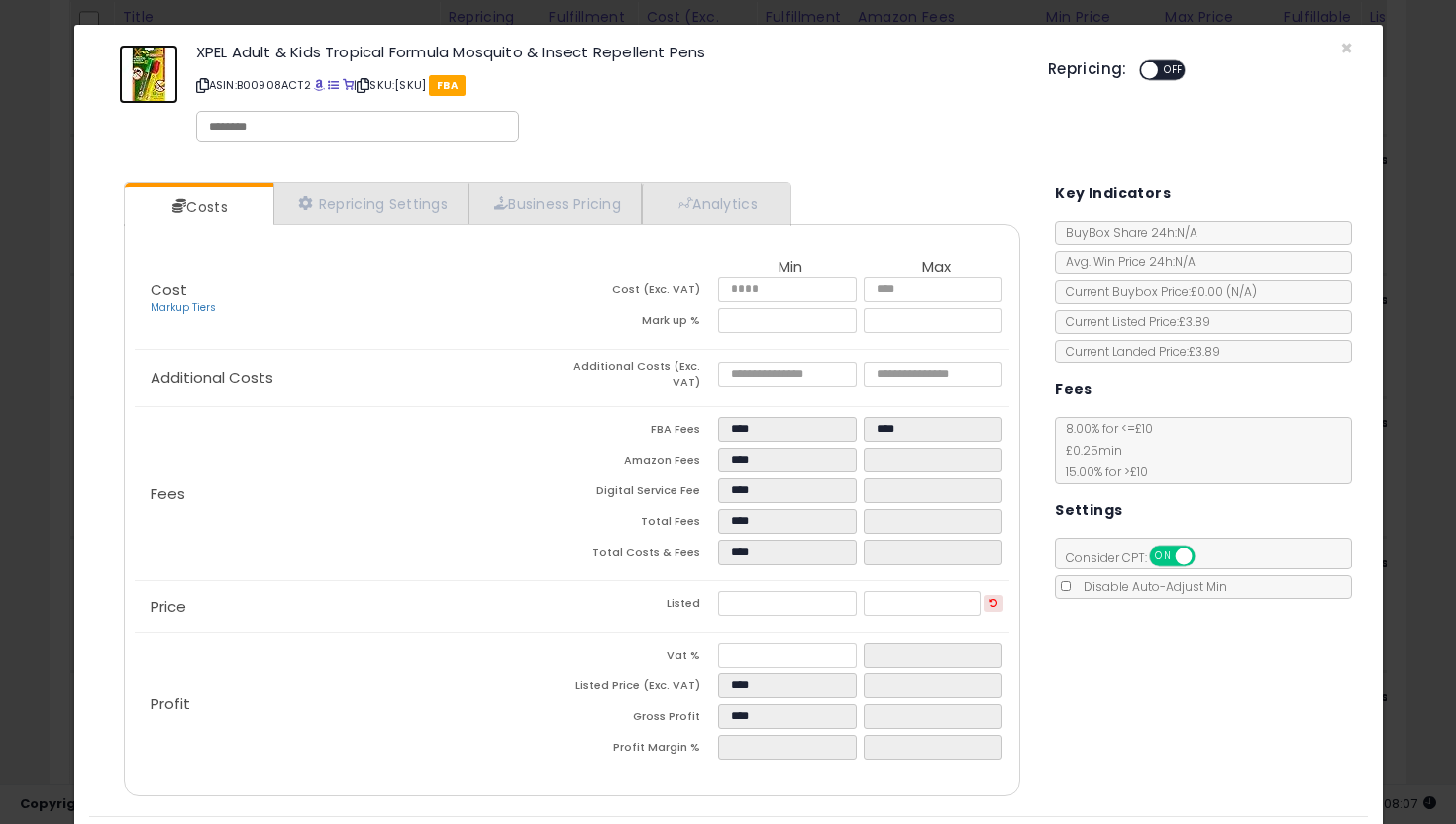 click at bounding box center [149, 74] 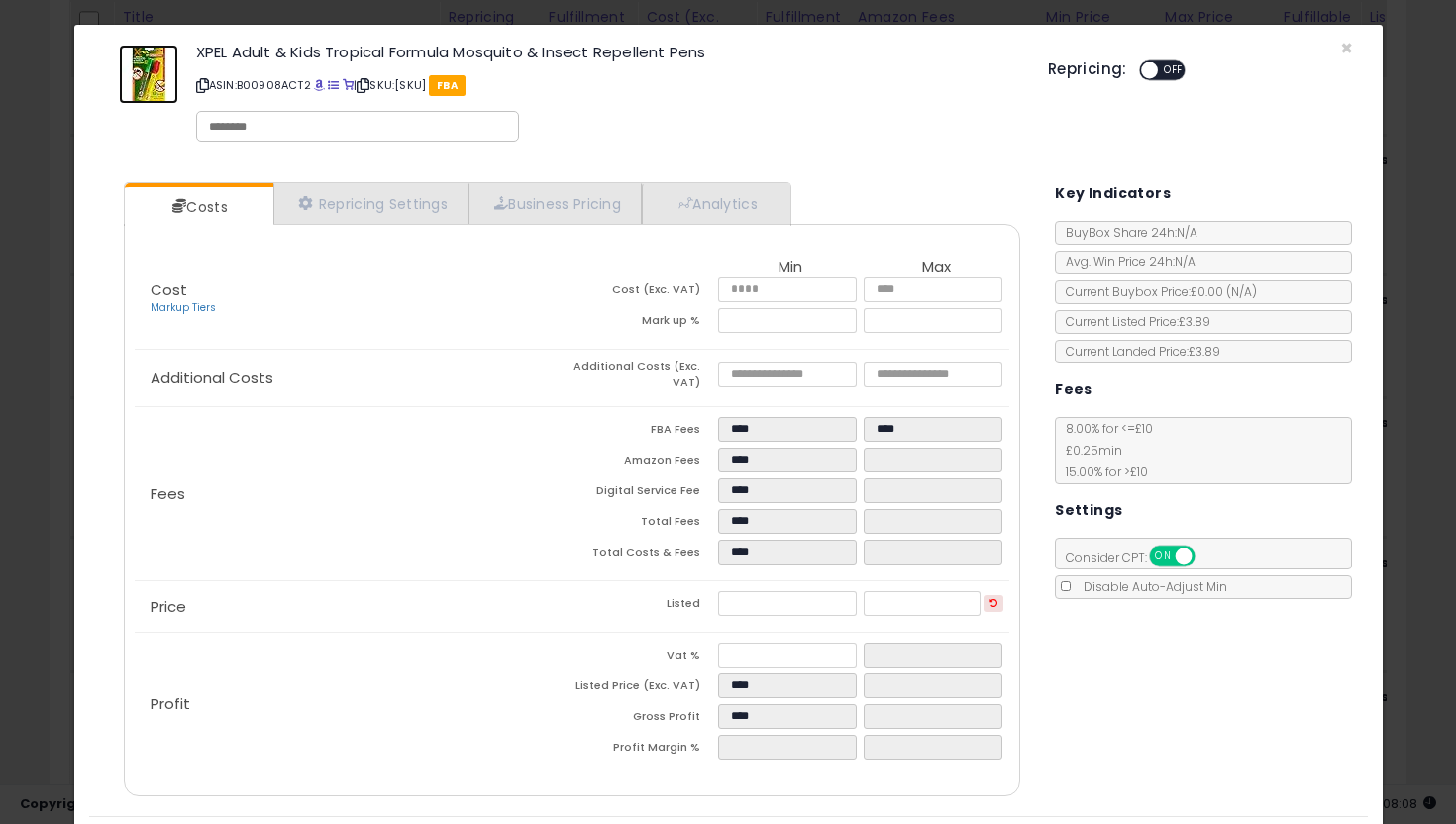 click at bounding box center (149, 74) 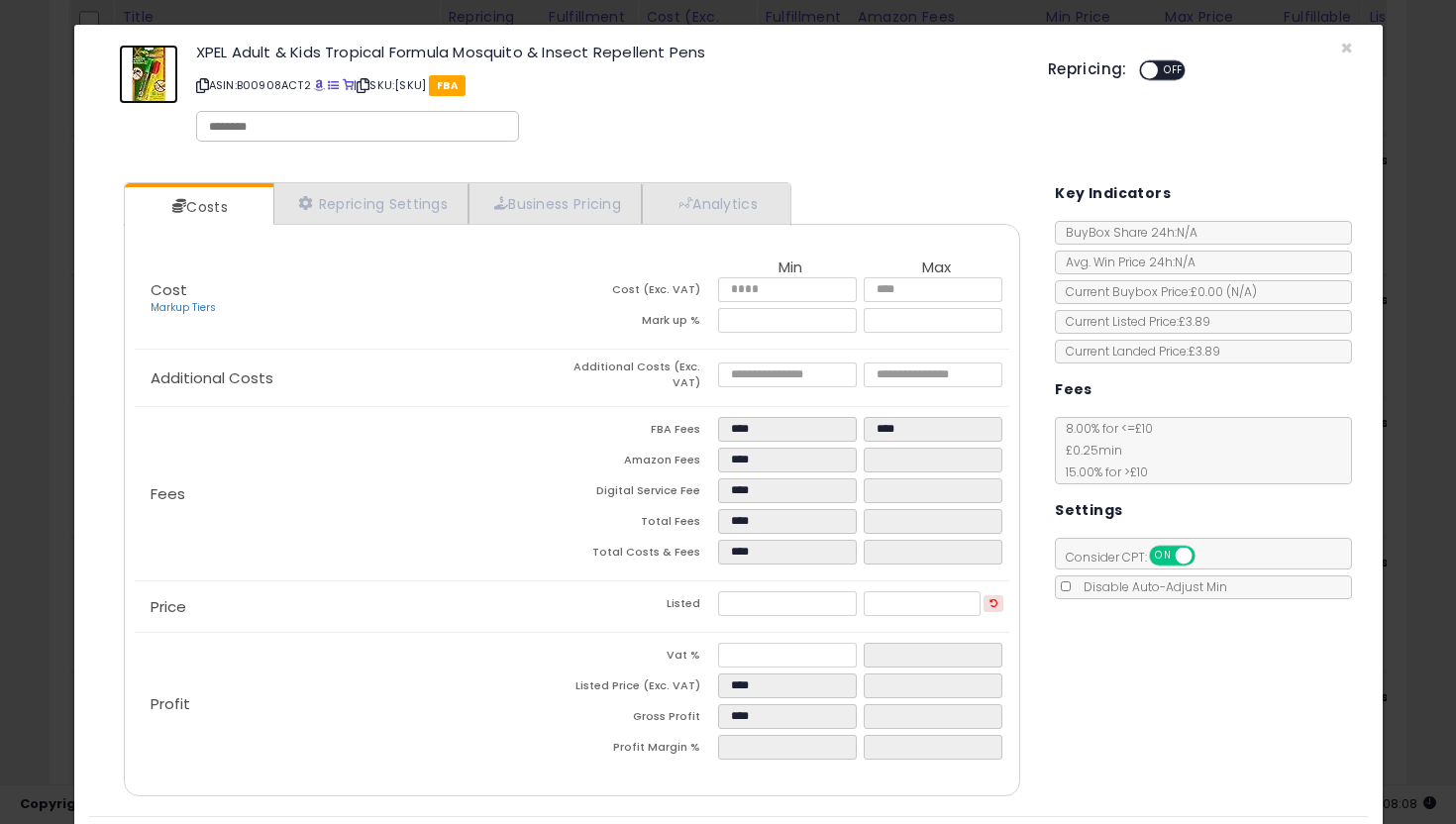 scroll, scrollTop: 61, scrollLeft: 0, axis: vertical 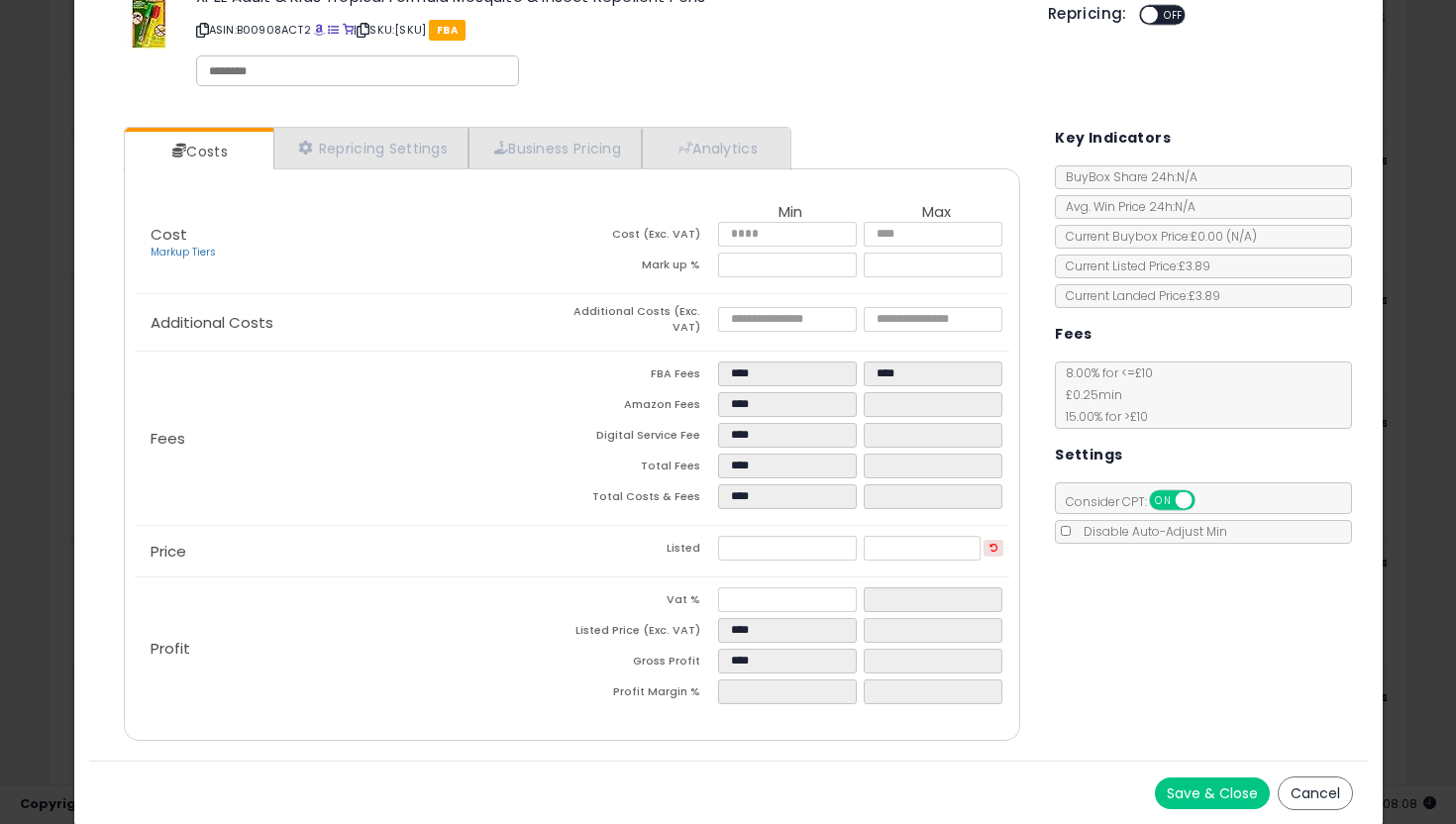 click on "Save & Close" at bounding box center (1212, 793) 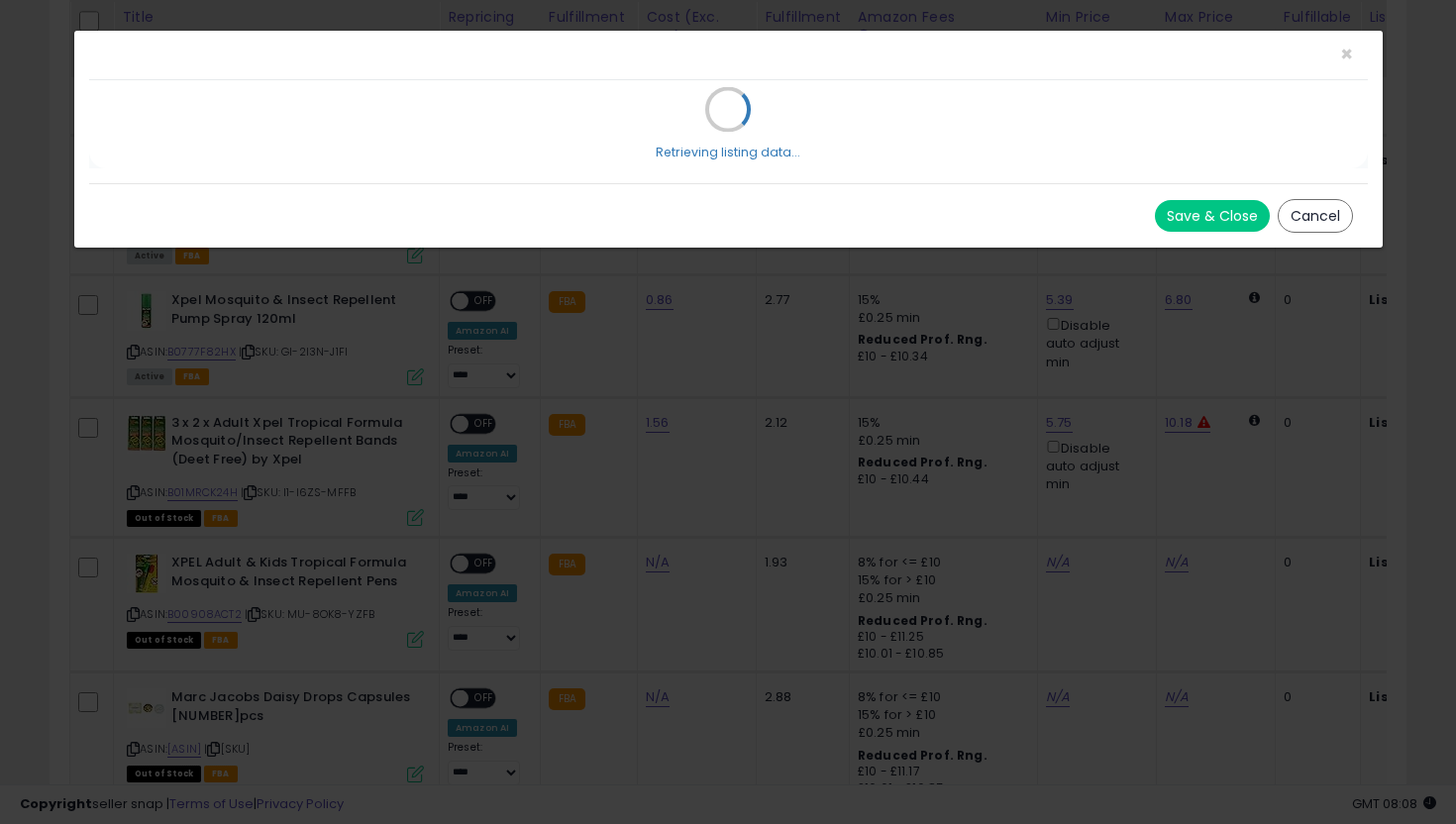 scroll, scrollTop: 0, scrollLeft: 0, axis: both 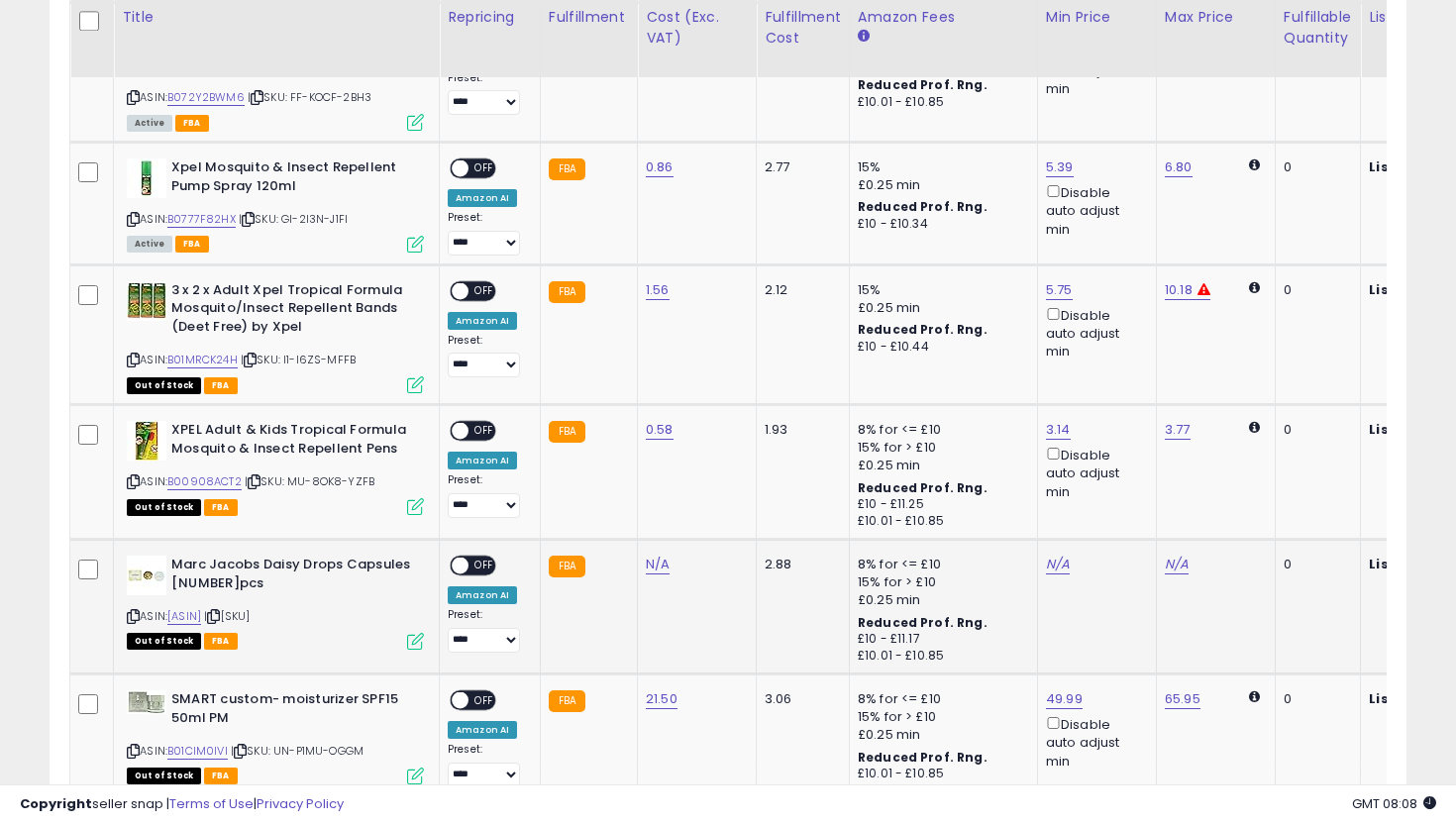 click at bounding box center [415, 641] 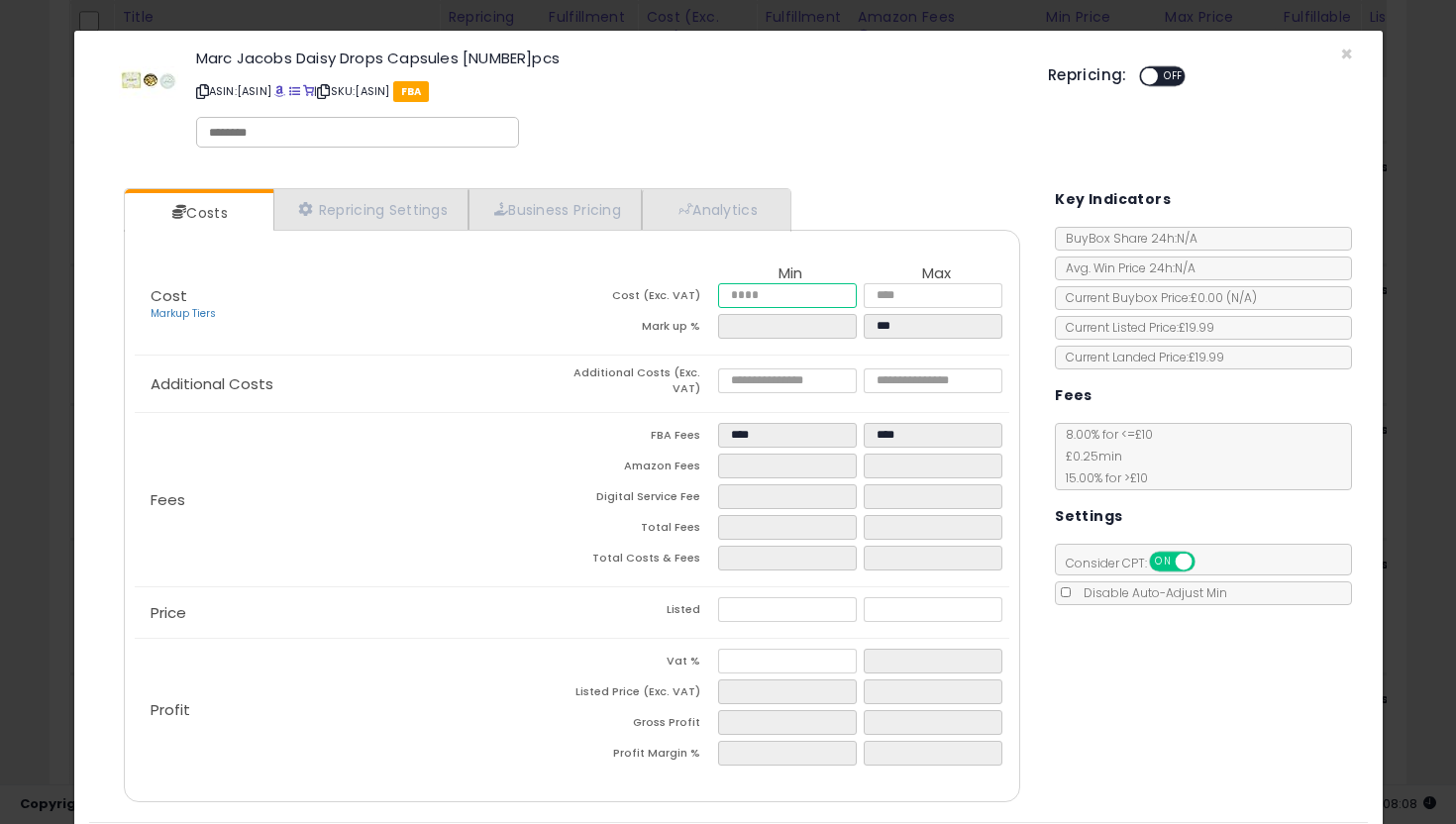 click at bounding box center [787, 295] 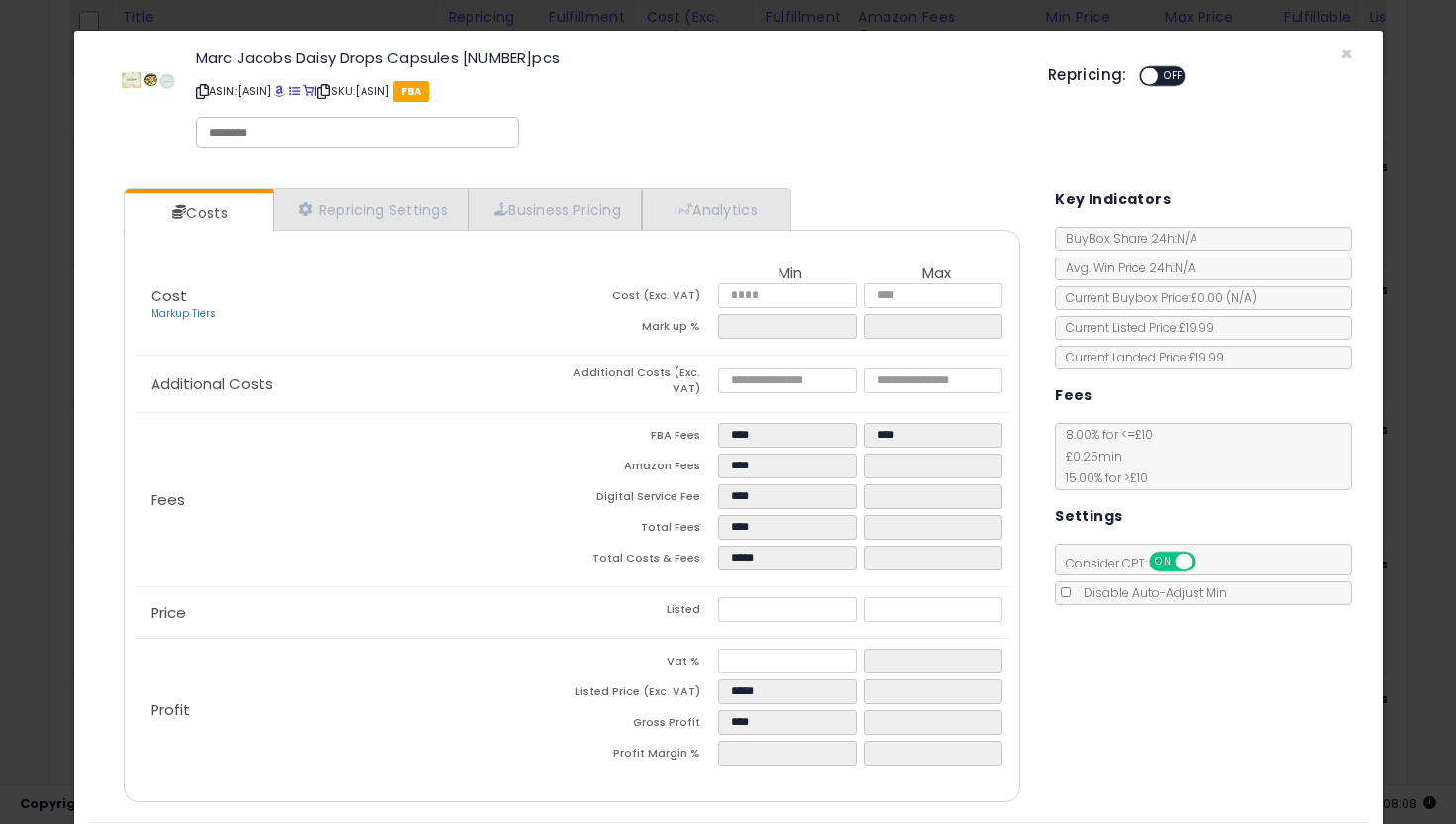 click on "Costs
Repricing Settings
Business Pricing
Analytics
Cost" at bounding box center (728, 497) 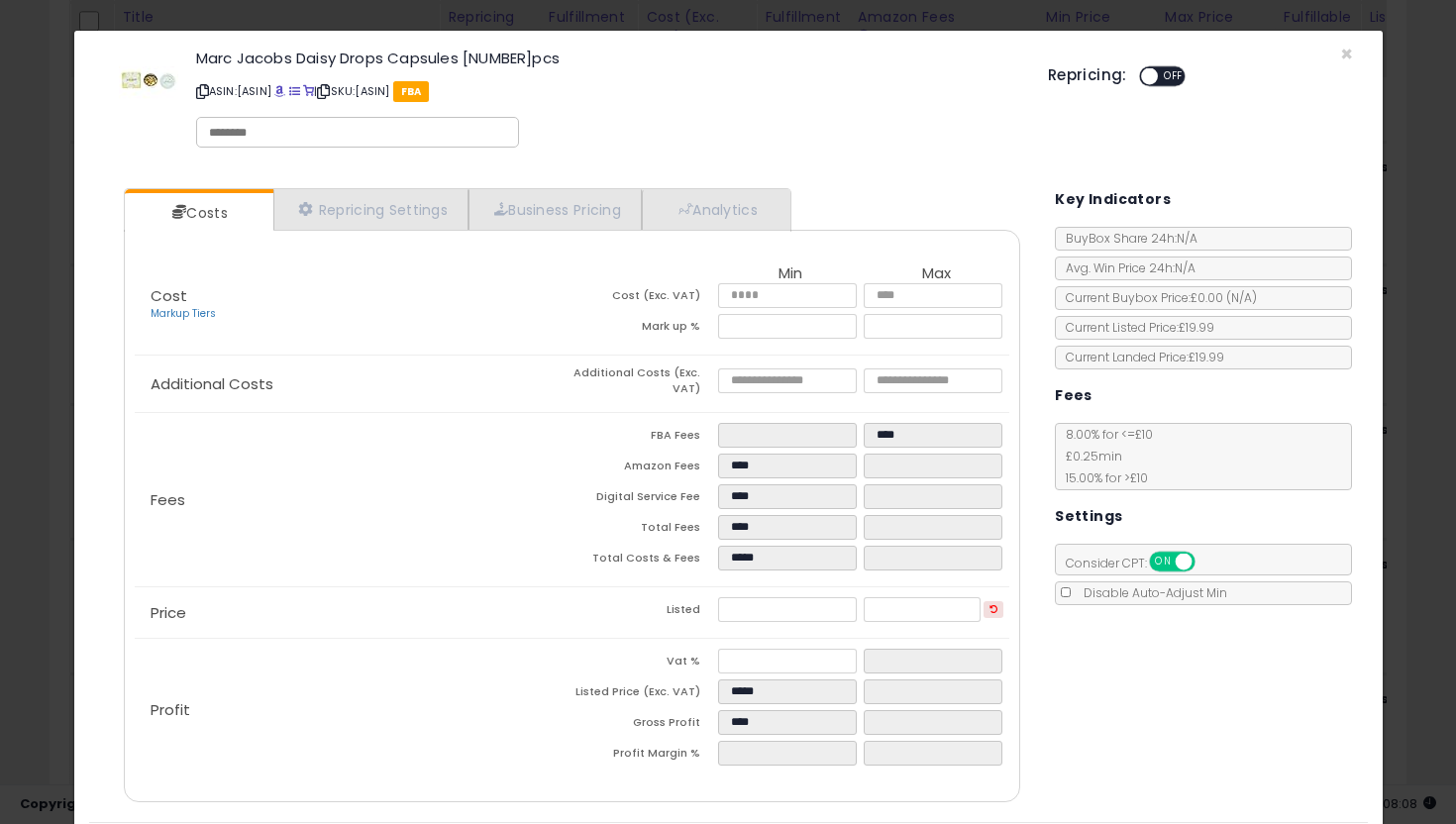 scroll, scrollTop: 61, scrollLeft: 0, axis: vertical 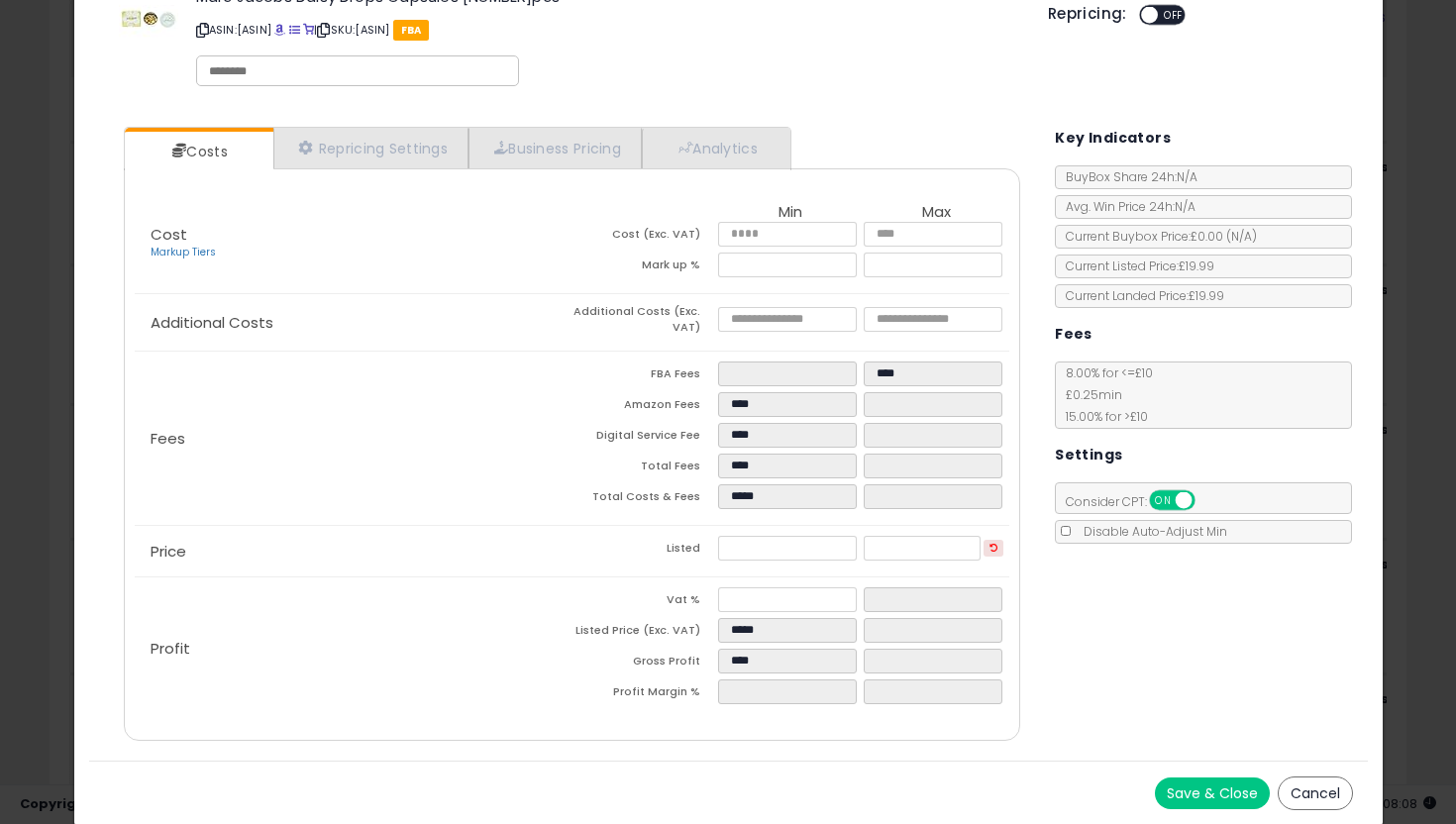 click on "Save & Close" at bounding box center [1212, 793] 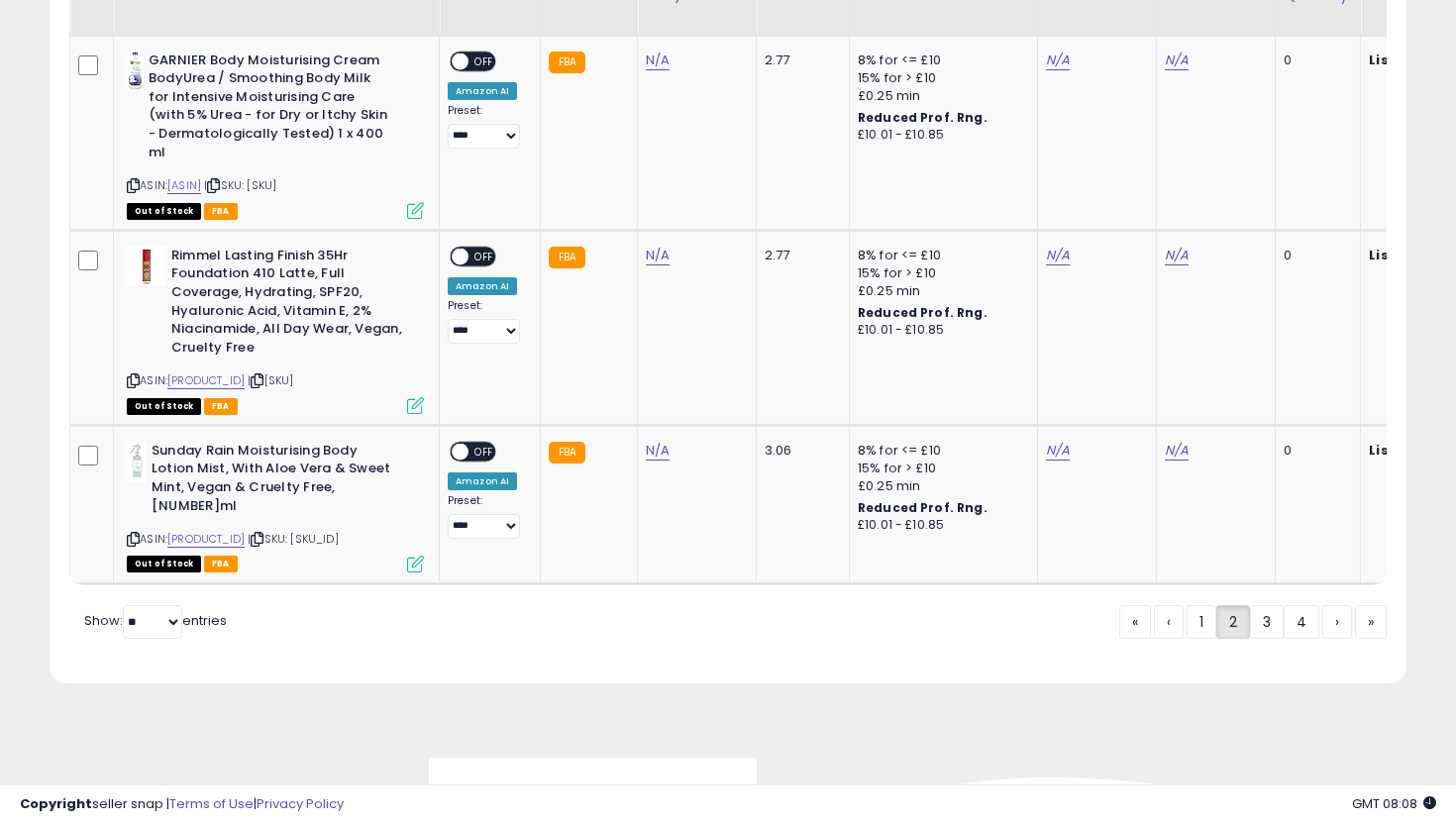 scroll, scrollTop: 4138, scrollLeft: 0, axis: vertical 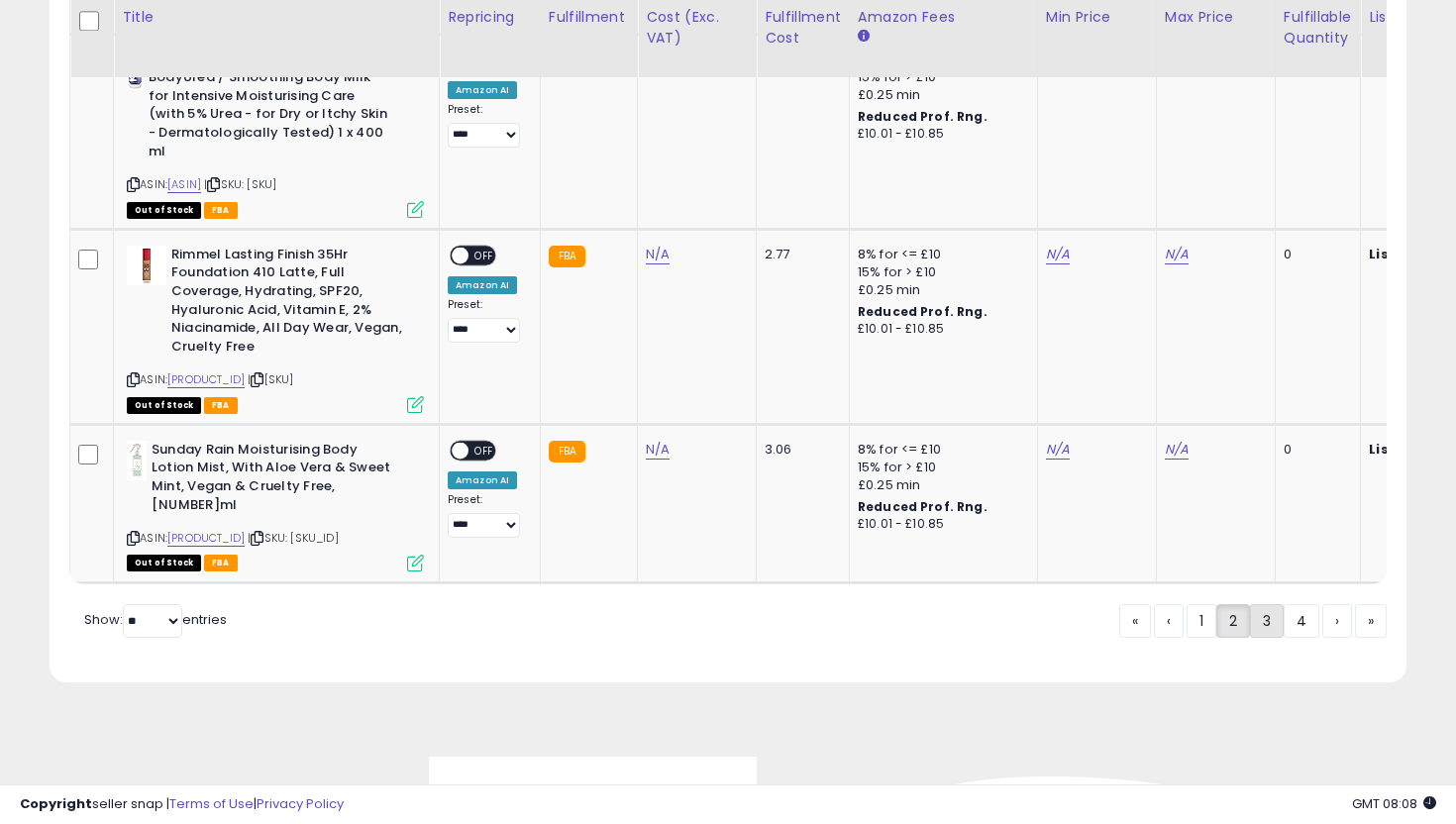click on "3" 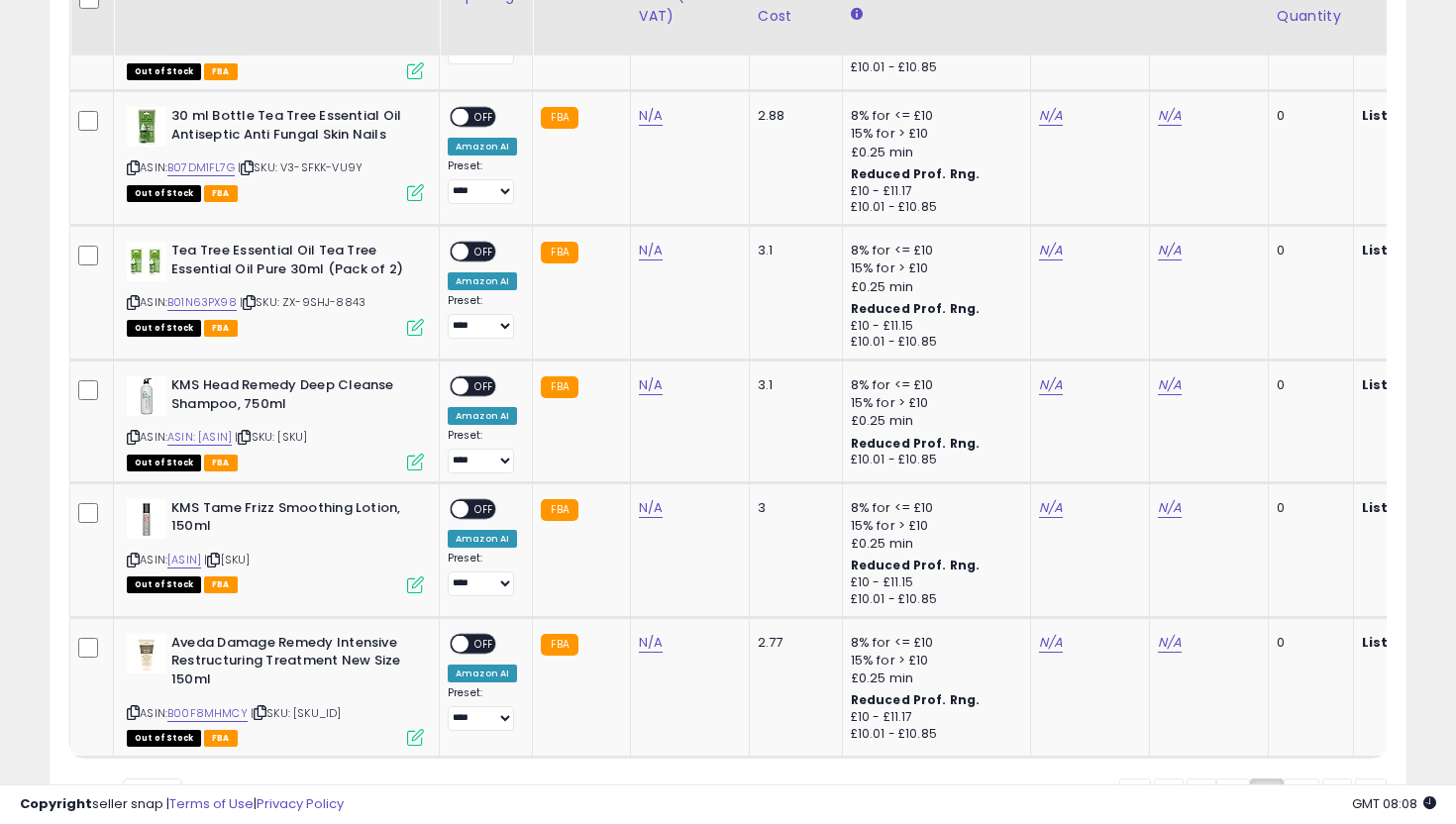 scroll, scrollTop: 3909, scrollLeft: 0, axis: vertical 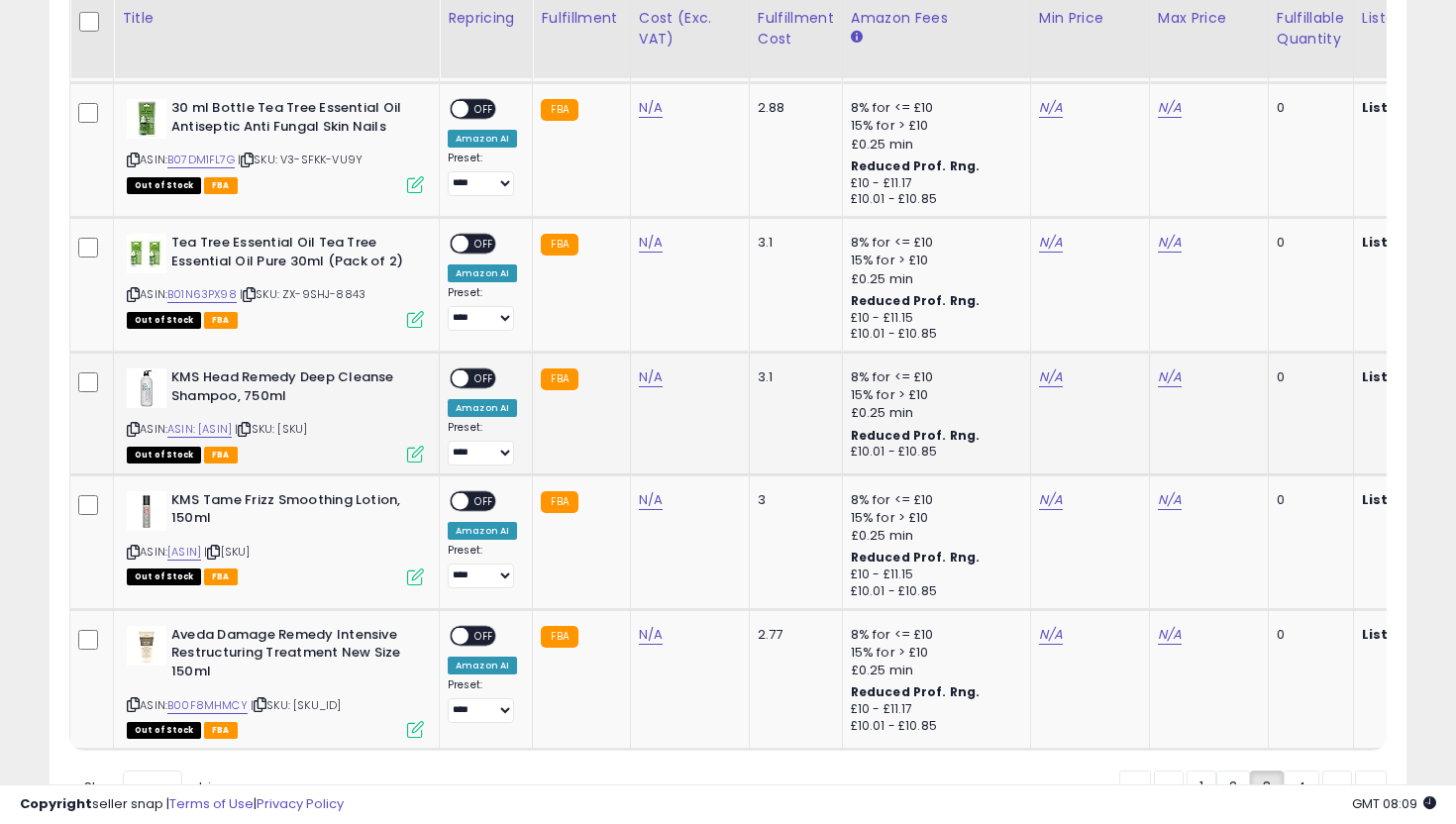 click at bounding box center (415, 454) 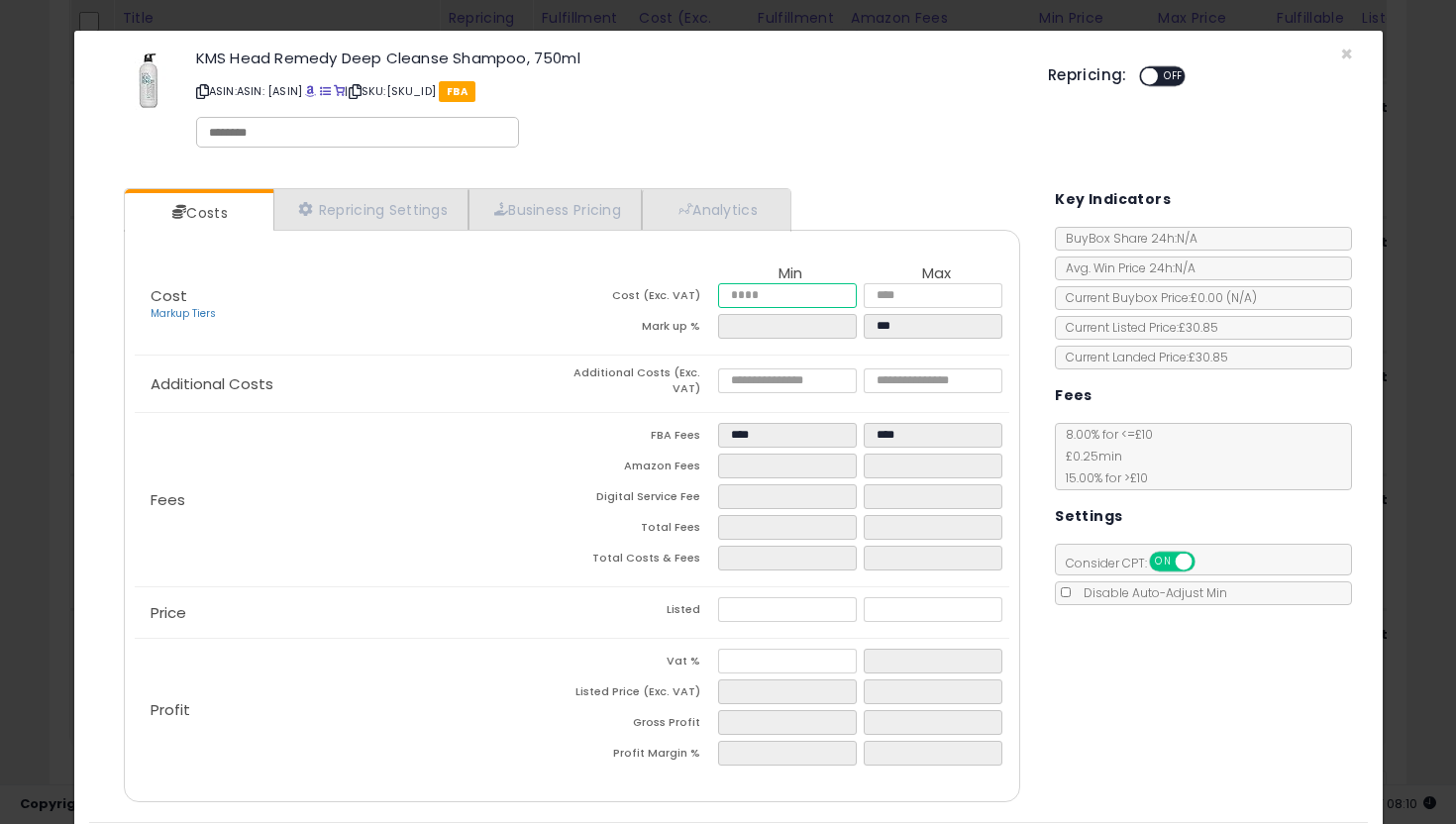 click at bounding box center [787, 295] 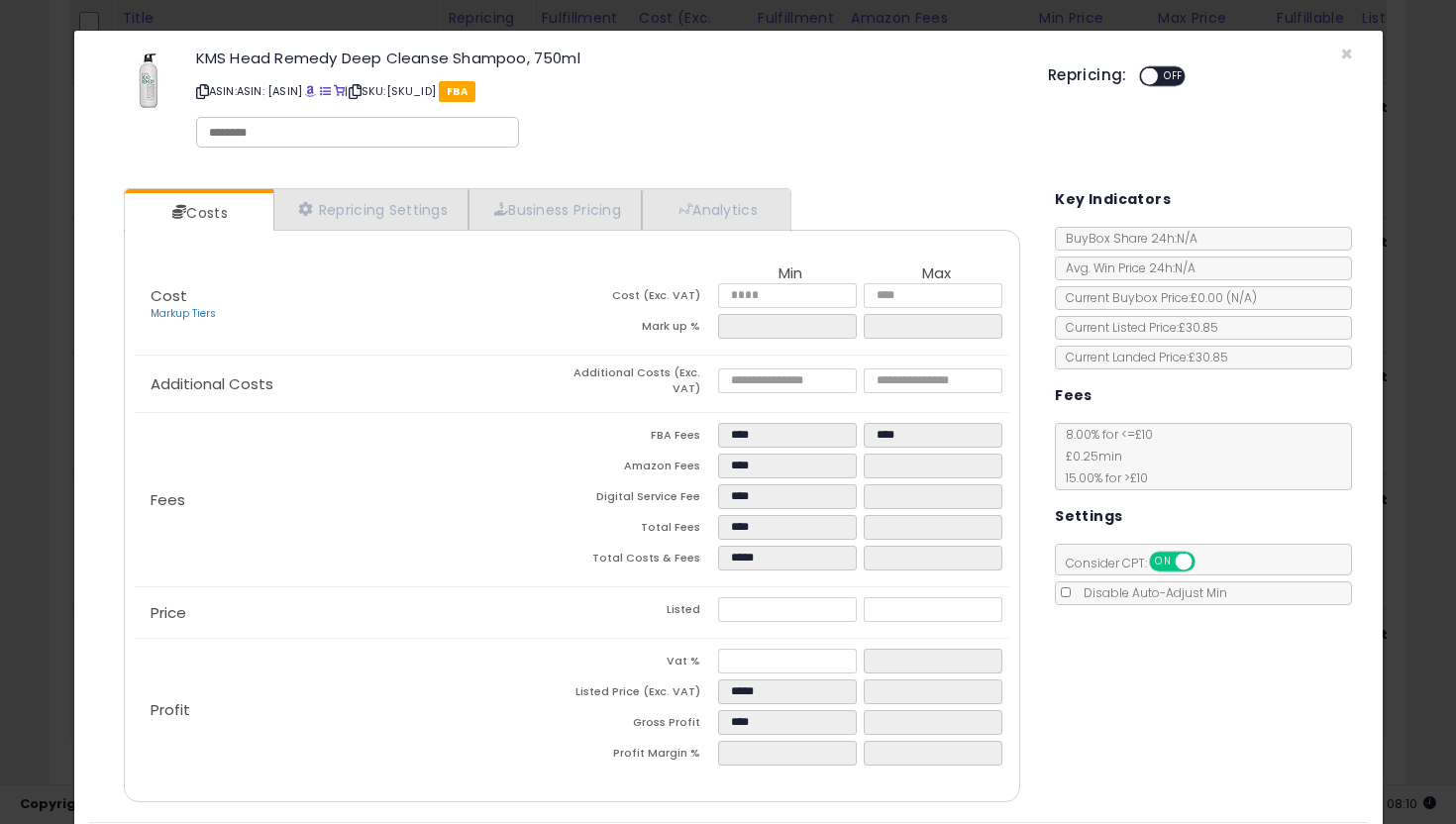 click on "Fees
FBA Fees
****
****
Amazon Fees
****
Digital Service Fee
****
Total Fees
****
Total Costs & Fees
*****" 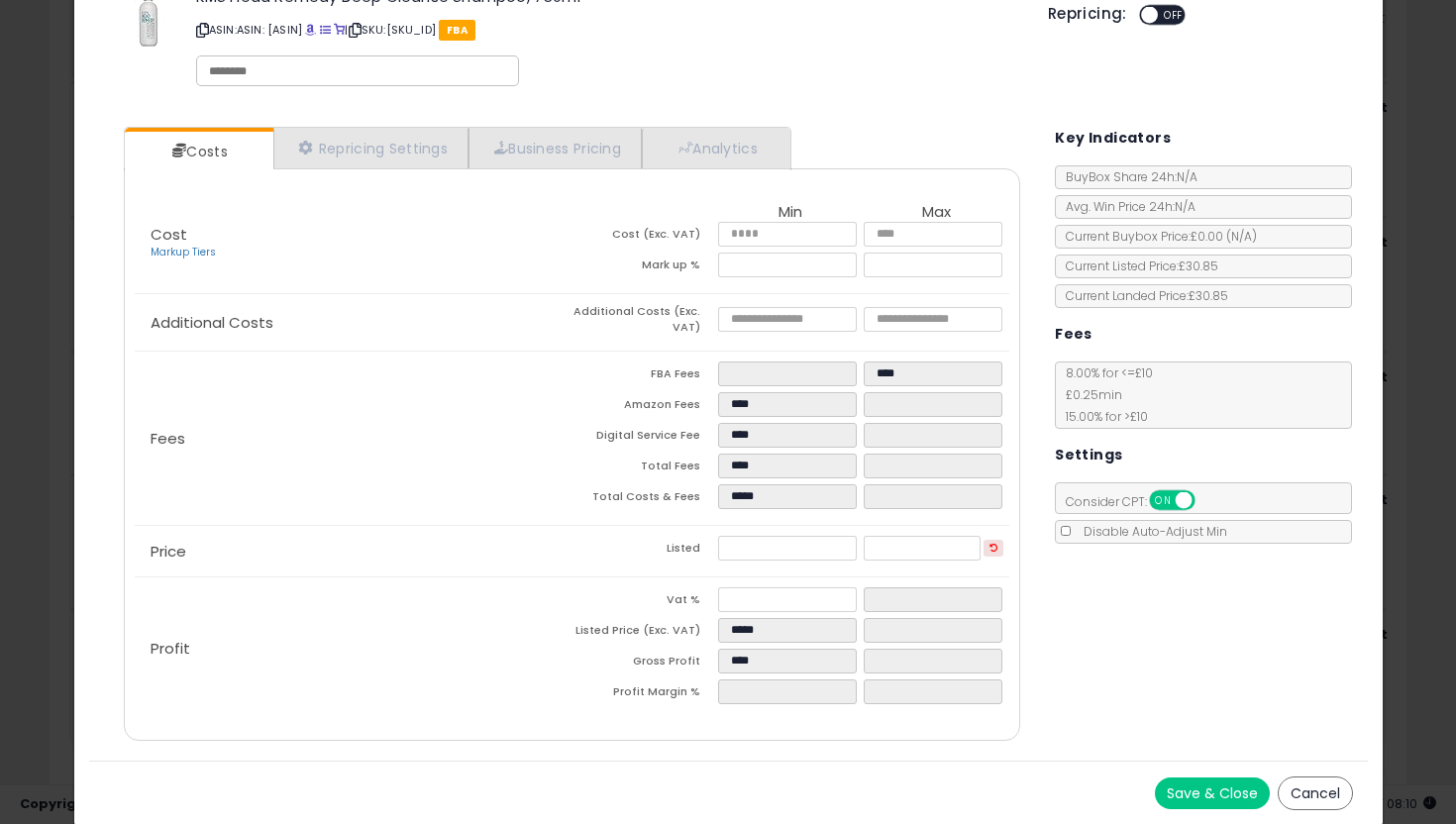 scroll, scrollTop: 60, scrollLeft: 0, axis: vertical 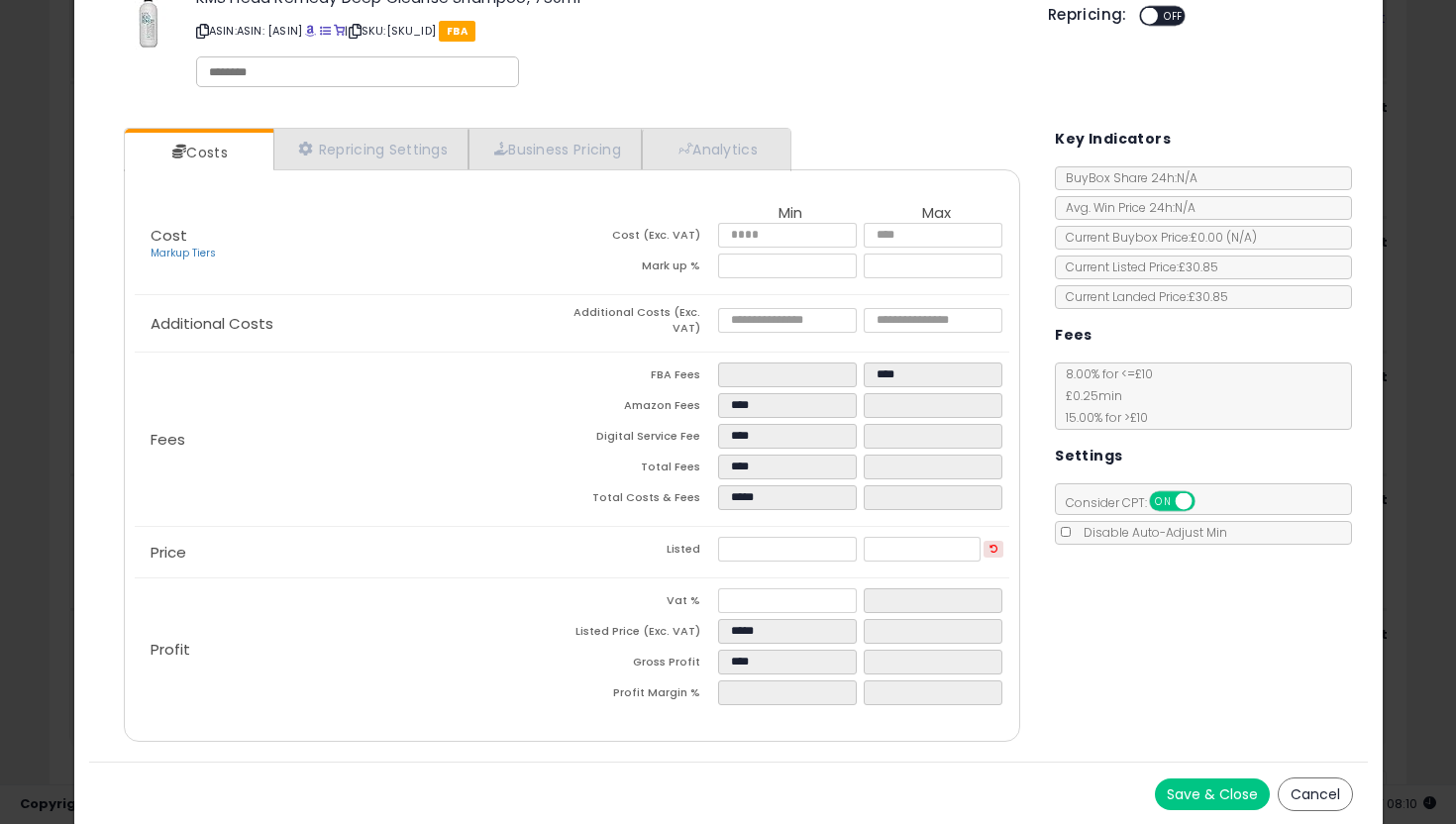 click on "Save & Close" at bounding box center (1212, 794) 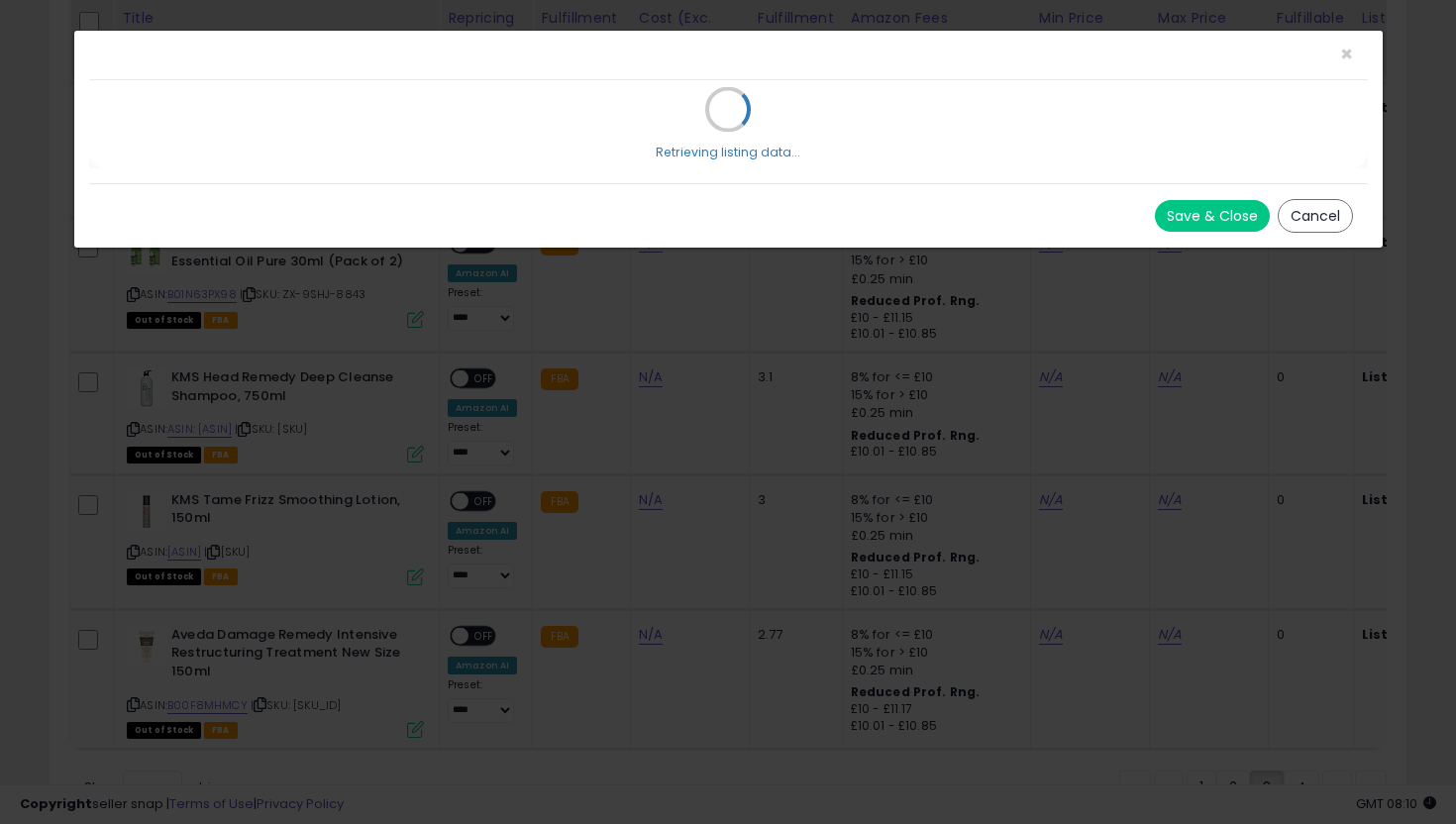 scroll, scrollTop: 0, scrollLeft: 0, axis: both 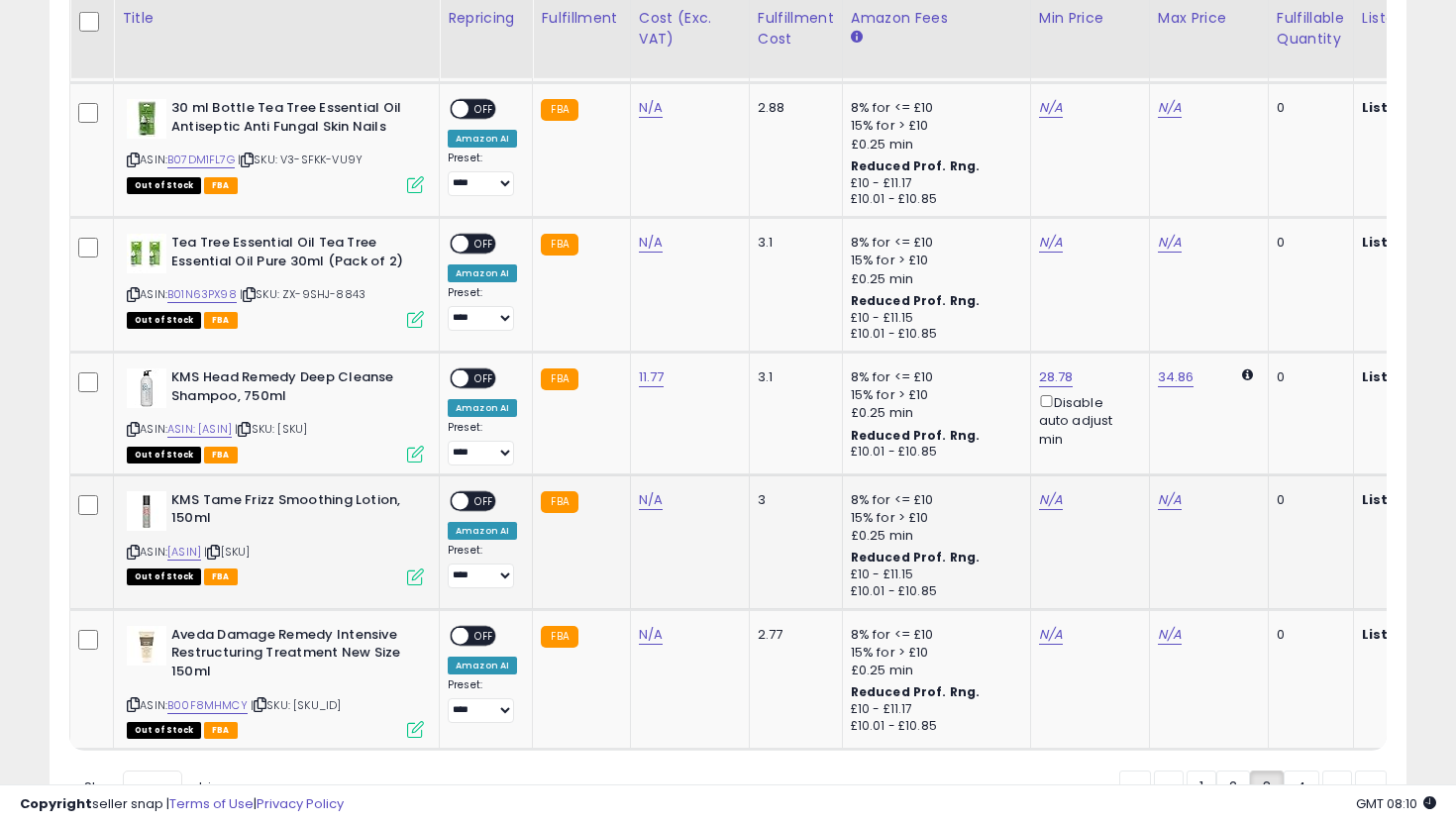 click at bounding box center (415, 576) 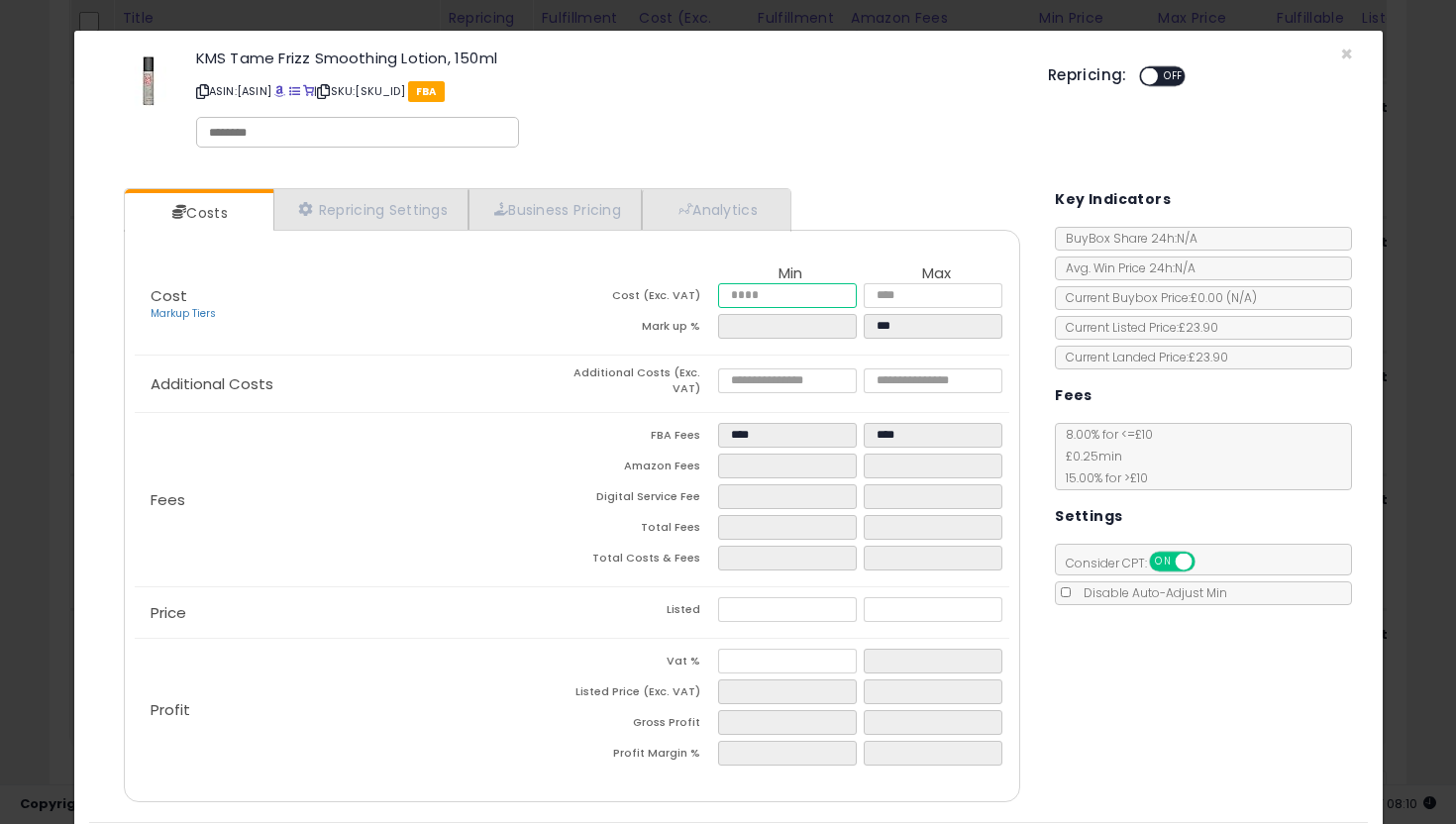 click at bounding box center (787, 295) 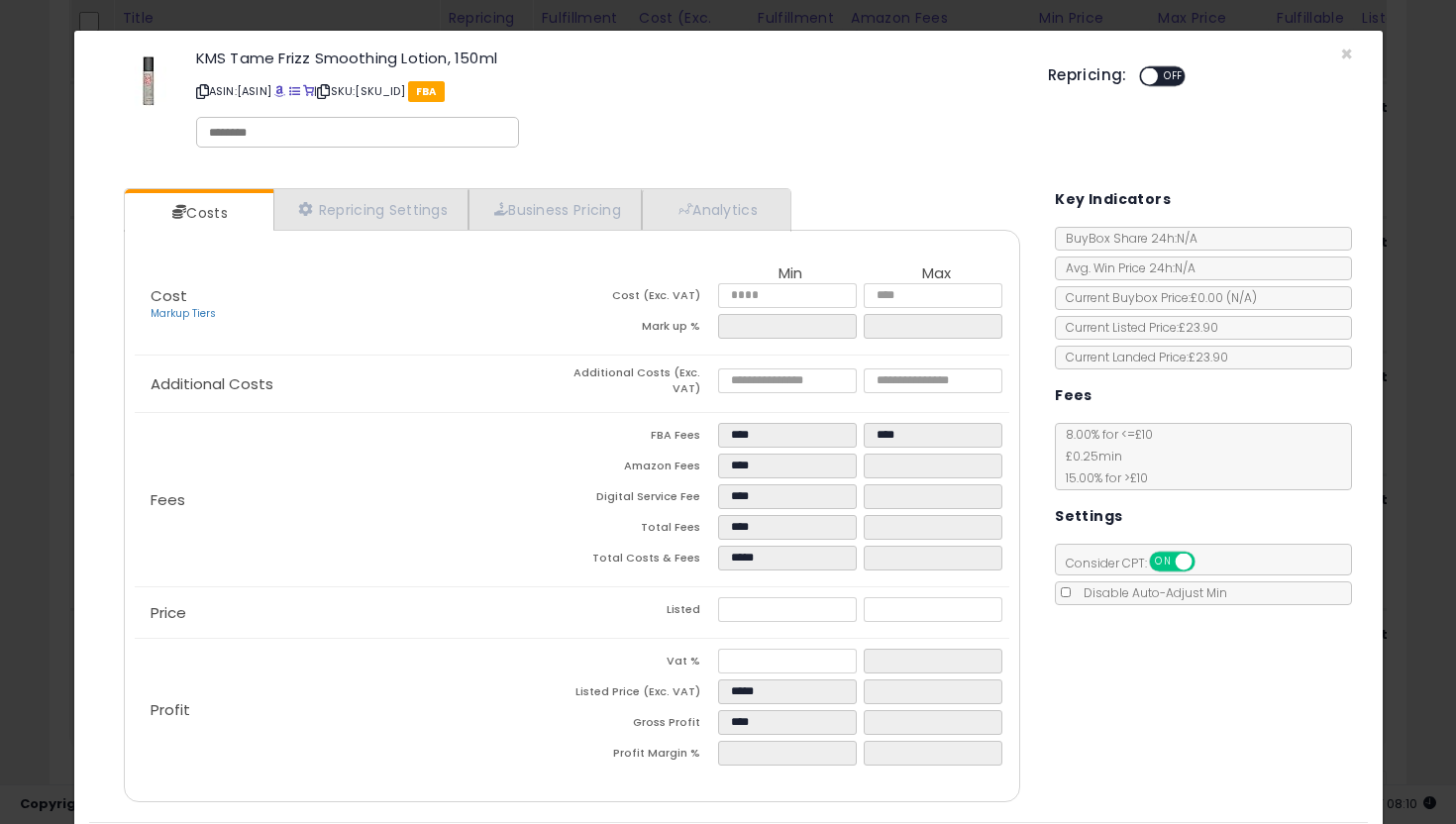 click on "Costs
Repricing Settings
Business Pricing
Analytics
Cost" at bounding box center (728, 497) 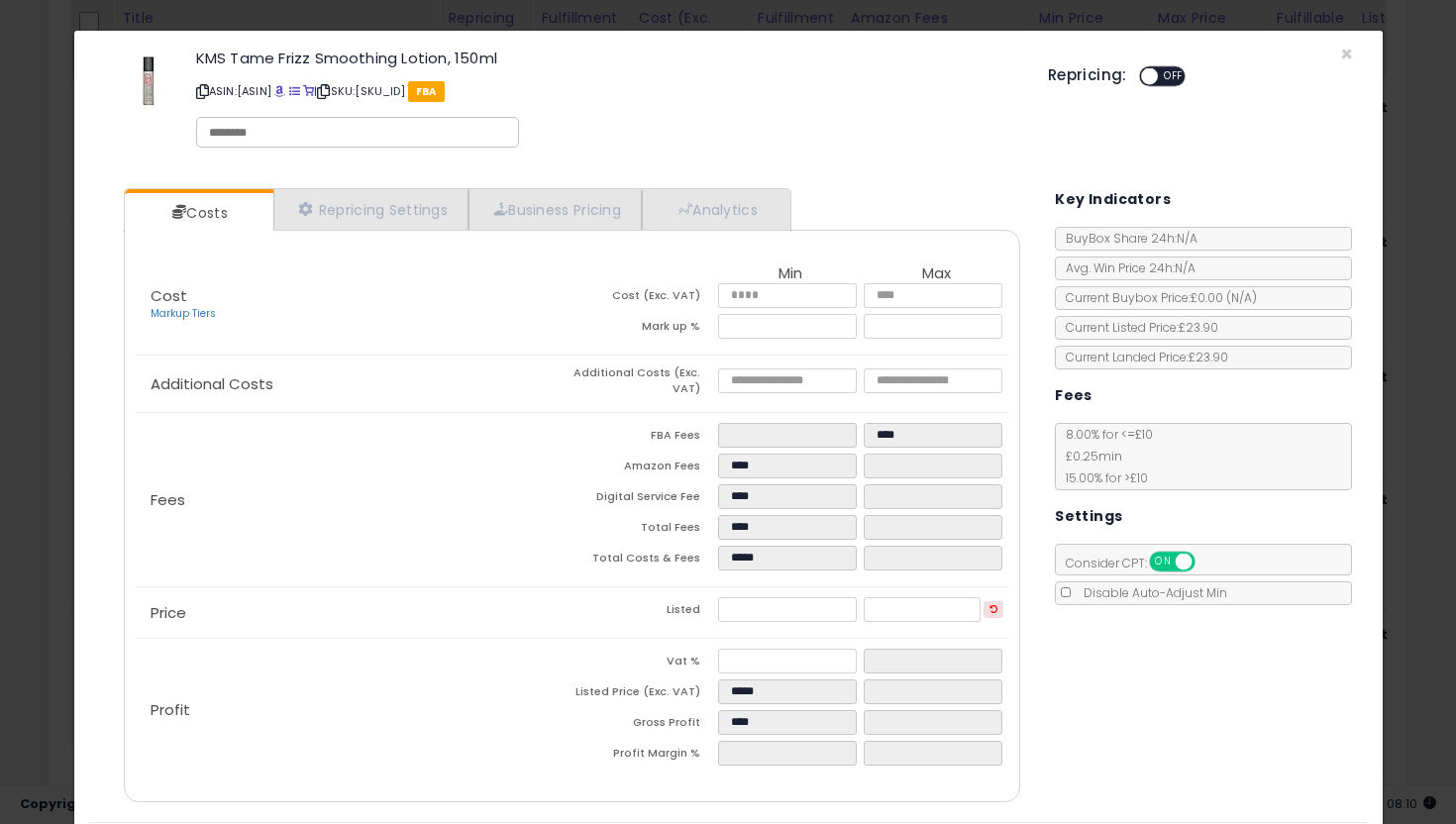 scroll, scrollTop: 61, scrollLeft: 0, axis: vertical 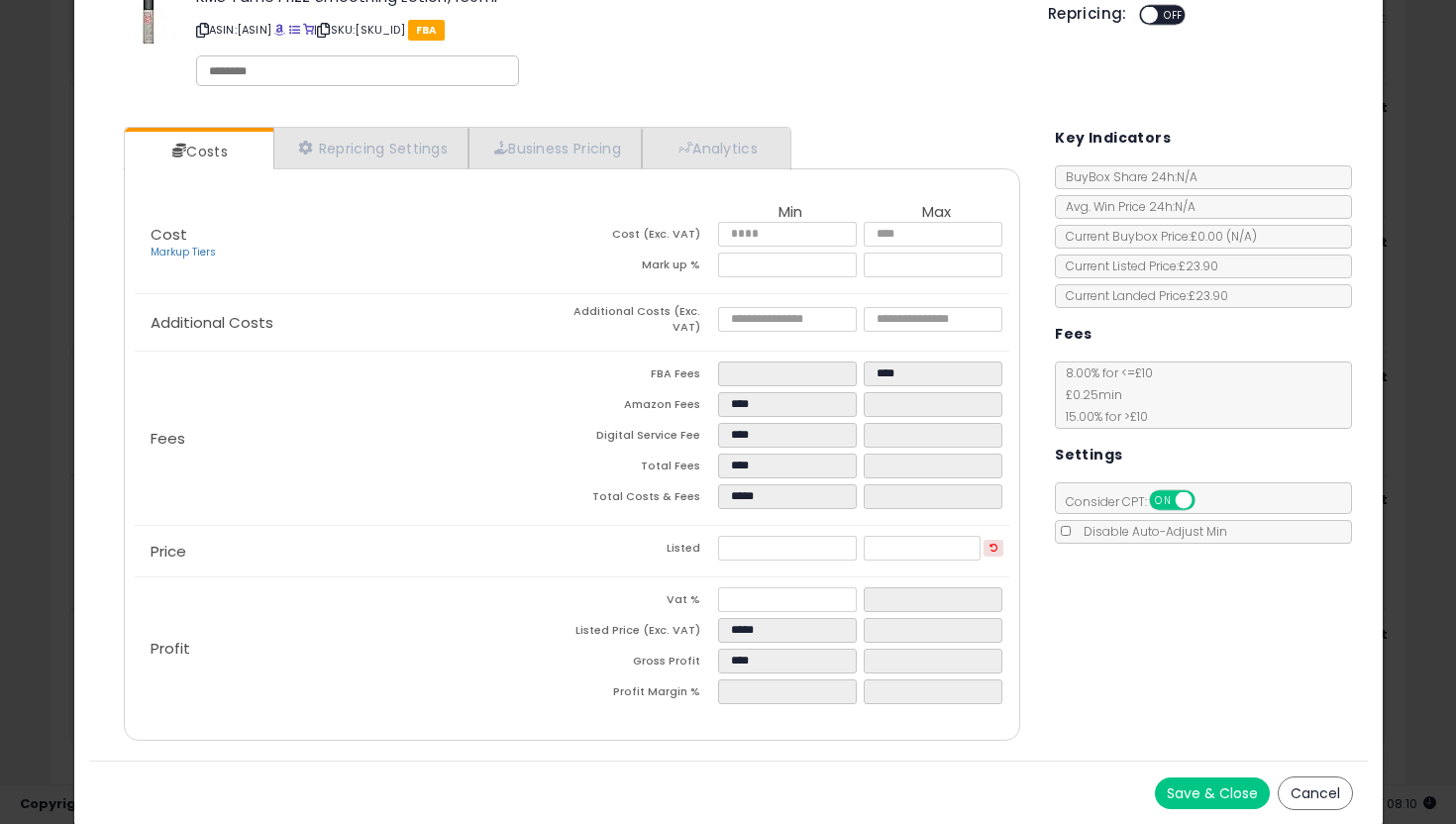 click on "Save & Close" at bounding box center (1212, 793) 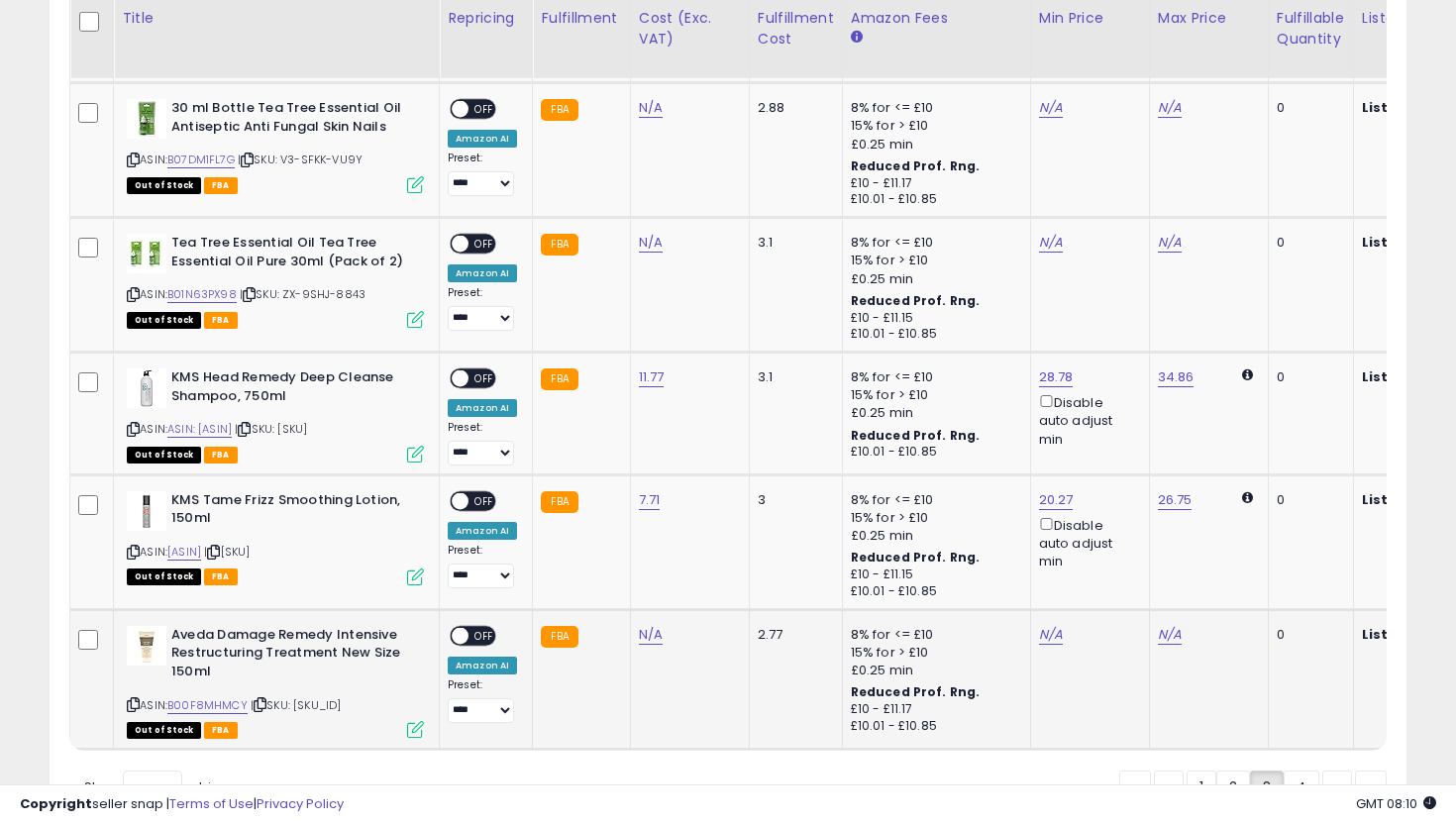 click at bounding box center (415, 729) 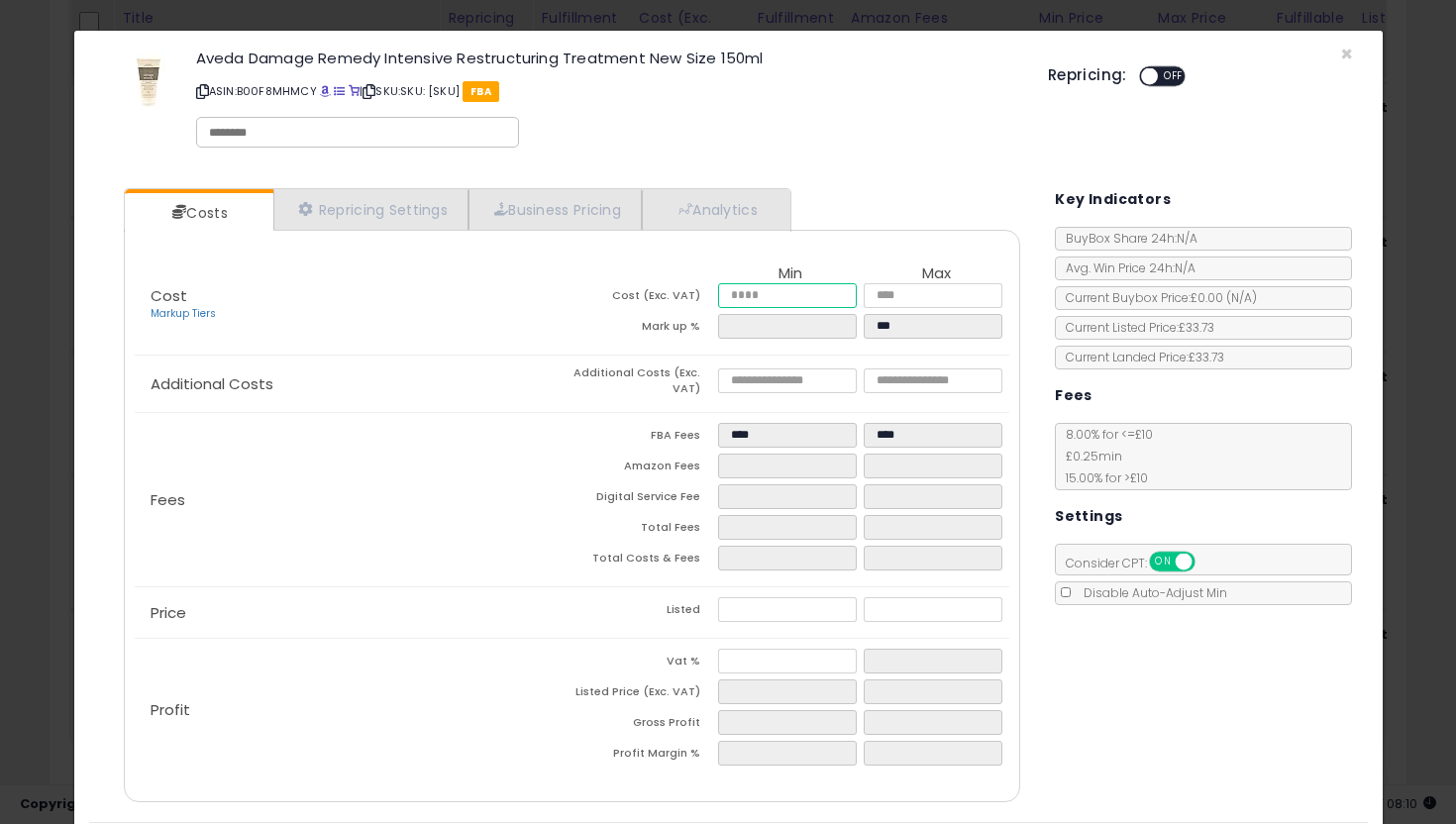 click at bounding box center [787, 295] 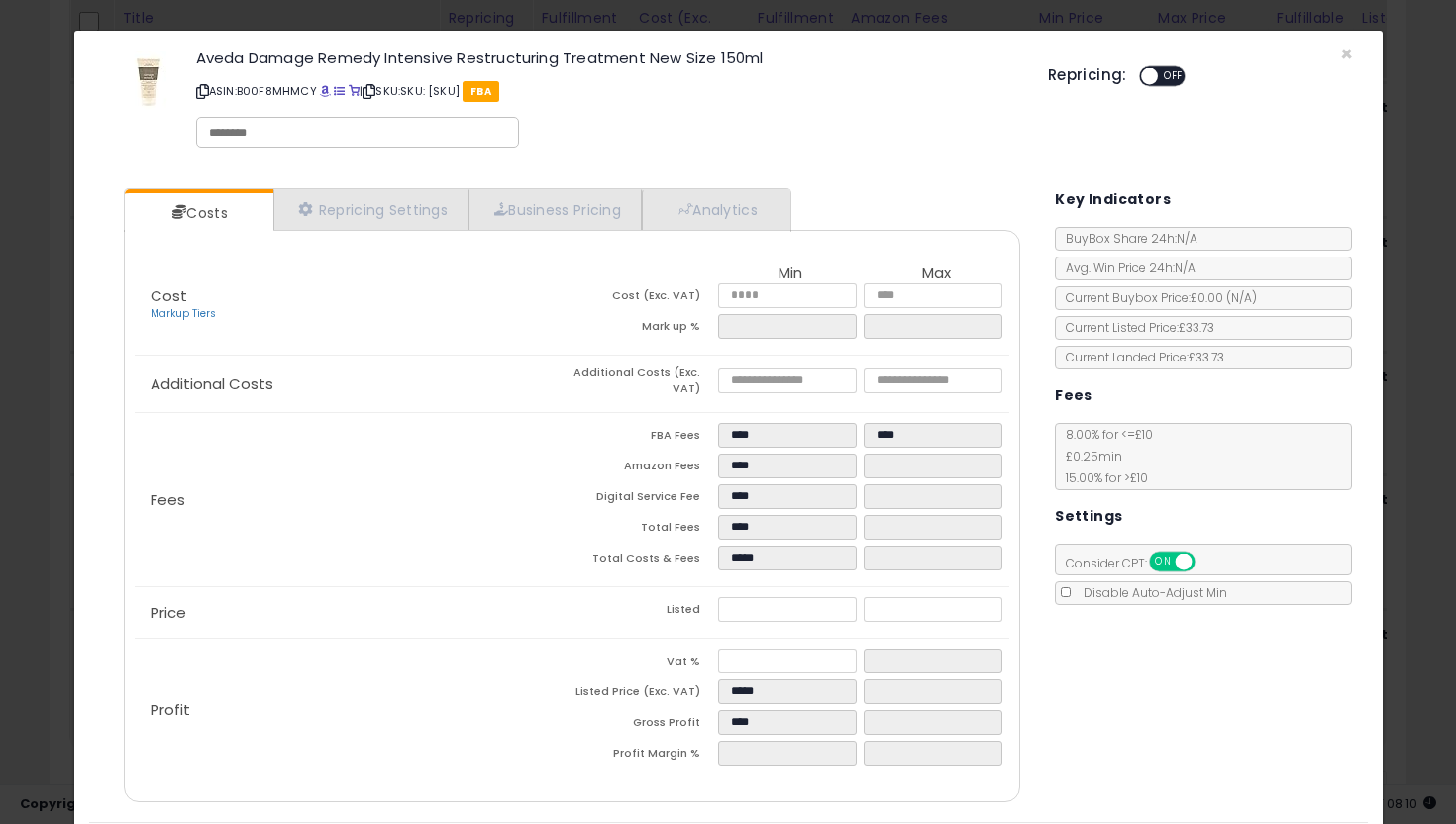 click on "Fees" at bounding box center (354, 500) 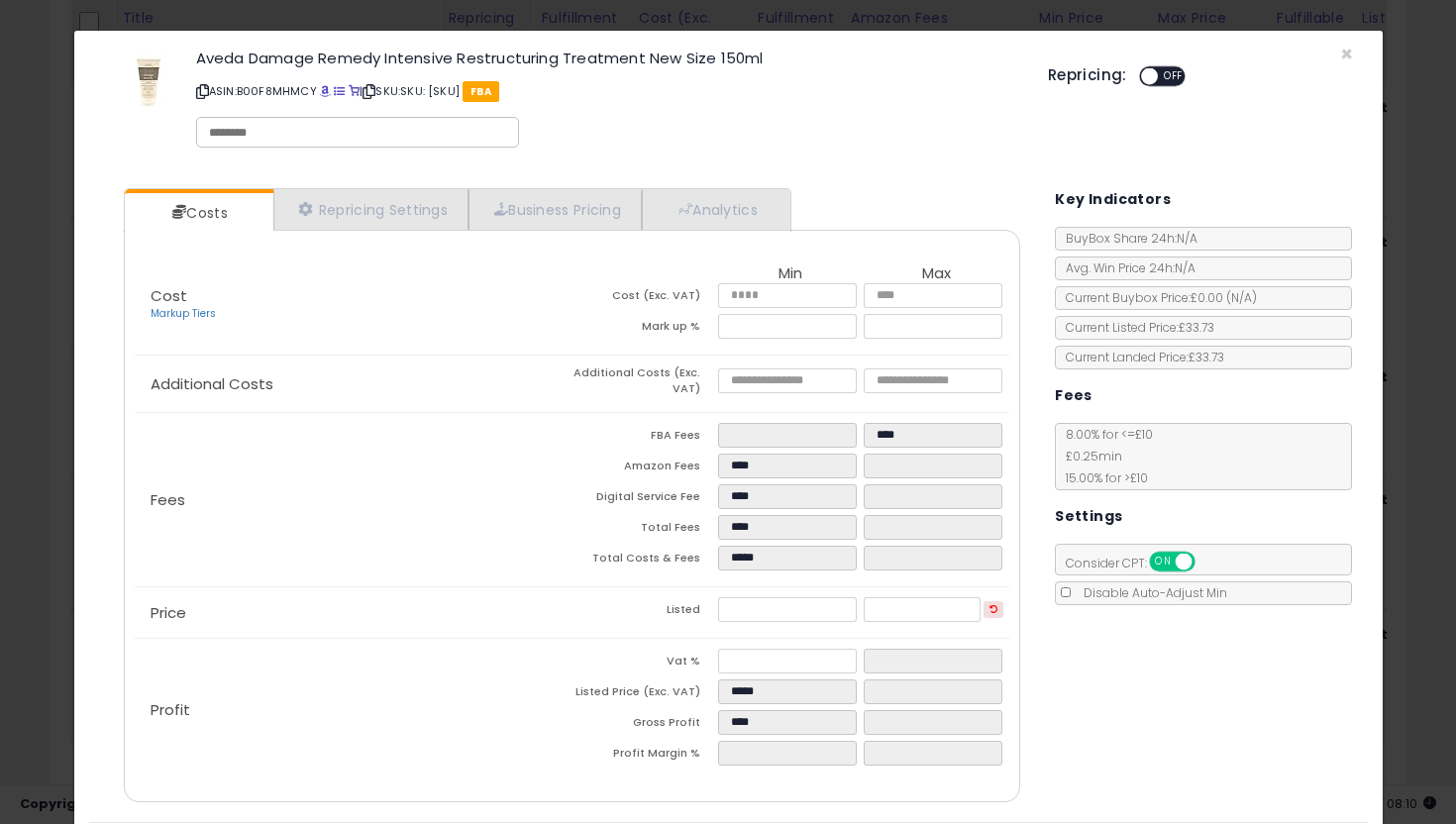 scroll, scrollTop: 61, scrollLeft: 0, axis: vertical 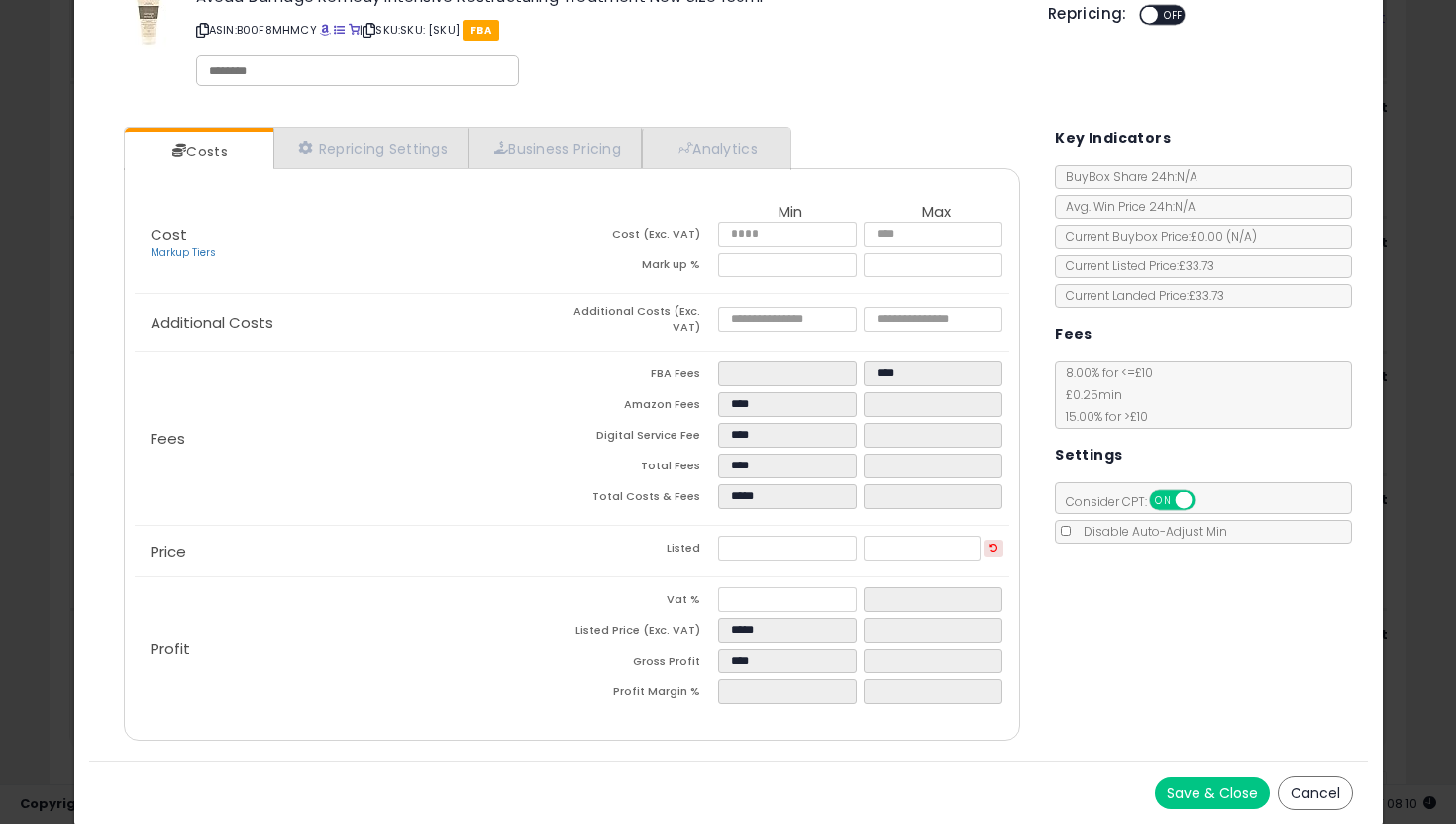 click on "Save & Close" at bounding box center (1212, 793) 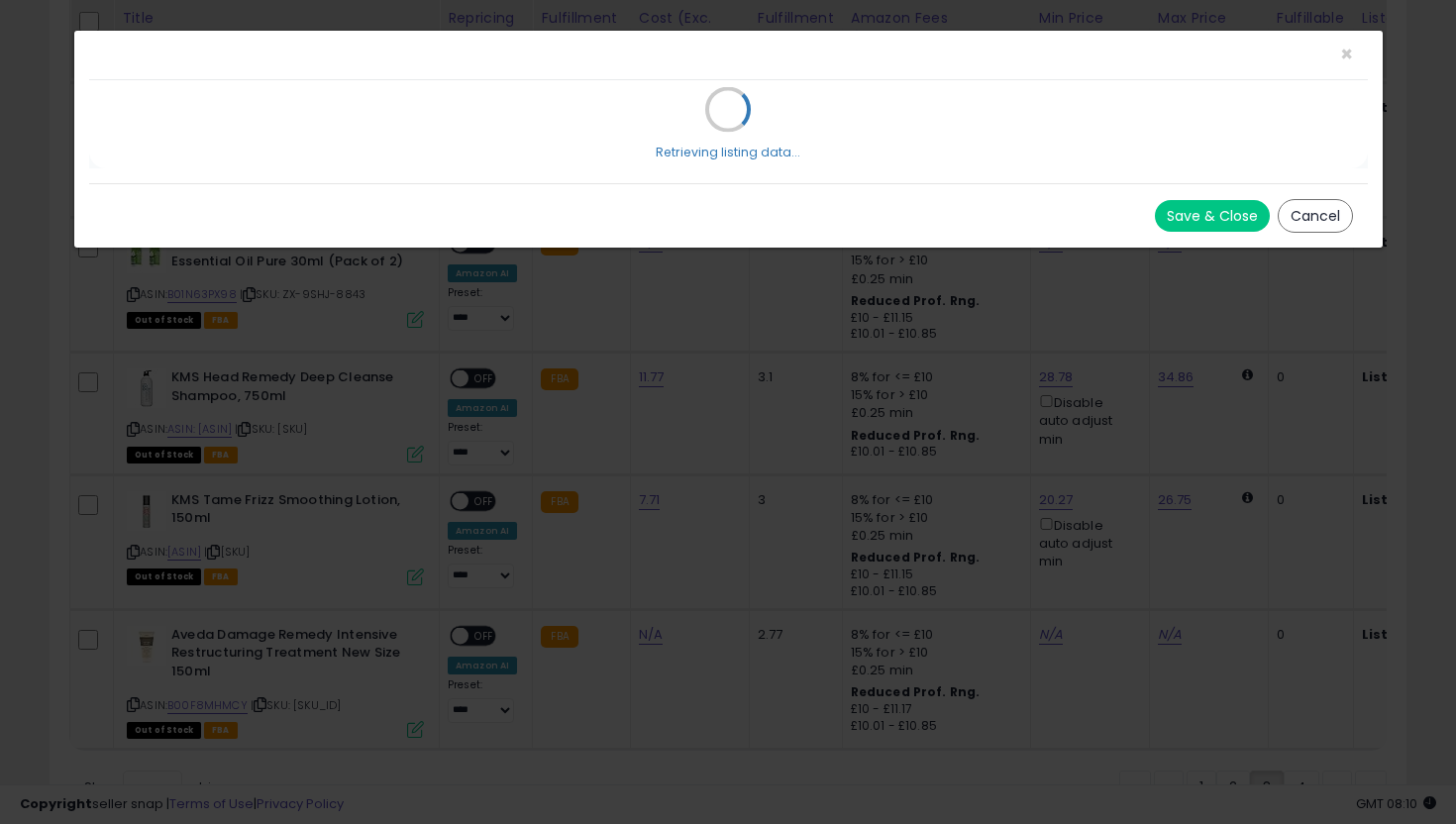 scroll, scrollTop: 0, scrollLeft: 0, axis: both 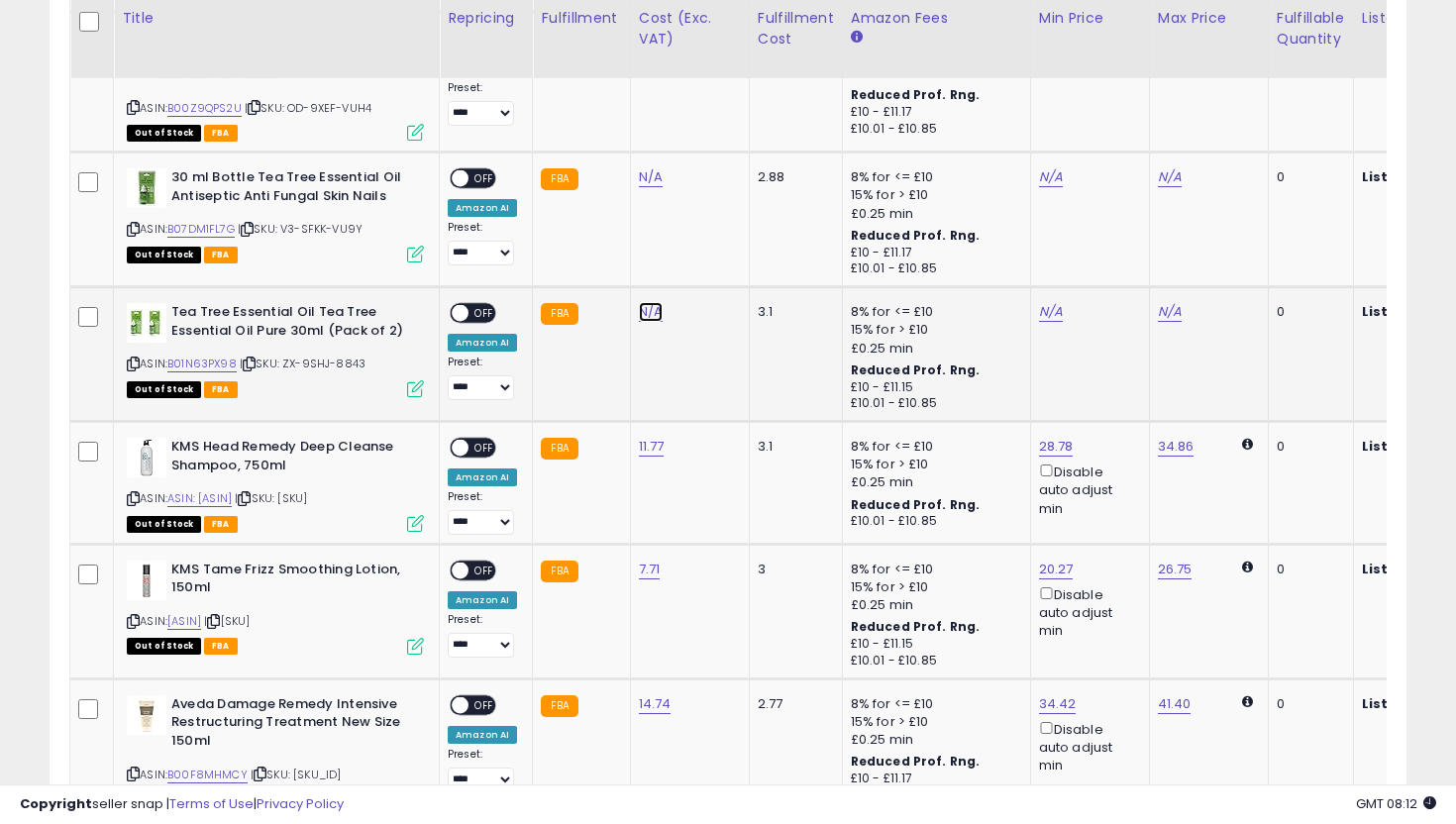 click on "N/A" at bounding box center [651, -2776] 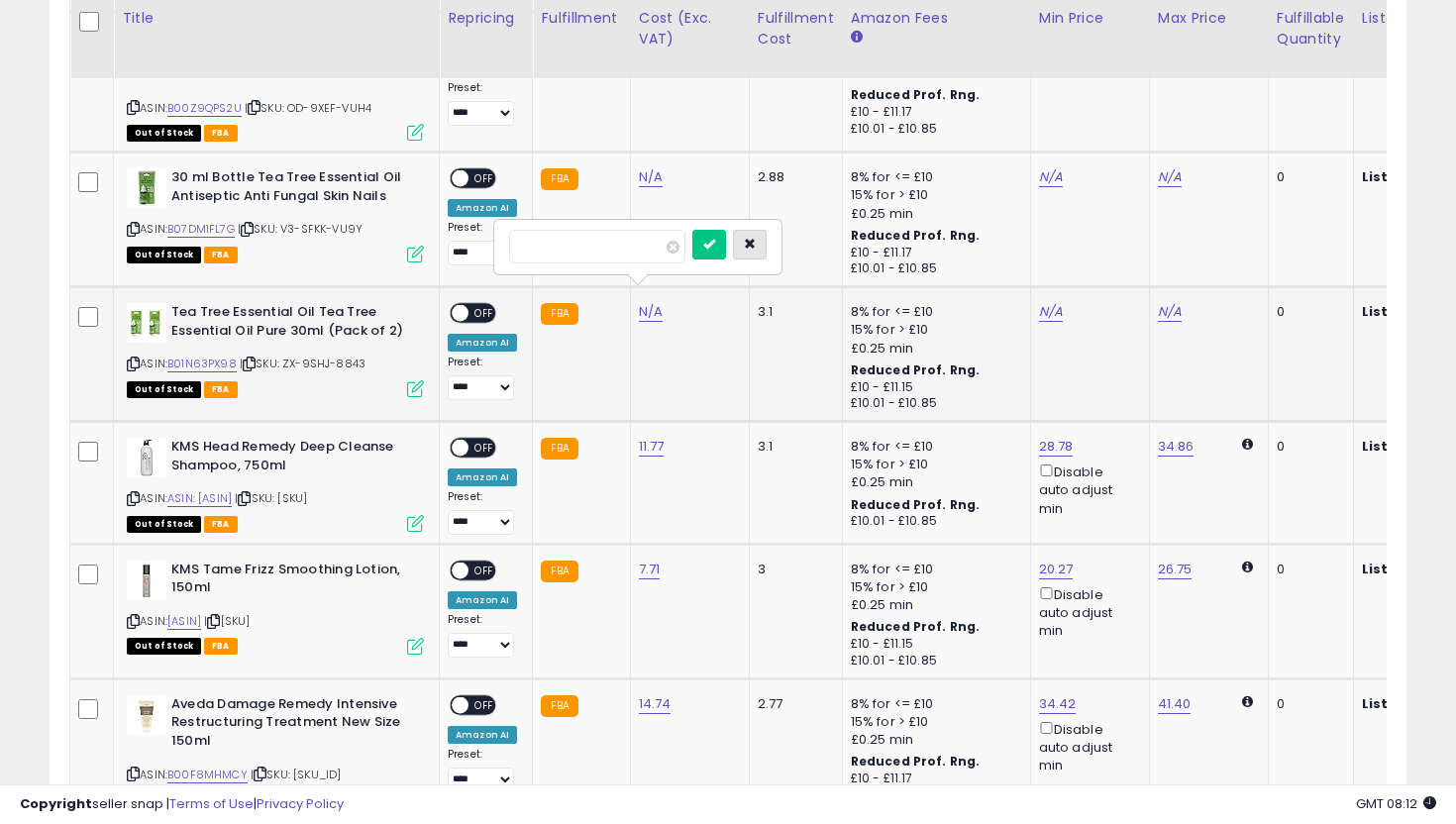 click at bounding box center (750, 245) 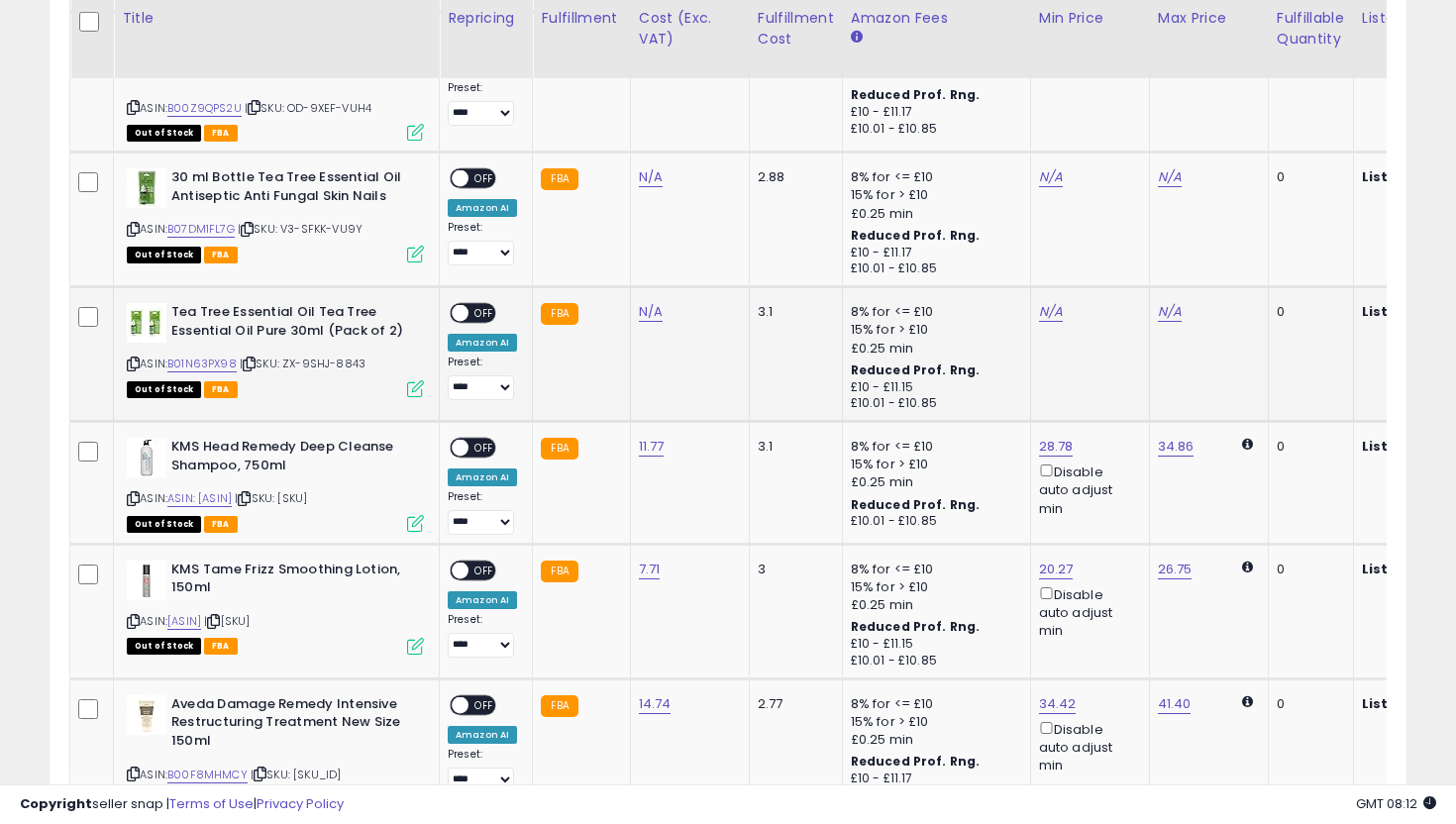 click at bounding box center [415, 388] 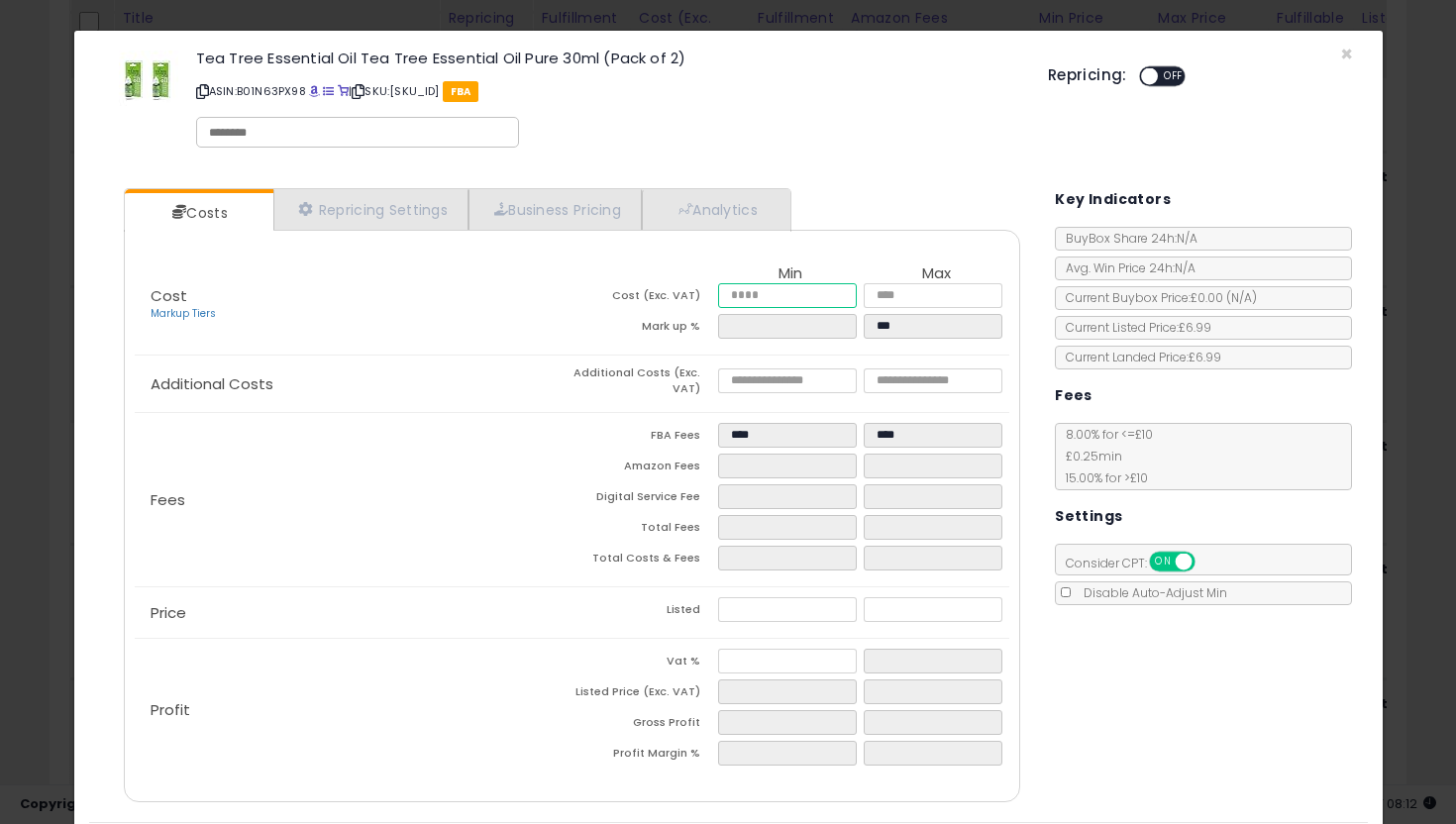 click at bounding box center (787, 295) 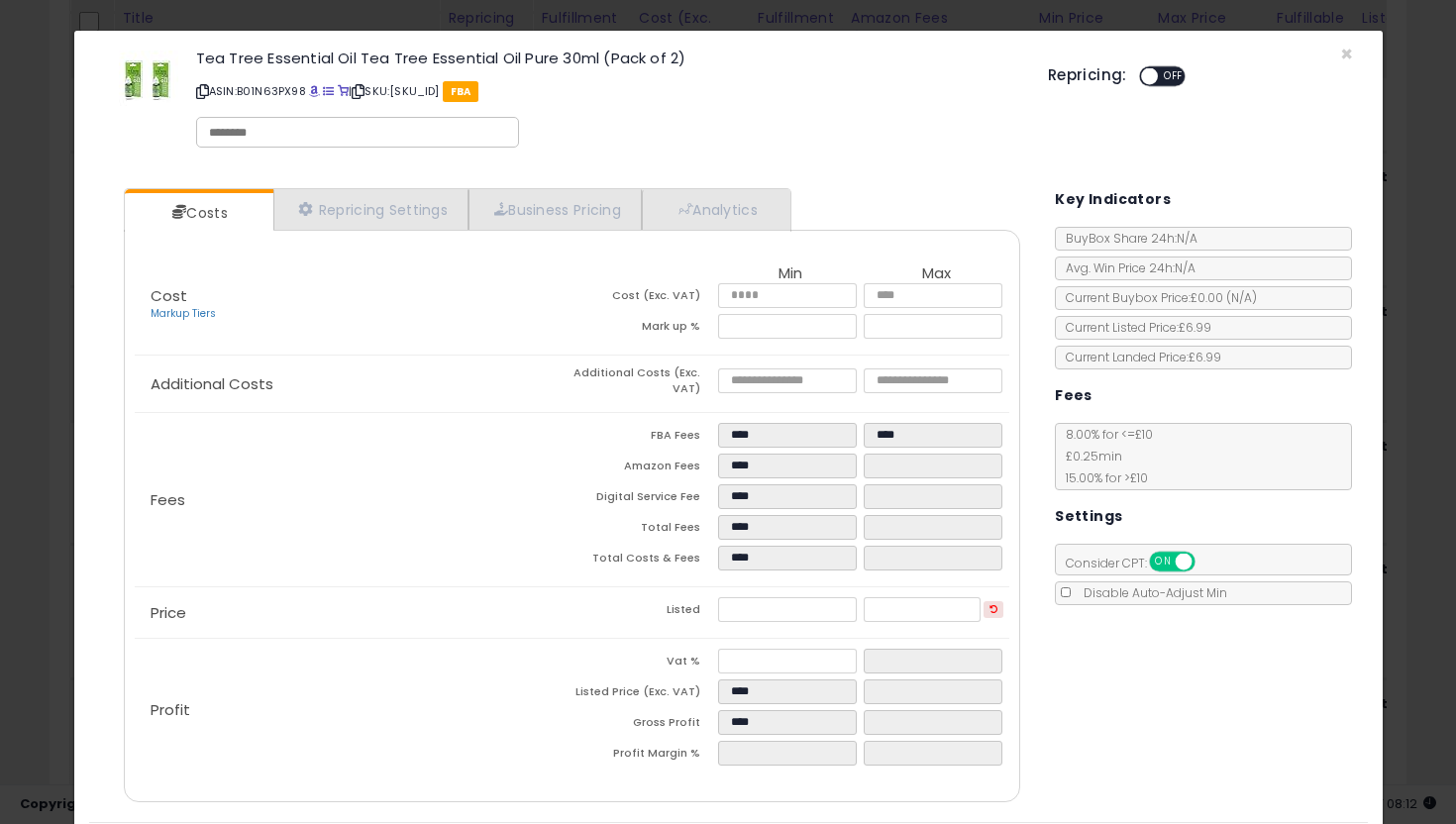 click on "Fees" at bounding box center (354, 500) 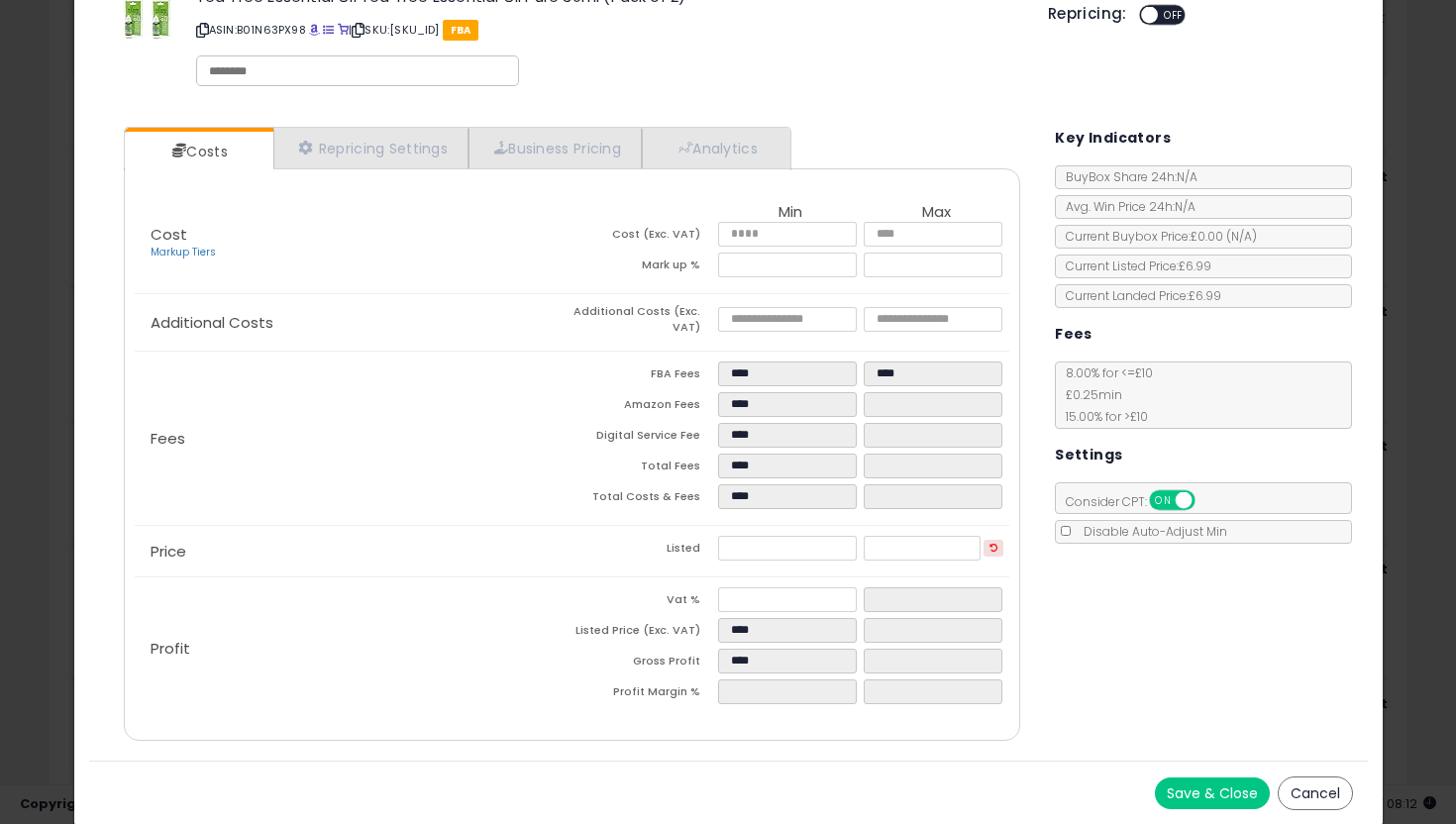 click on "Save & Close
Cancel" at bounding box center (728, 792) 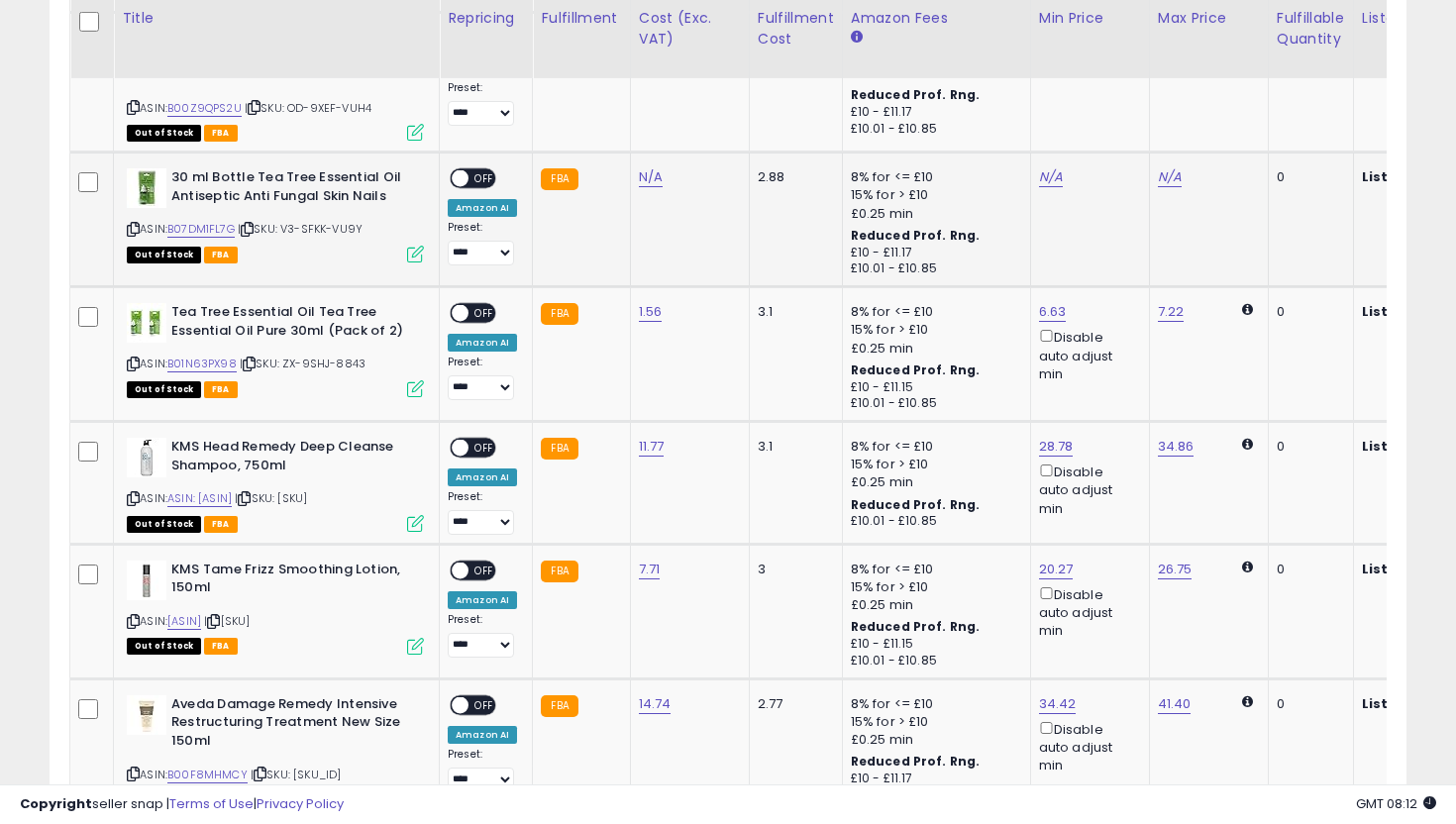 click at bounding box center (415, 254) 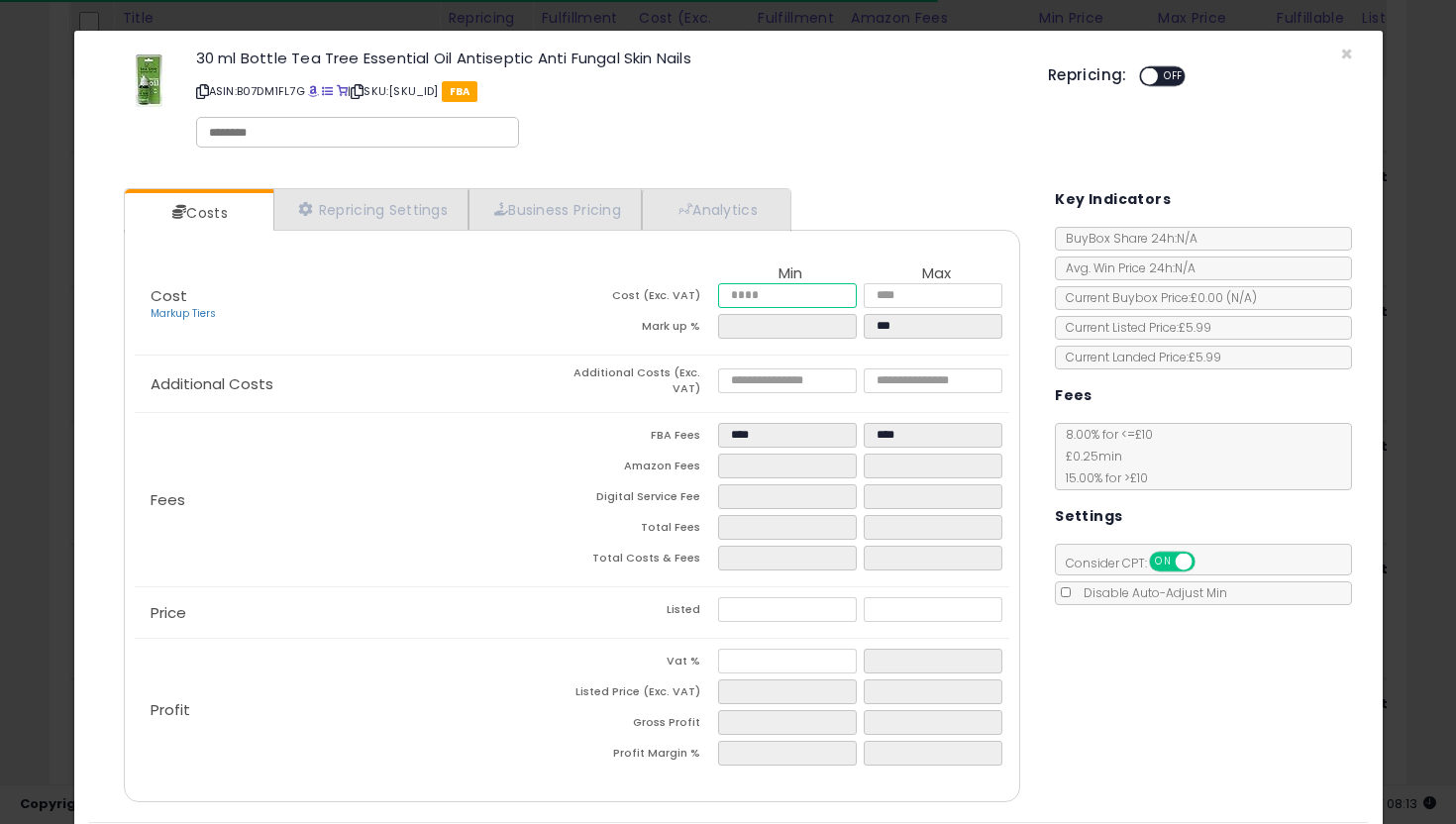 click at bounding box center [787, 295] 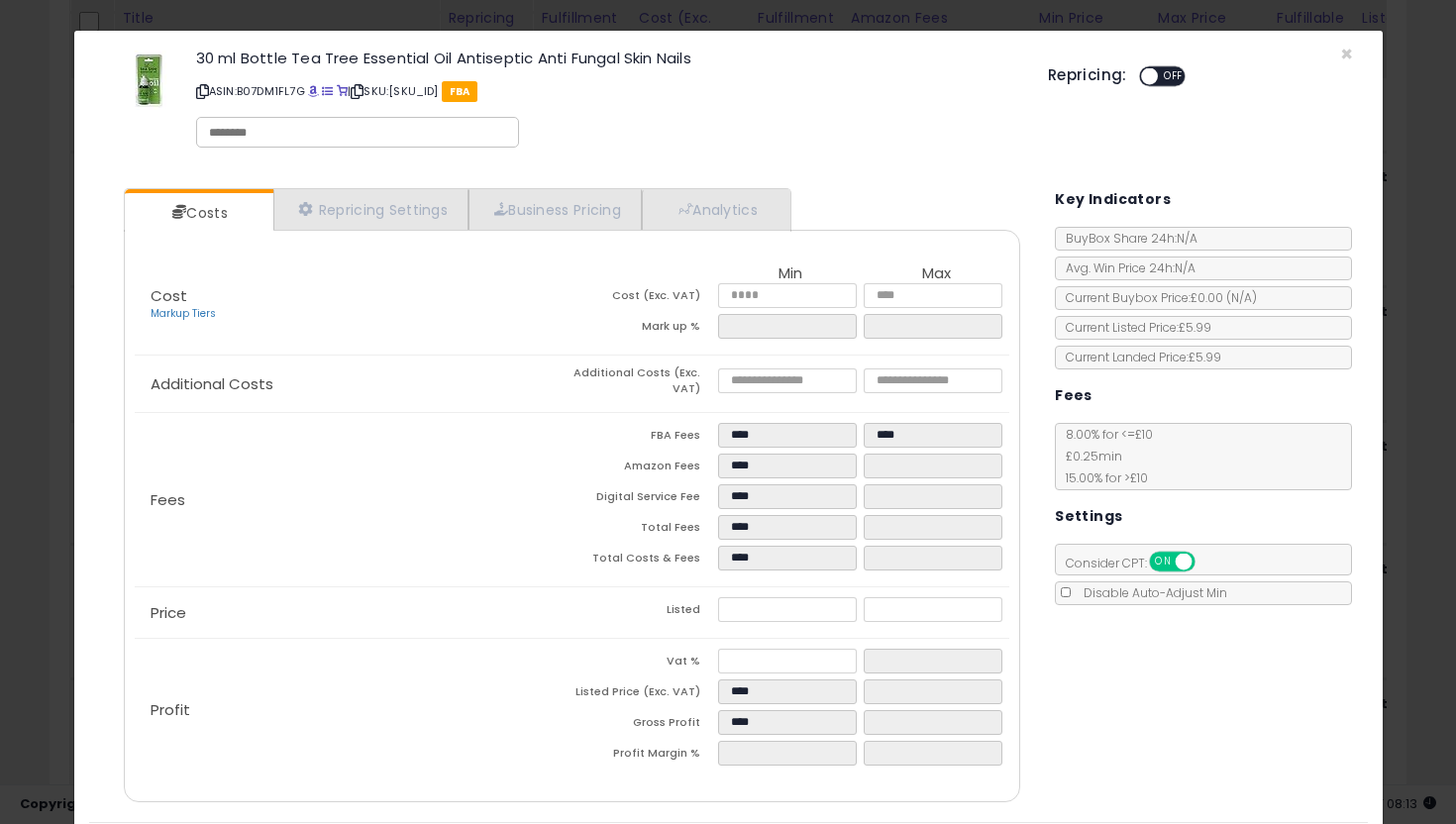 click on "Fees
FBA Fees
****
****
Amazon Fees
****
Digital Service Fee
****
Total Fees
****
Total Costs & Fees
****" 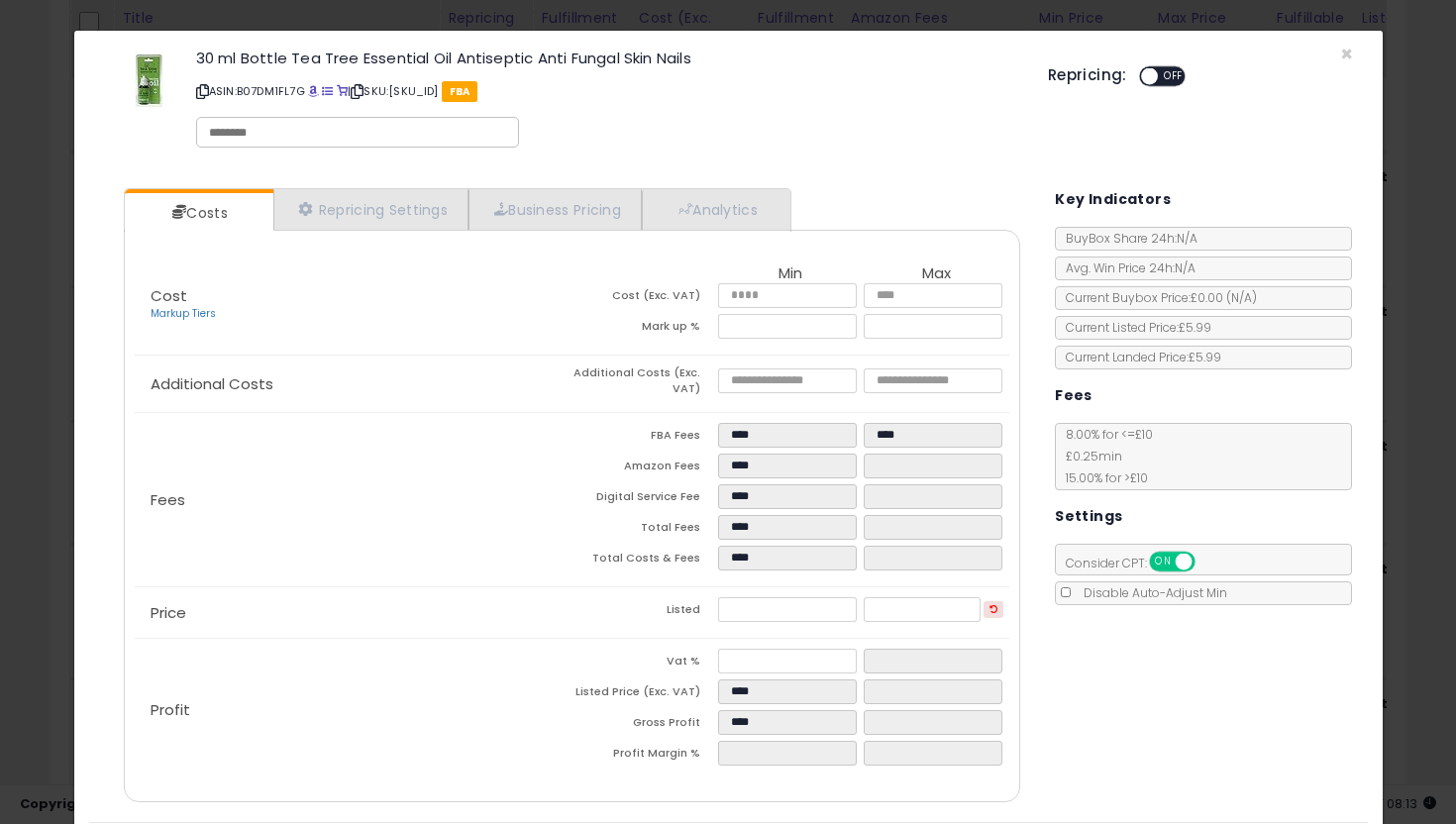 scroll, scrollTop: 61, scrollLeft: 0, axis: vertical 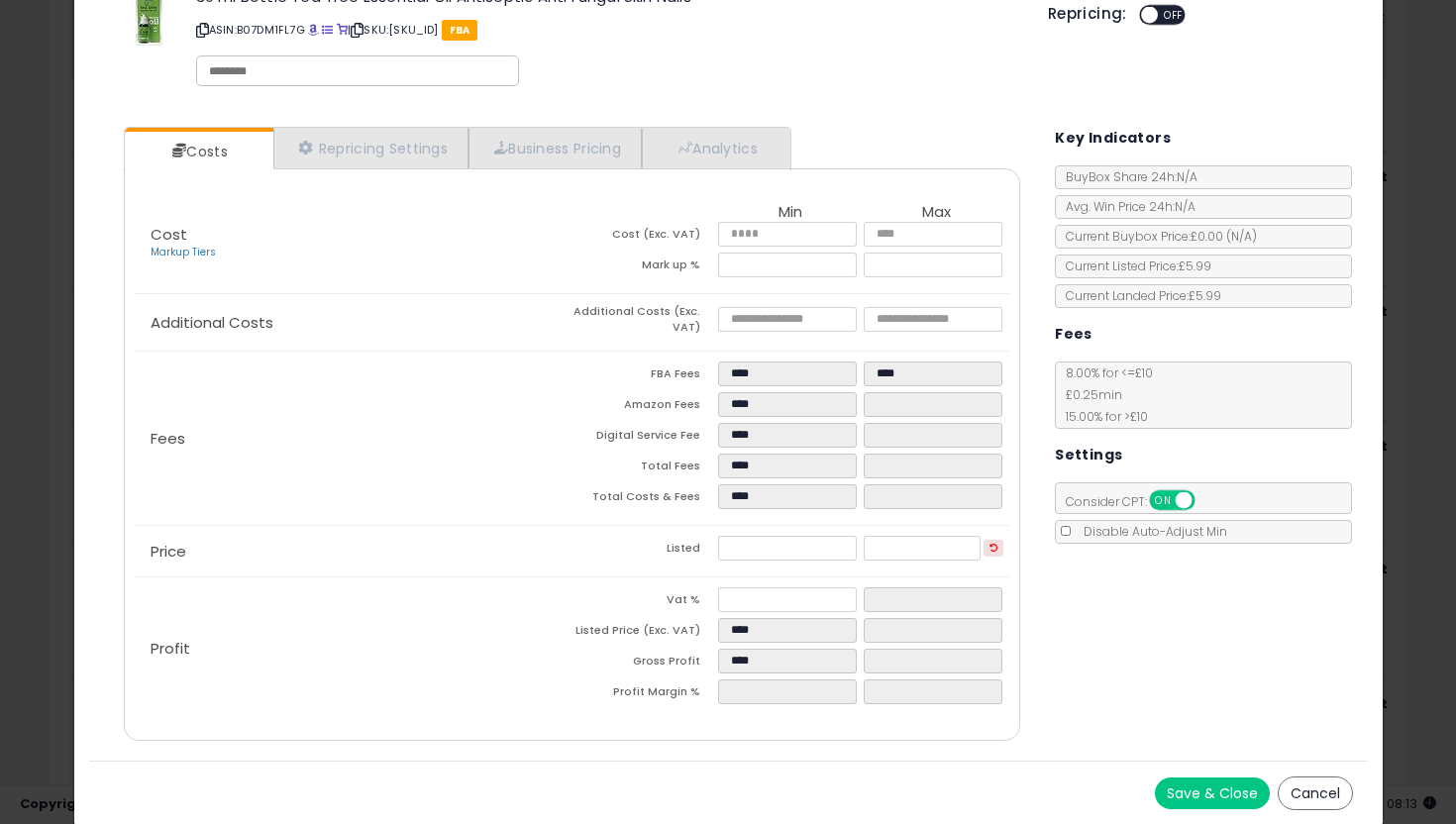 click on "Save & Close" at bounding box center [1212, 793] 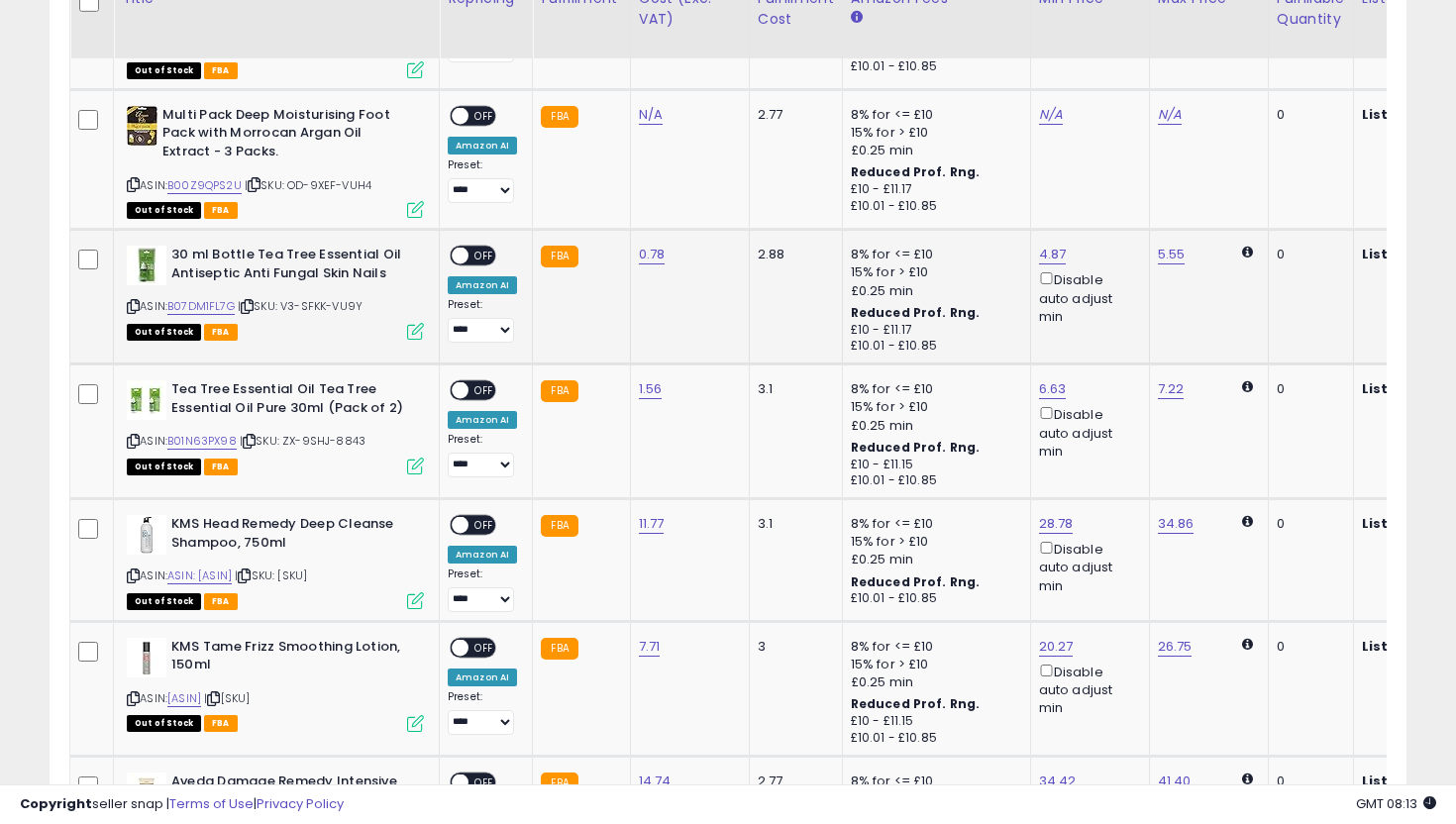 scroll, scrollTop: 3736, scrollLeft: 0, axis: vertical 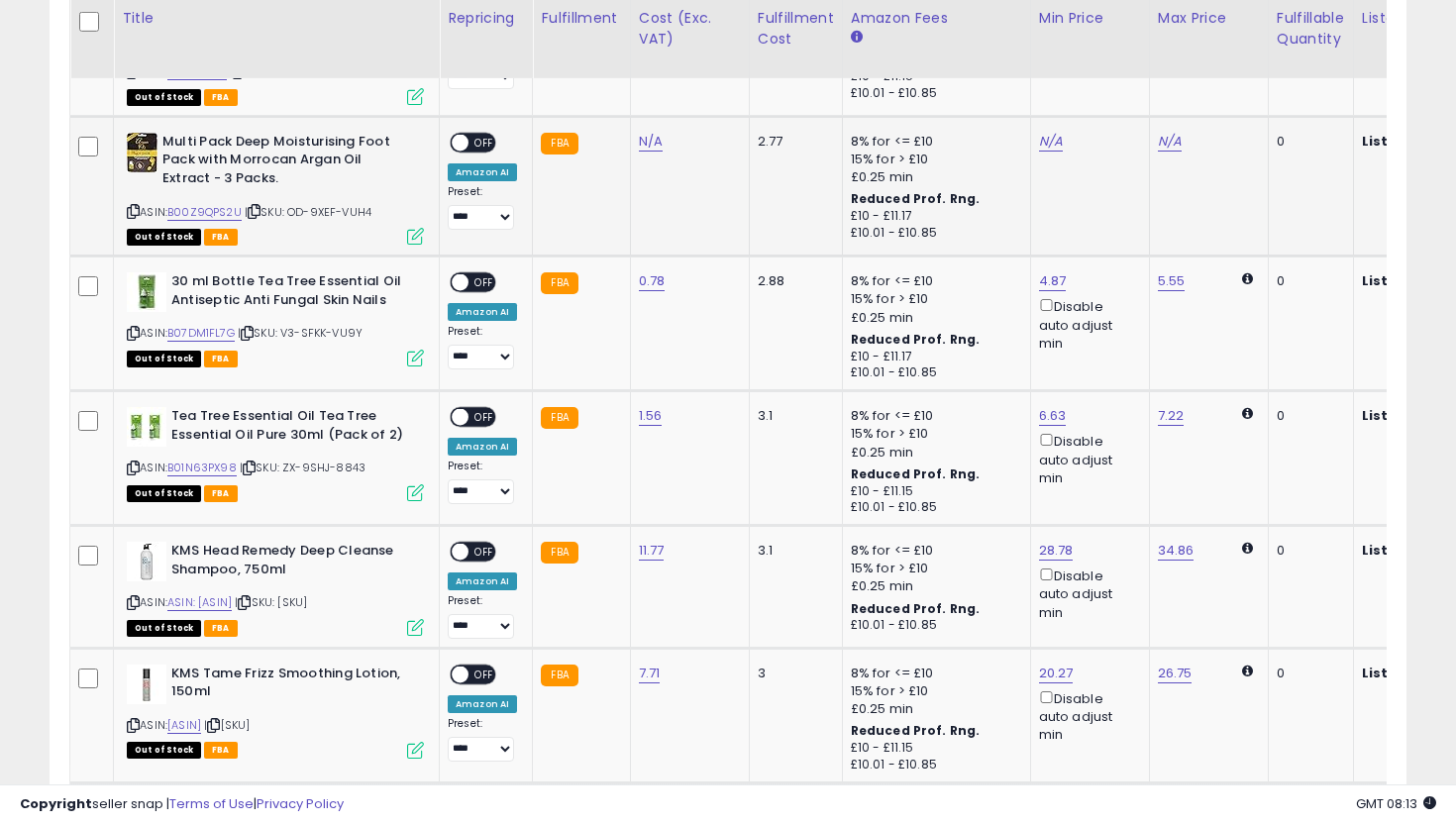 click at bounding box center (415, 236) 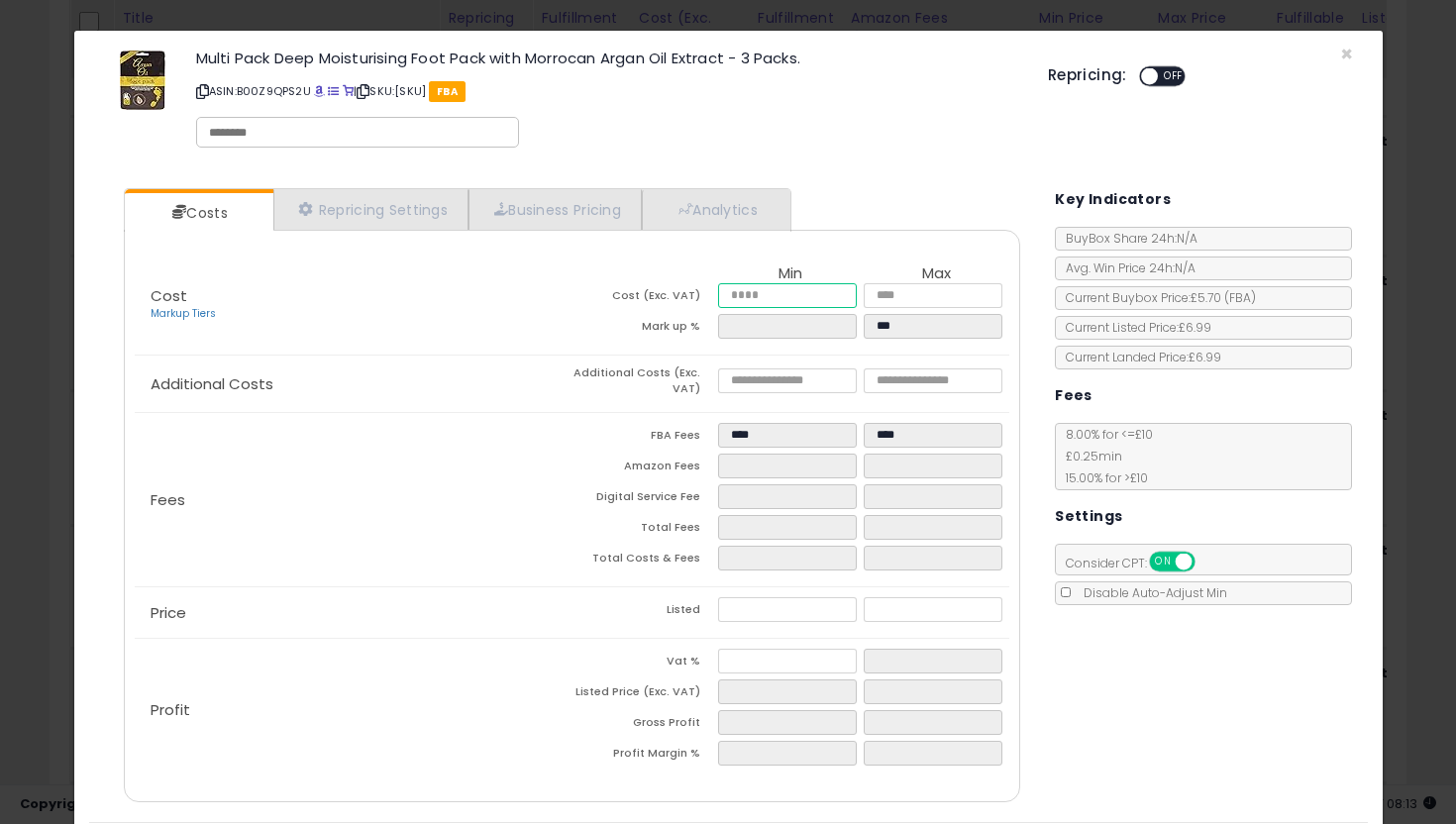 click at bounding box center [787, 295] 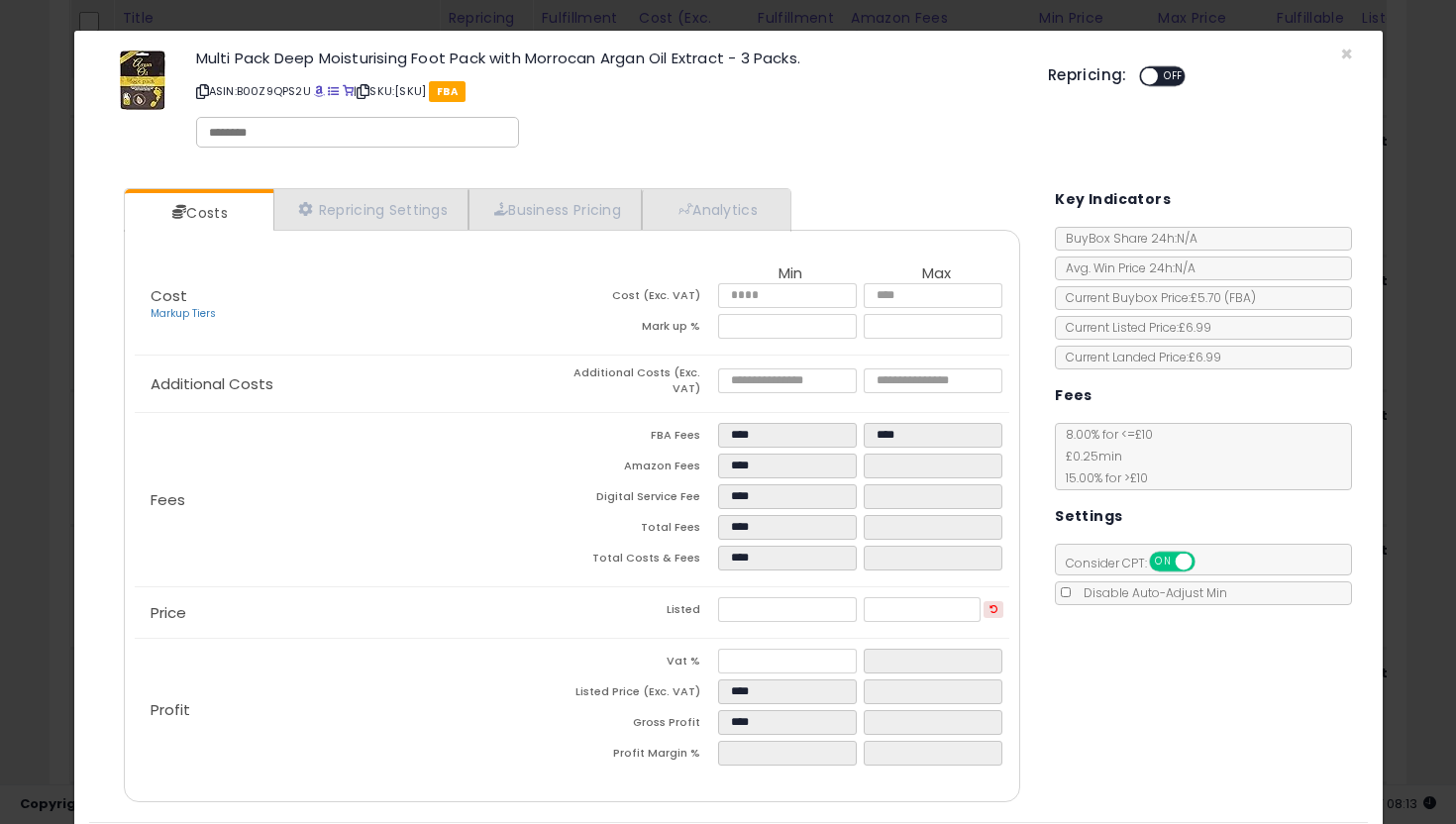 click on "Fees
FBA Fees
****
****
Amazon Fees
****
Digital Service Fee
****
Total Fees
****
Total Costs & Fees
****" 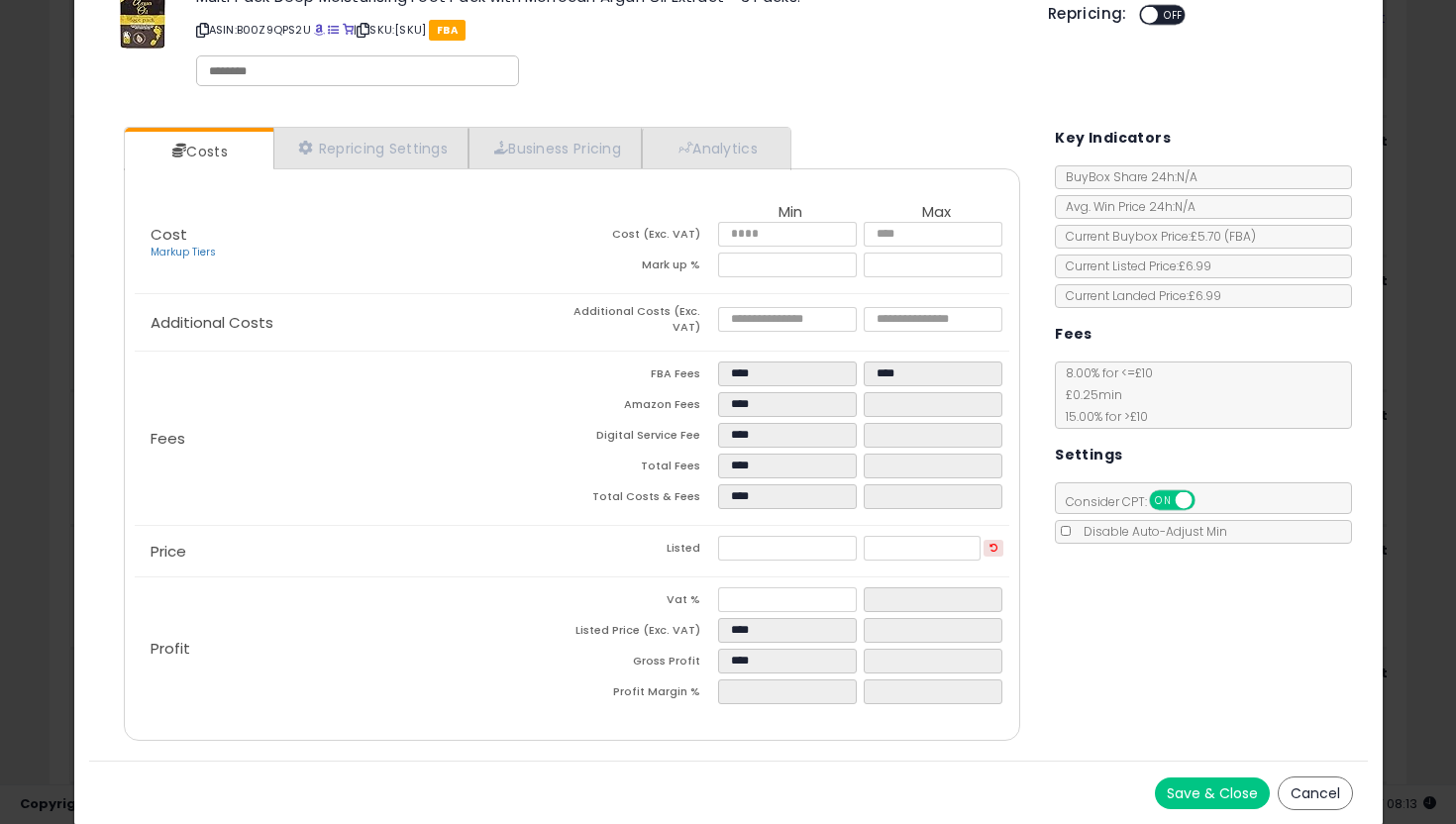 click on "Save & Close" at bounding box center [1212, 793] 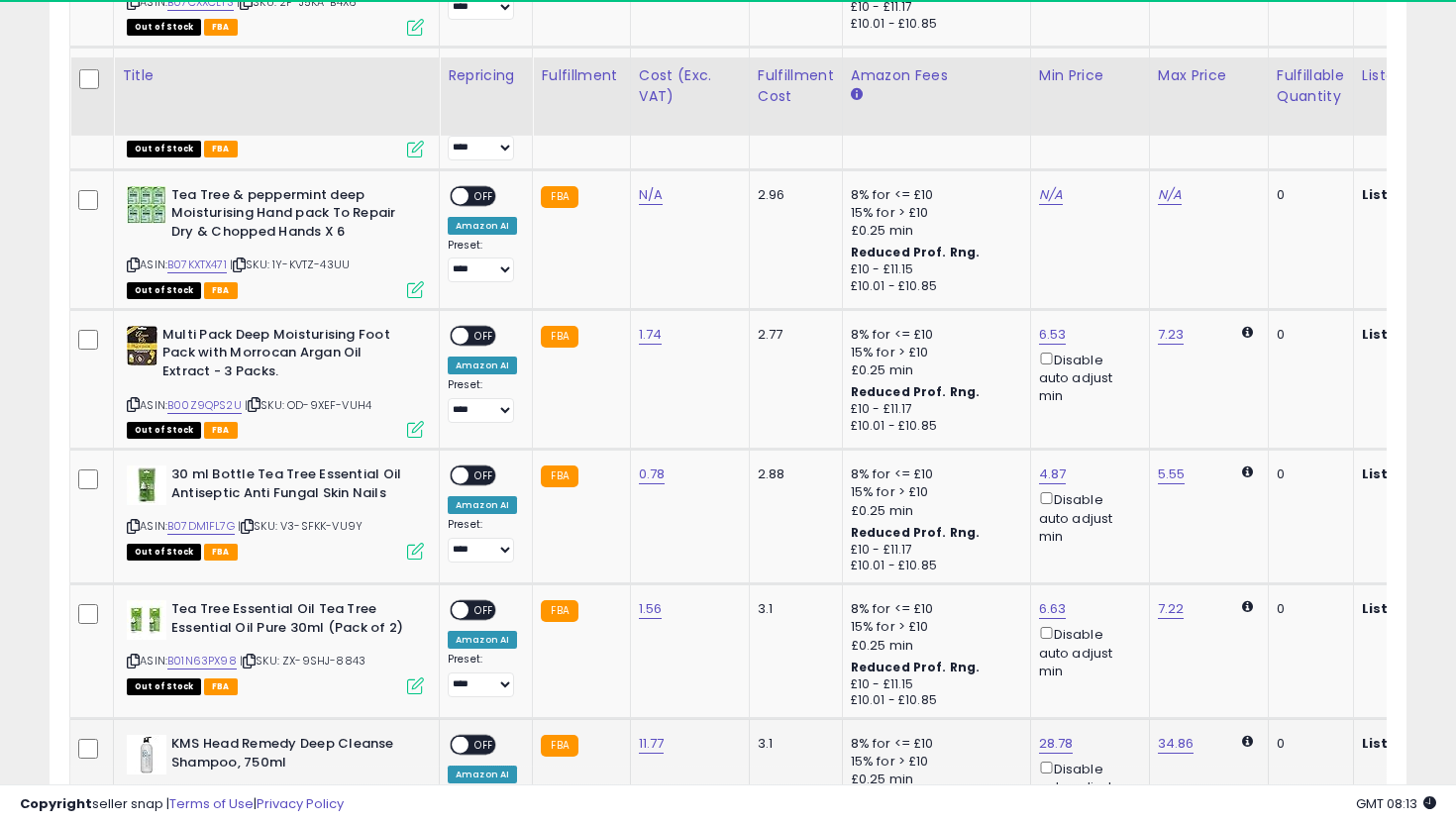 scroll, scrollTop: 3510, scrollLeft: 0, axis: vertical 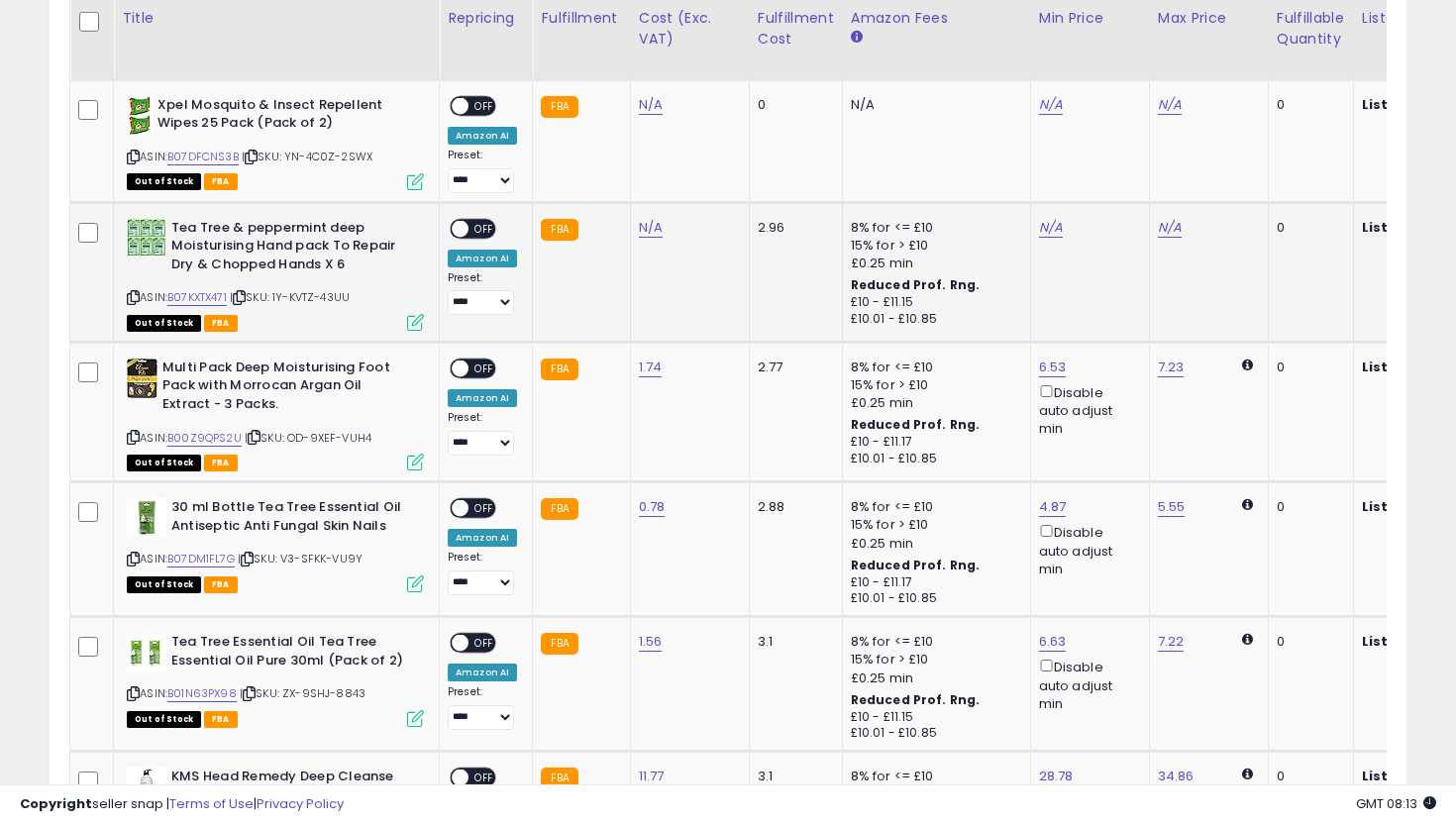 click on "Tea Tree & peppermint deep Moisturising Hand pack To Repair Dry & Chopped Hands X 6  ASIN:  [ASIN]    |   SKU: [SKU] Out of Stock FBA" 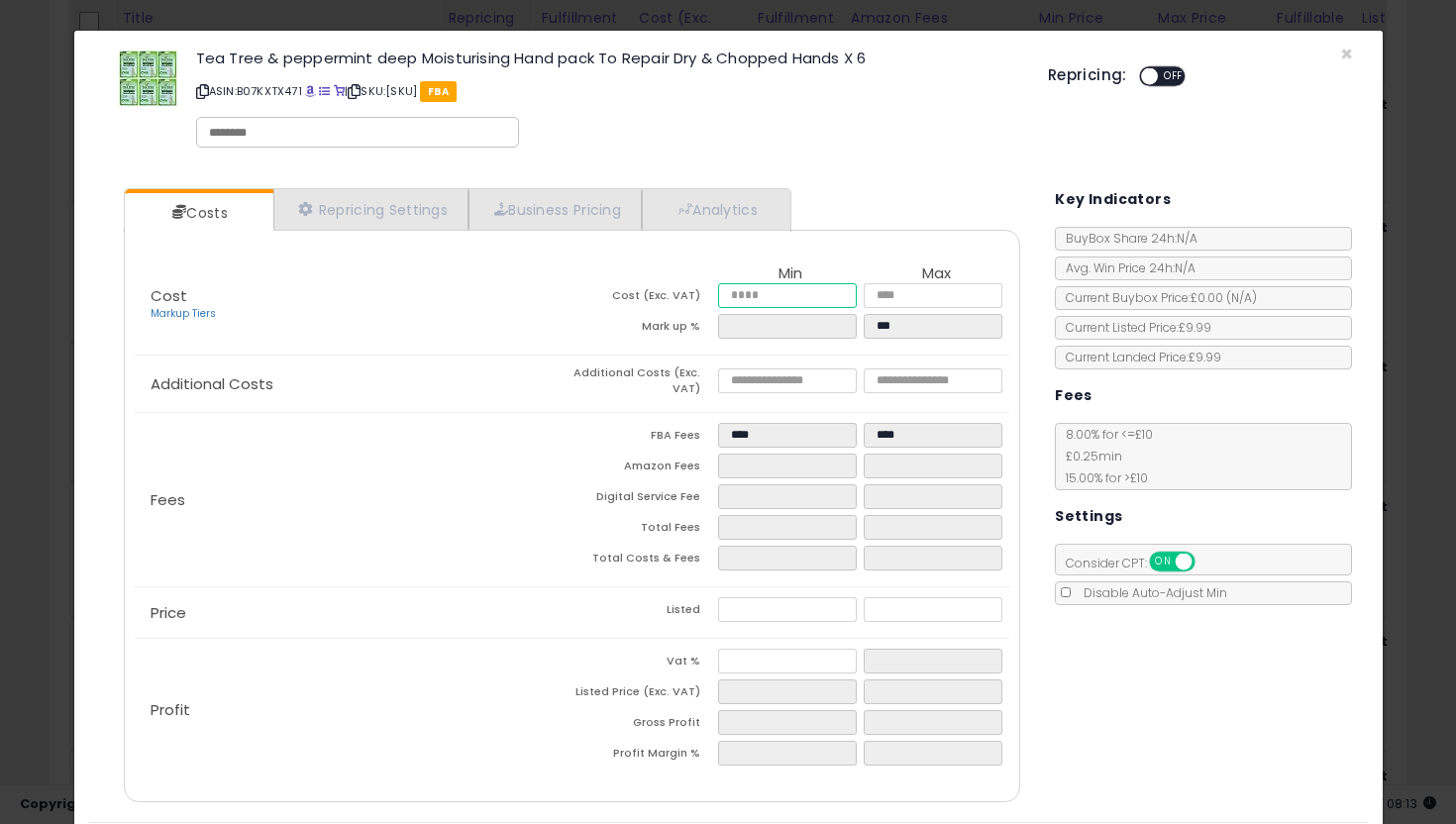 click at bounding box center [787, 295] 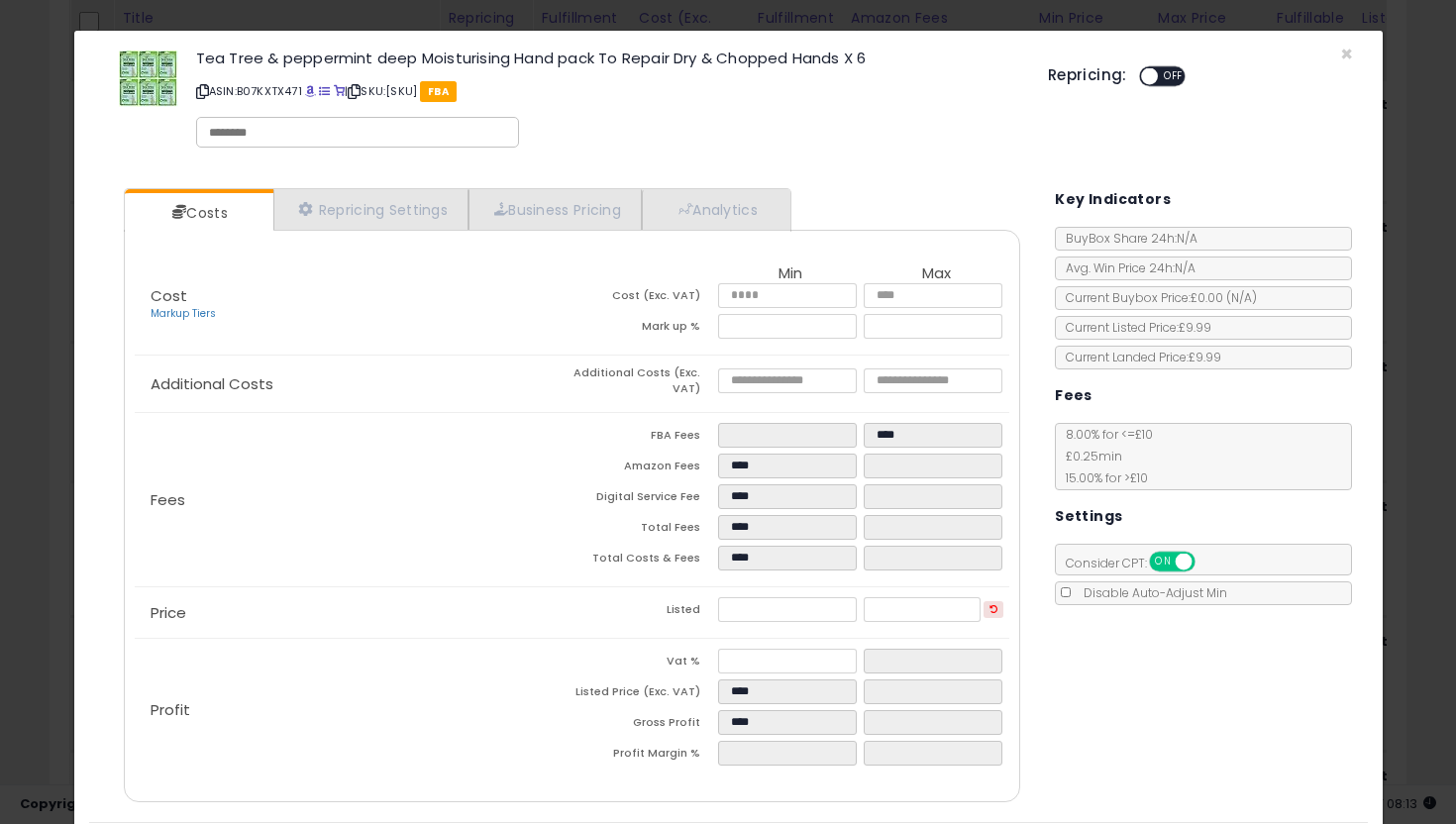 click on "Fees
FBA Fees
****
****
Amazon Fees
****
Digital Service Fee
****
Total Fees
****
Total Costs & Fees
****" 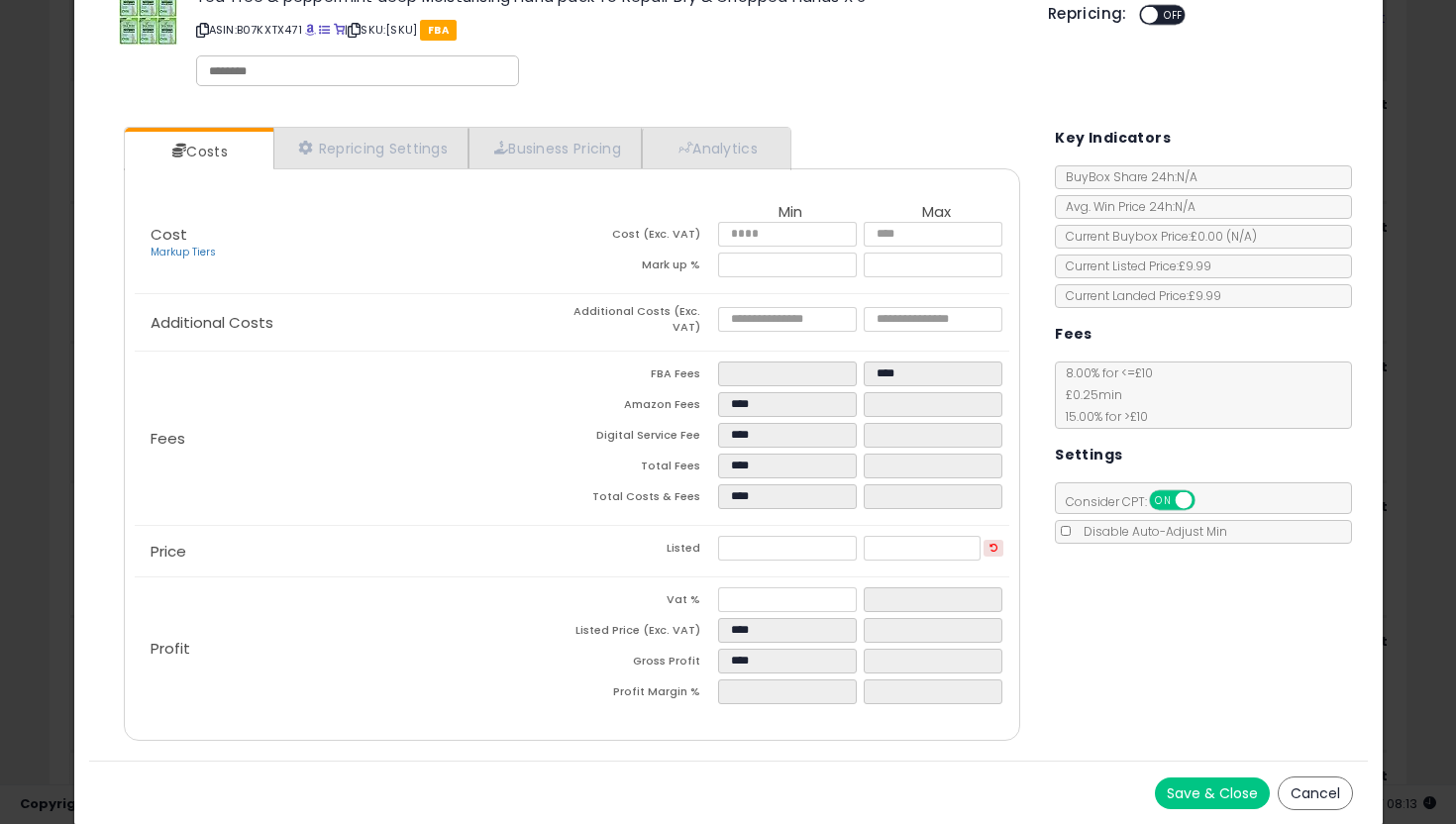 click on "Save & Close" at bounding box center [1212, 793] 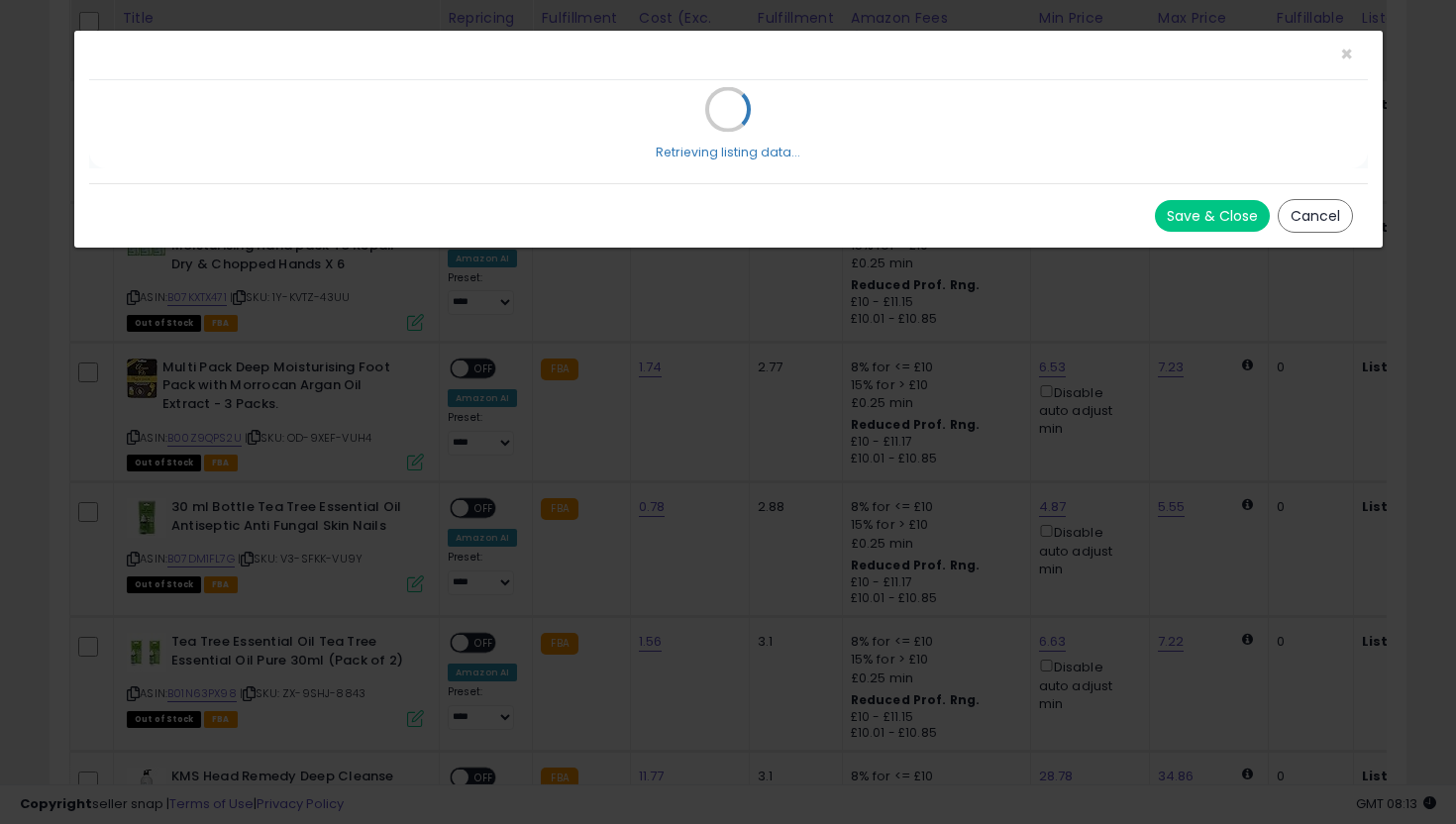 scroll, scrollTop: 0, scrollLeft: 0, axis: both 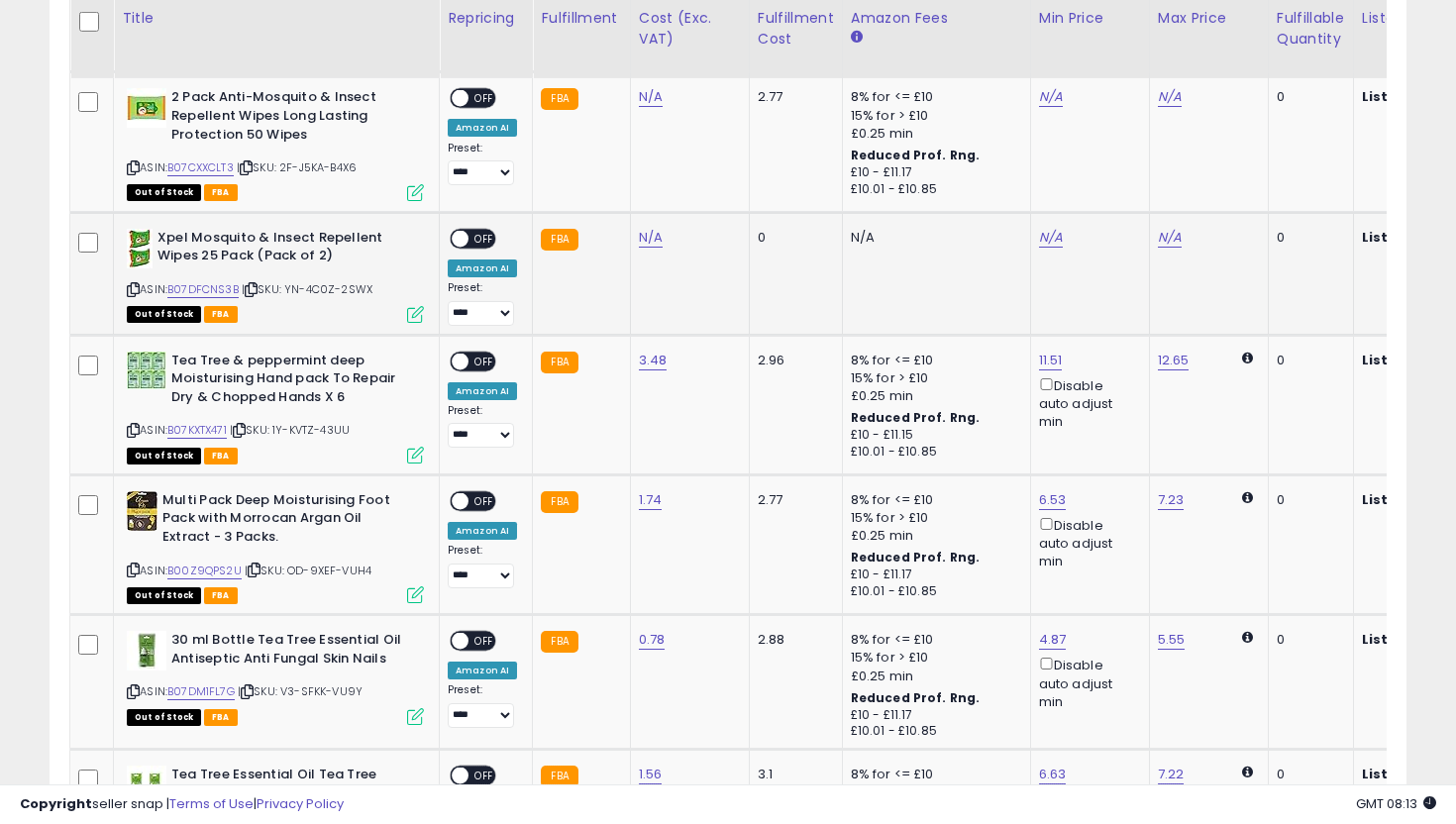 click at bounding box center [415, 314] 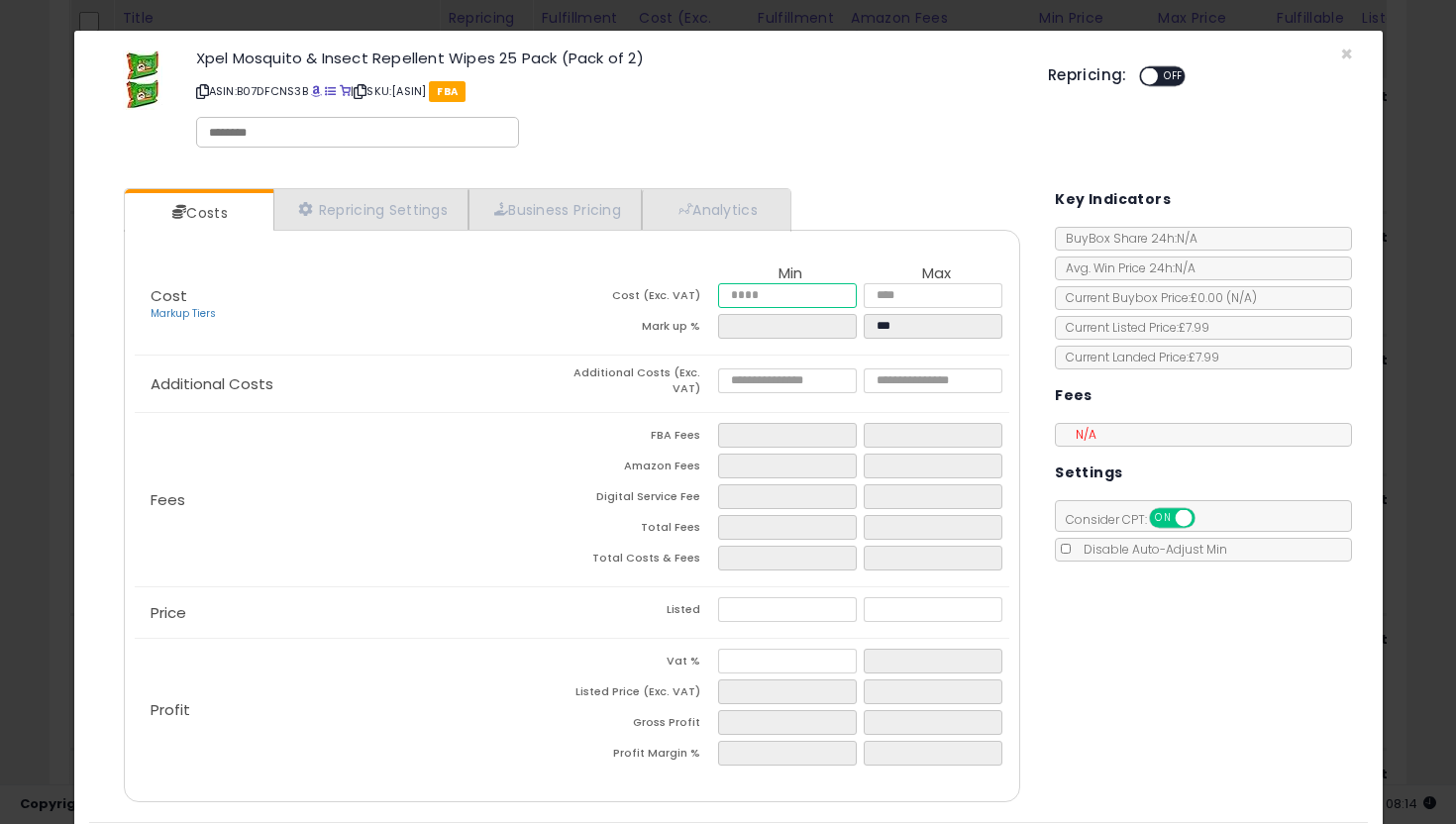 click at bounding box center (787, 295) 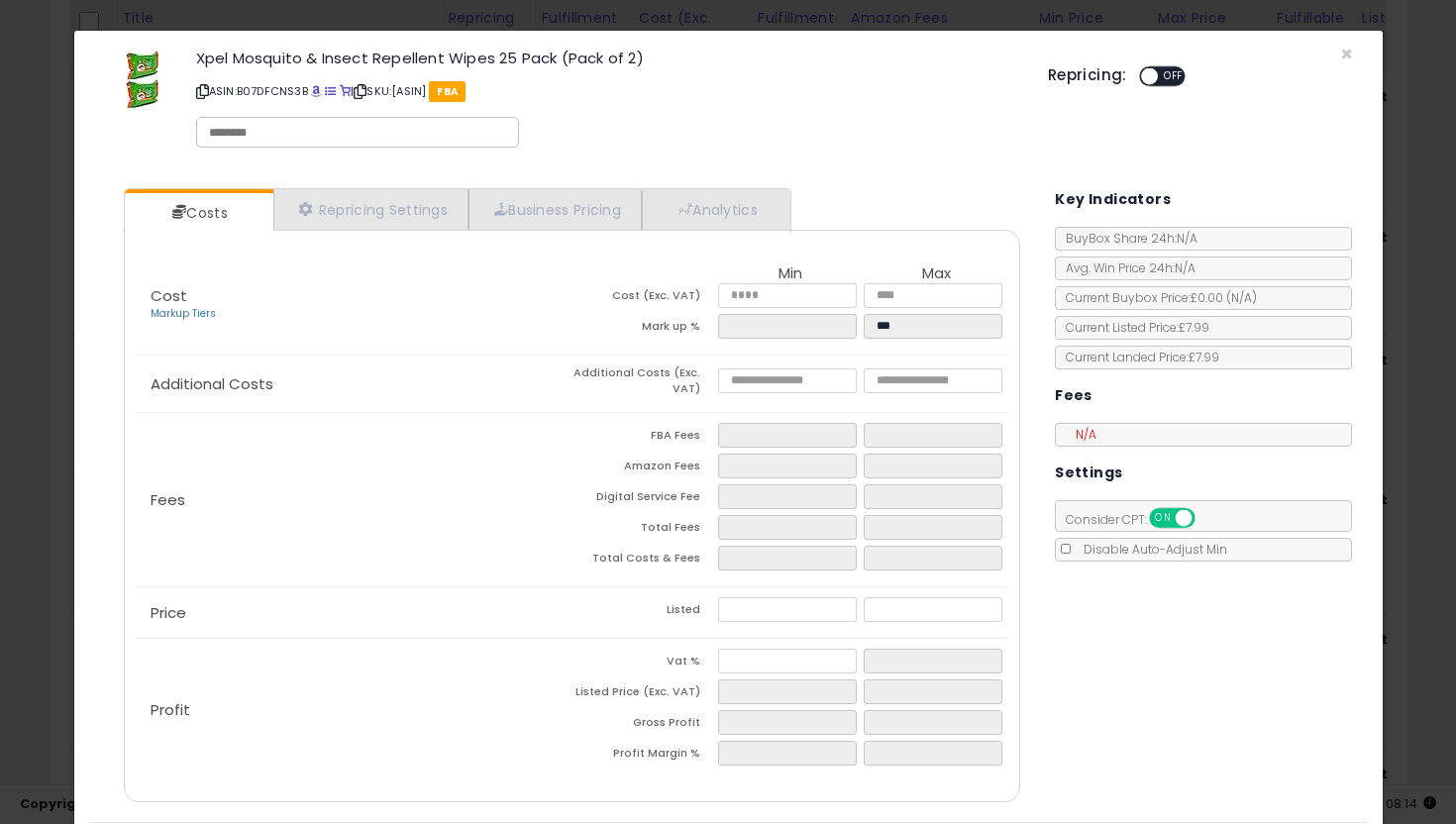 click on "FBA Fees" at bounding box center (644, 438) 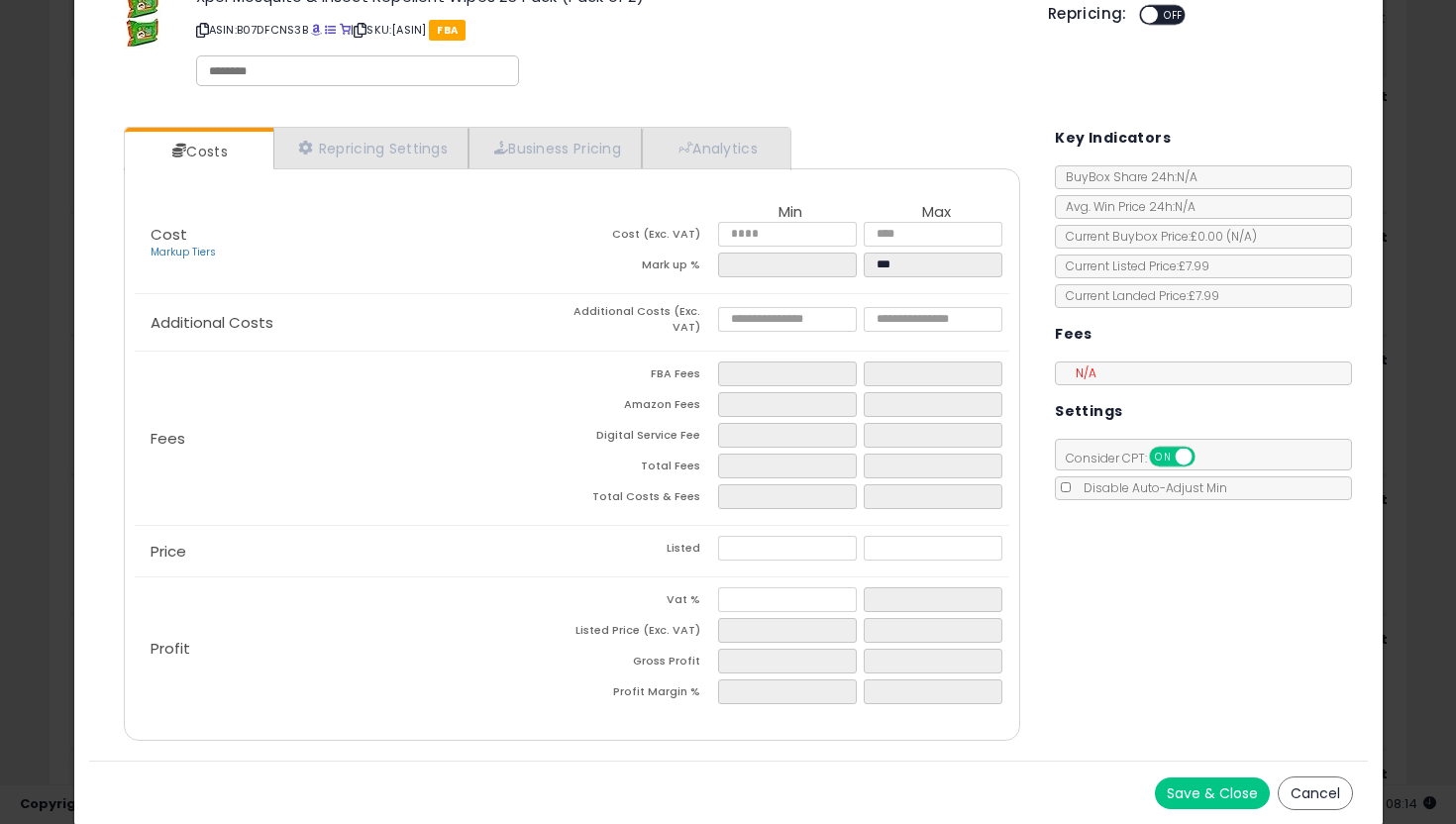 click on "Save & Close" at bounding box center (1212, 793) 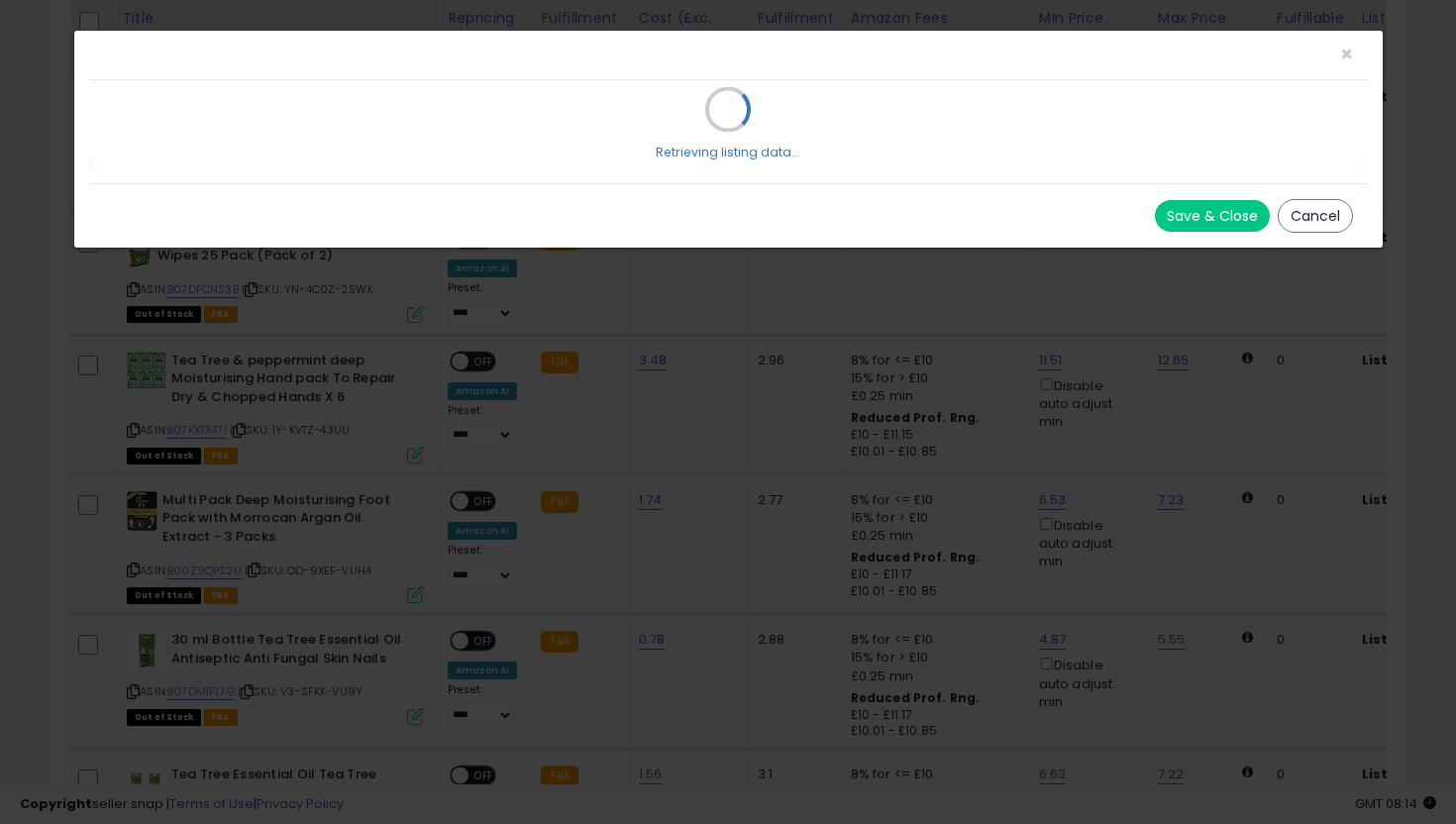 scroll, scrollTop: 0, scrollLeft: 0, axis: both 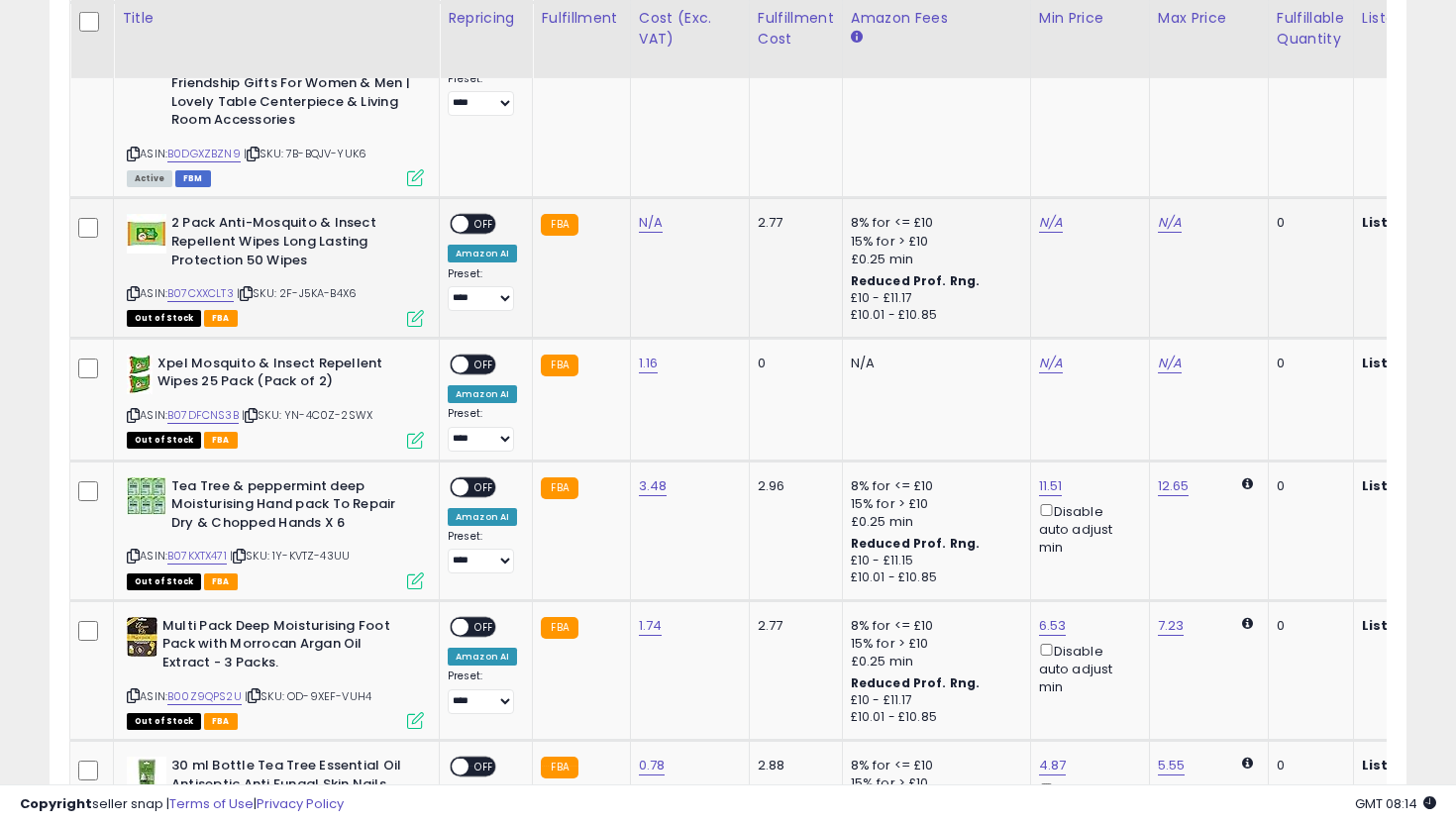 click at bounding box center (415, 318) 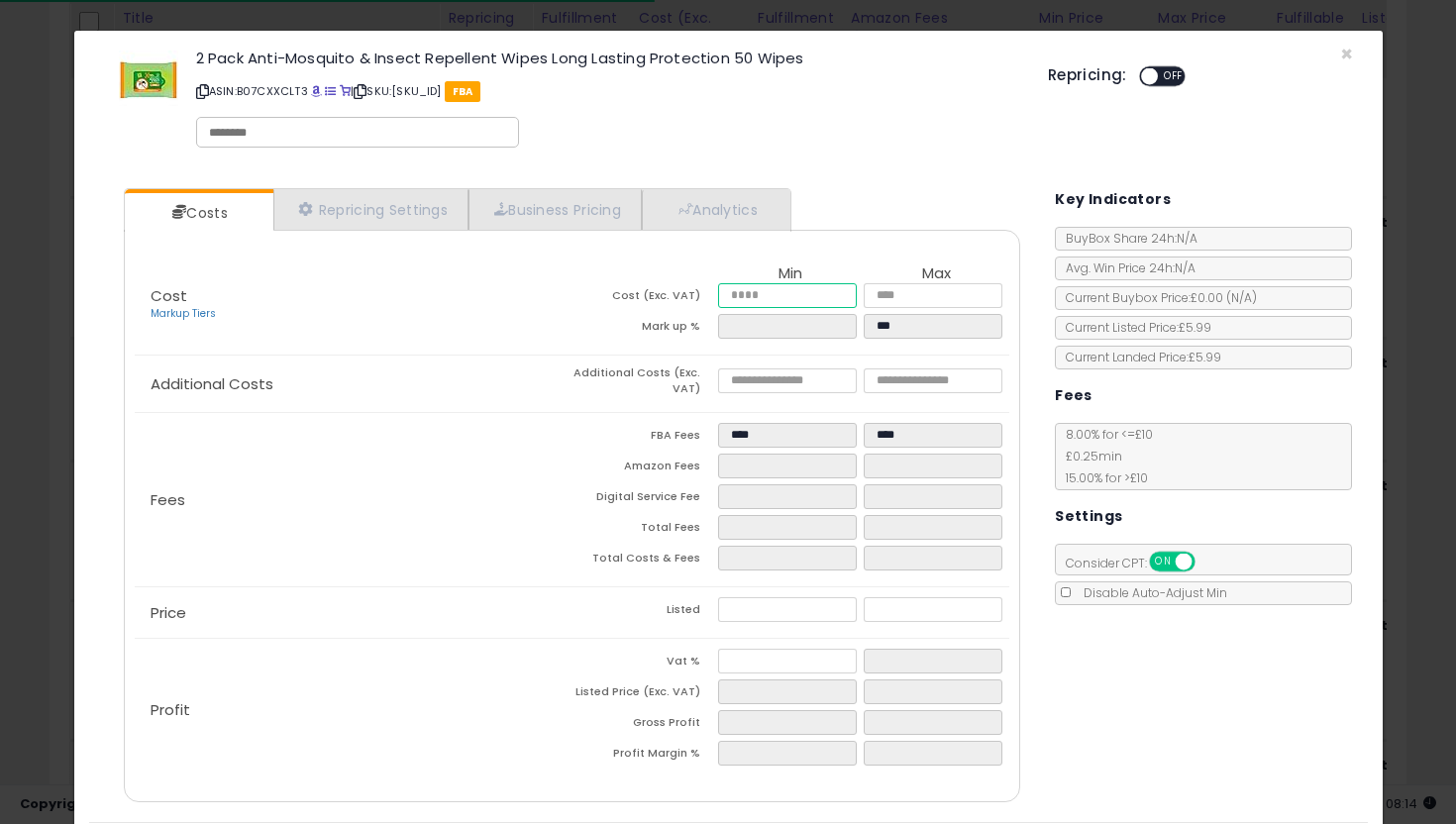 click at bounding box center [787, 295] 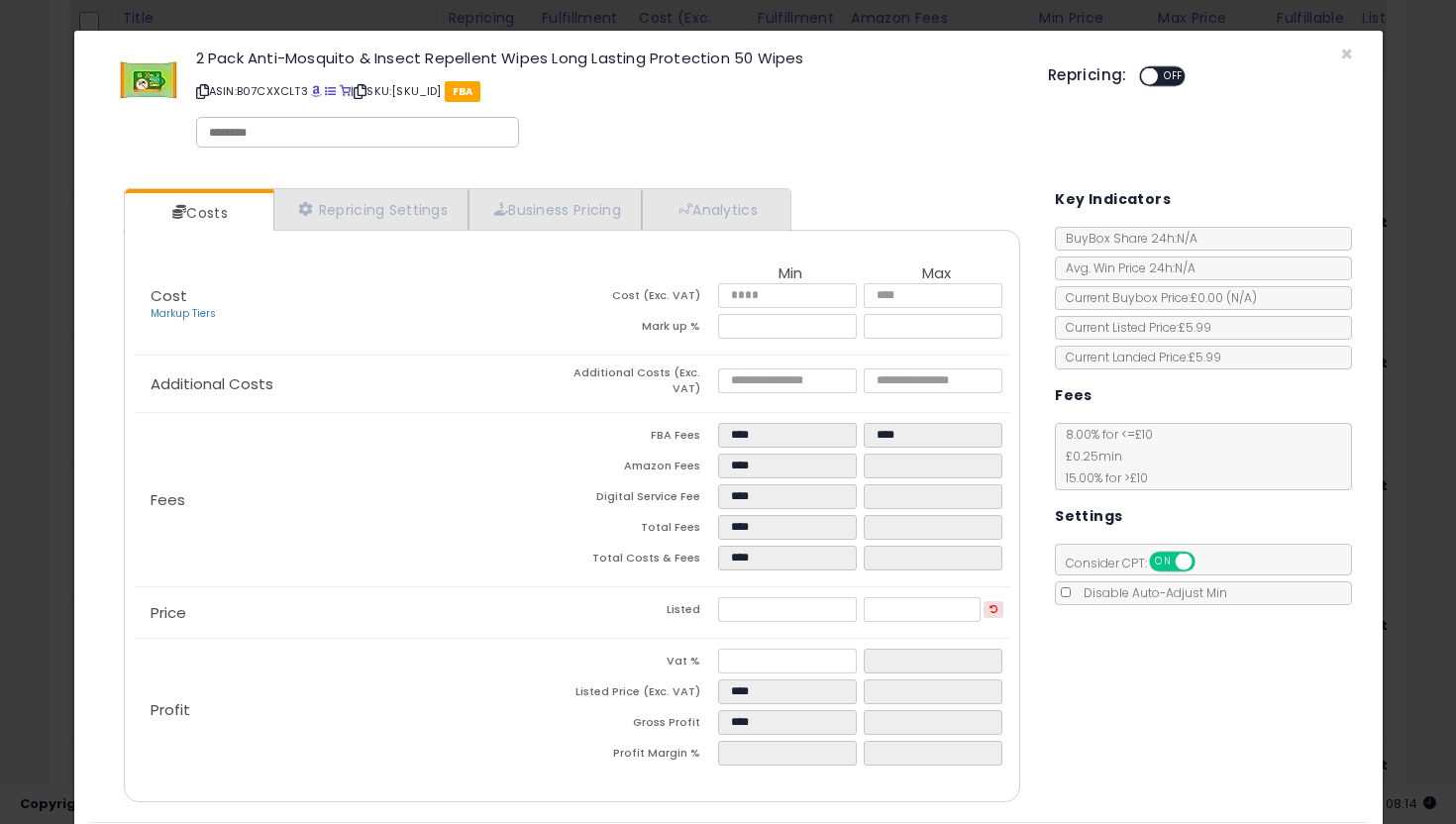 click on "Costs
Repricing Settings
Business Pricing
Analytics
Cost" at bounding box center (572, 497) 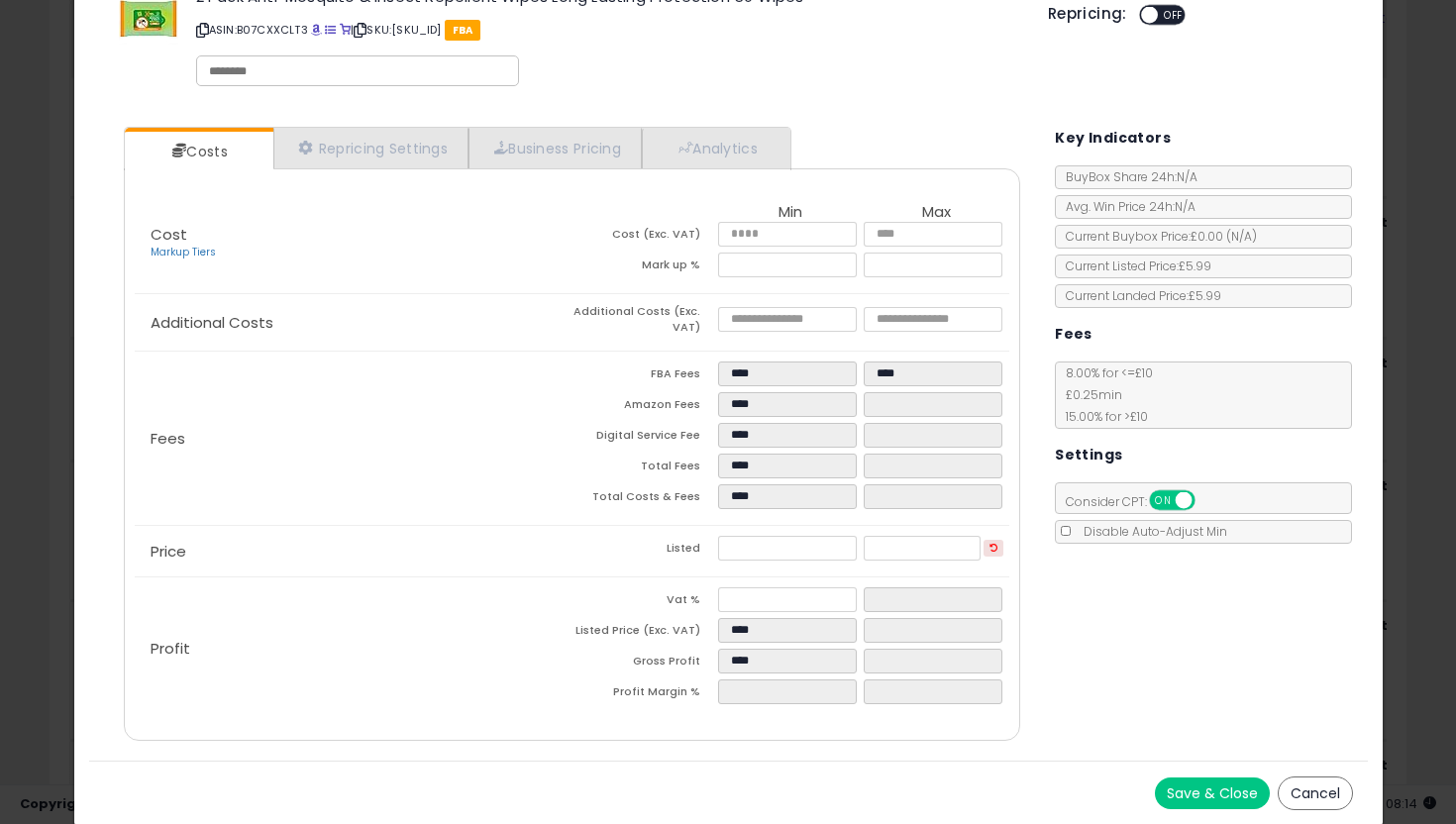 click on "Save & Close" at bounding box center (1212, 793) 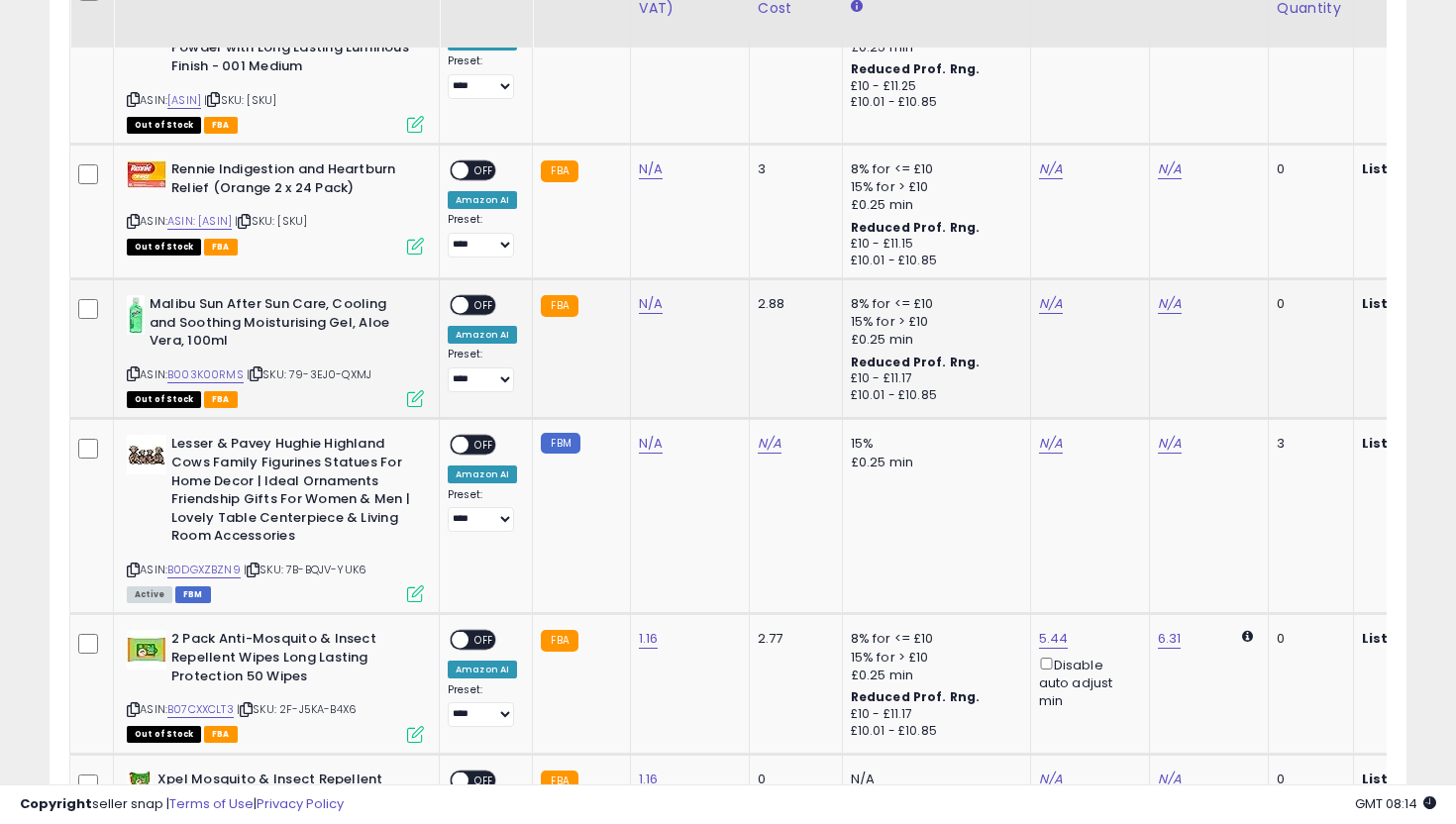 scroll, scrollTop: 2786, scrollLeft: 0, axis: vertical 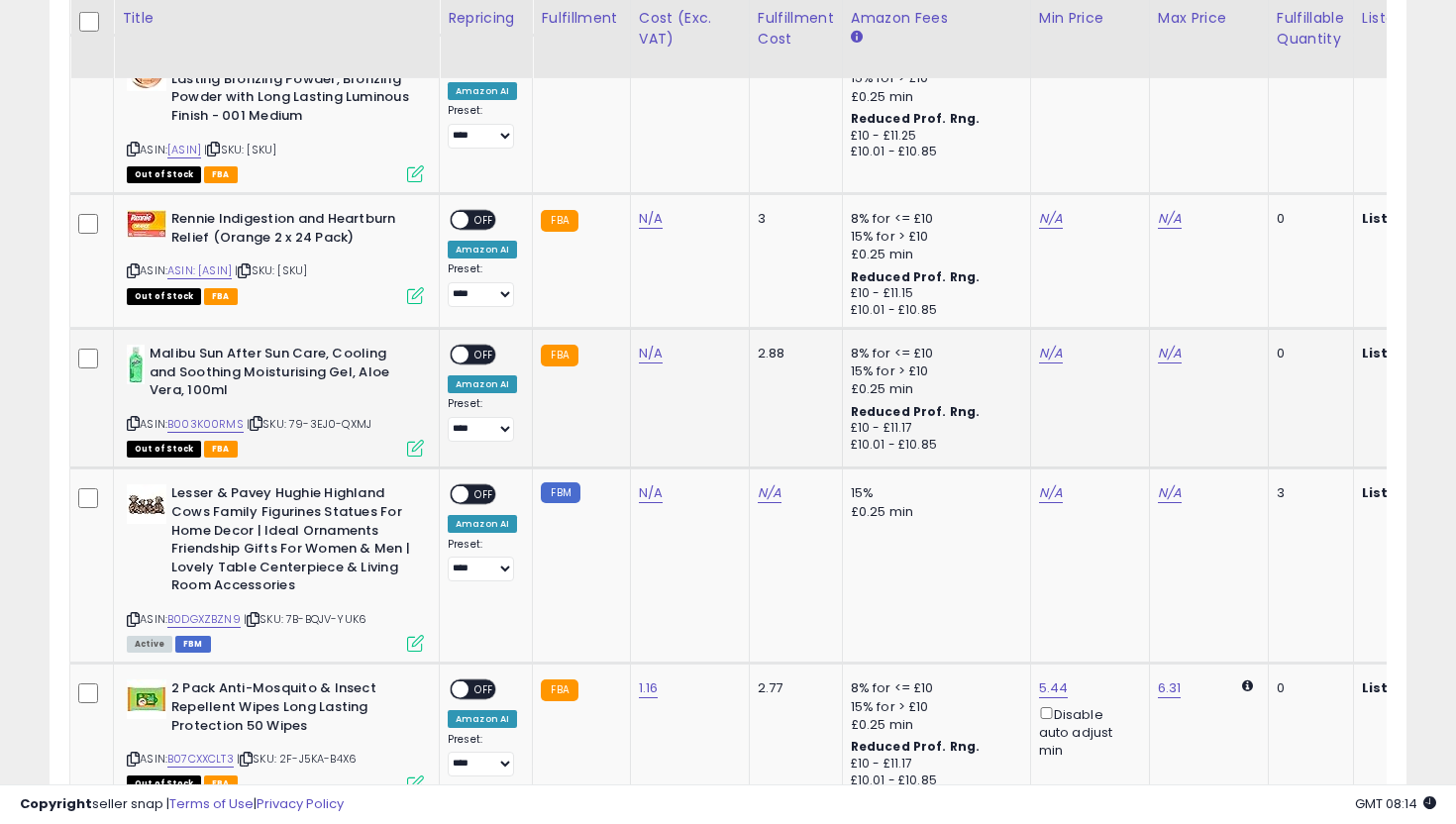 click at bounding box center (415, 448) 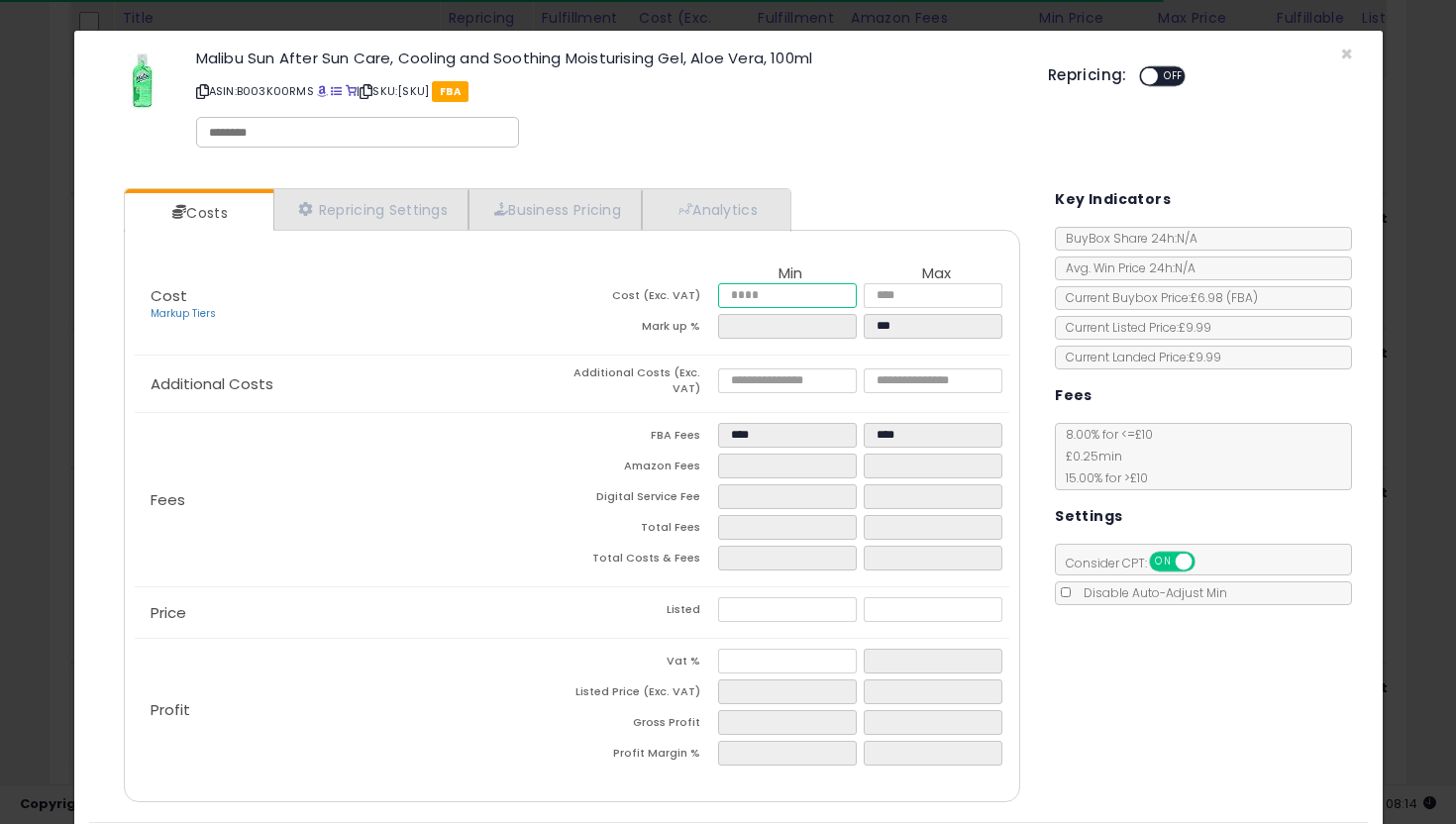 click at bounding box center (787, 295) 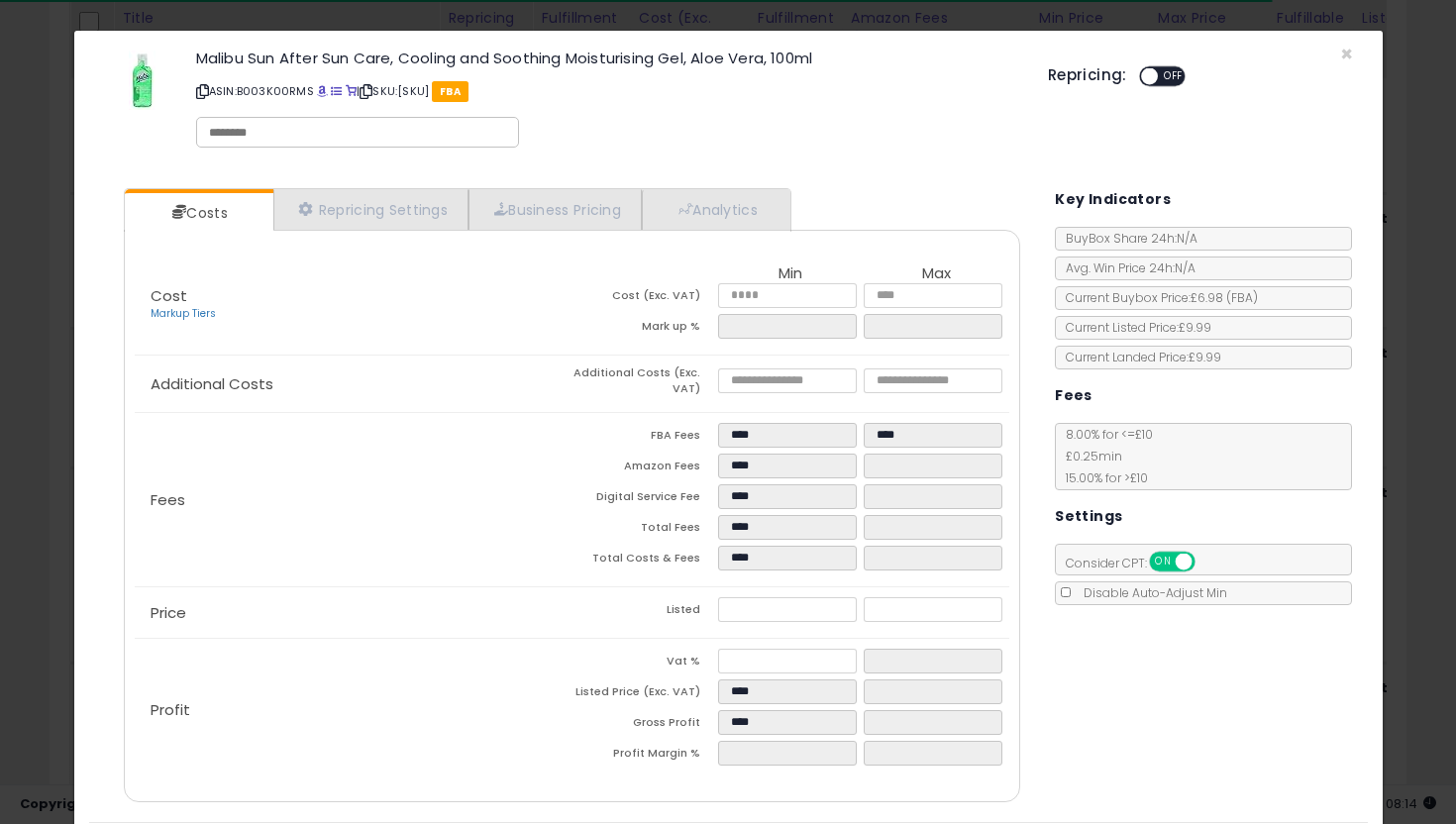 click on "Fees
FBA Fees
****
****
Amazon Fees
****
Digital Service Fee
****
Total Fees
****
Total Costs & Fees
****" 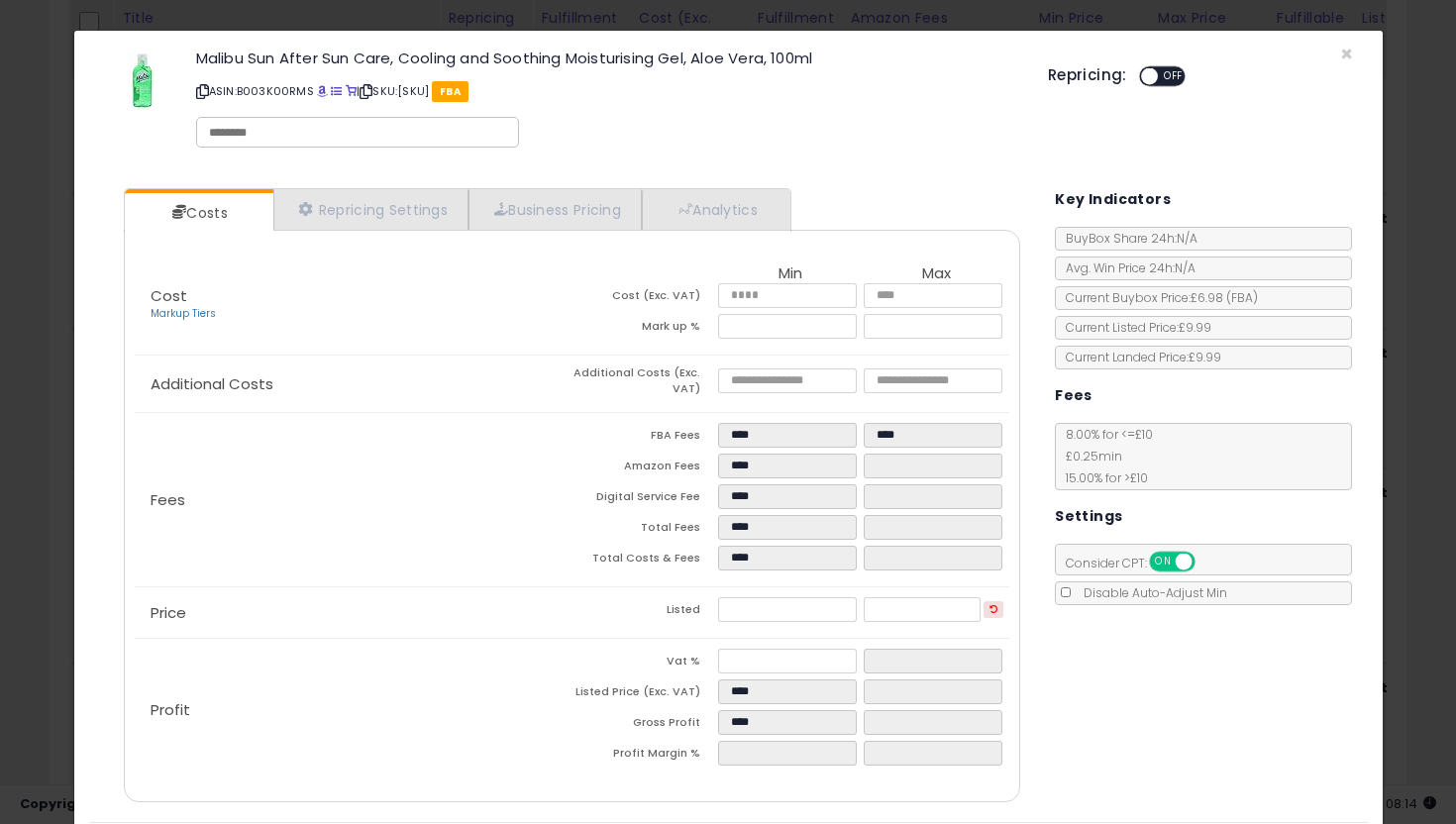 scroll, scrollTop: 61, scrollLeft: 0, axis: vertical 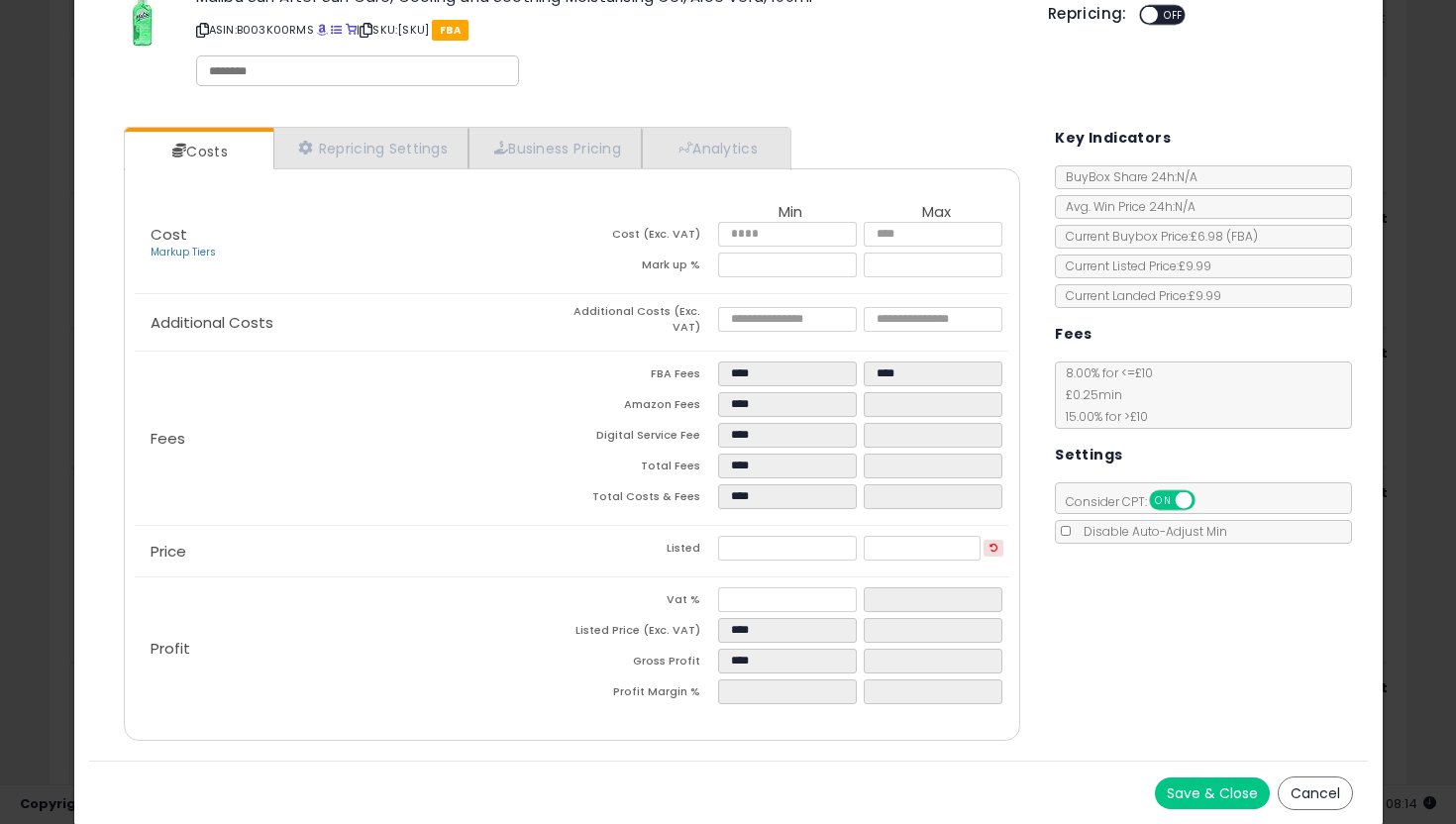 click on "Save & Close" at bounding box center (1212, 793) 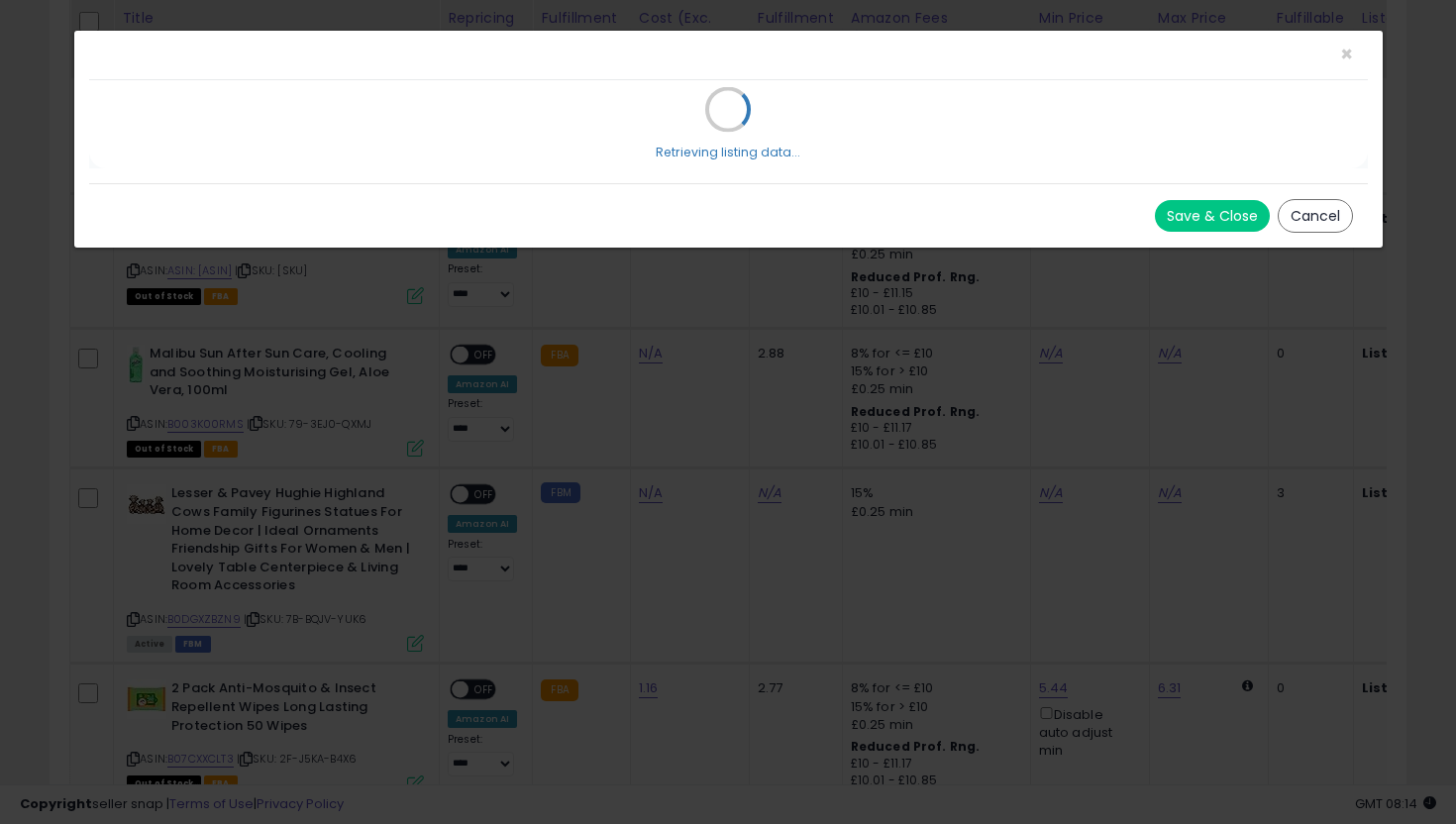 scroll, scrollTop: 0, scrollLeft: 0, axis: both 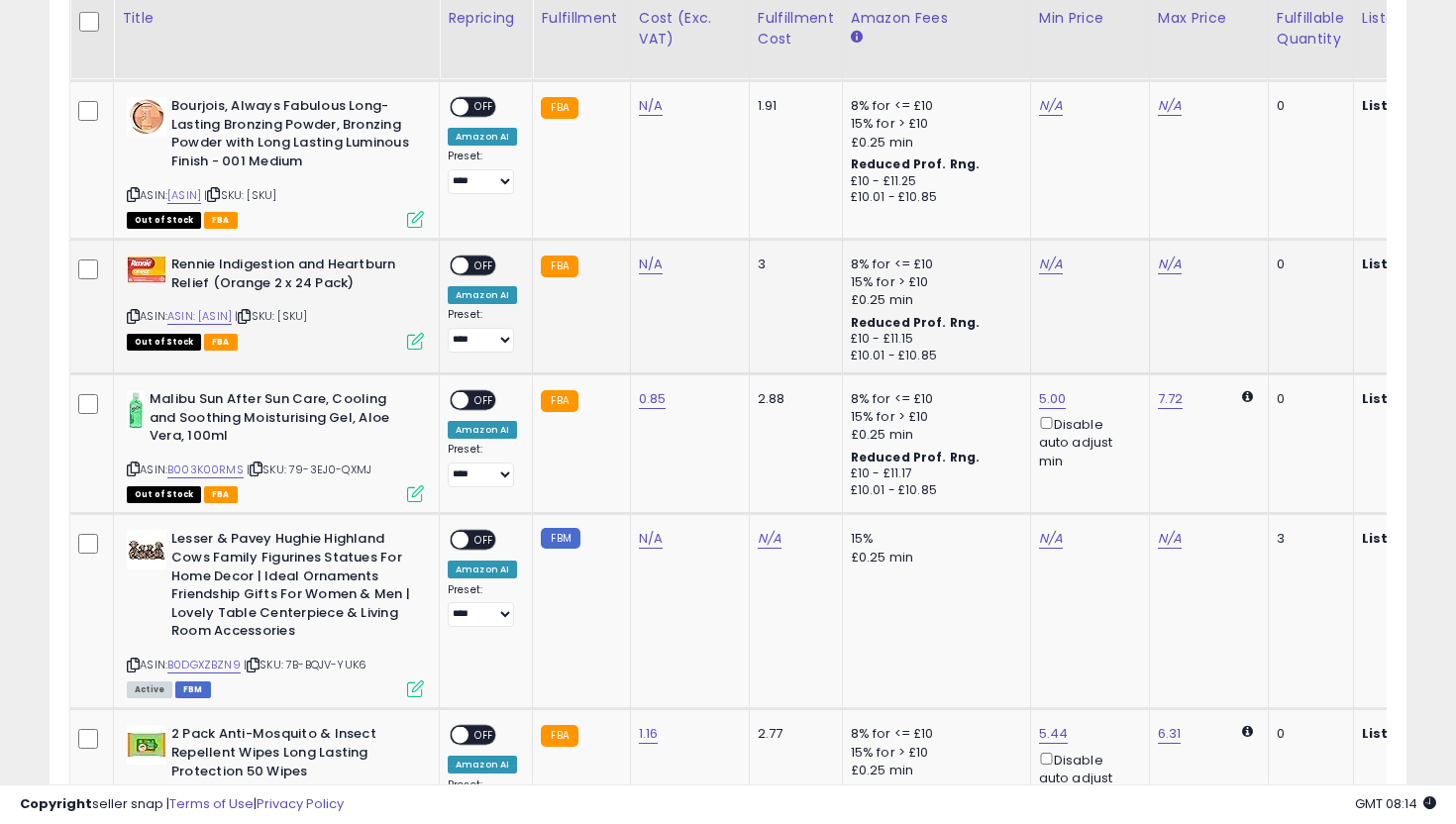 click at bounding box center [415, 341] 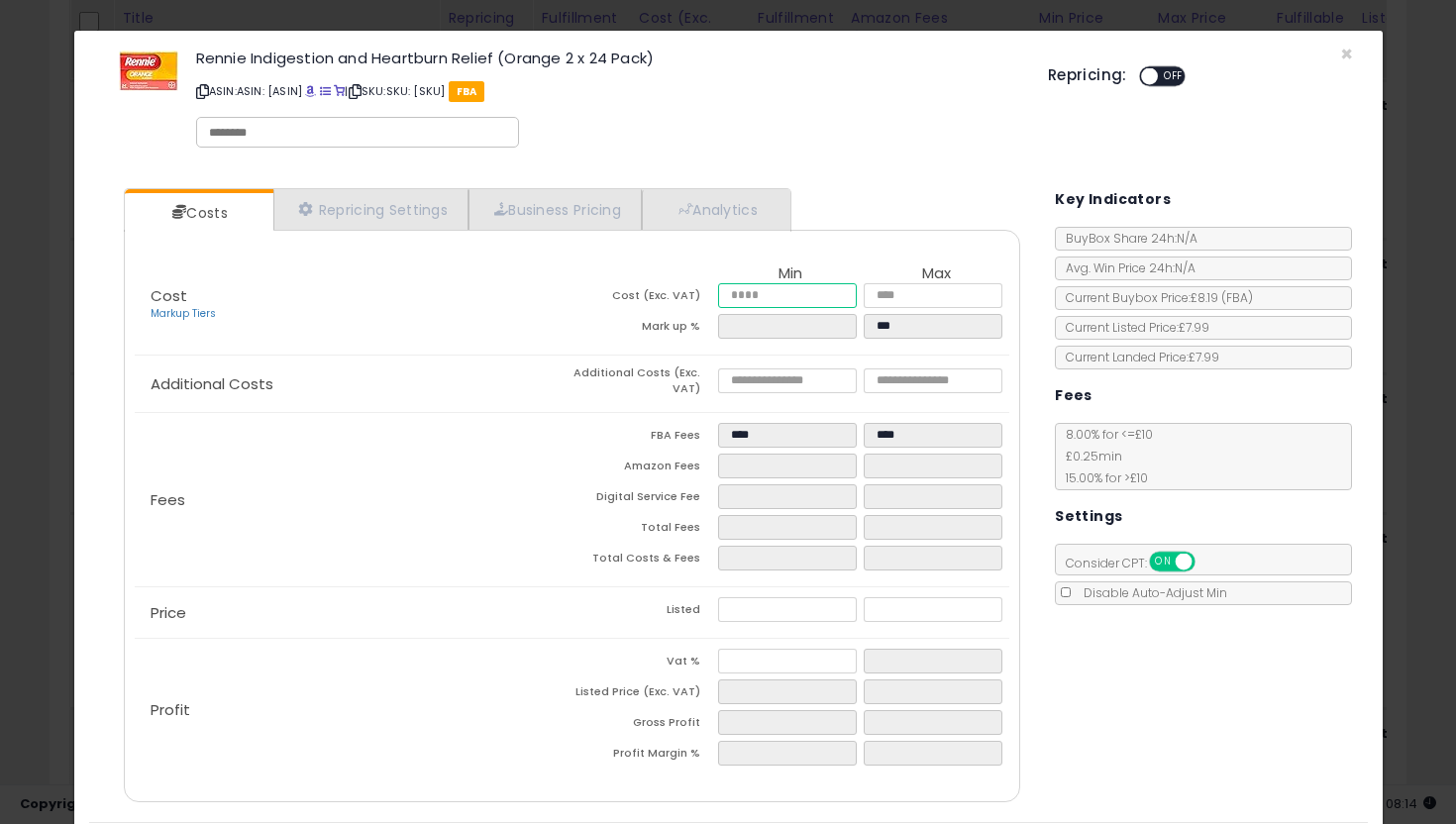 click at bounding box center [787, 295] 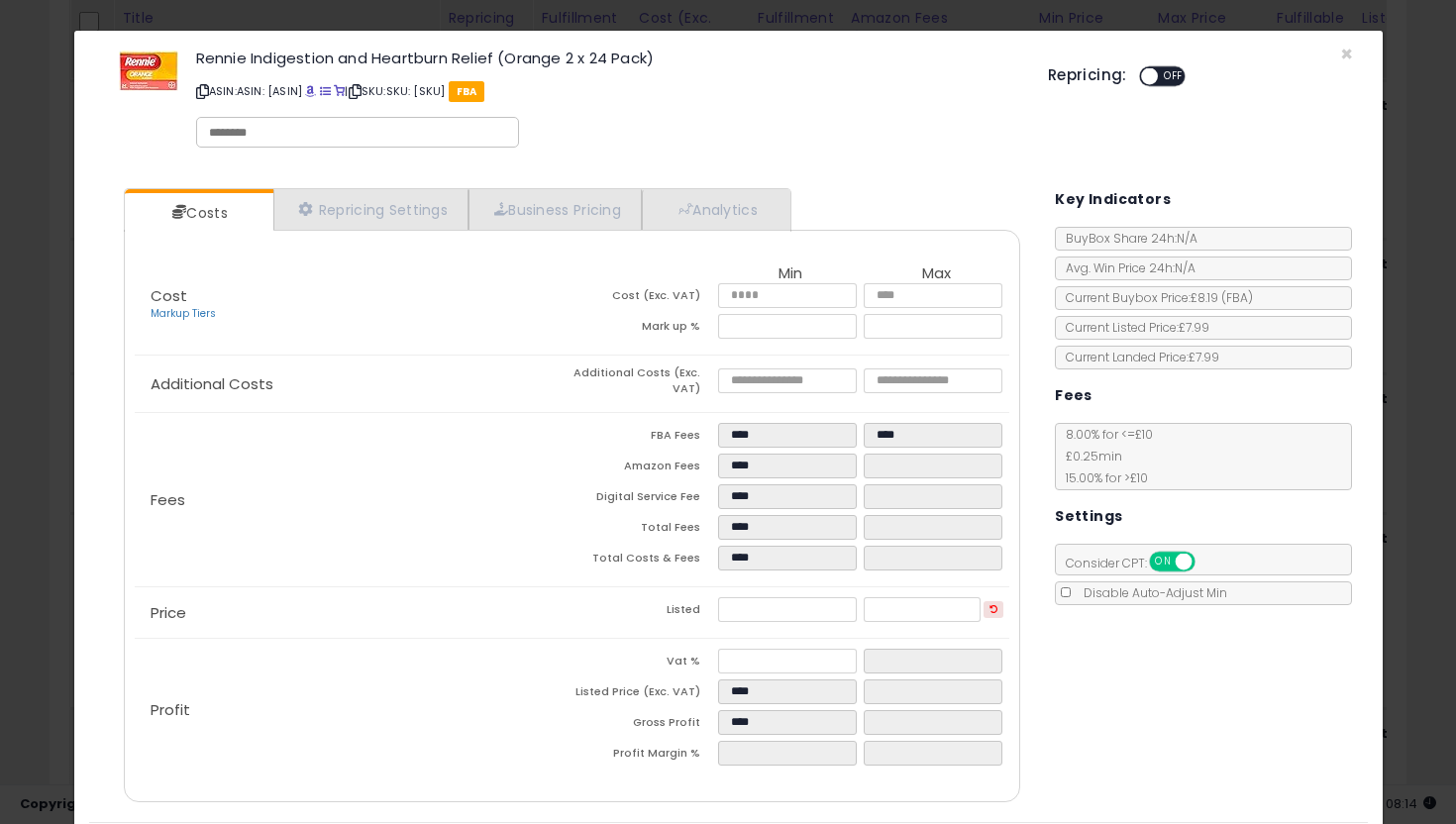 click on "Costs
Repricing Settings
Business Pricing
Analytics
Cost" at bounding box center (728, 497) 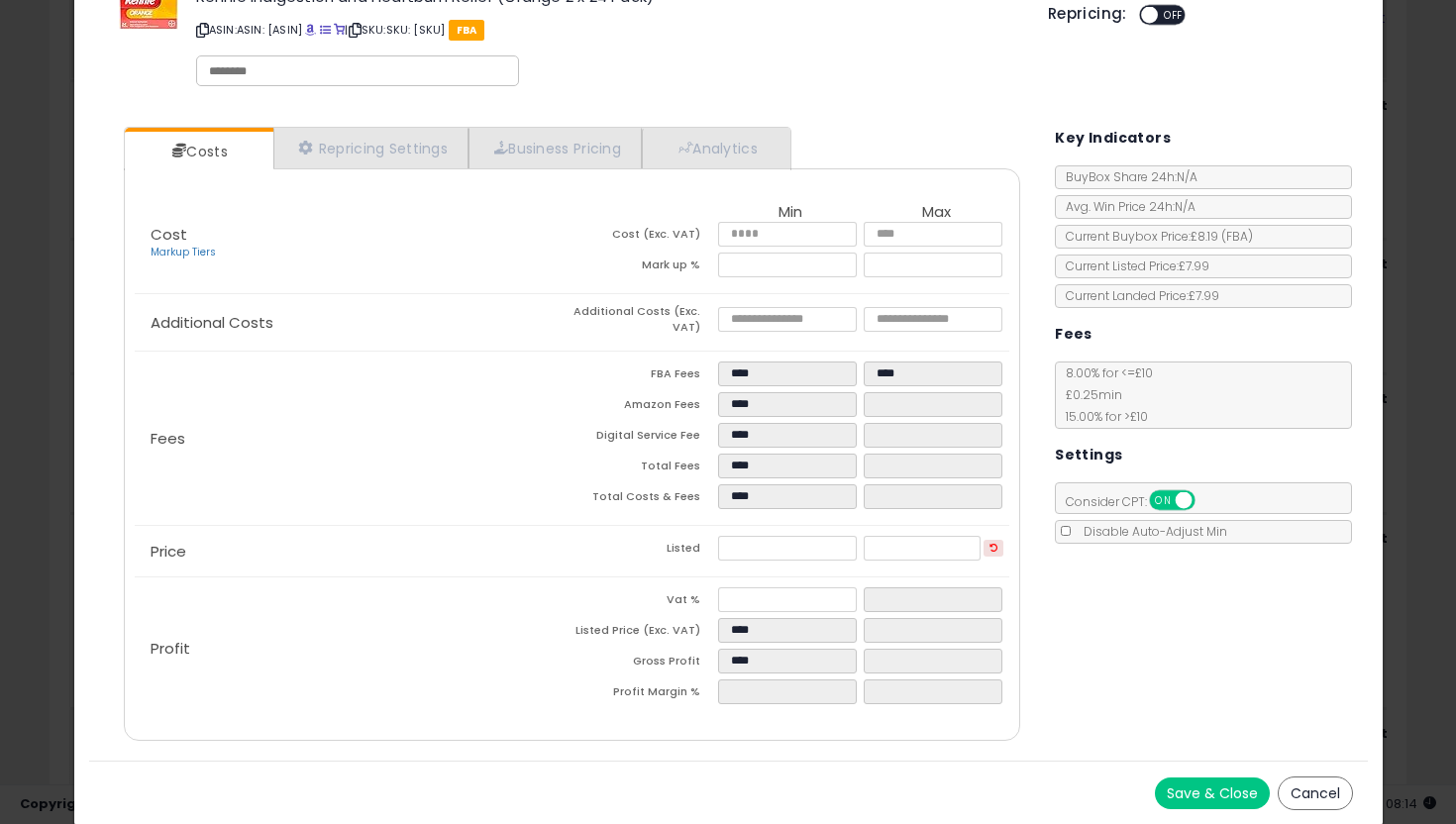 click on "Save & Close" at bounding box center [1212, 793] 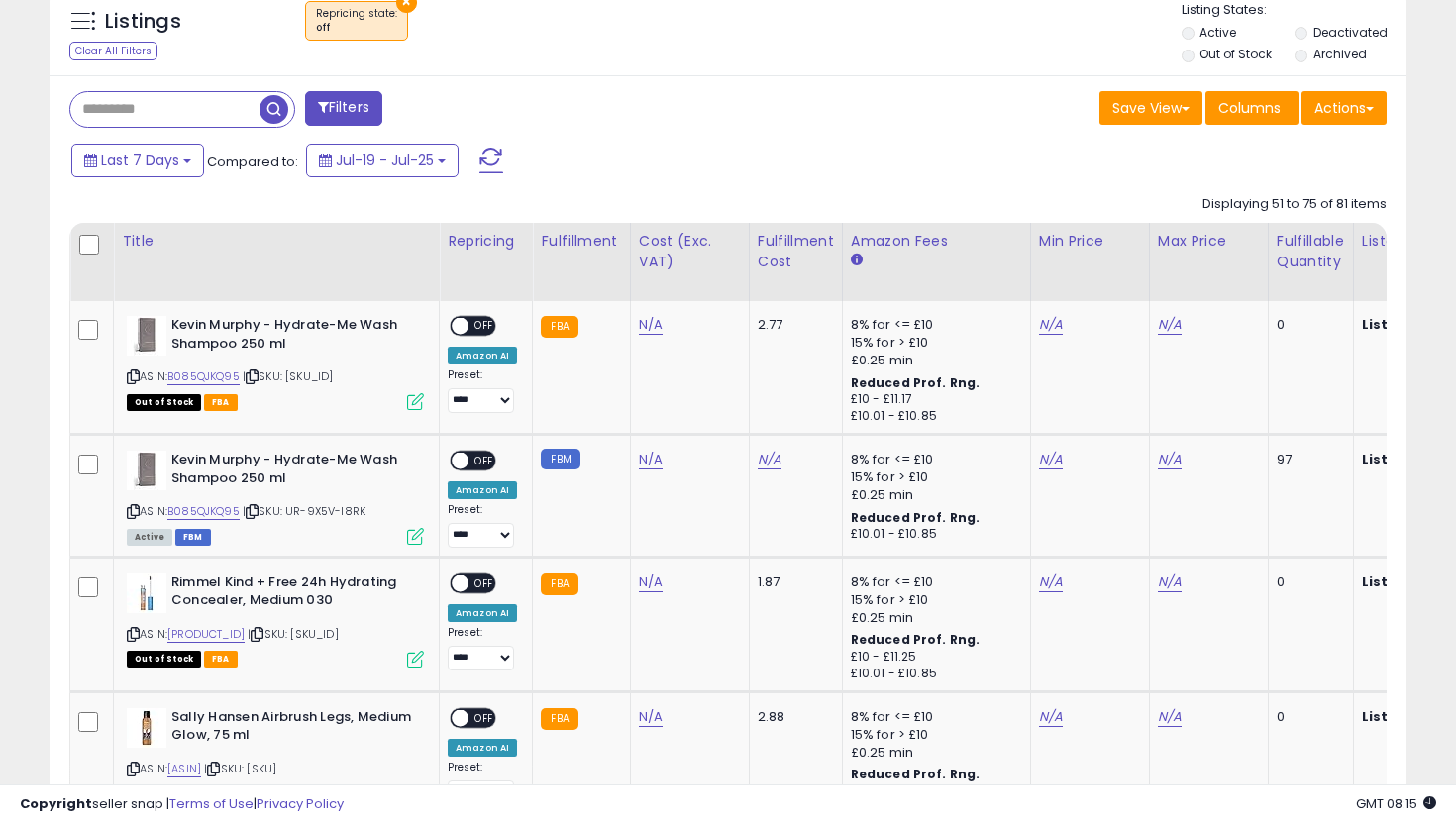 scroll, scrollTop: 730, scrollLeft: 0, axis: vertical 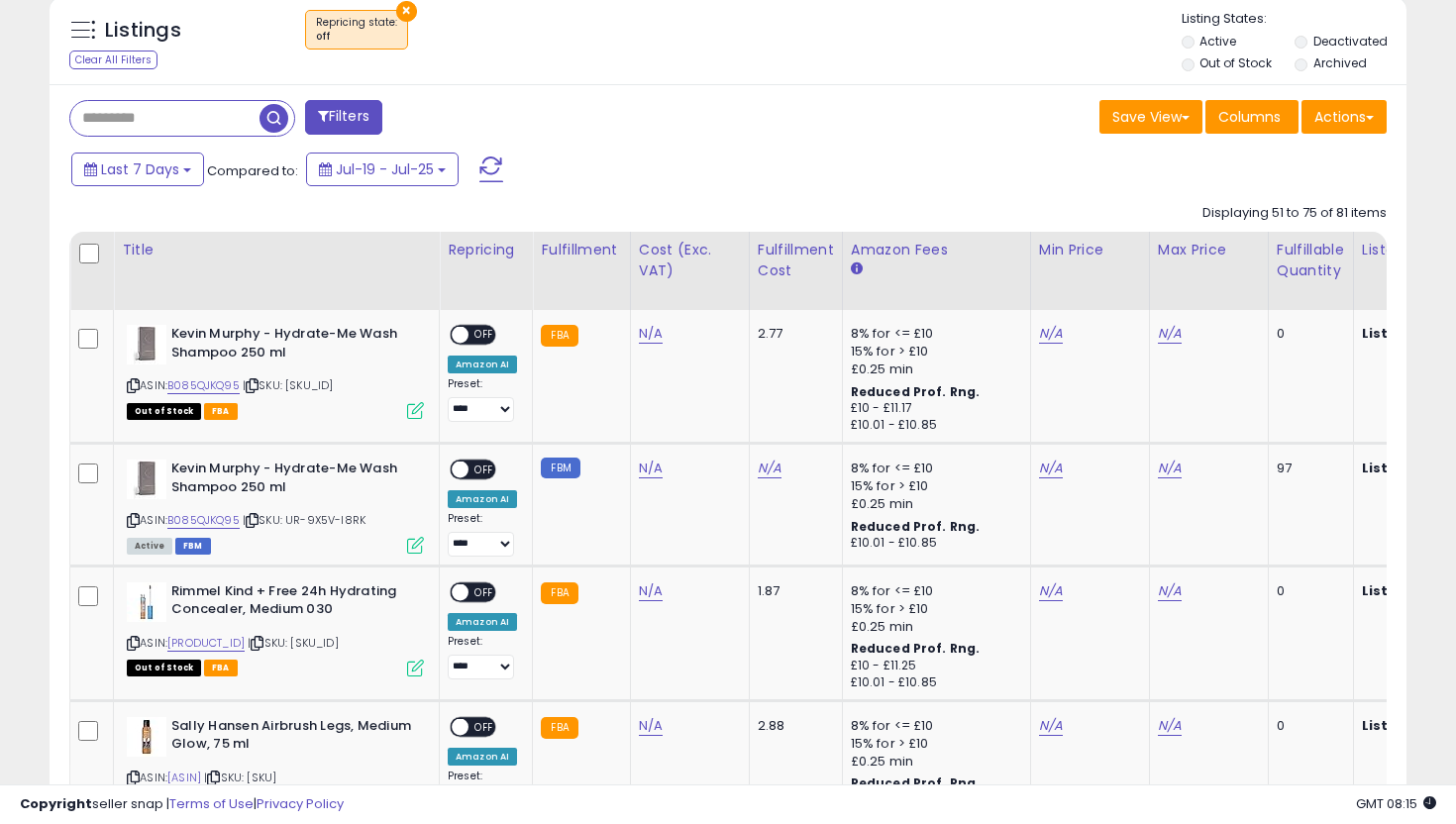 click on "Filters" at bounding box center (344, 117) 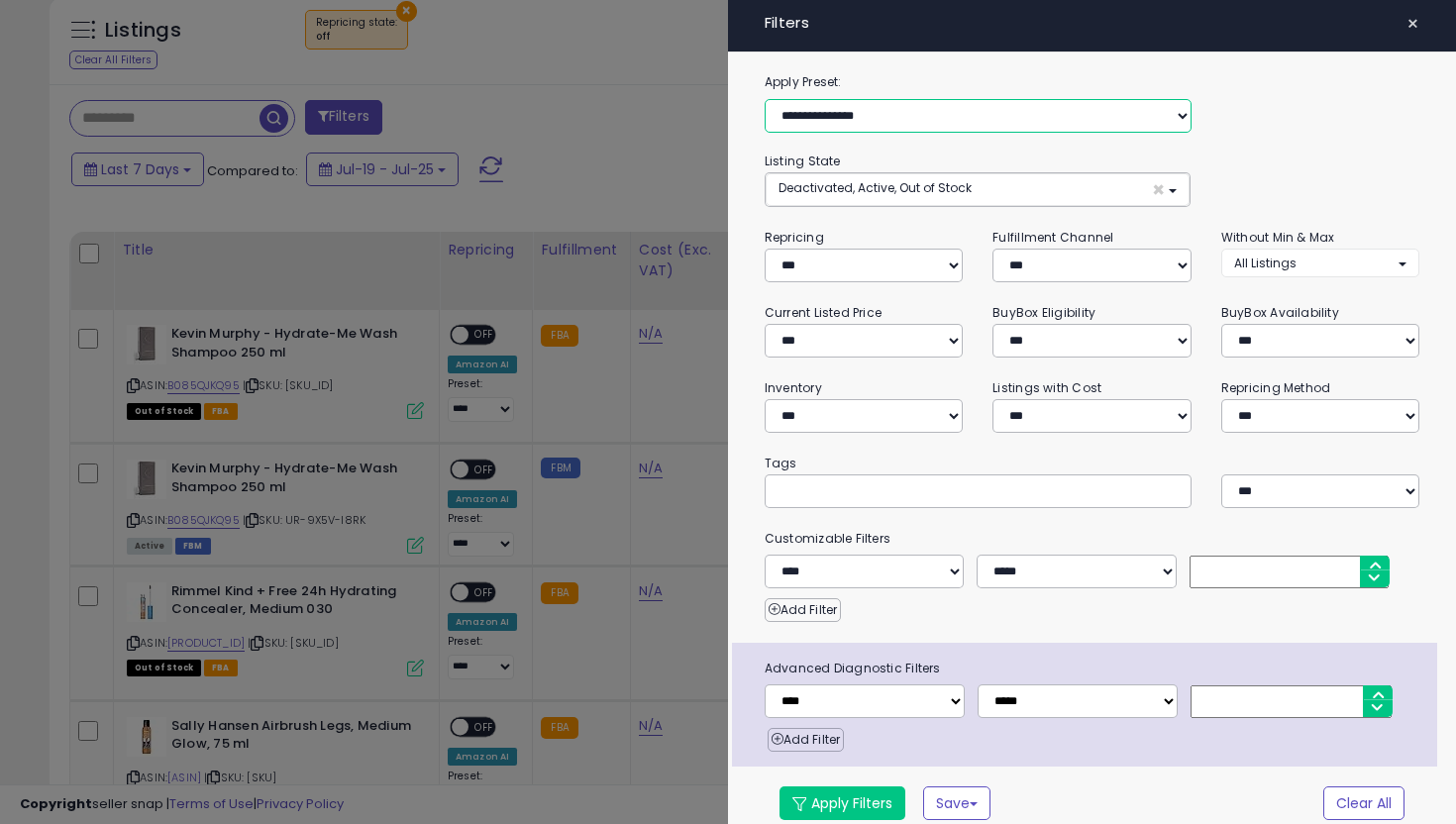 click on "**********" at bounding box center [978, 116] 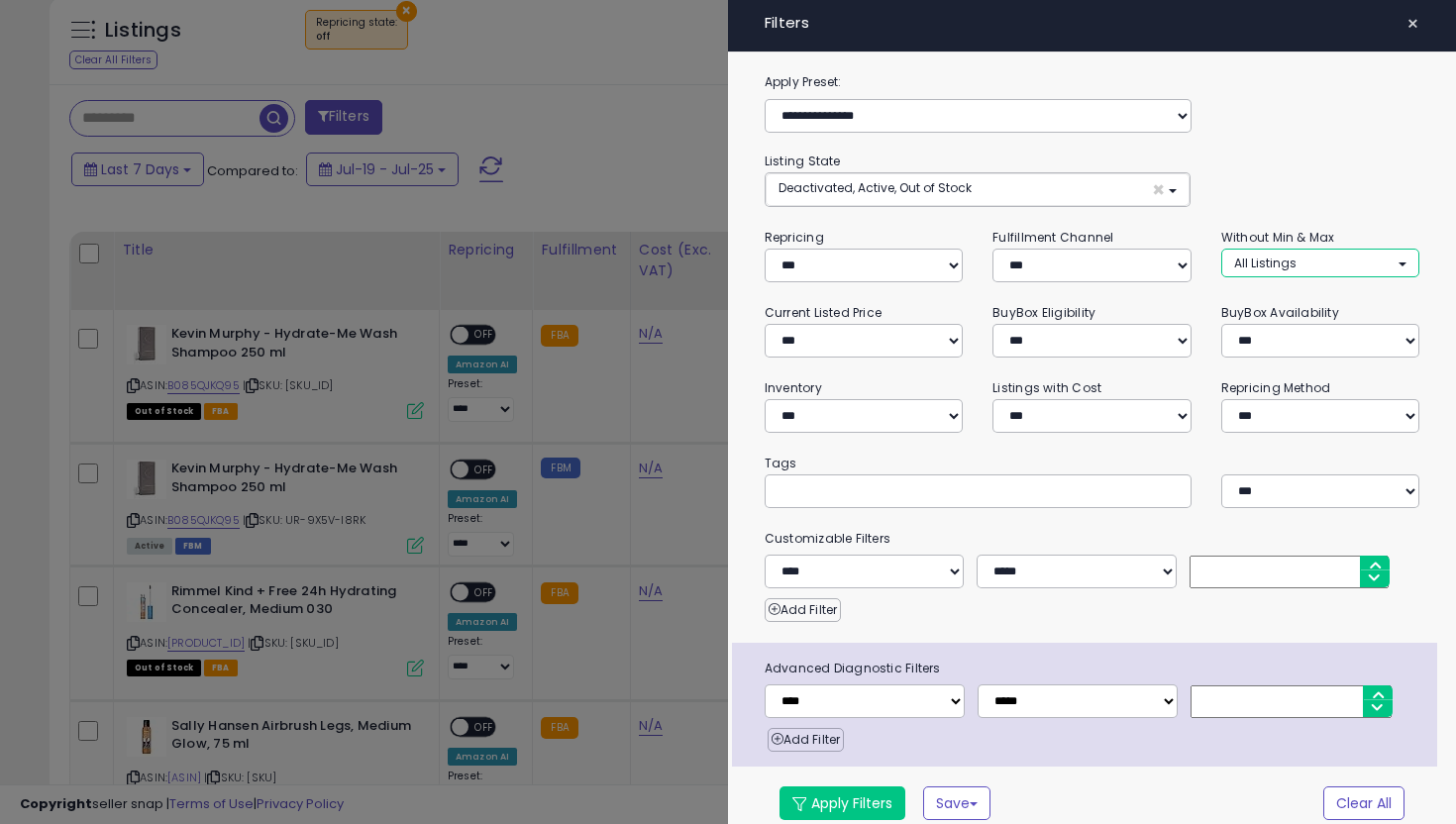 click on "All Listings" at bounding box center [1320, 262] 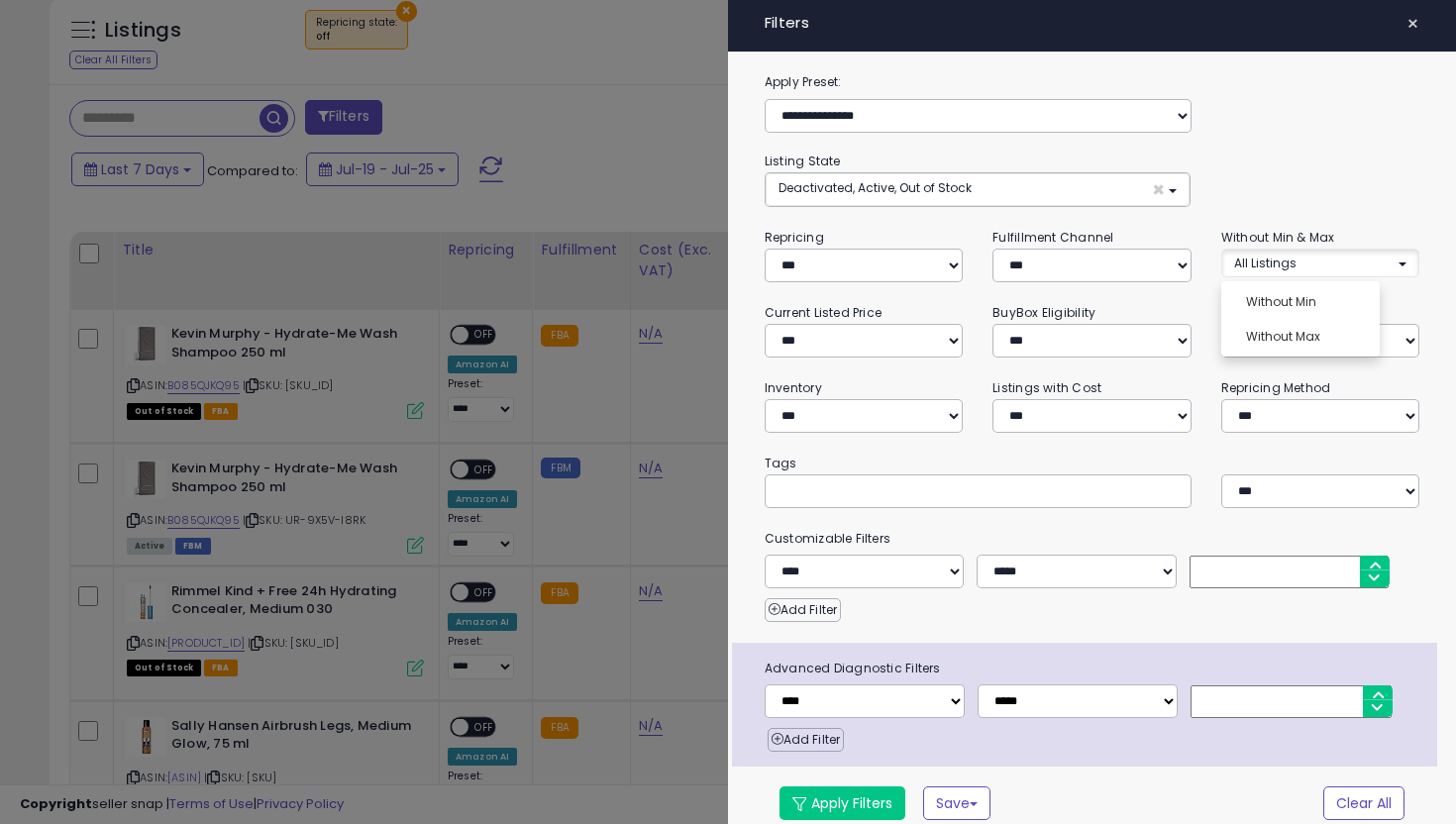click on "**********" 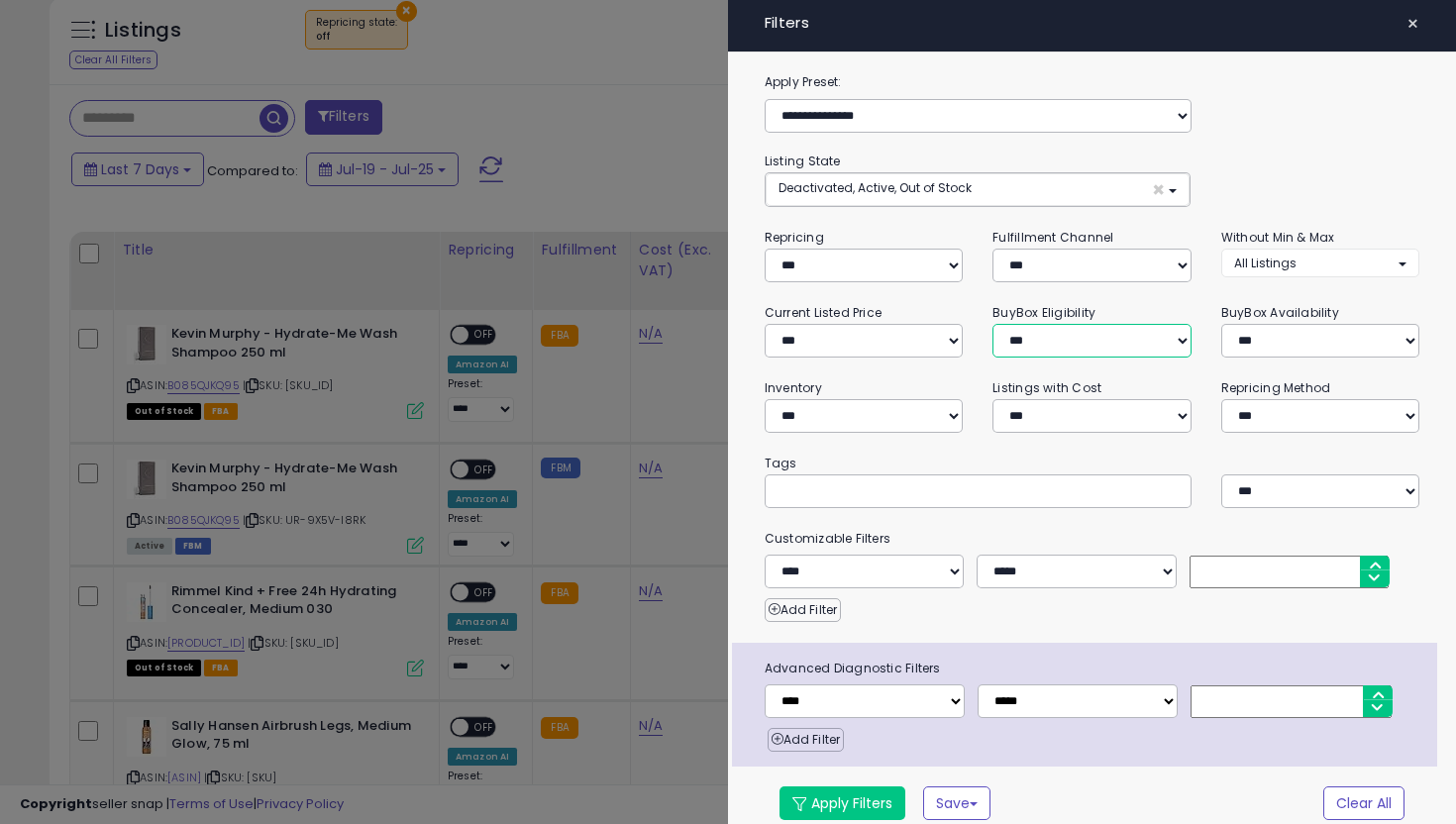 click on "**********" at bounding box center [1092, 341] 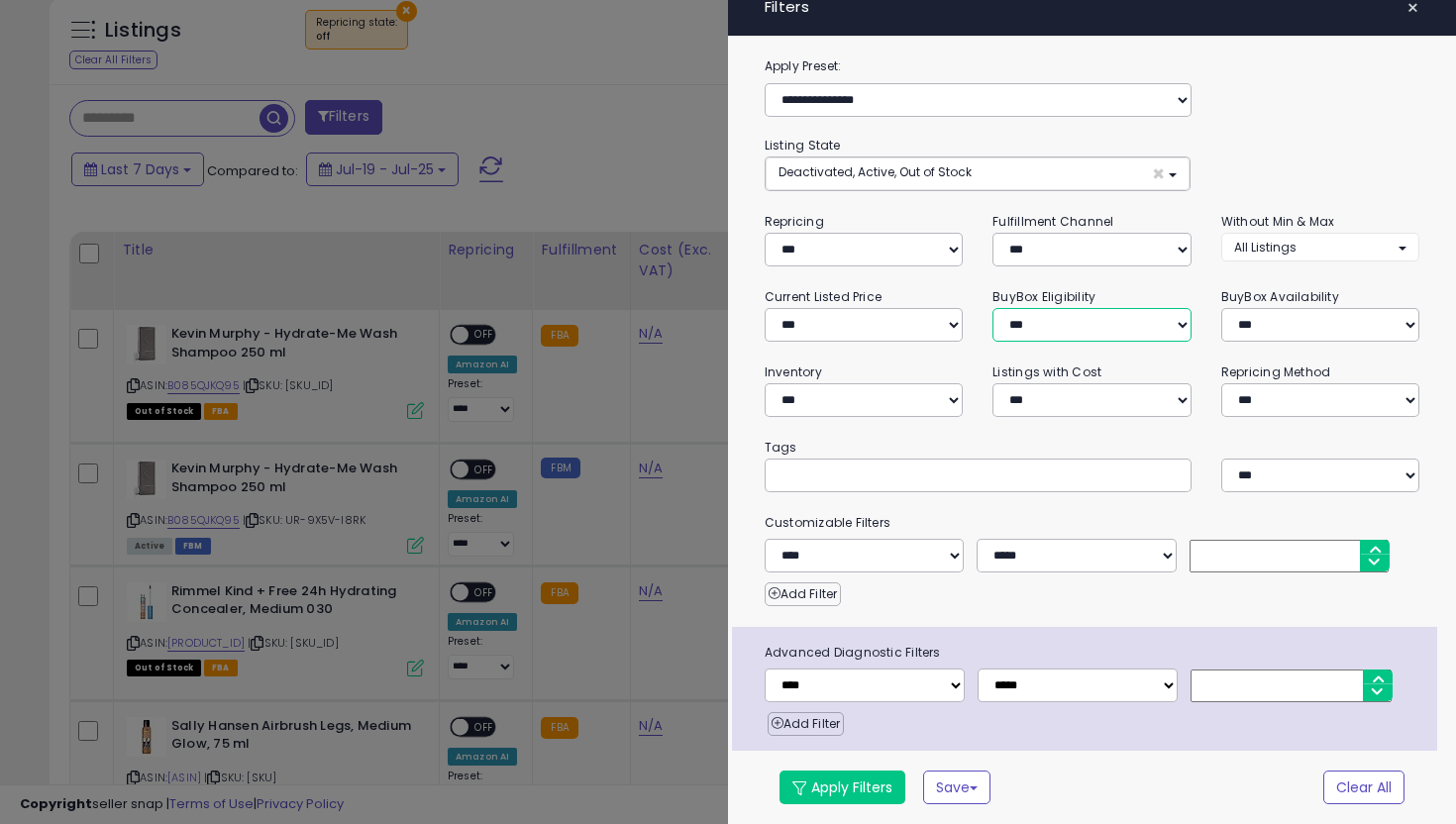 scroll, scrollTop: 11, scrollLeft: 0, axis: vertical 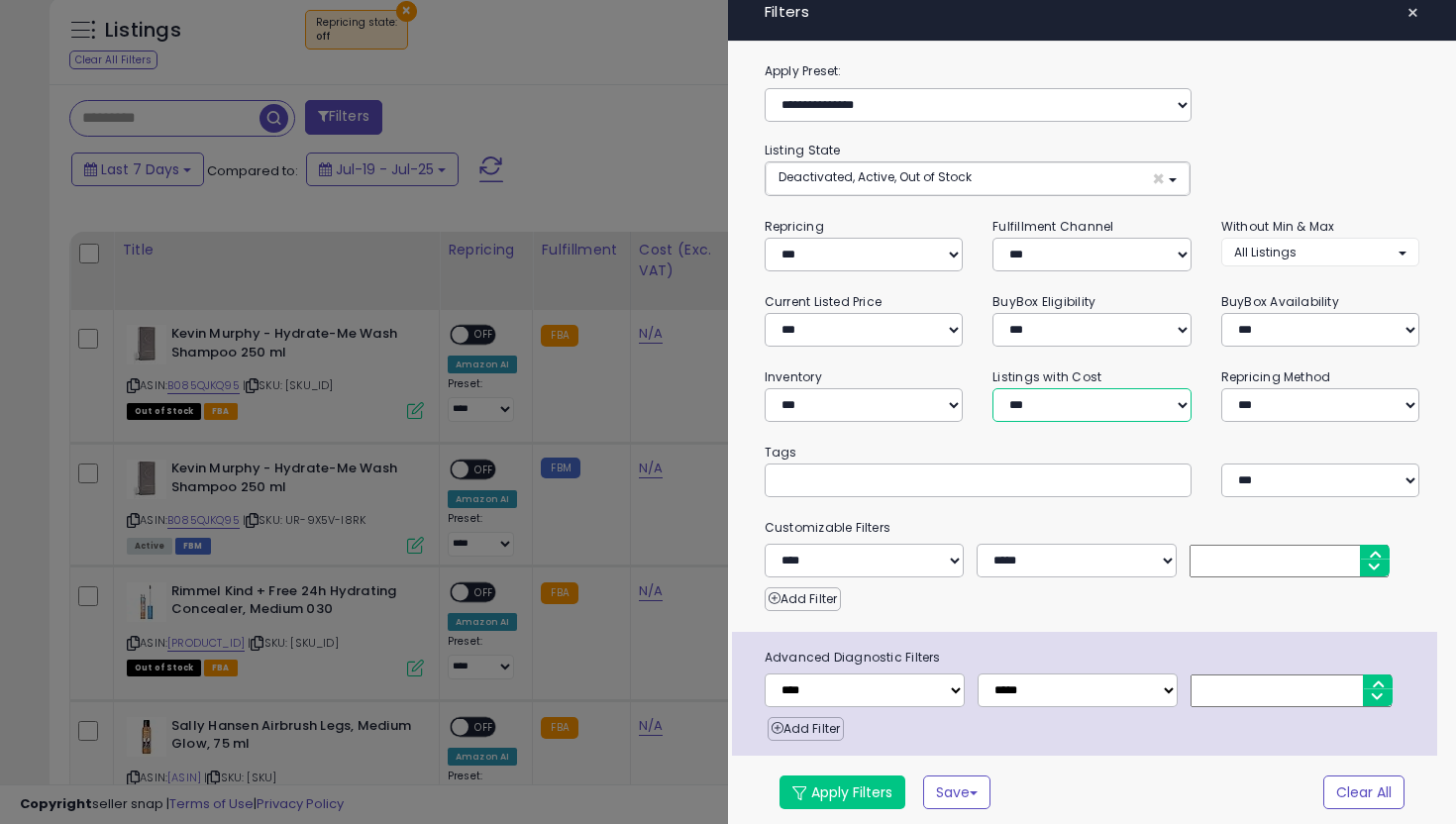click on "**********" at bounding box center (1092, 405) 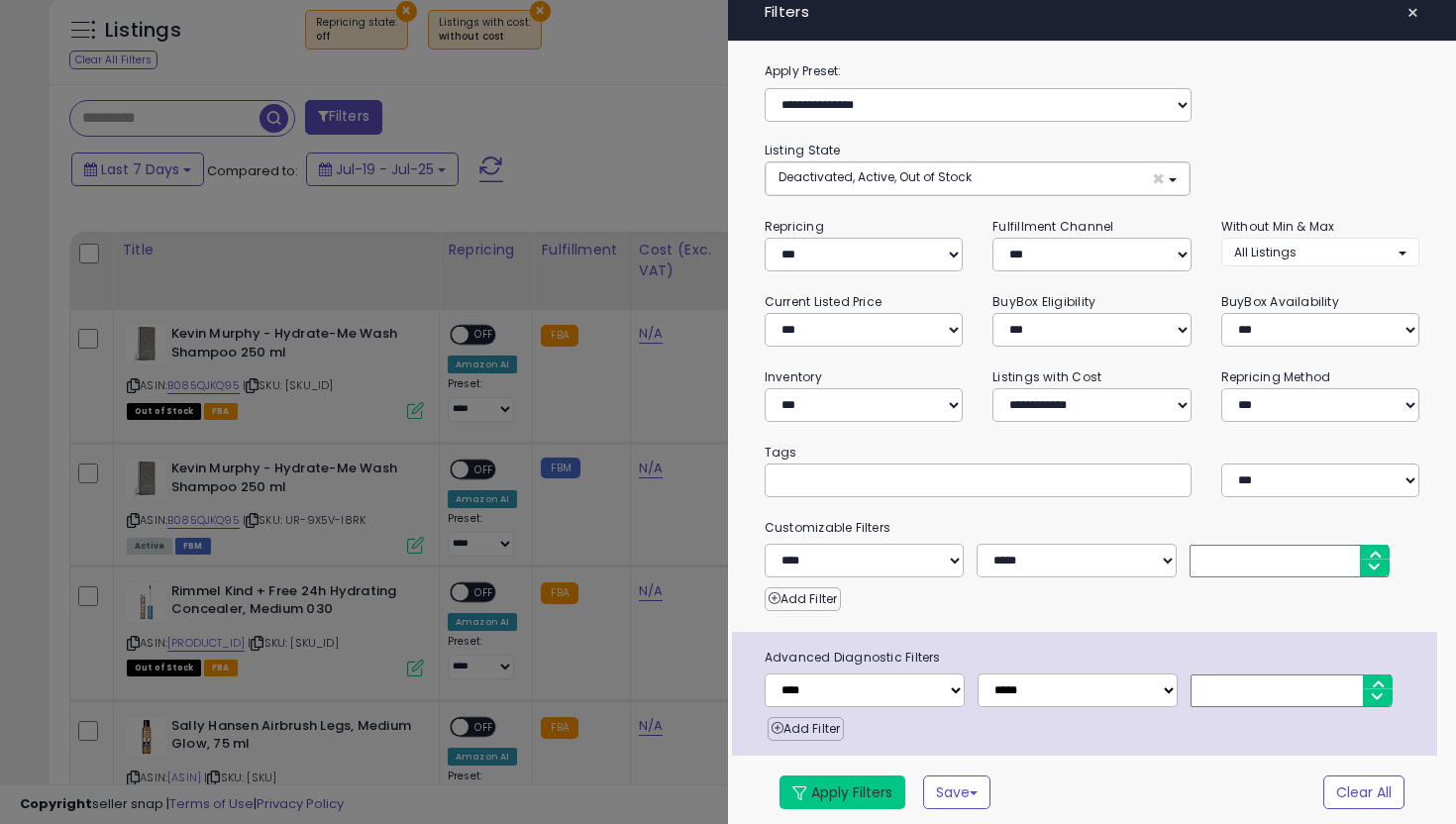 click on "Apply Filters" at bounding box center (842, 792) 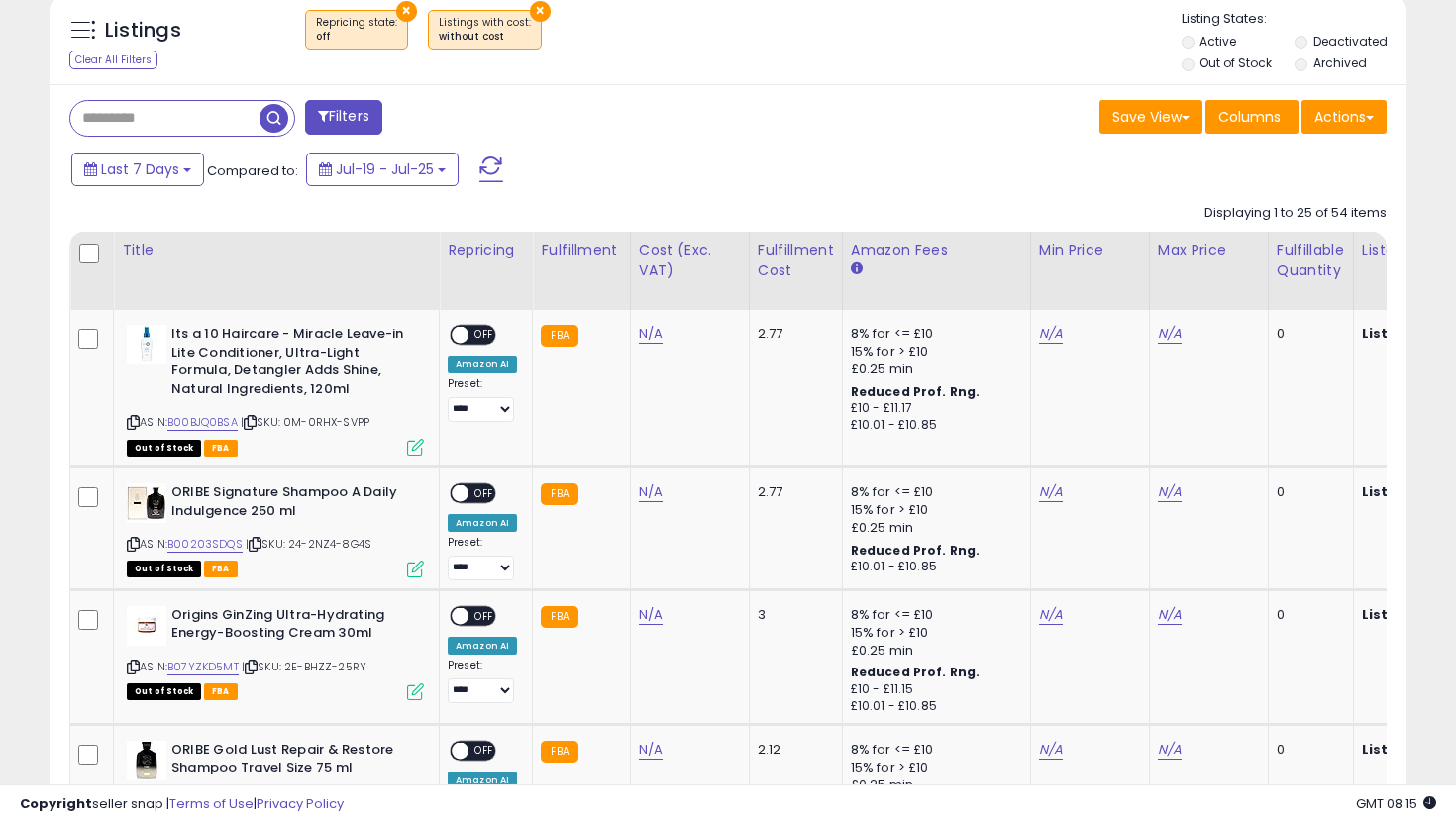 click on "×" at bounding box center [406, 11] 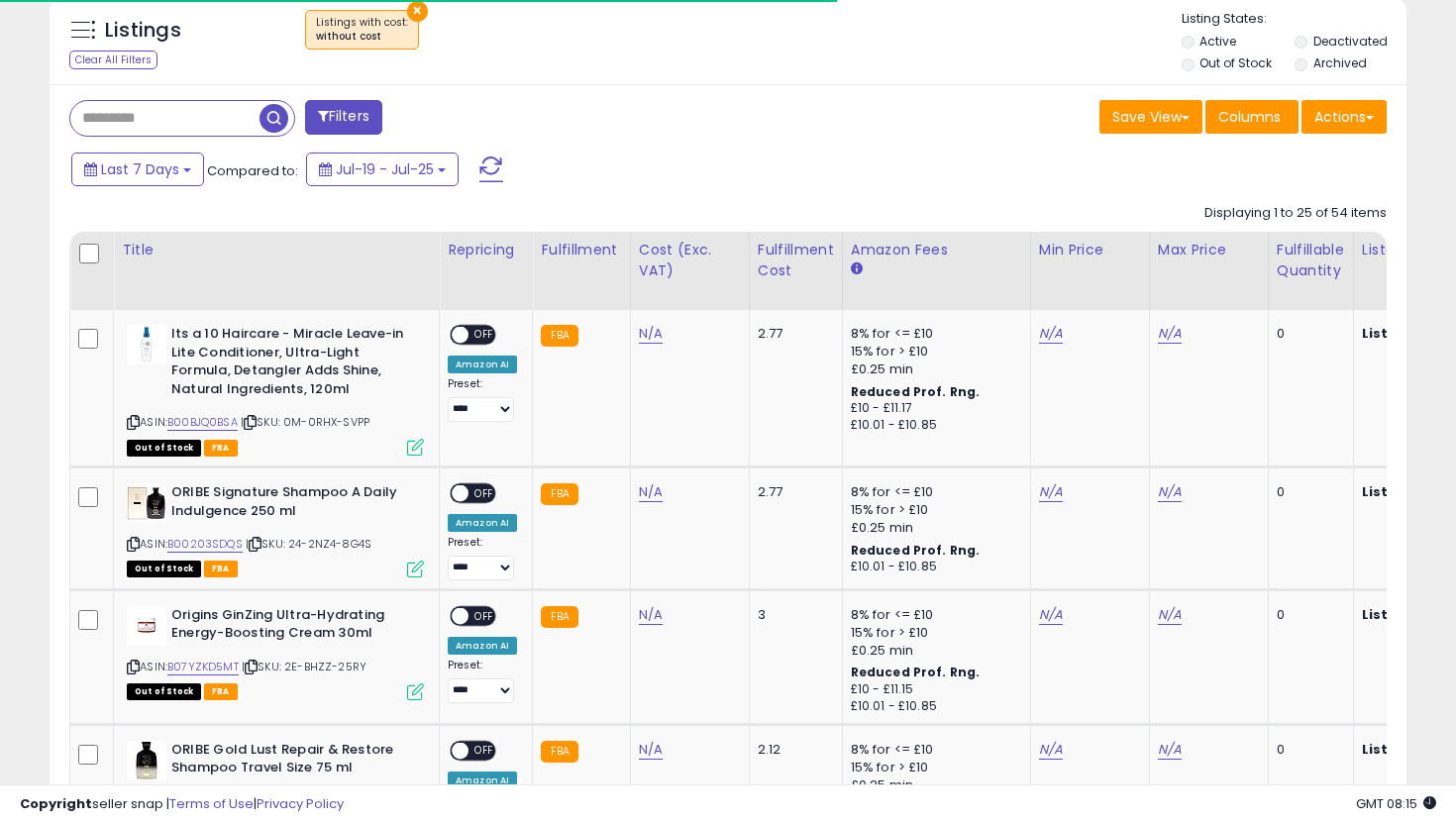 scroll, scrollTop: 989979, scrollLeft: 989690, axis: both 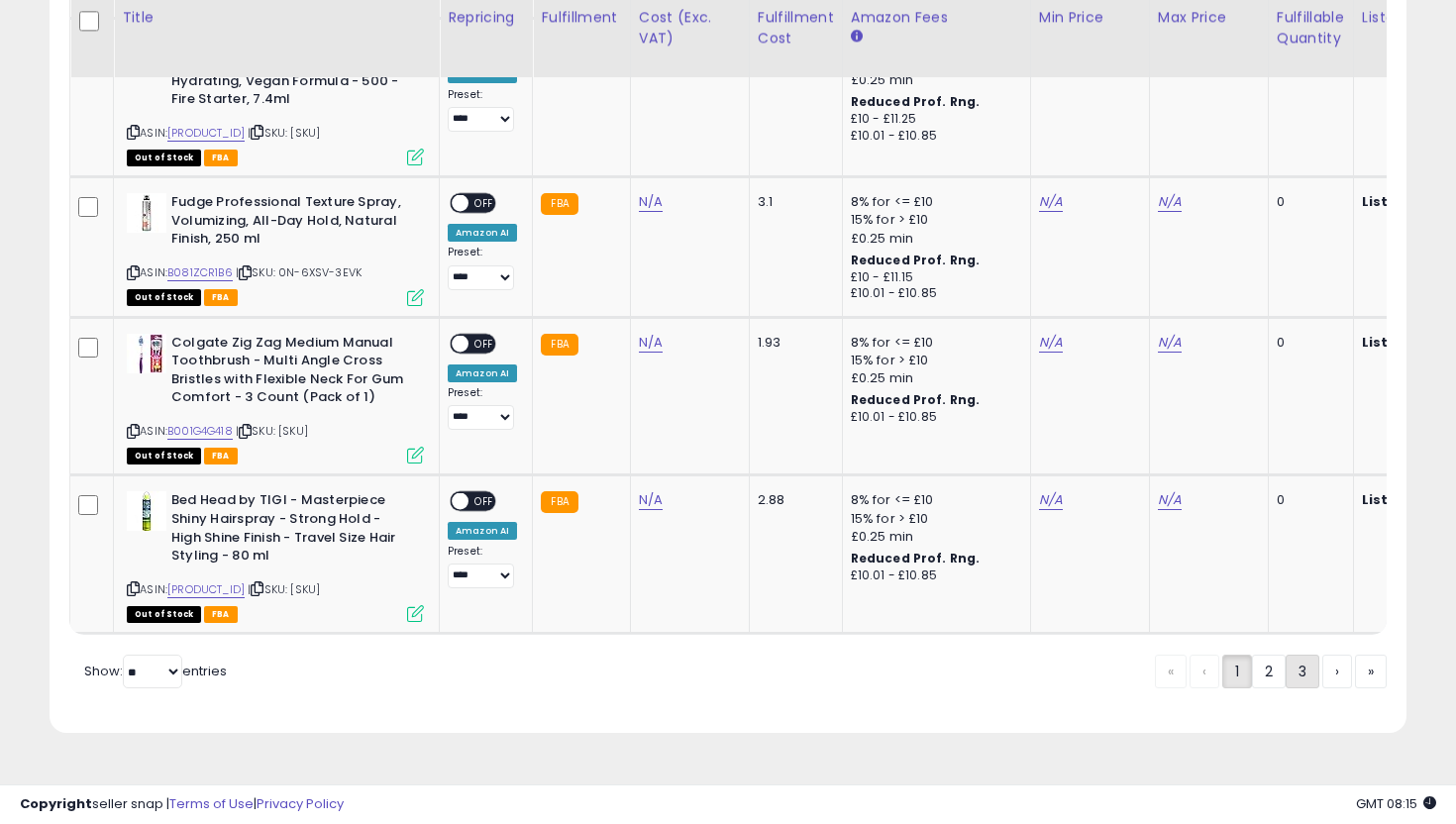 click on "3" 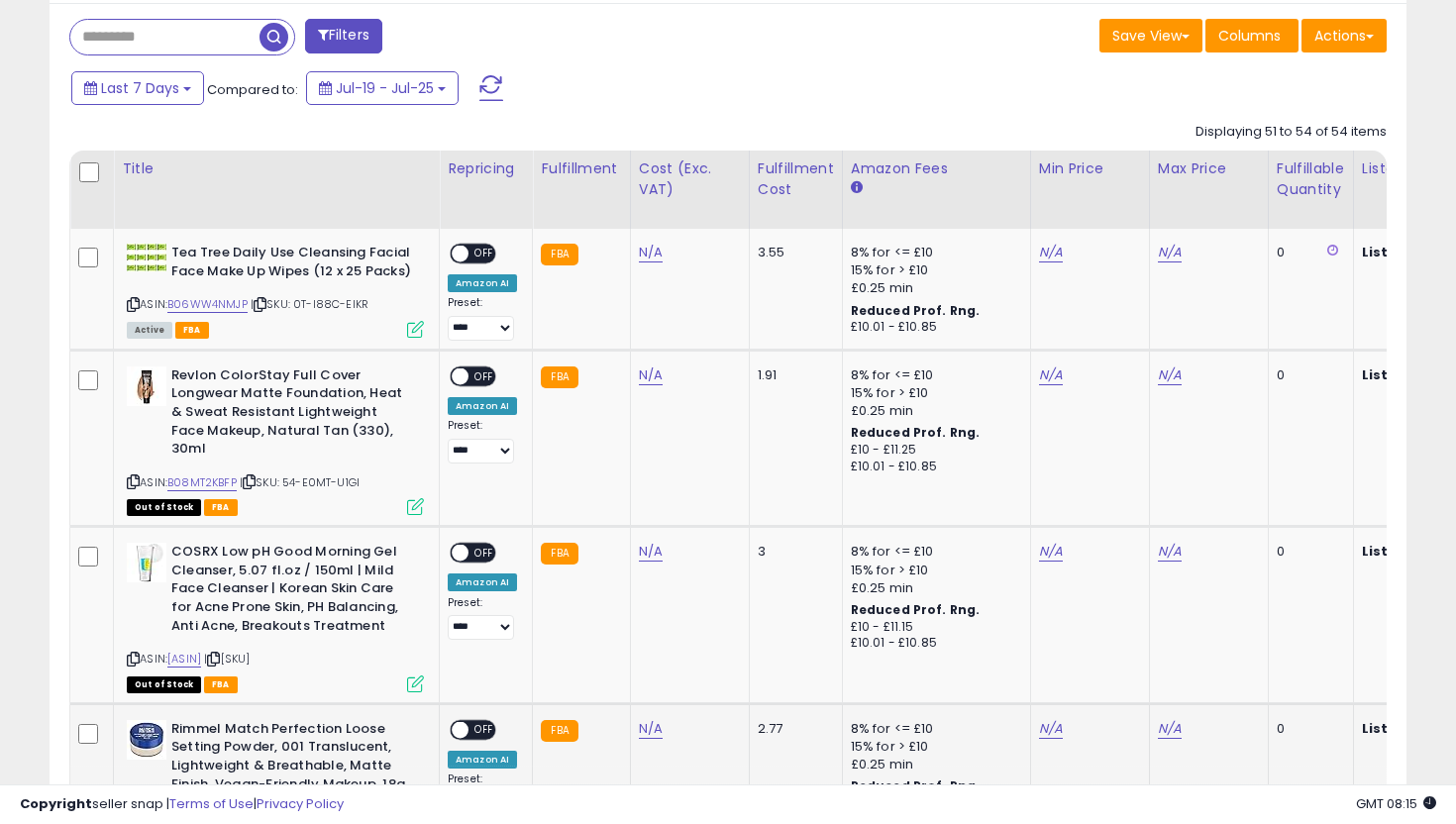 scroll, scrollTop: 808, scrollLeft: 0, axis: vertical 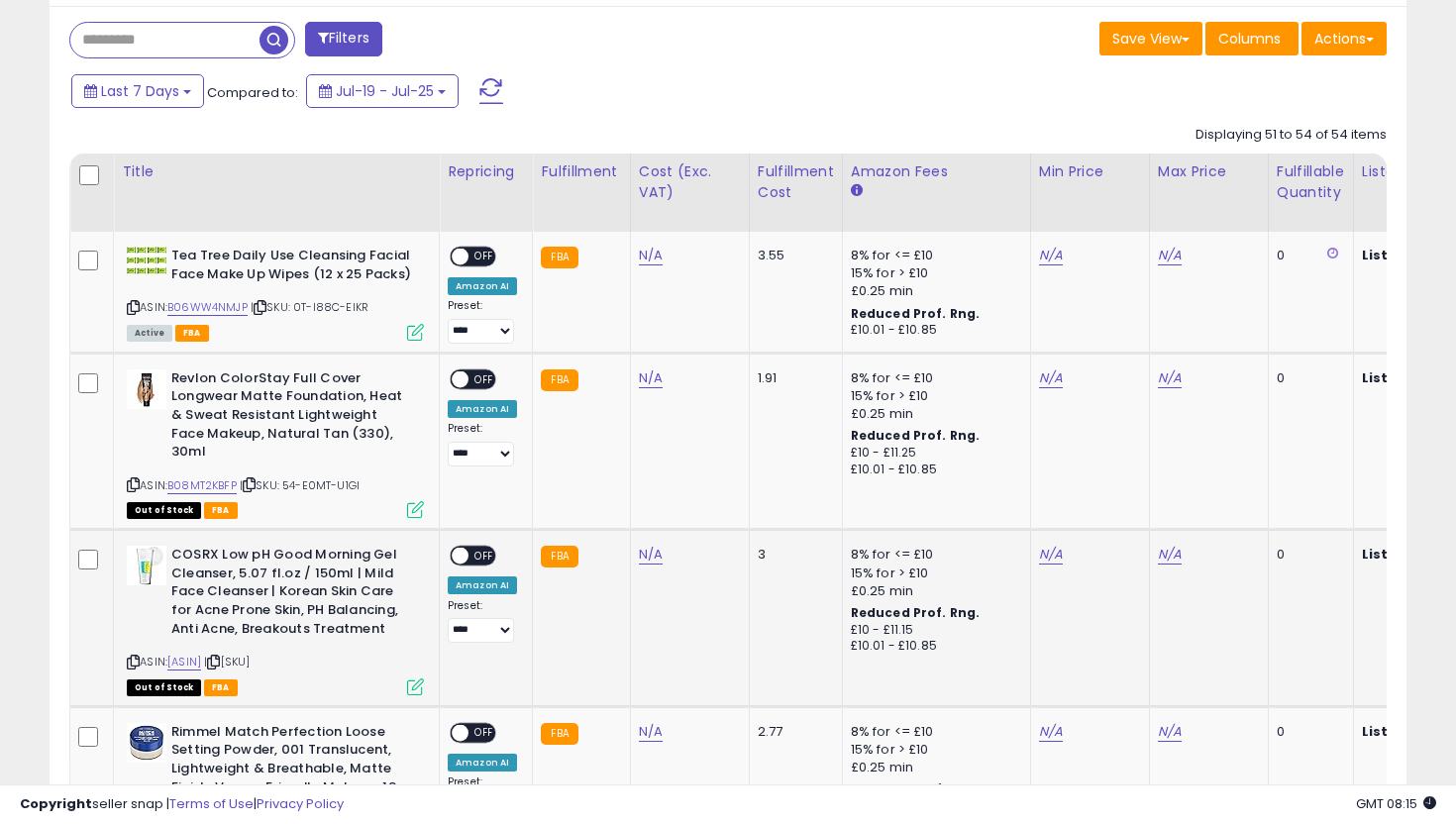 click at bounding box center (415, 686) 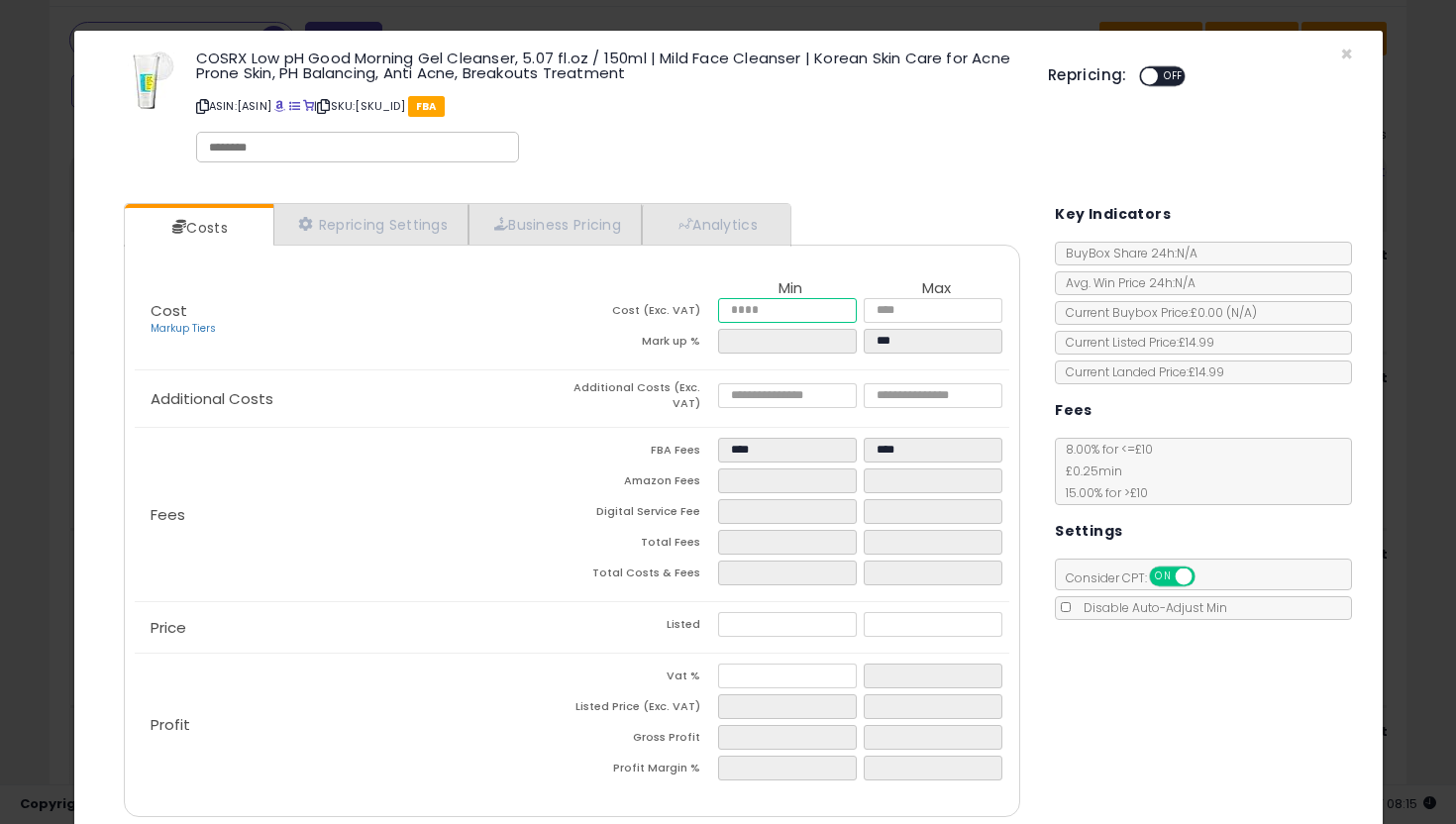 click at bounding box center (787, 310) 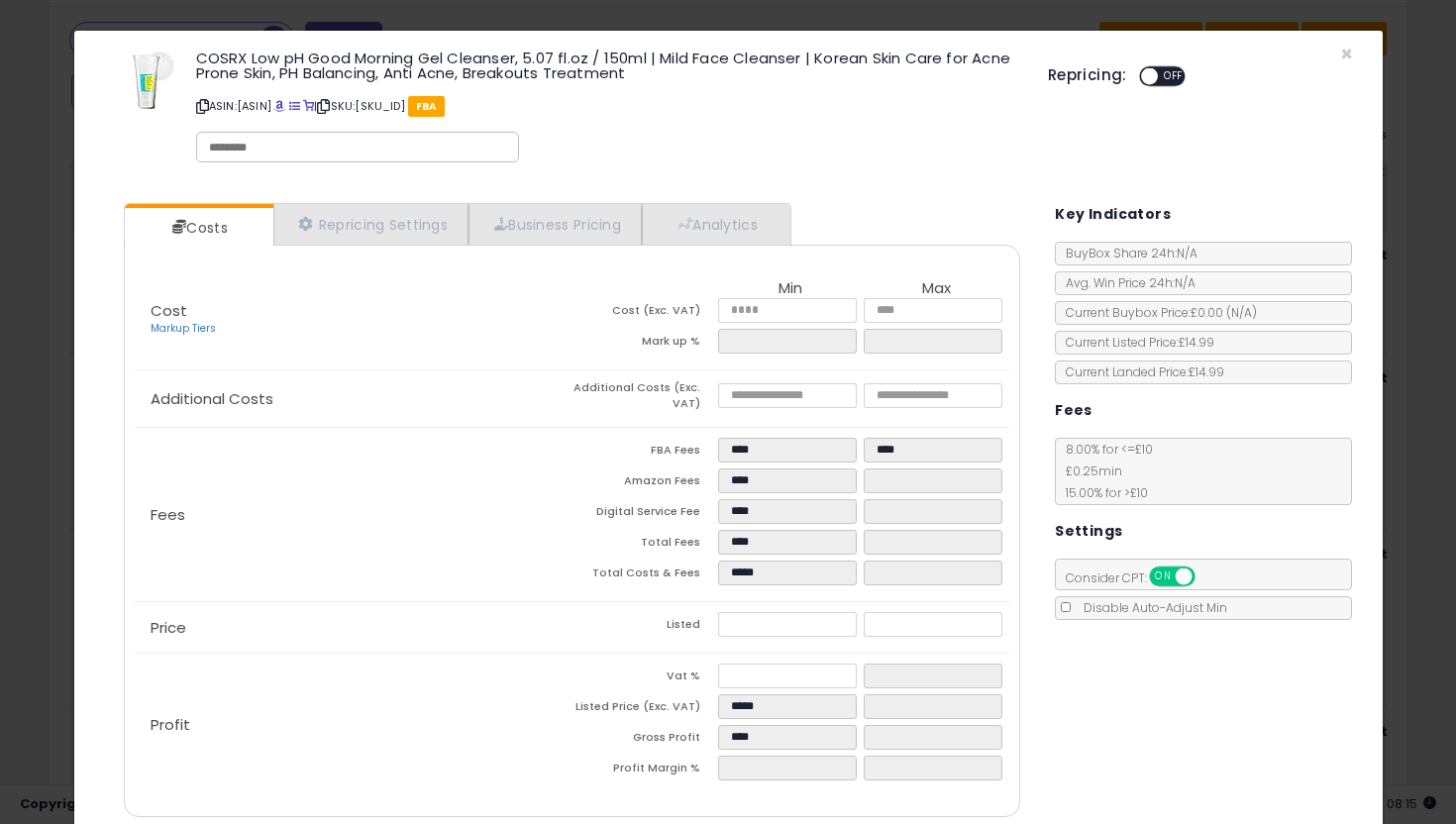 click on "Additional Costs
Additional Costs (Exc. VAT)" 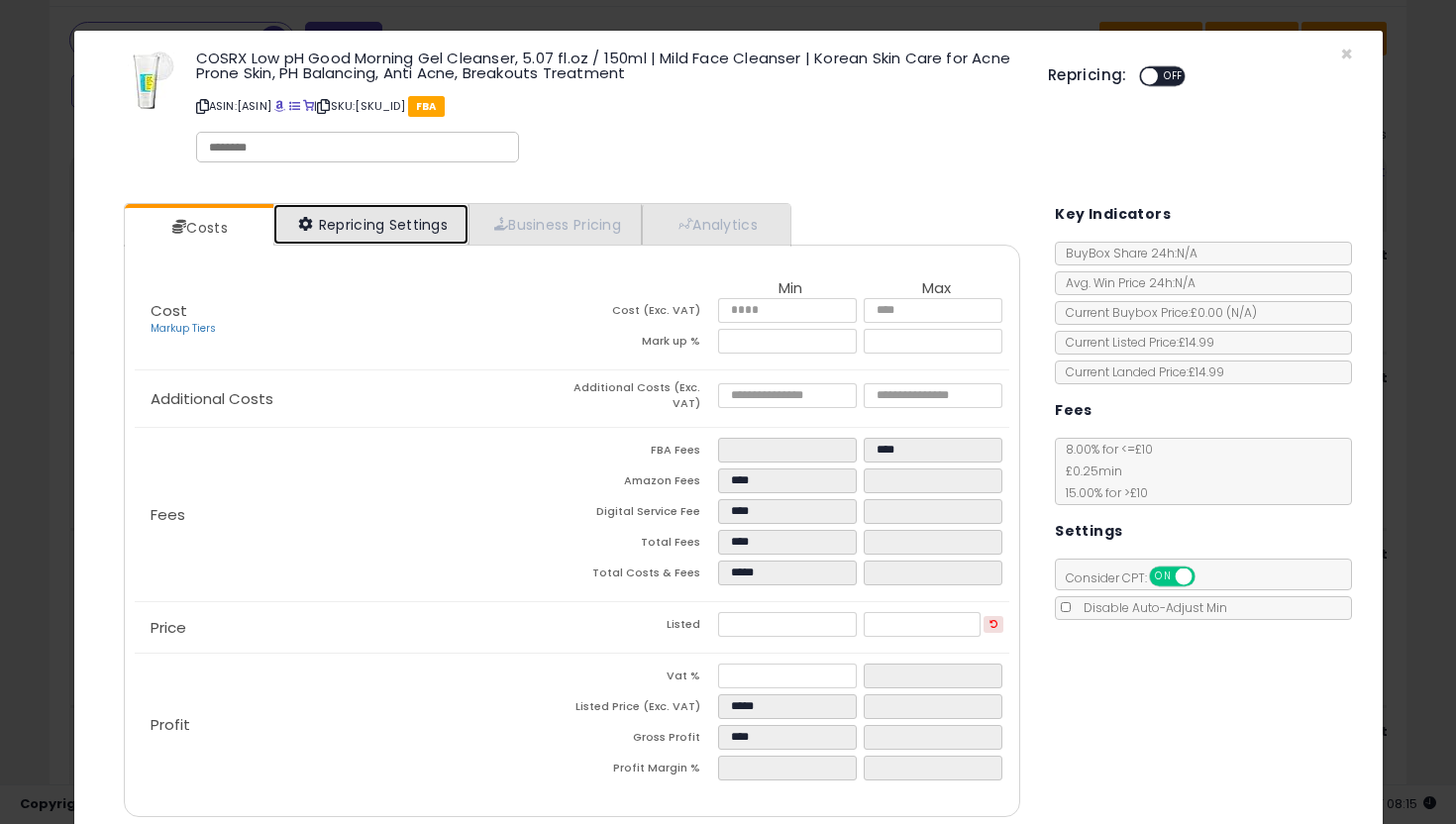 click on "Repricing Settings" at bounding box center (371, 224) 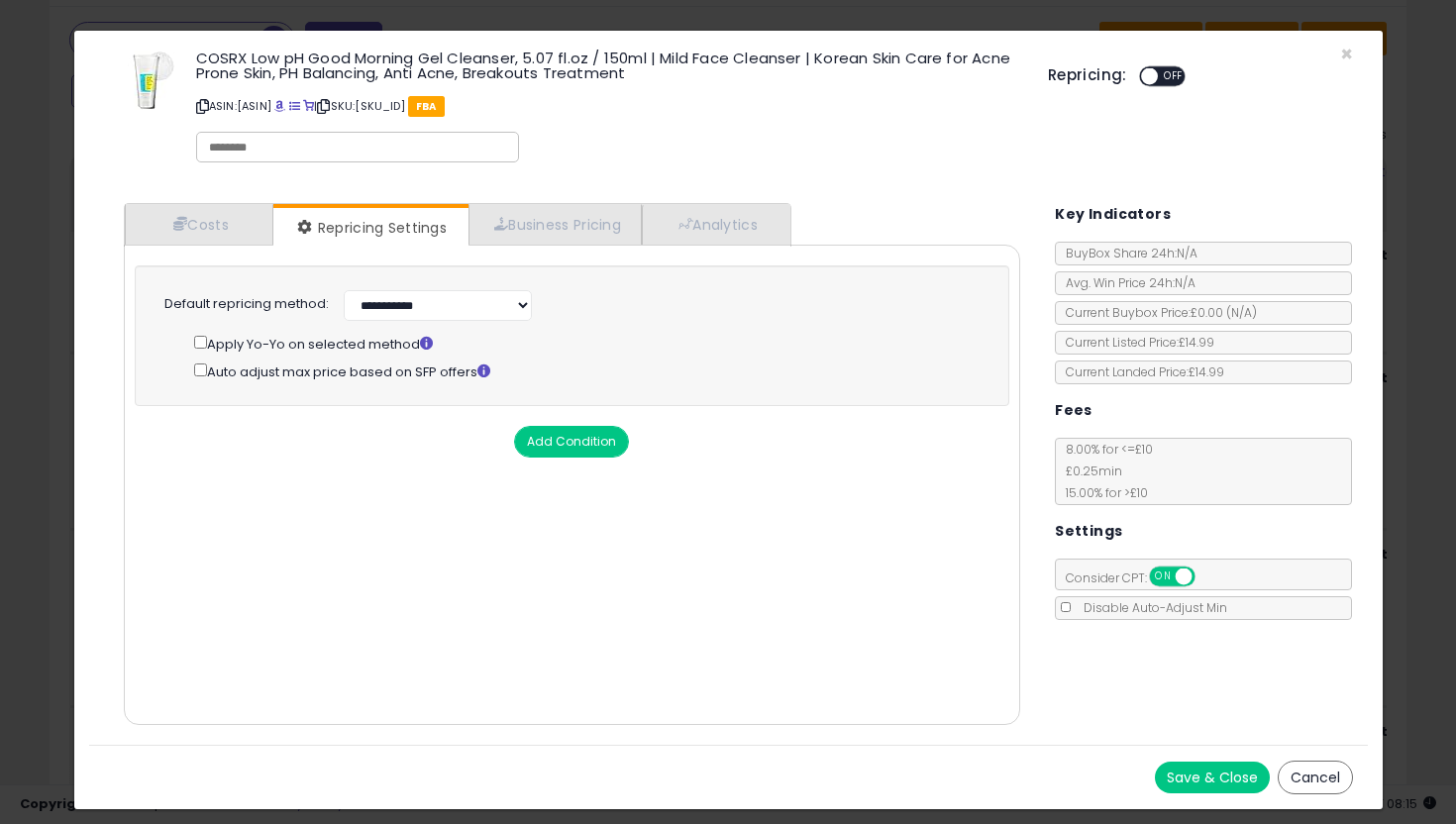 click on "Cost
Markup Tiers
Min
Max
Cost (Exc. VAT)
****
****
Mark up %
*****
Additional Costs
Additional Costs (Exc. VAT)
**" at bounding box center [572, 484] 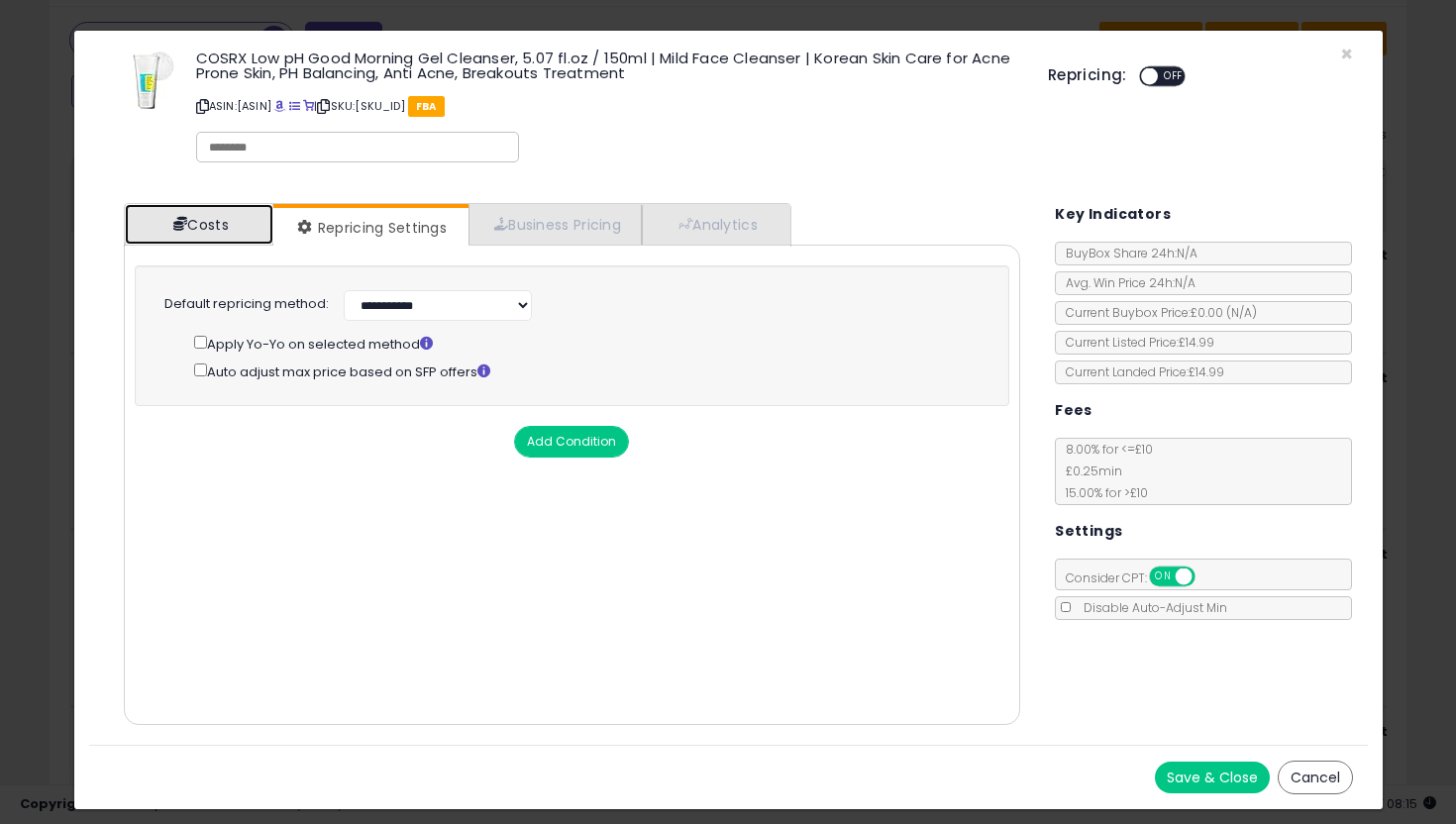click on "Costs" at bounding box center [199, 224] 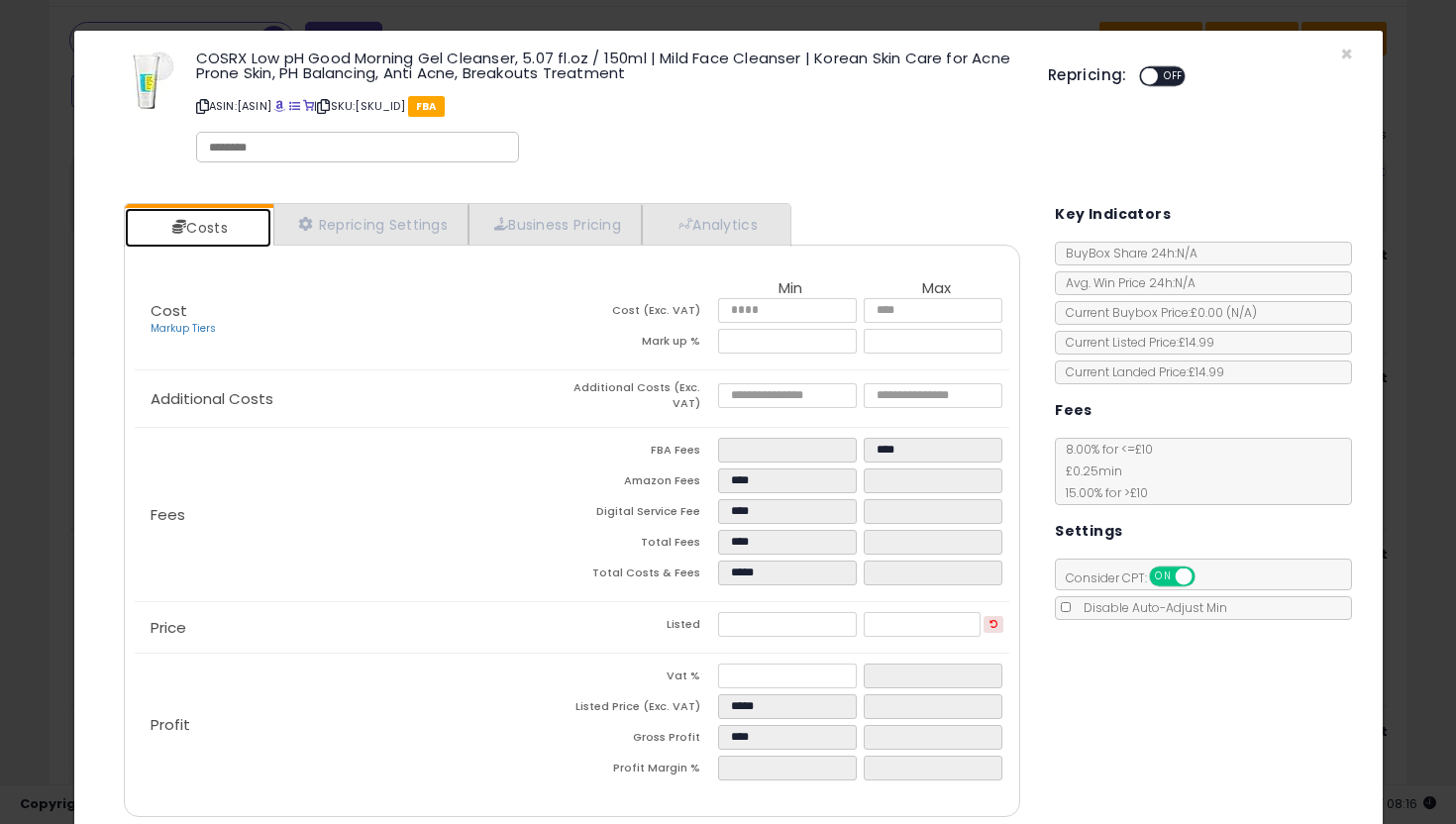 scroll, scrollTop: 76, scrollLeft: 0, axis: vertical 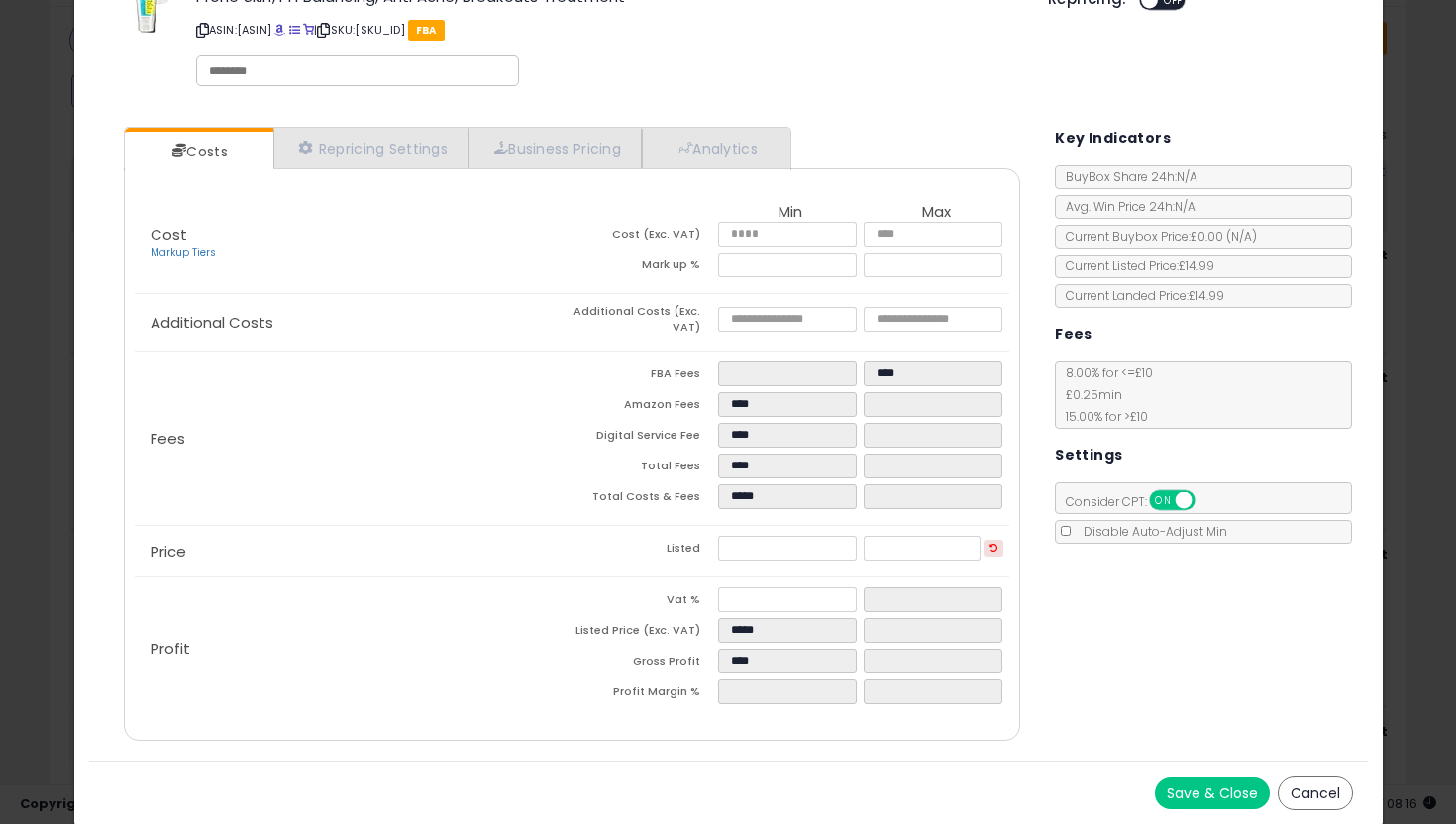 click on "Save & Close" at bounding box center (1212, 793) 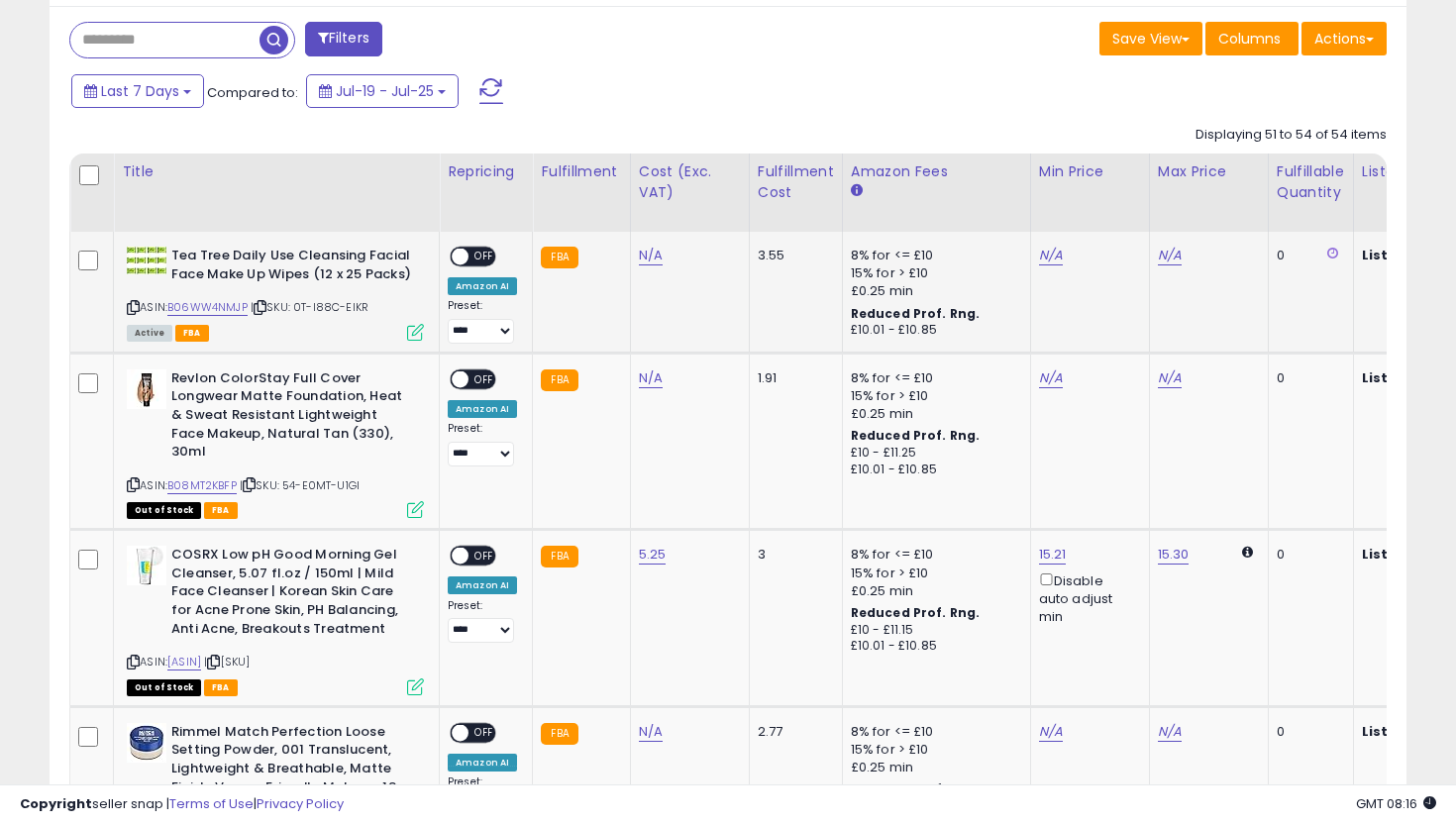 click at bounding box center (415, 332) 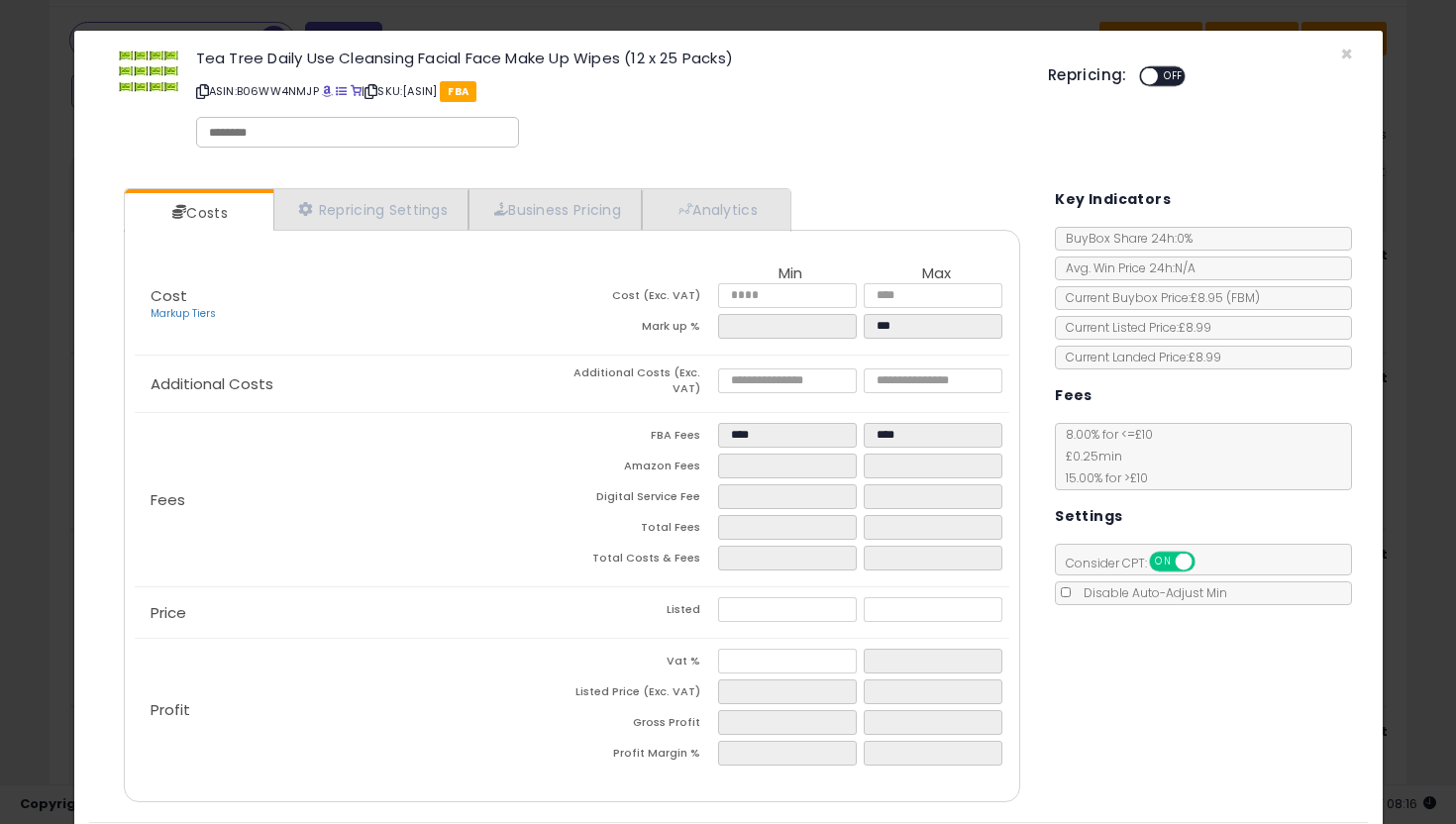 click 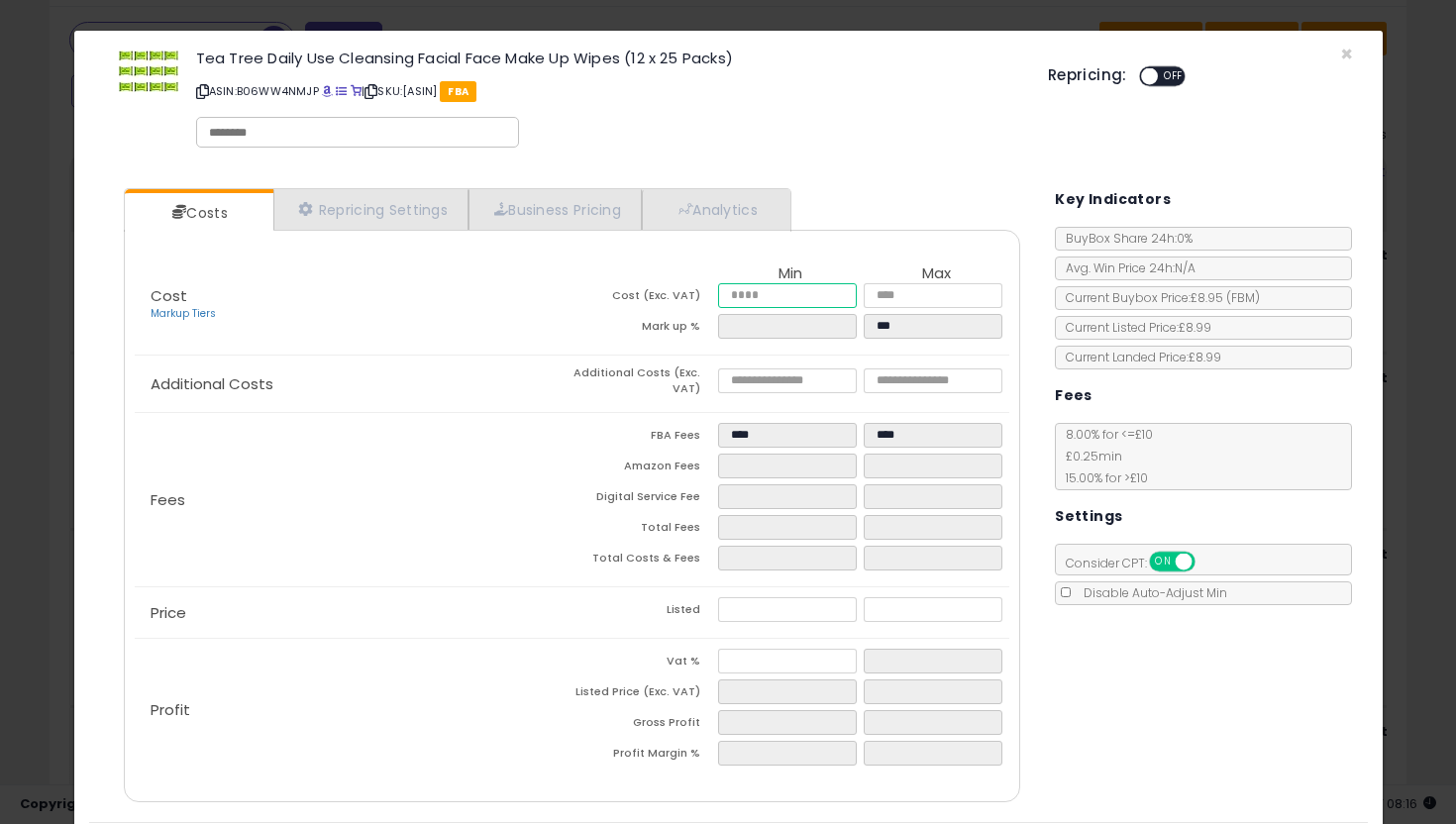 click at bounding box center (787, 295) 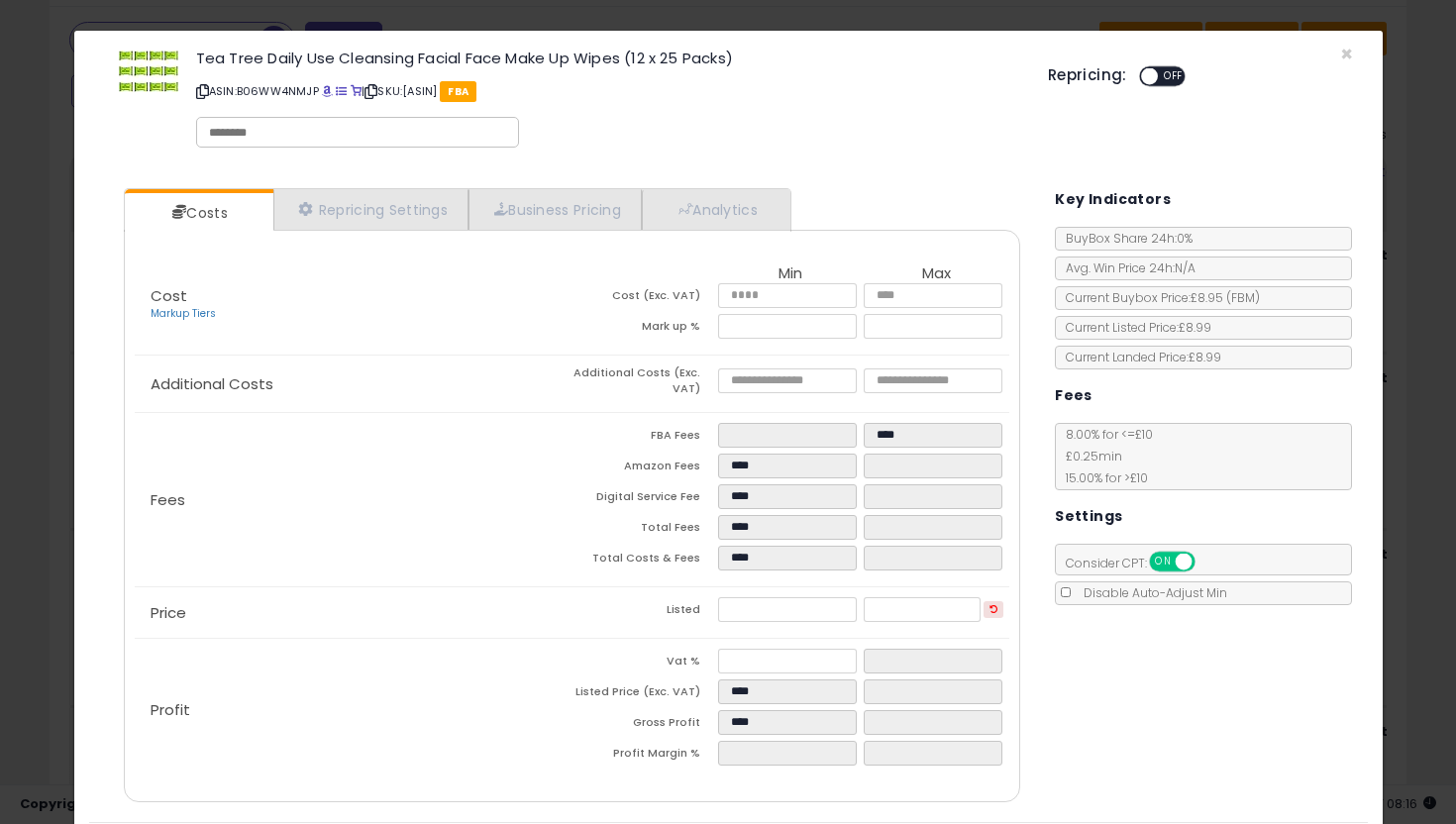 click on "Fees
FBA Fees
****
****
Amazon Fees
****
Digital Service Fee
****
Total Fees
****
Total Costs & Fees
****" 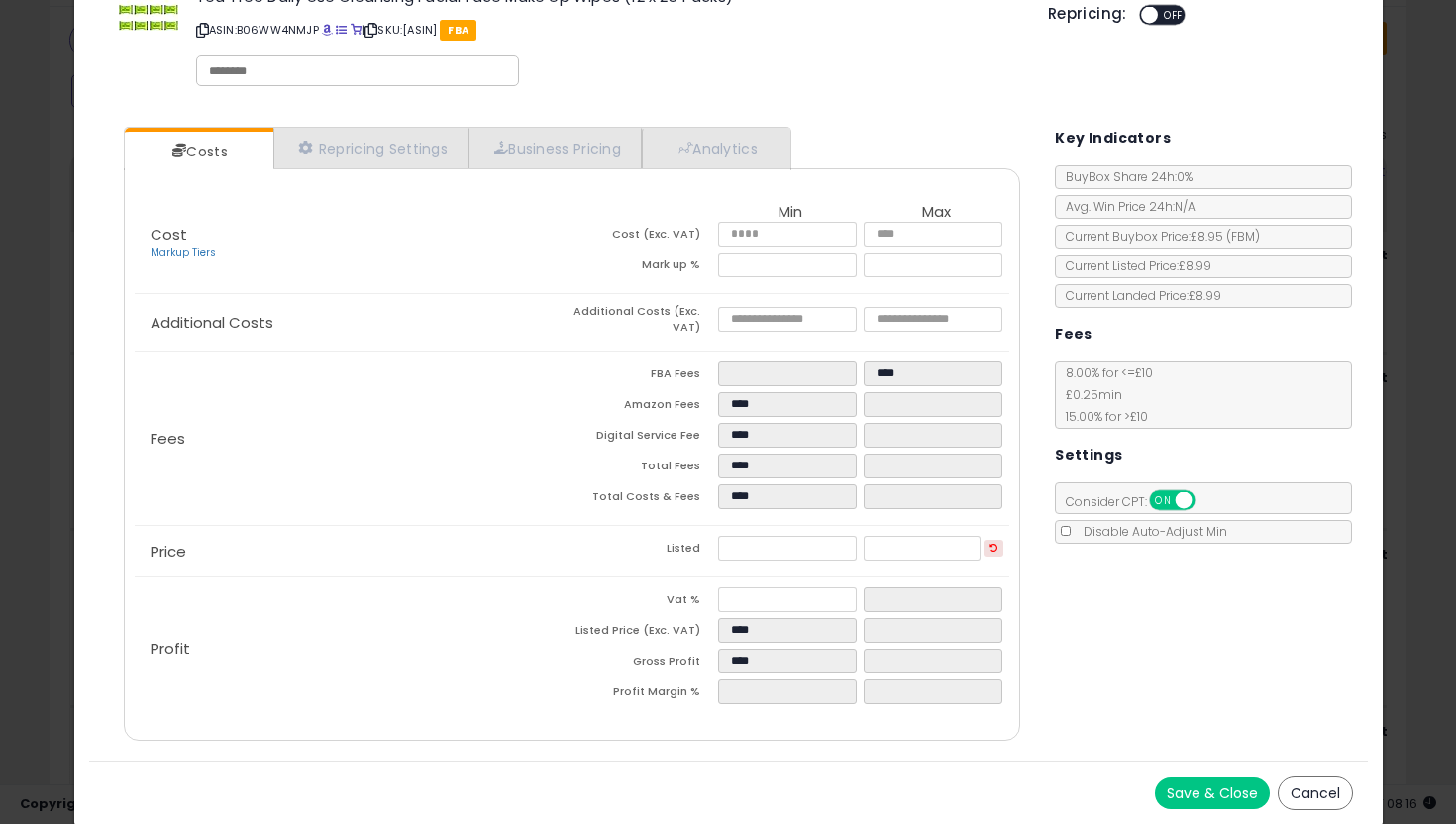 click on "Save & Close" at bounding box center (1212, 793) 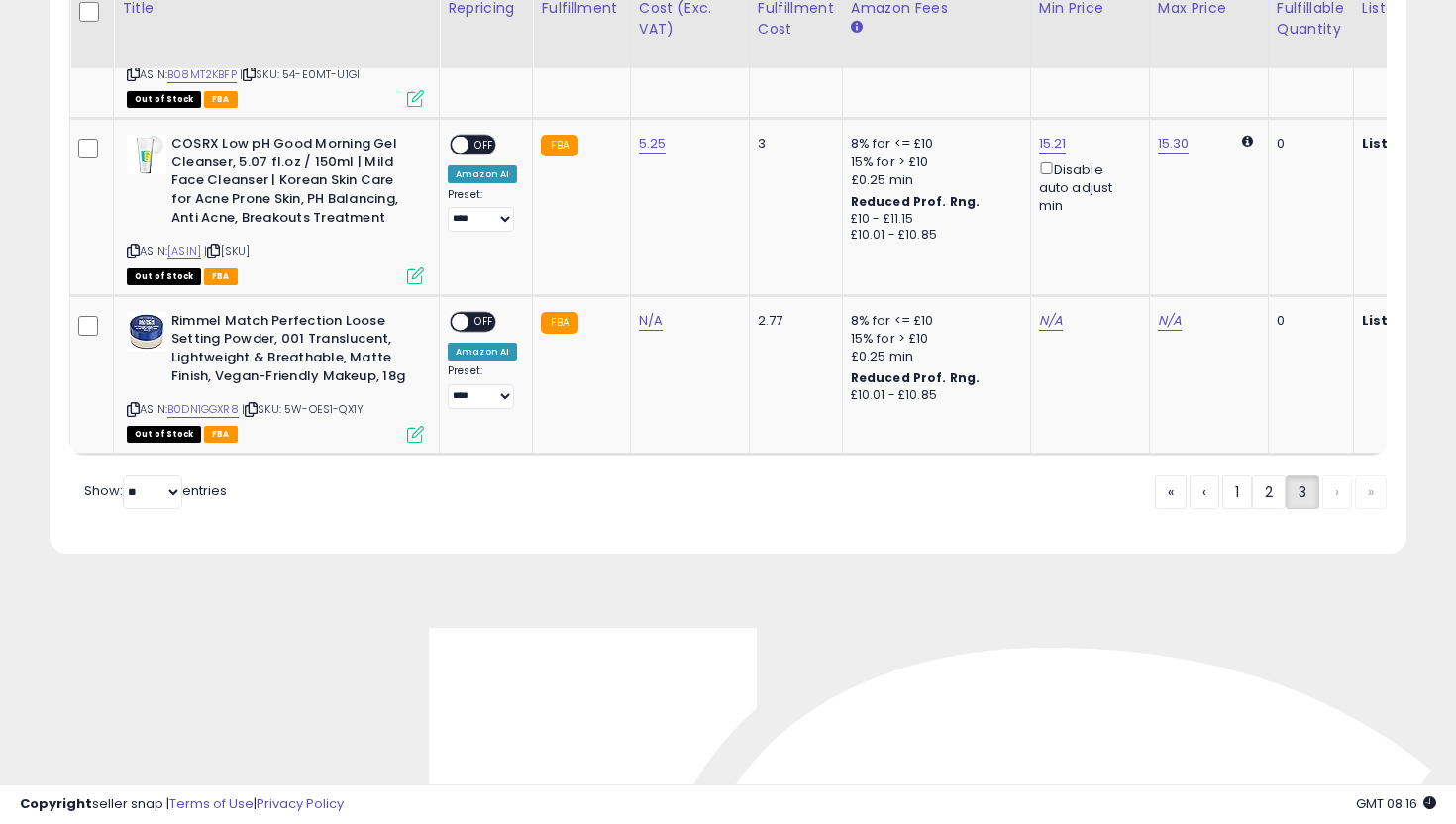 scroll, scrollTop: 1230, scrollLeft: 0, axis: vertical 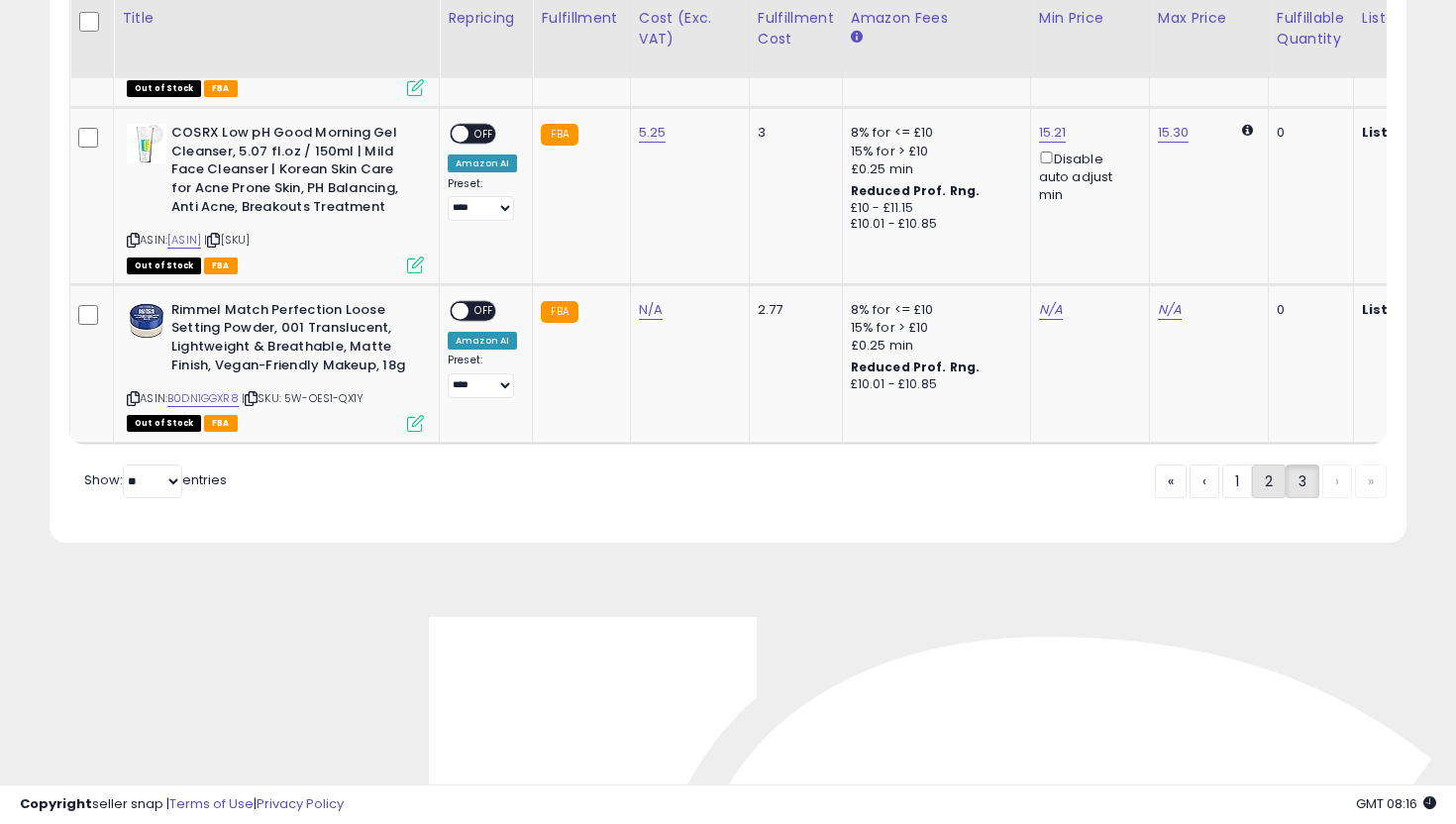 click on "2" 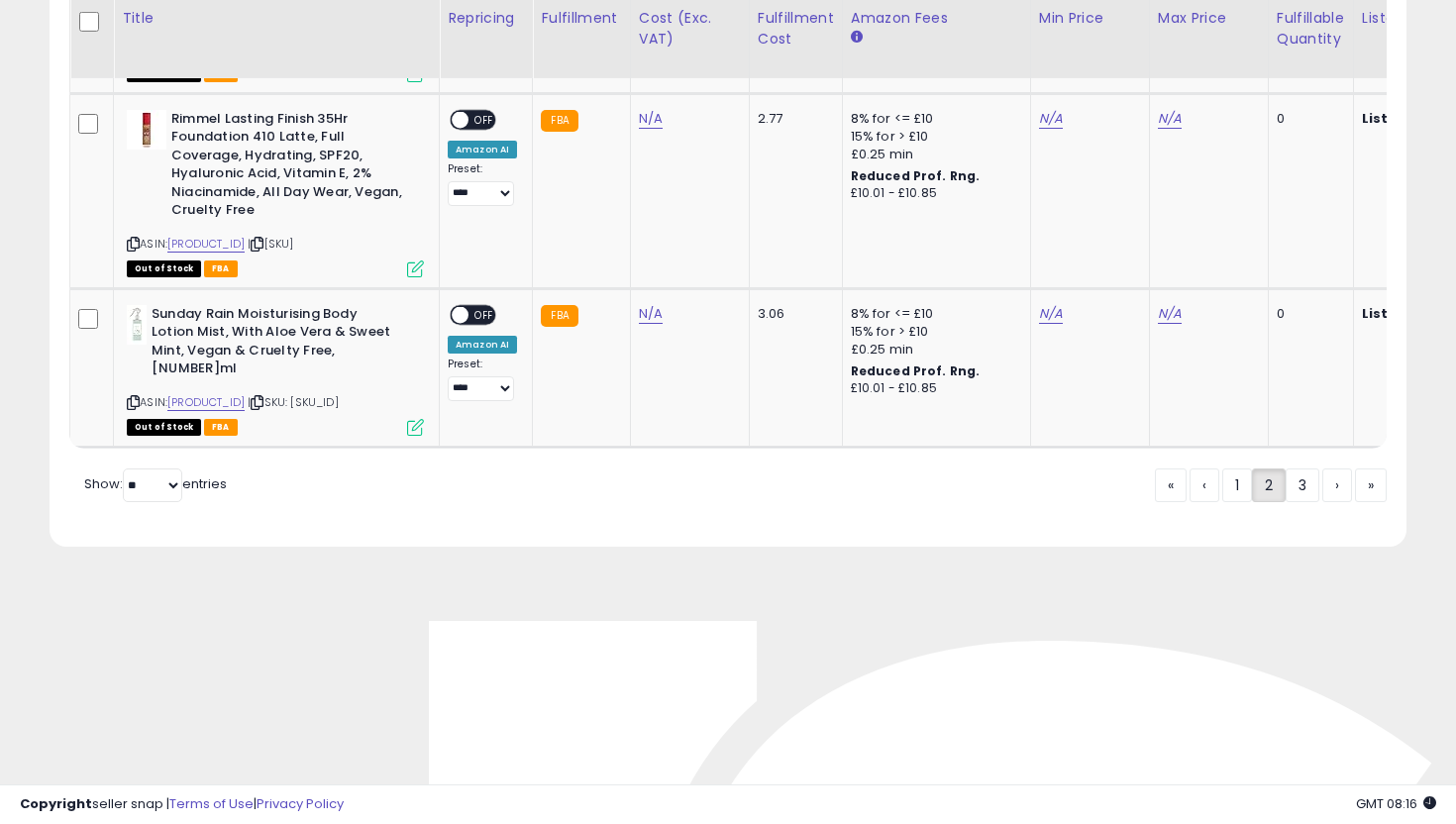 scroll, scrollTop: 4480, scrollLeft: 0, axis: vertical 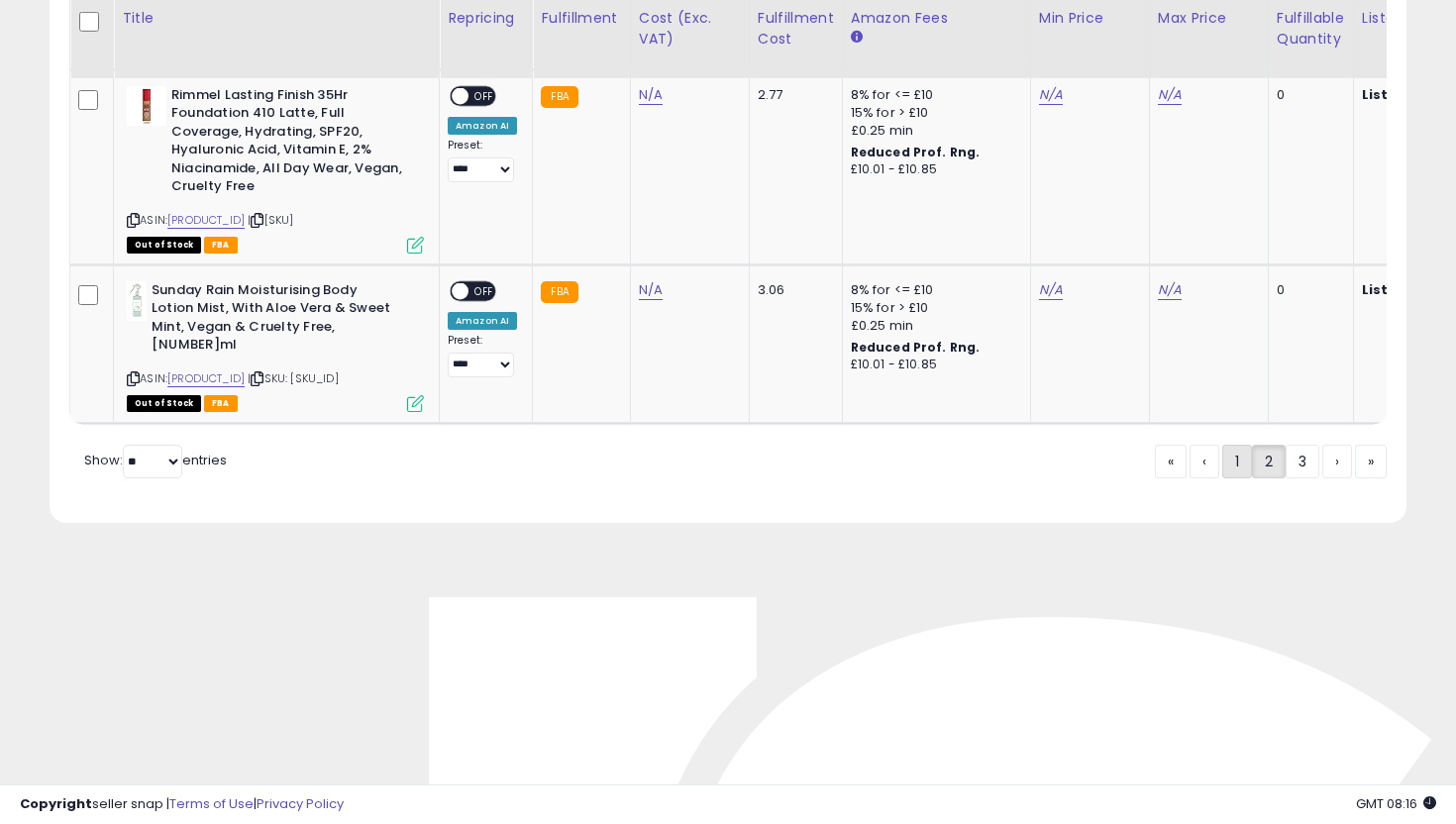 click on "1" 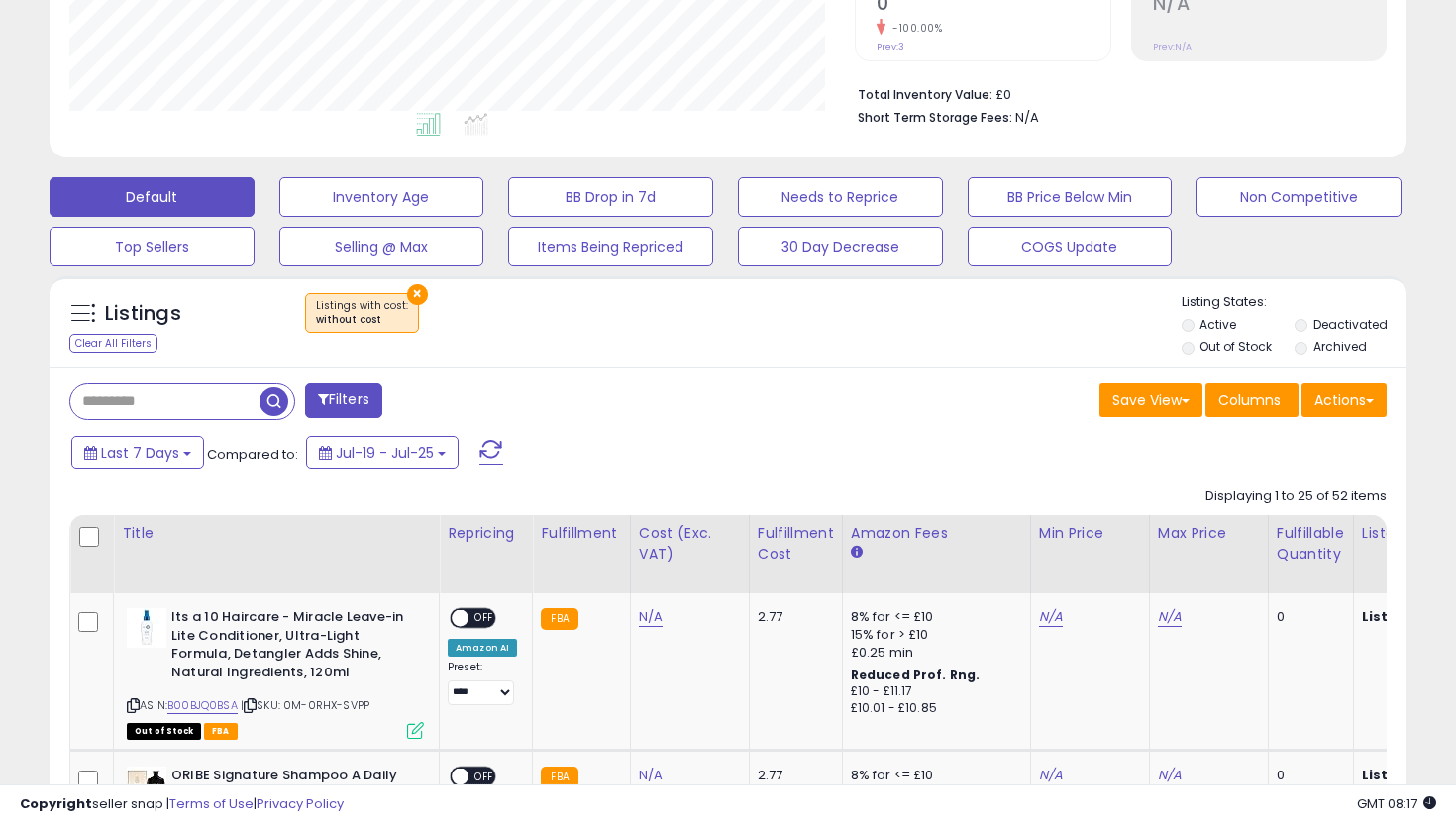 scroll, scrollTop: 716, scrollLeft: 0, axis: vertical 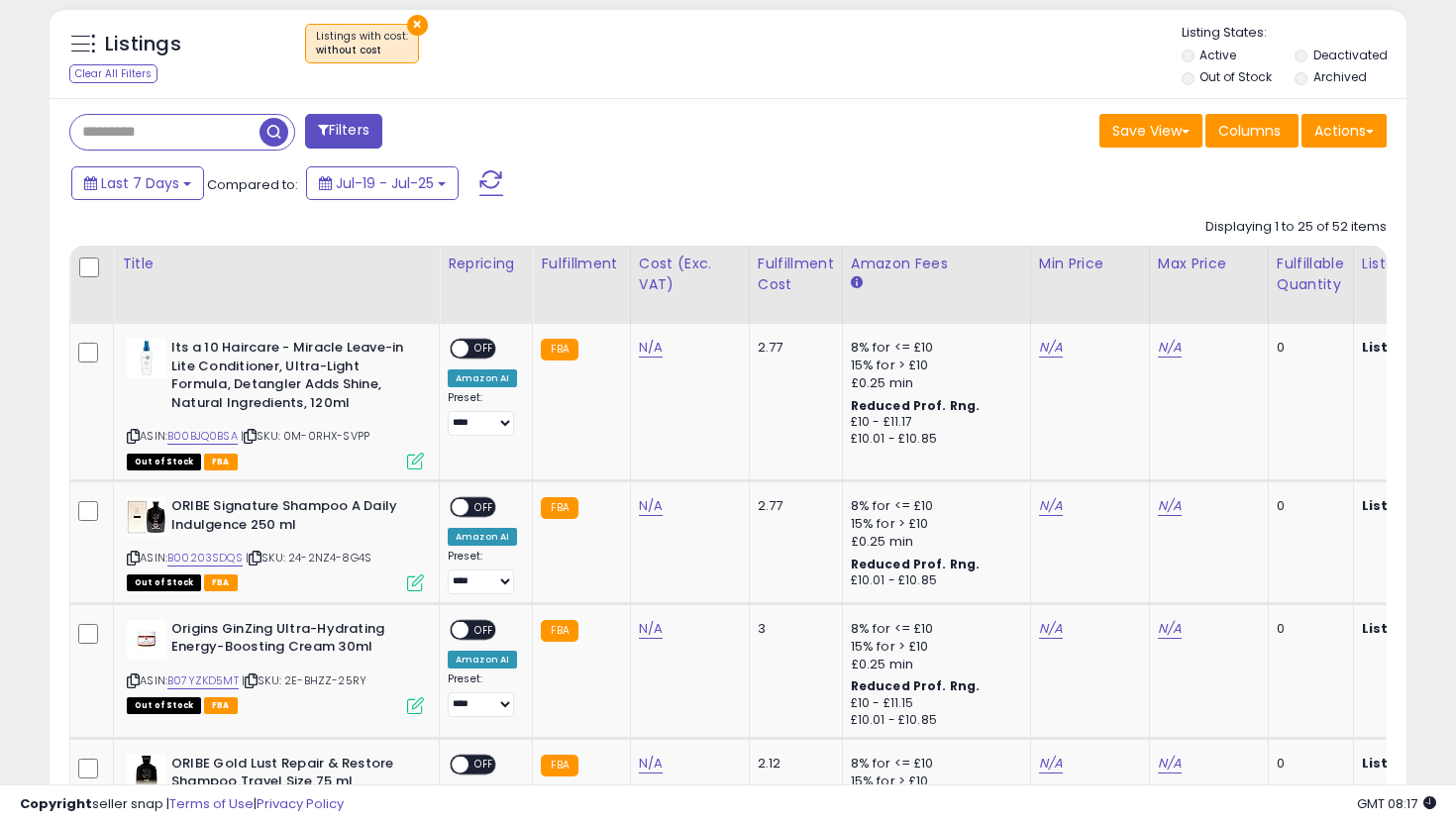 click at bounding box center [273, 132] 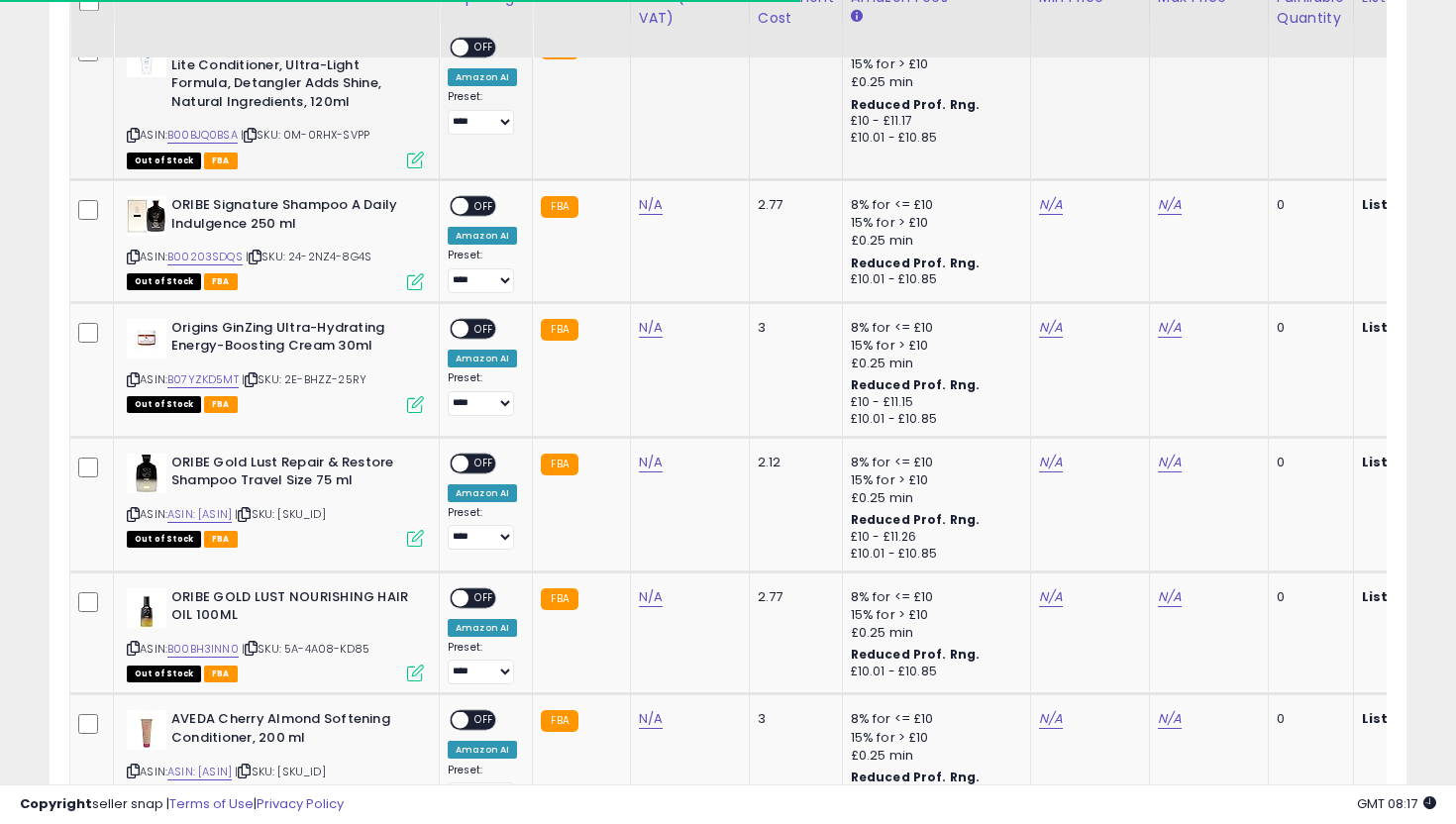 scroll, scrollTop: 1018, scrollLeft: 0, axis: vertical 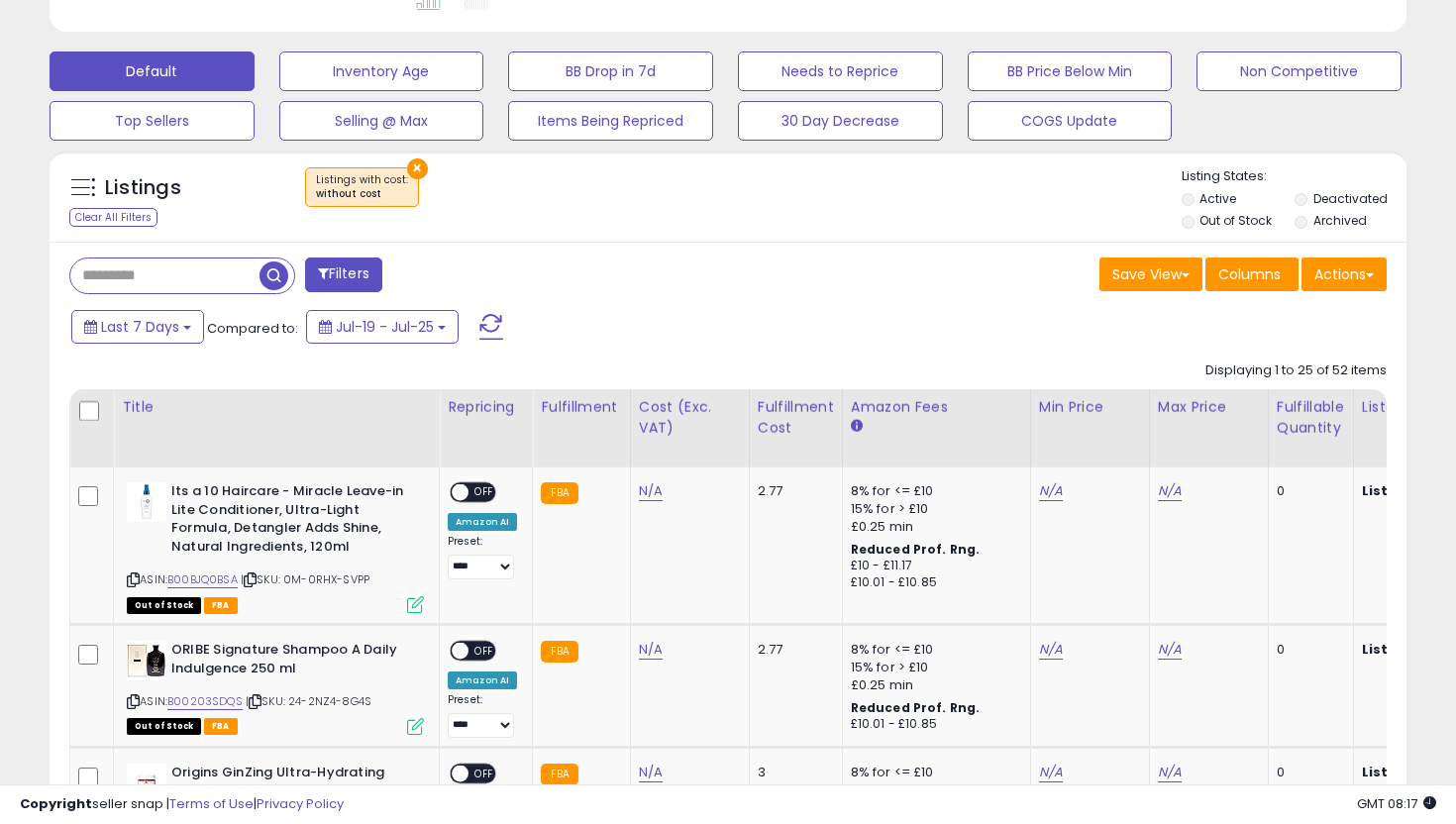 click at bounding box center (164, 275) 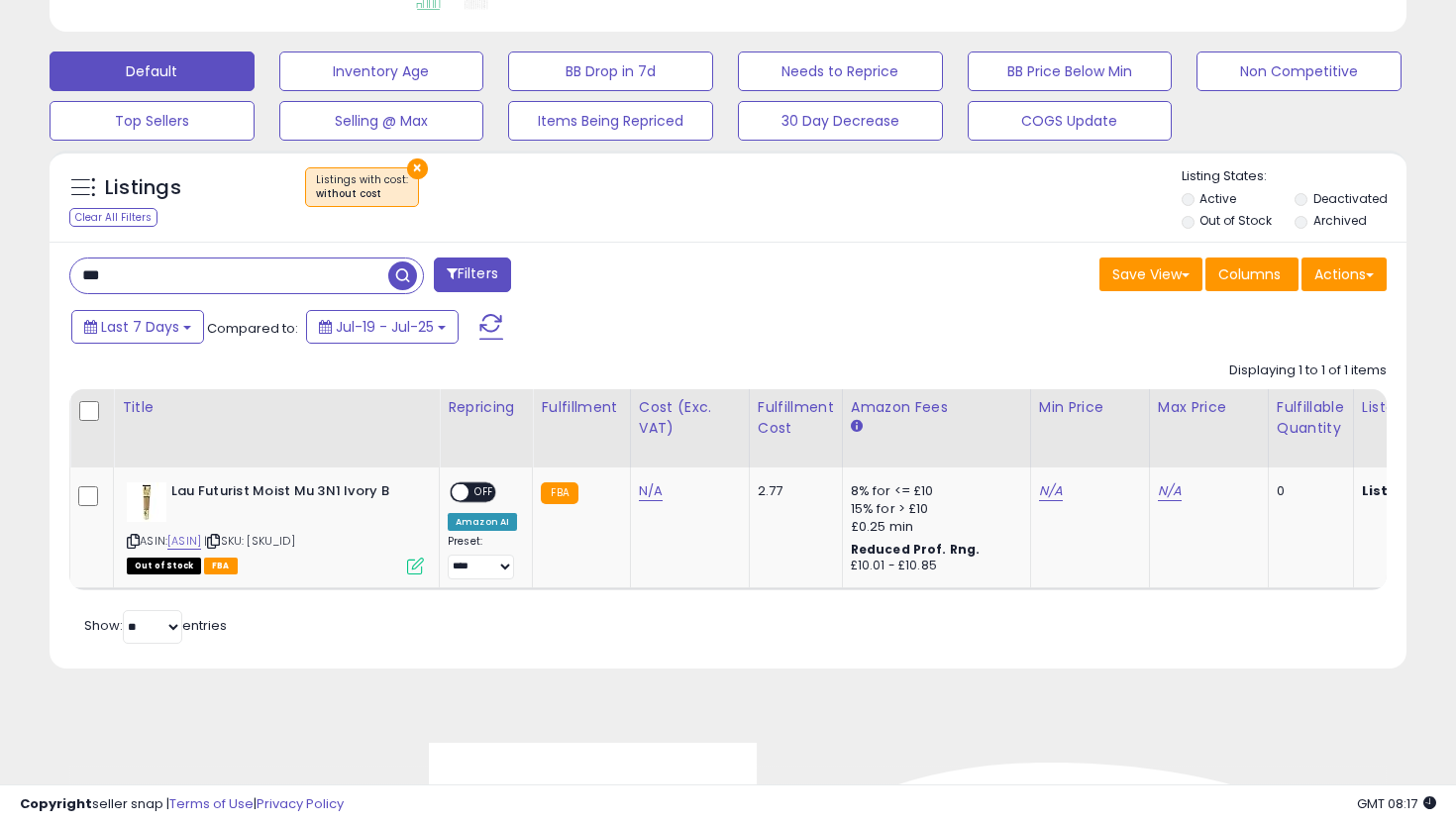 scroll, scrollTop: 989979, scrollLeft: 989690, axis: both 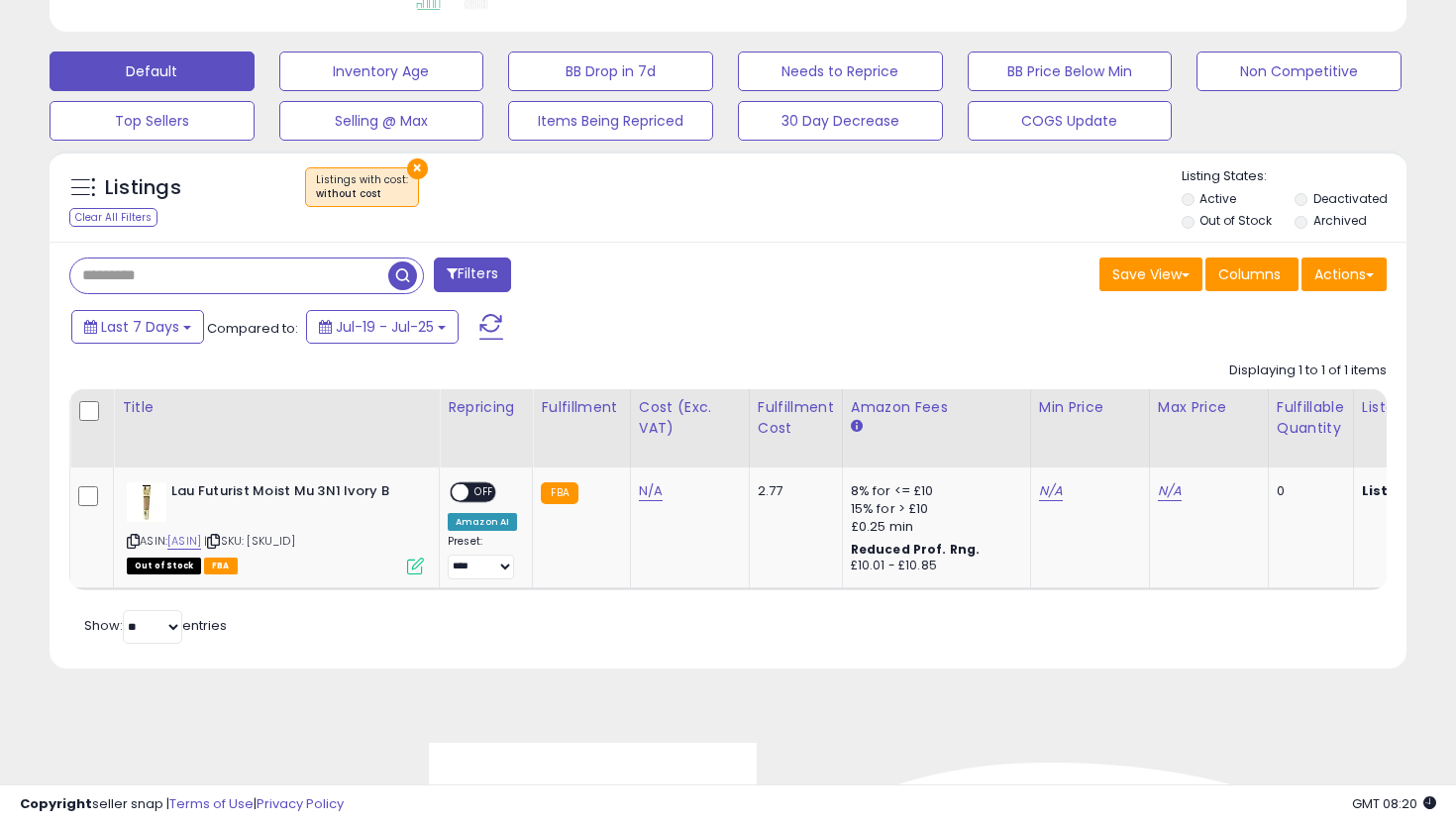 click at bounding box center (402, 275) 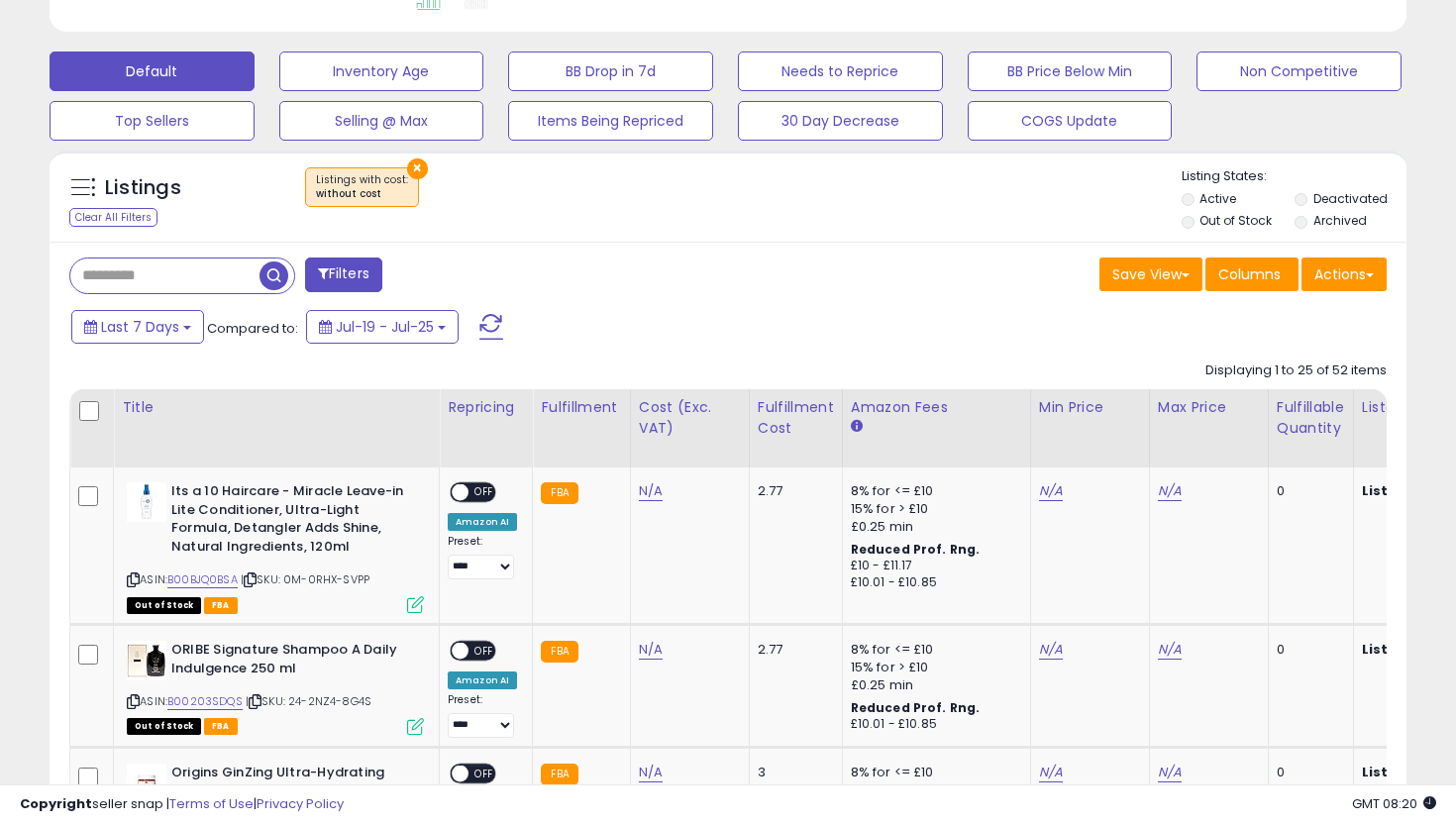 scroll, scrollTop: 989979, scrollLeft: 989690, axis: both 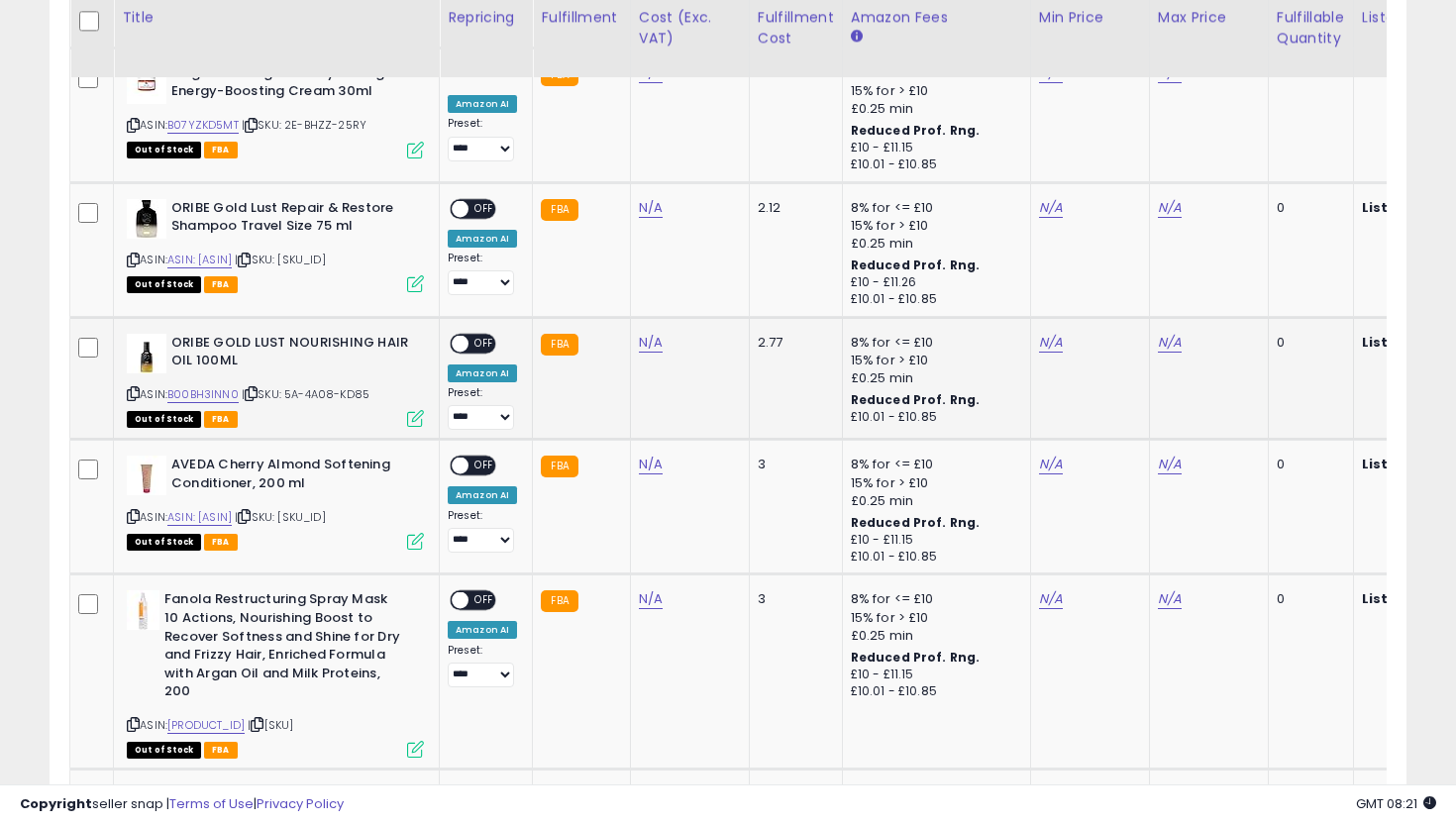 click at bounding box center (415, 418) 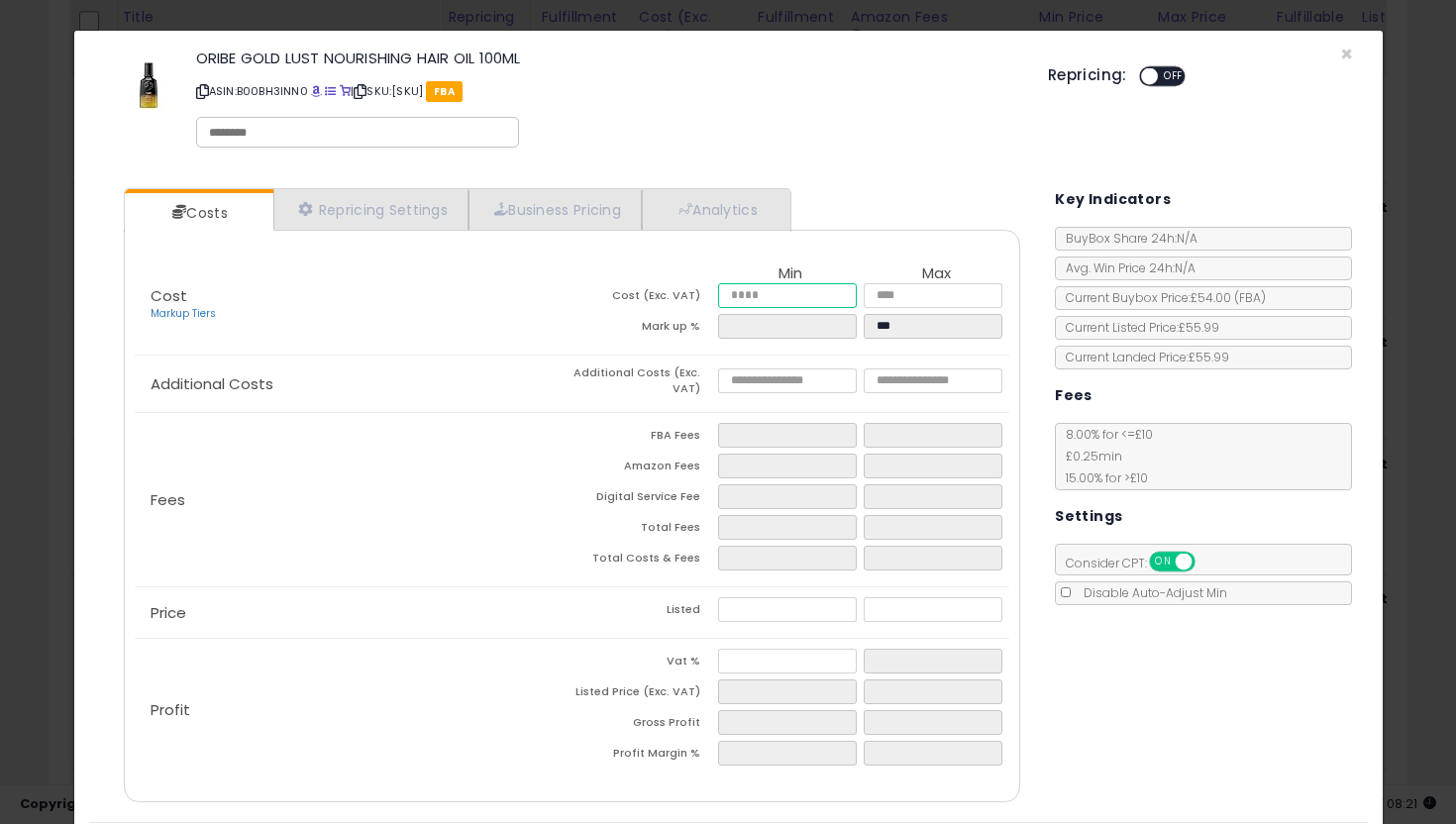 click at bounding box center (787, 295) 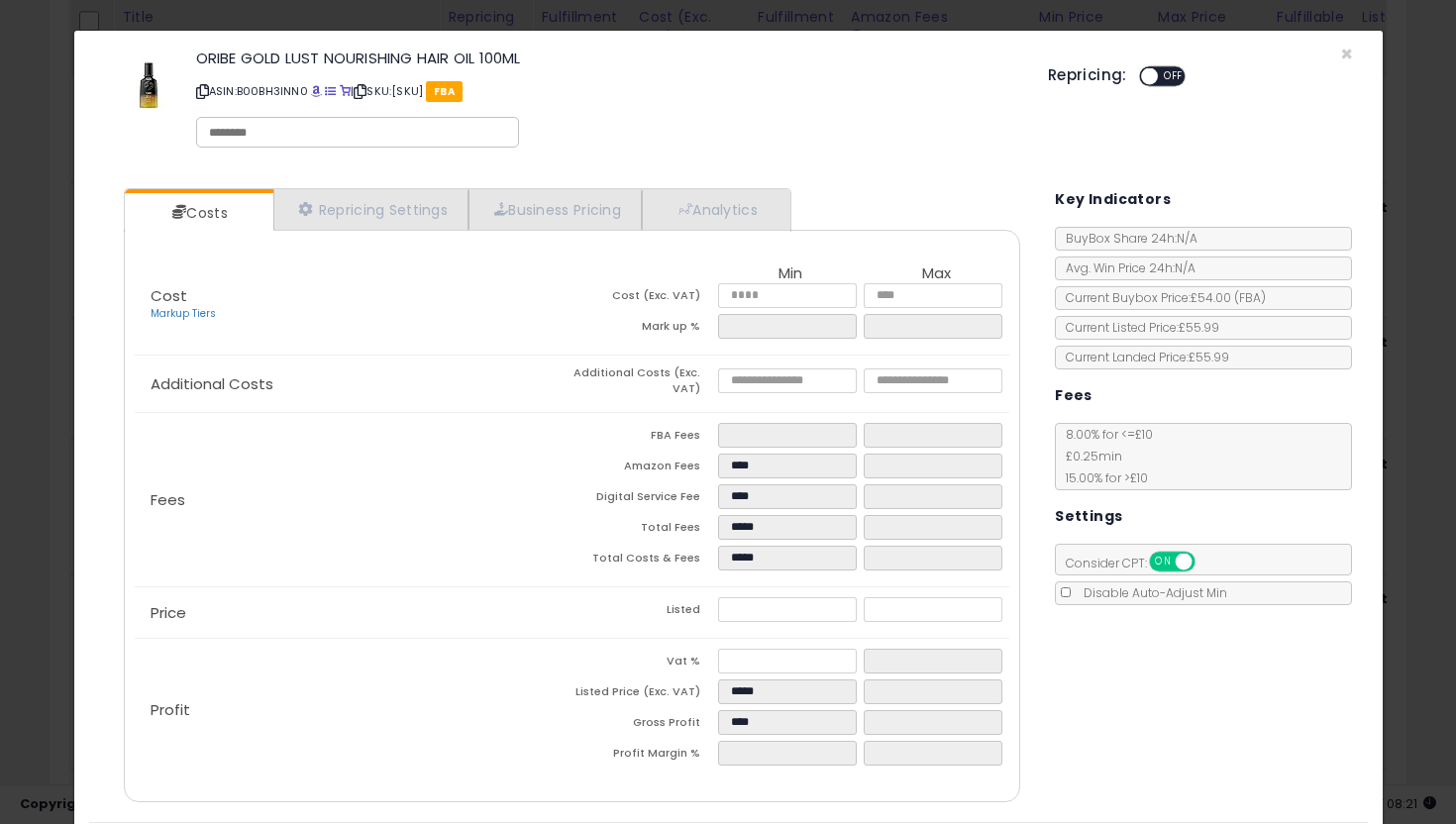 click on "Additional Costs
Additional Costs (Exc. VAT)" 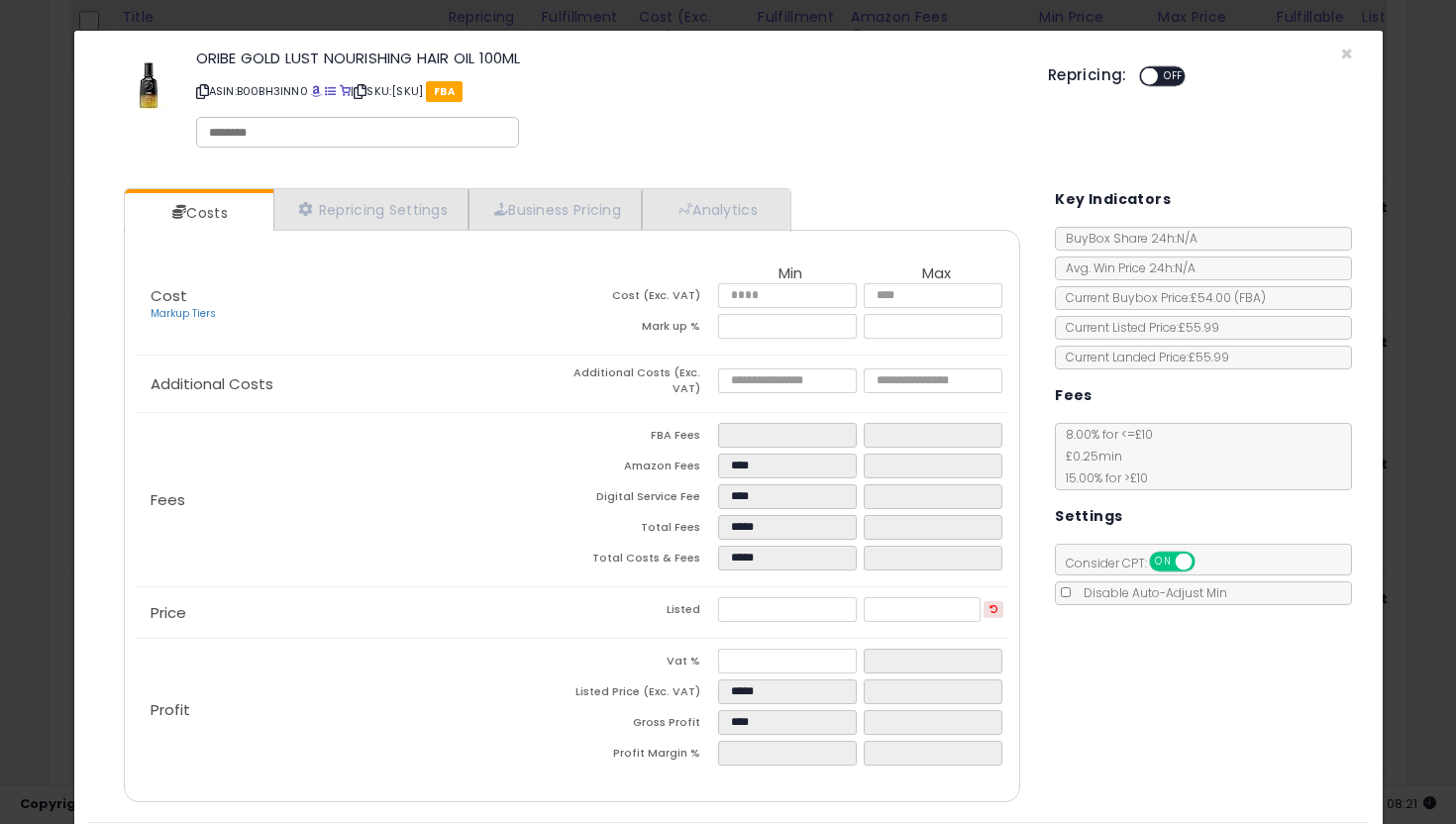 scroll, scrollTop: 61, scrollLeft: 0, axis: vertical 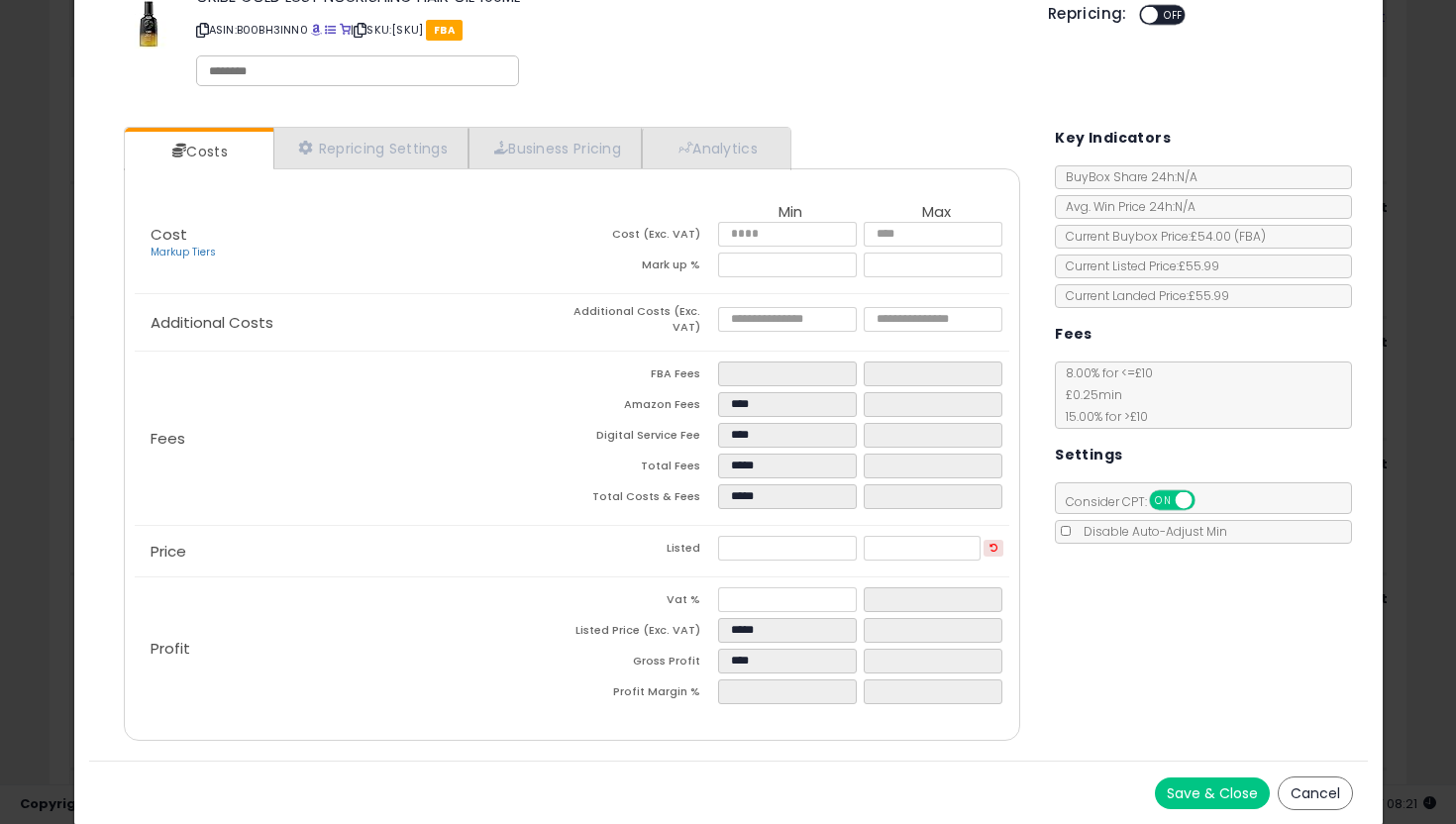 click on "Save & Close" at bounding box center (1212, 793) 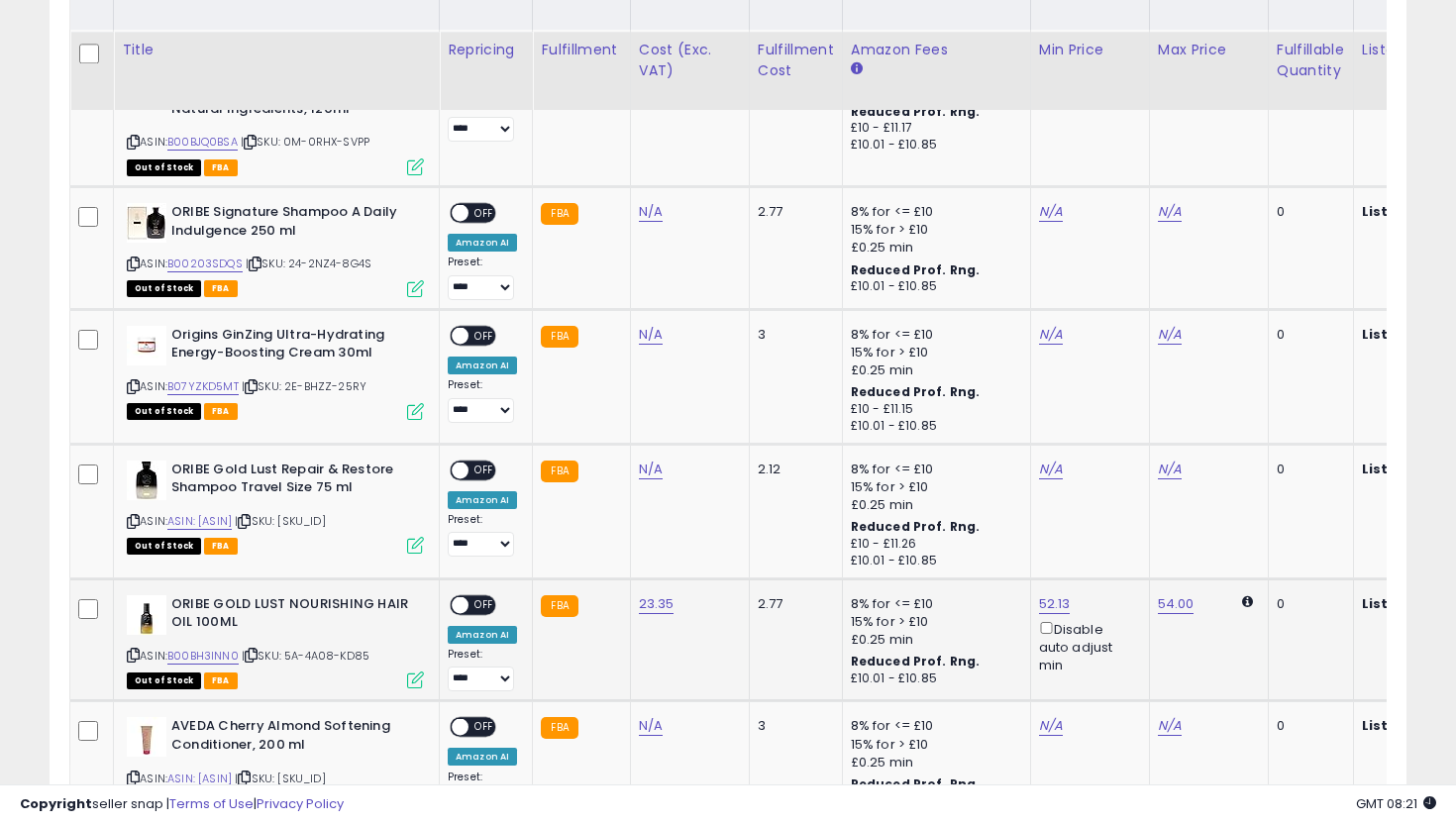 scroll, scrollTop: 1001, scrollLeft: 0, axis: vertical 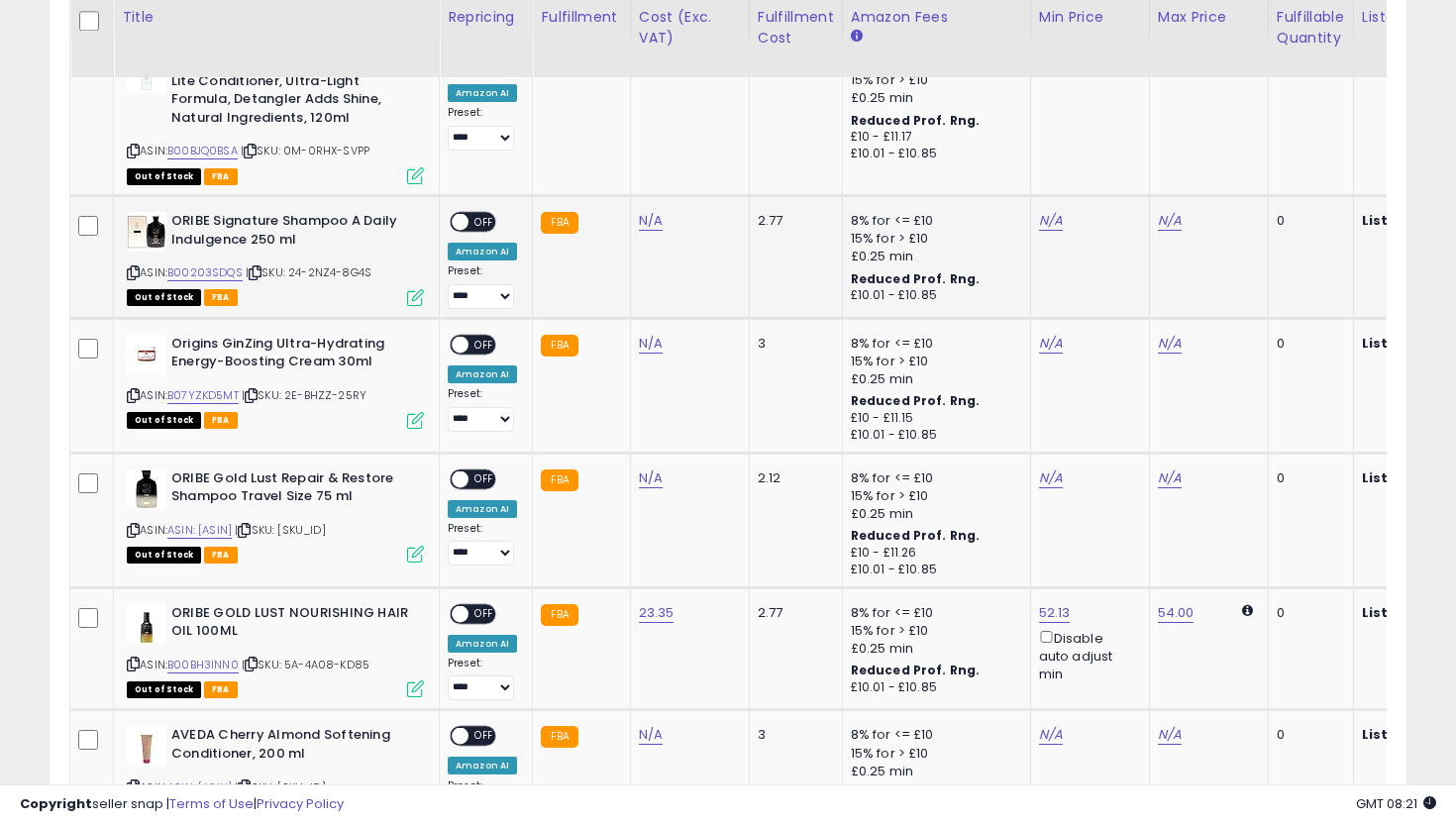 click at bounding box center [415, 297] 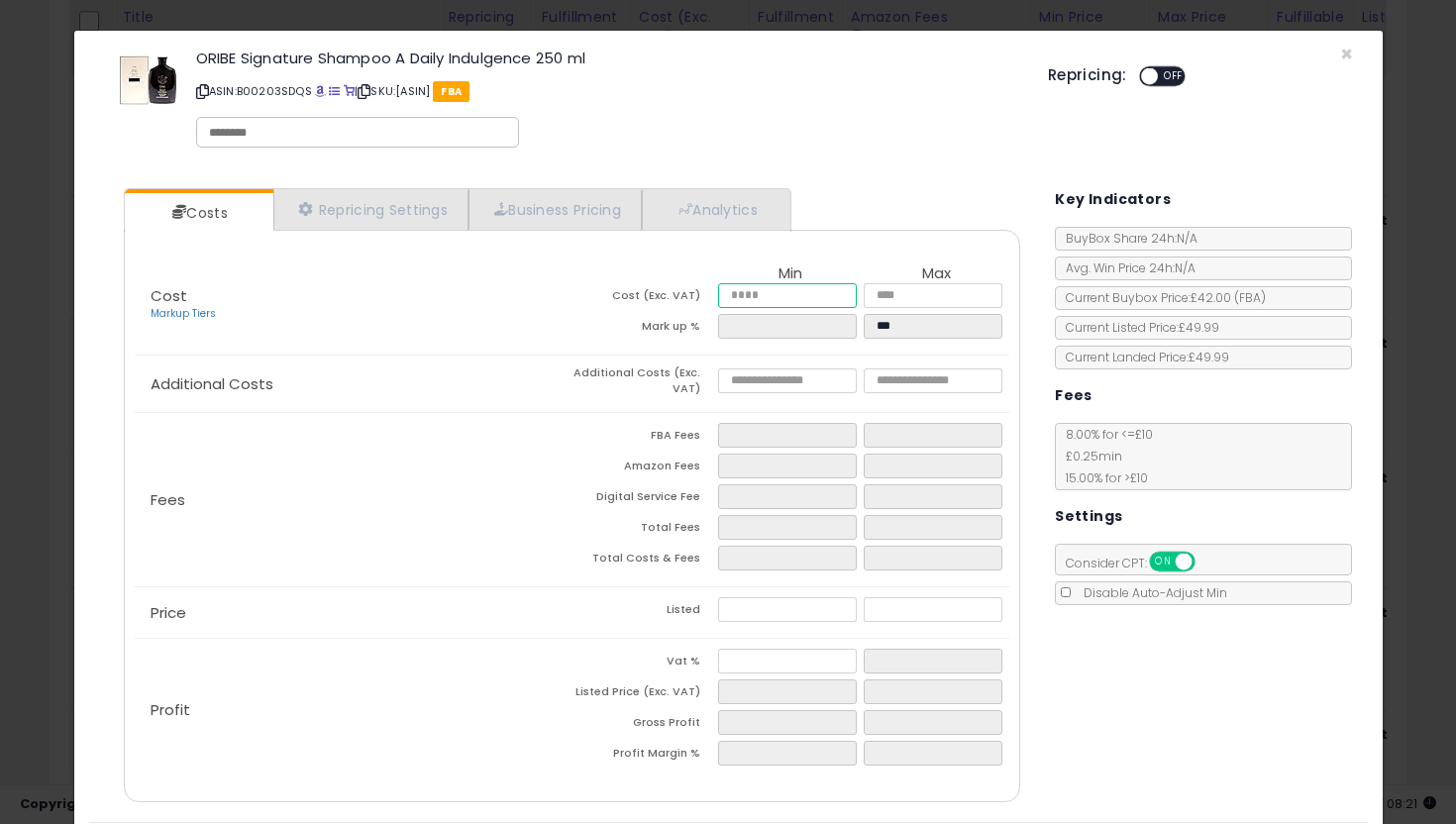 click at bounding box center [787, 295] 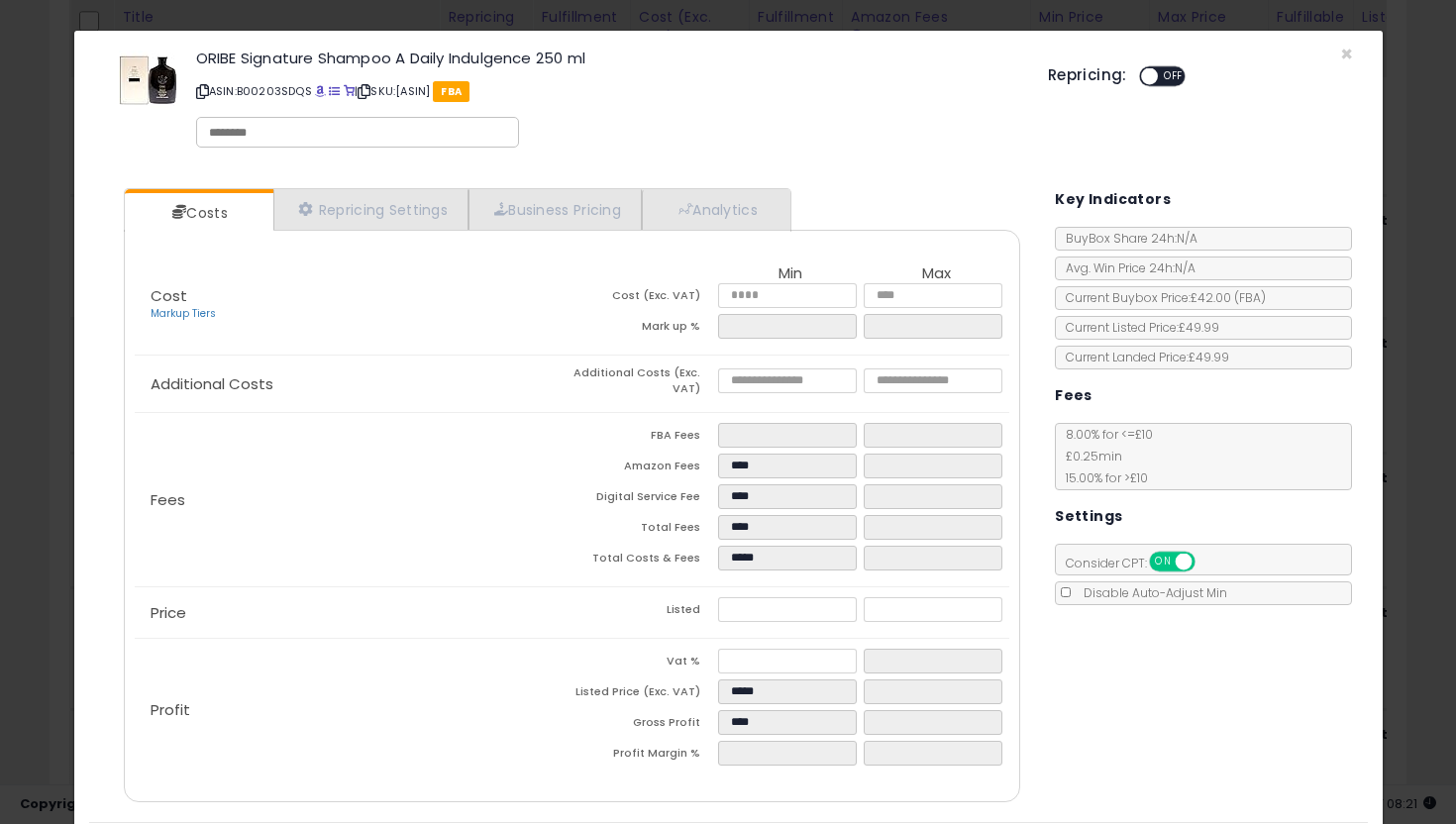 click on "Fees
FBA Fees
****
****
Amazon Fees
****
Digital Service Fee
****
Total Fees
****
Total Costs & Fees
*****" 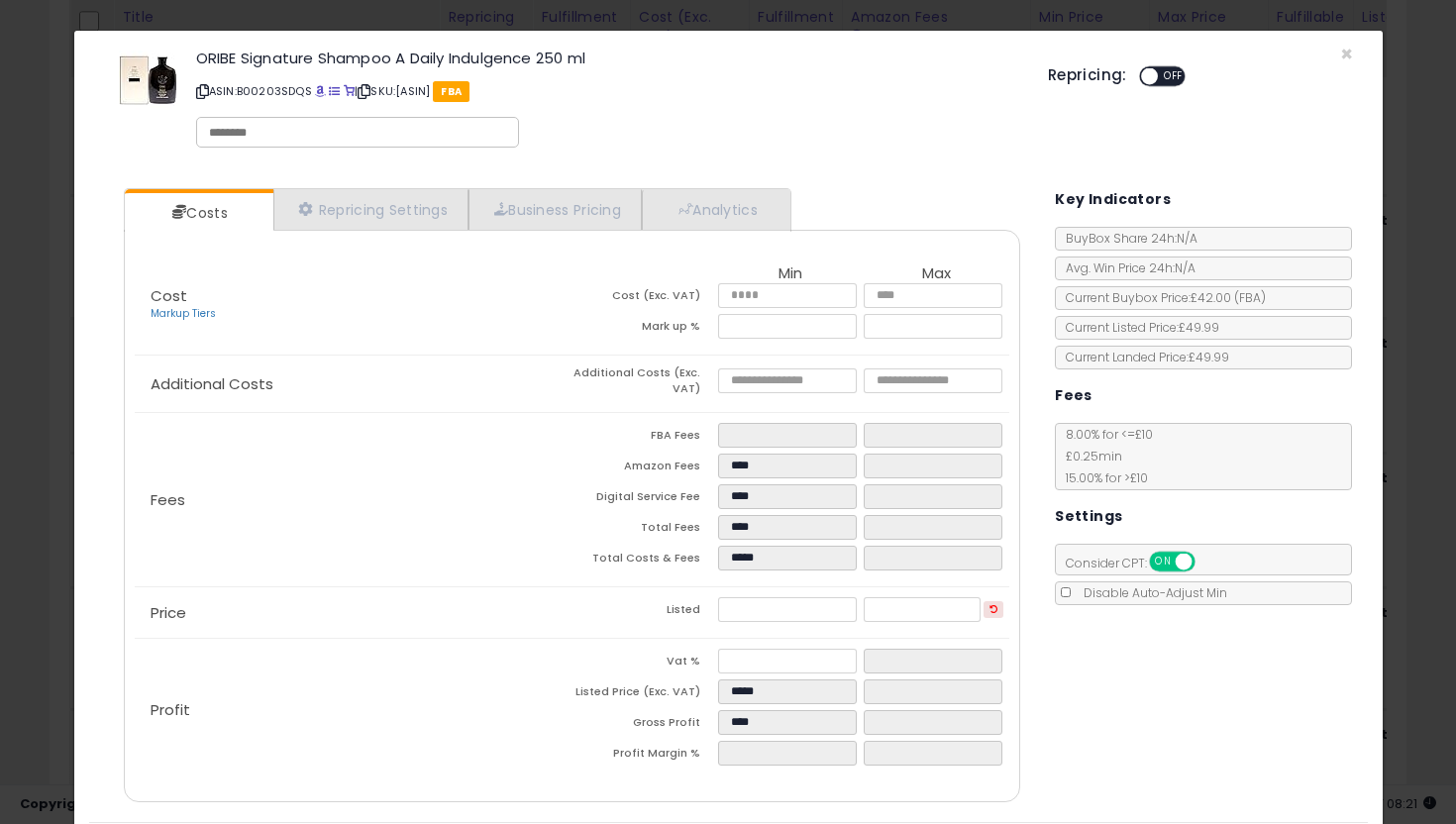 scroll, scrollTop: 61, scrollLeft: 0, axis: vertical 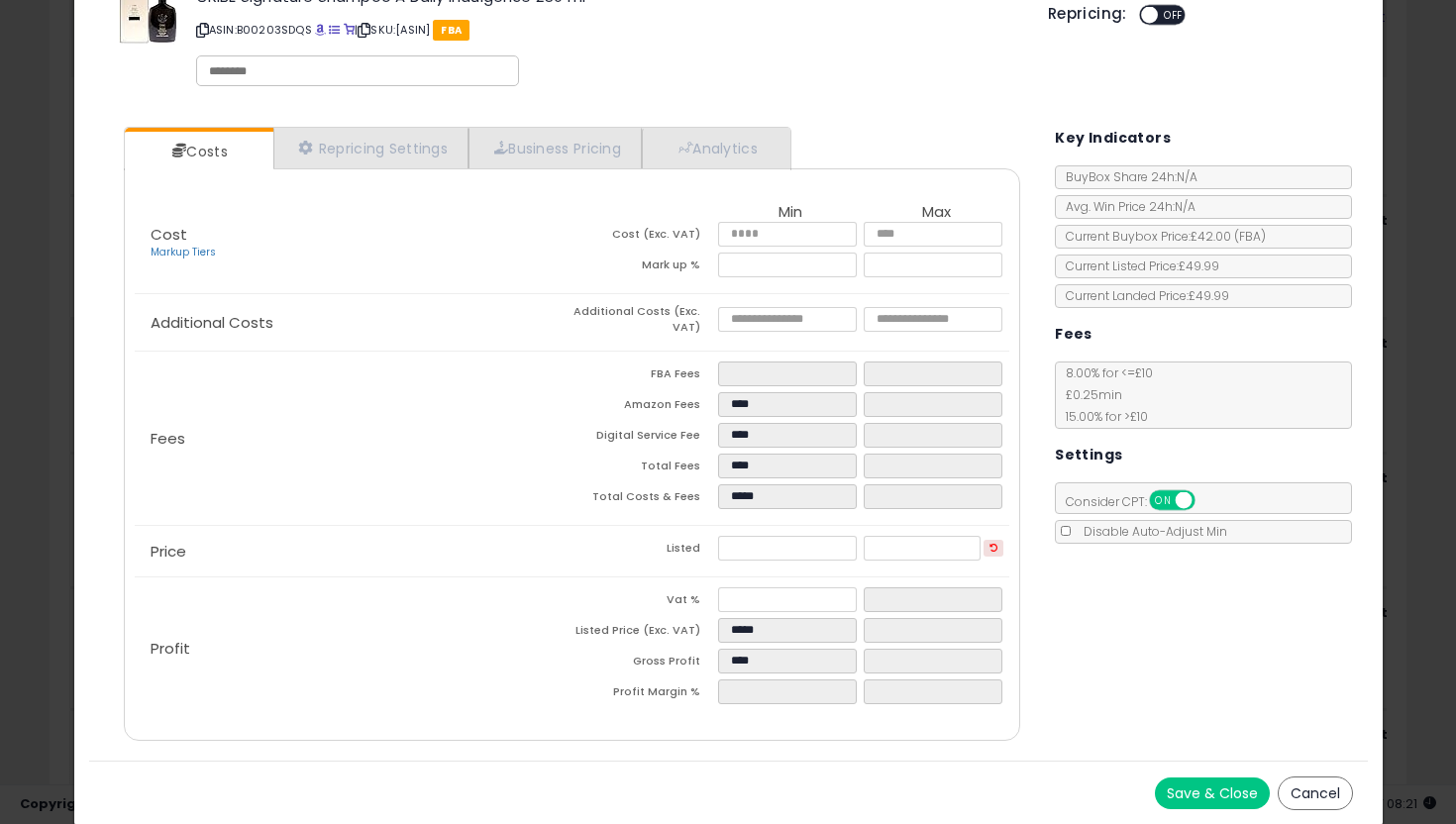 click on "Save & Close" at bounding box center (1212, 793) 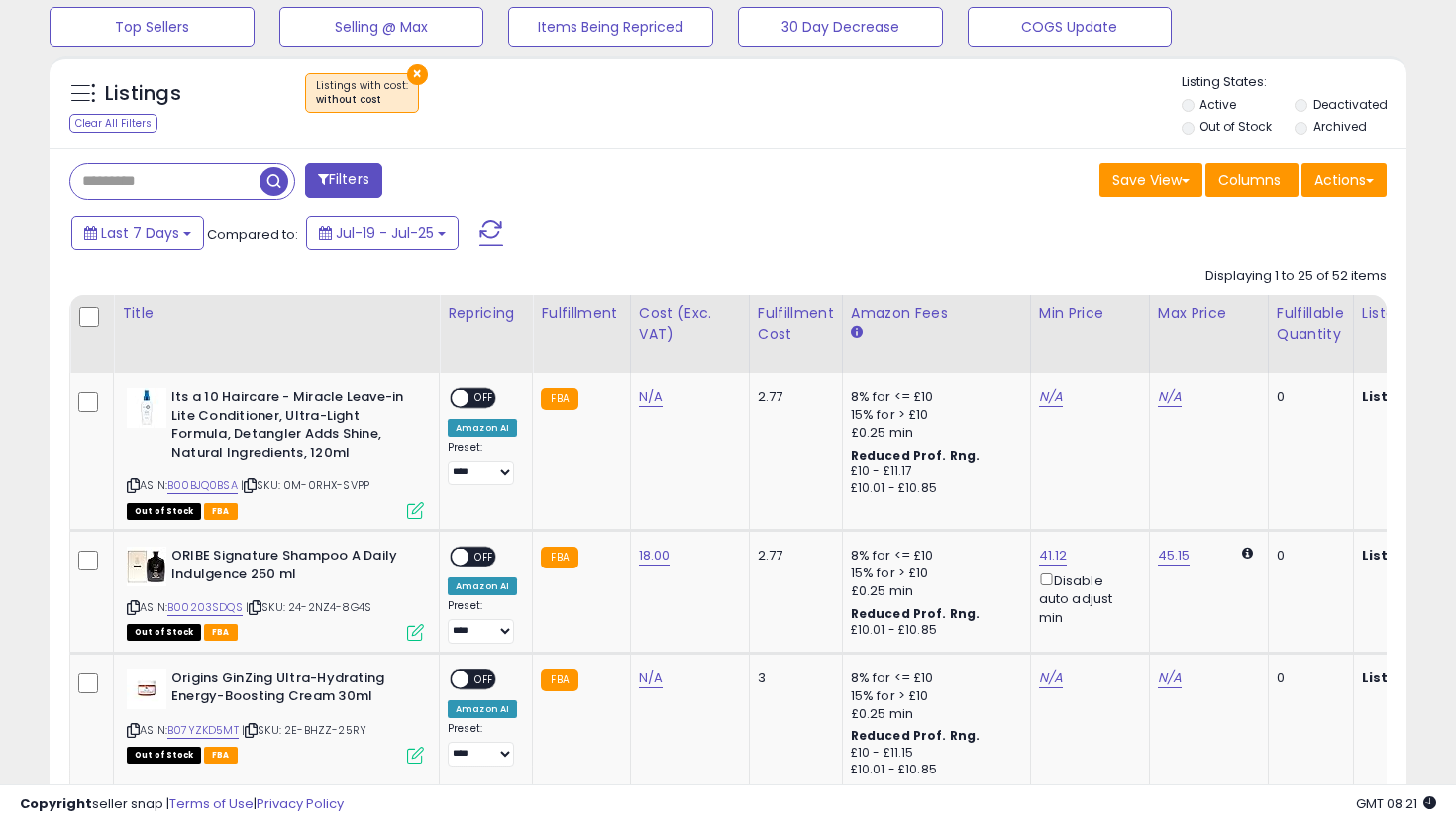 scroll, scrollTop: 160, scrollLeft: 0, axis: vertical 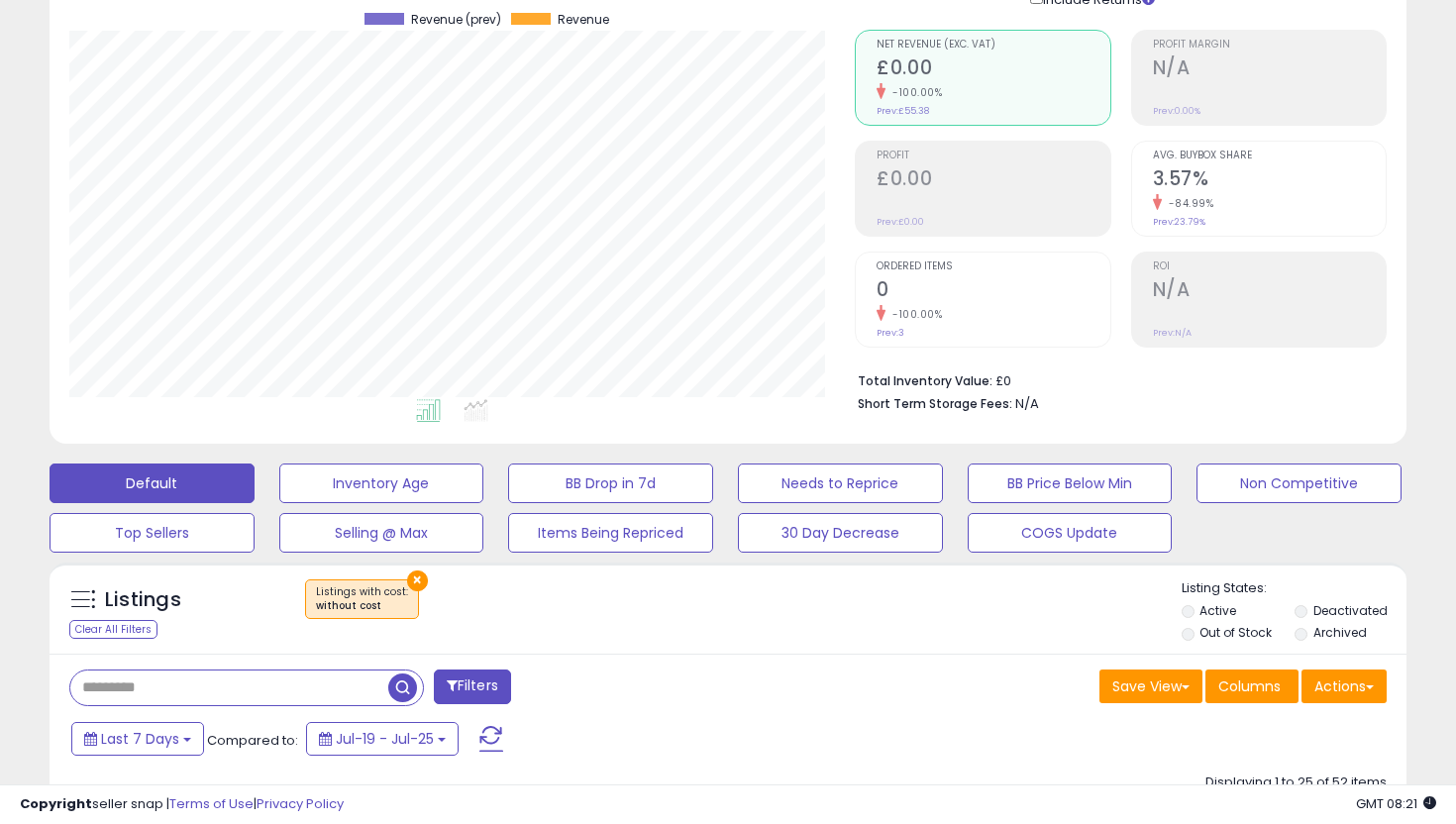 click at bounding box center (229, 687) 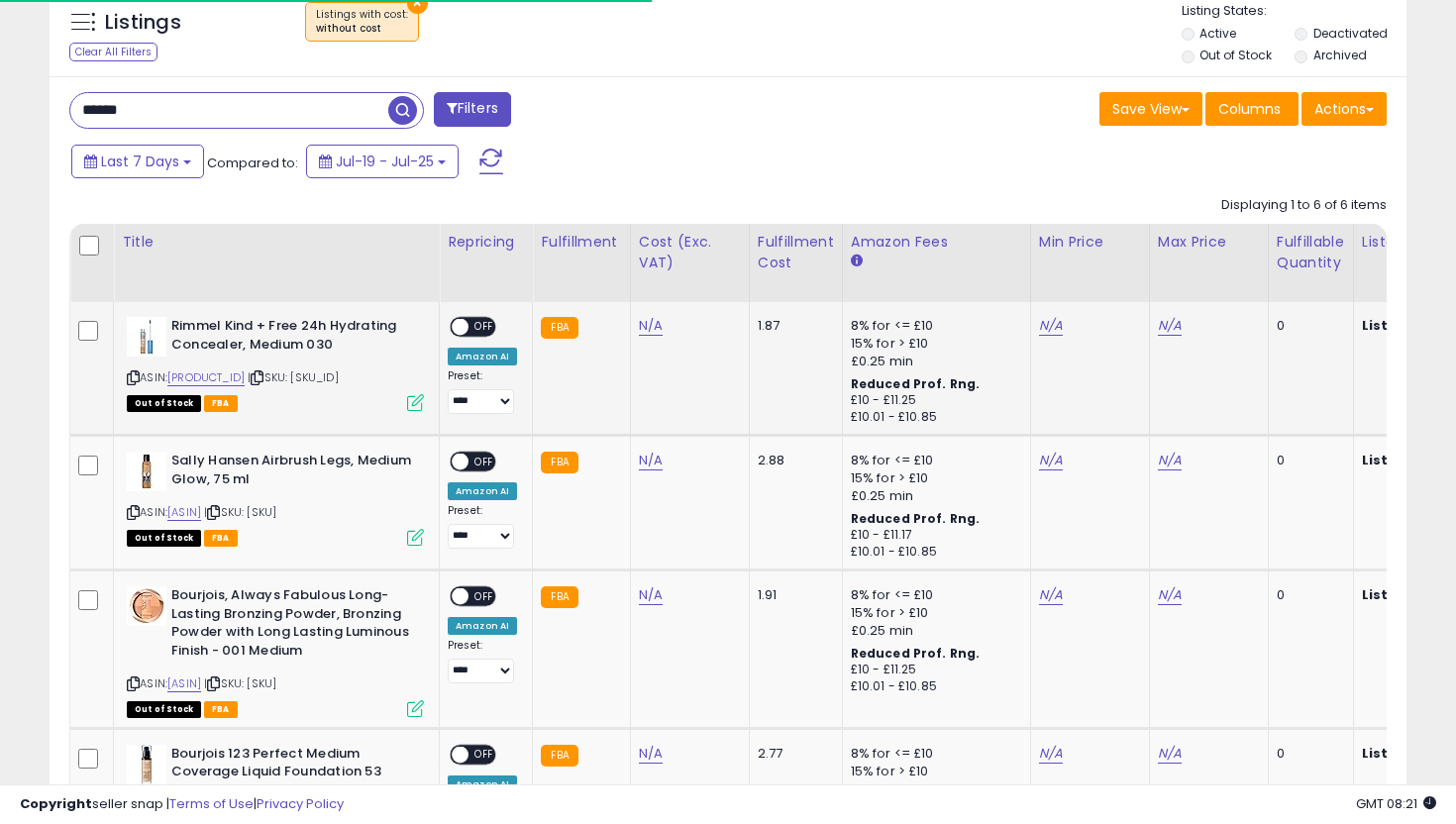 scroll, scrollTop: 809, scrollLeft: 0, axis: vertical 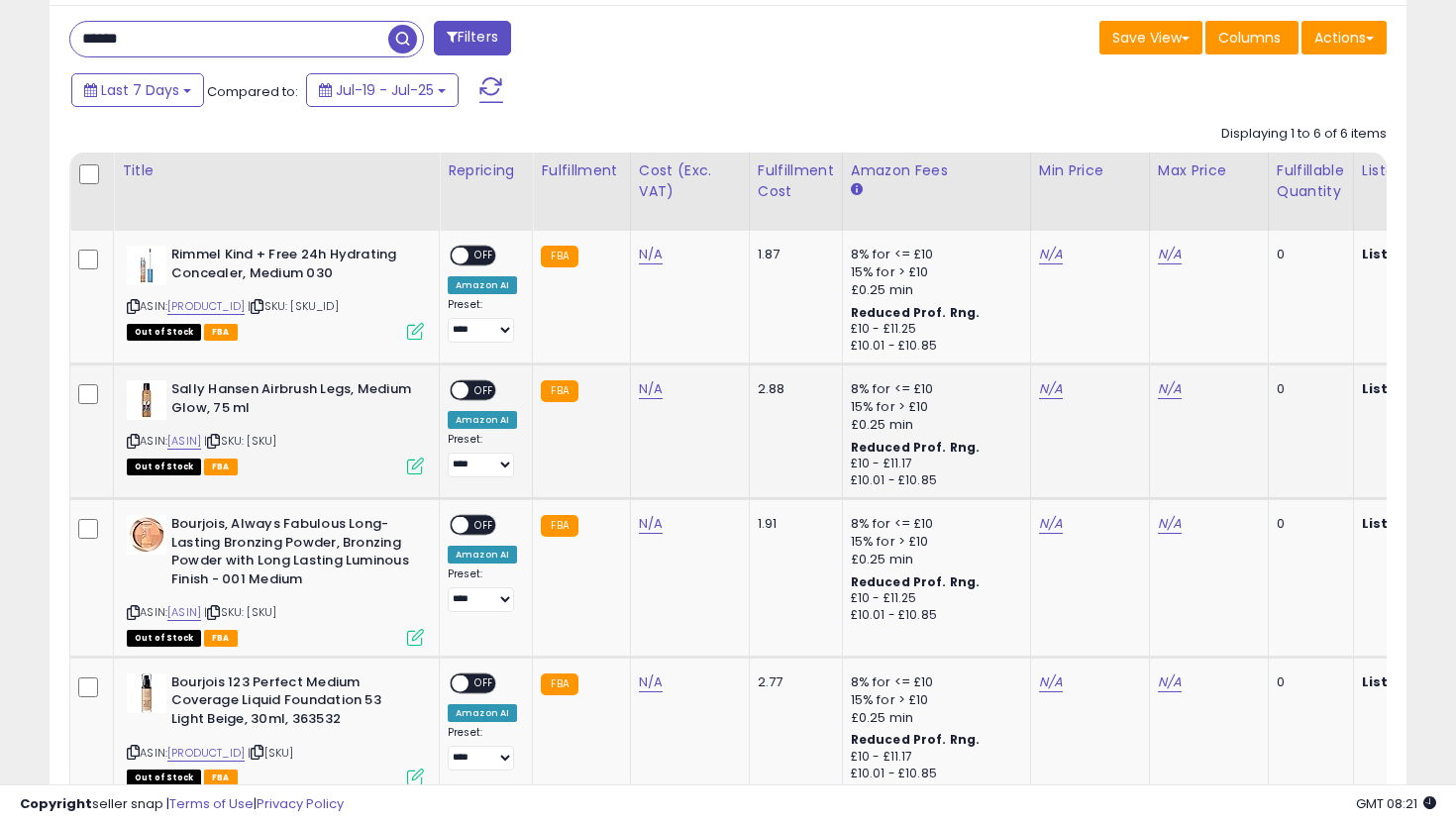 click at bounding box center [415, 465] 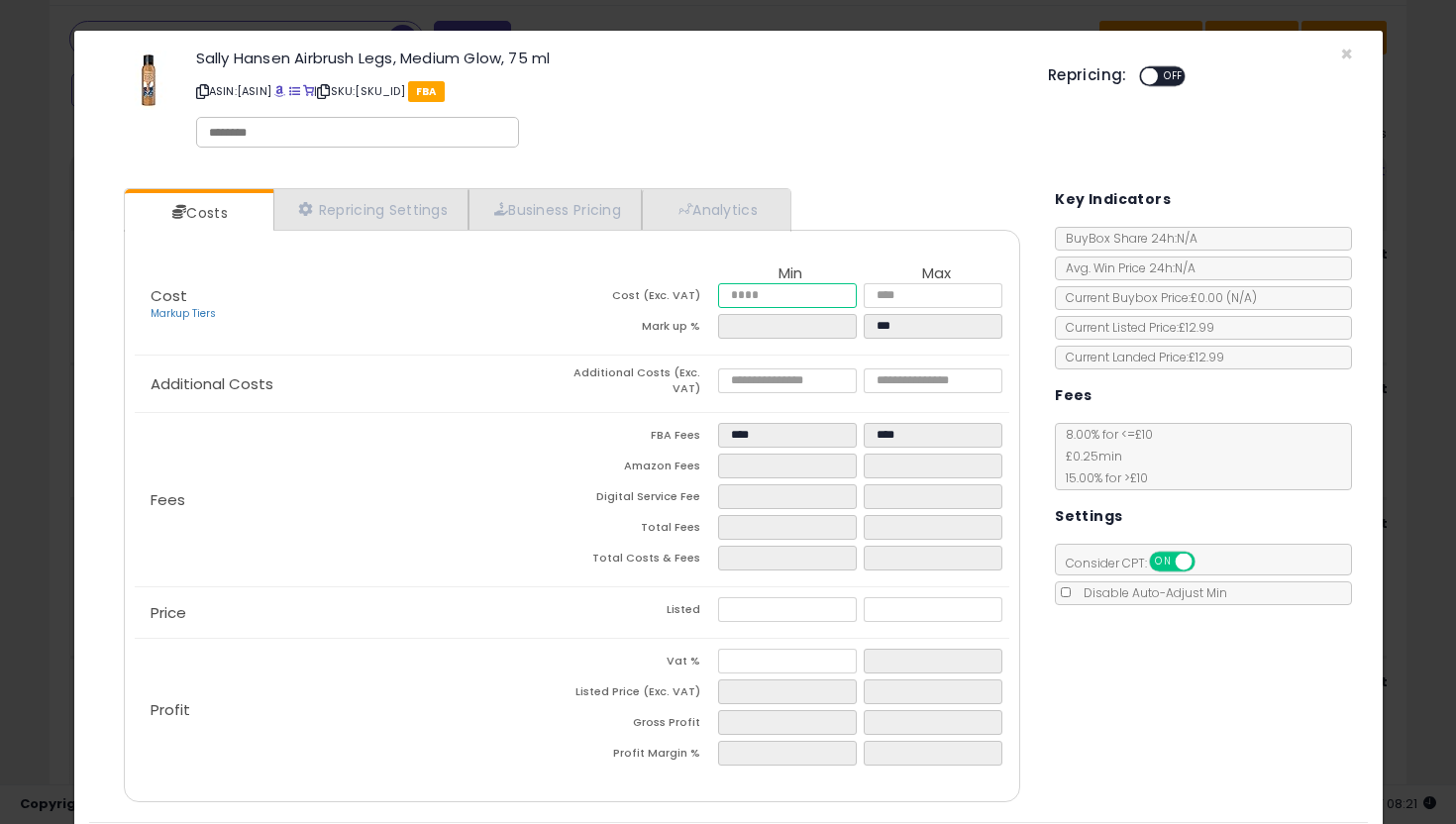 click at bounding box center [787, 295] 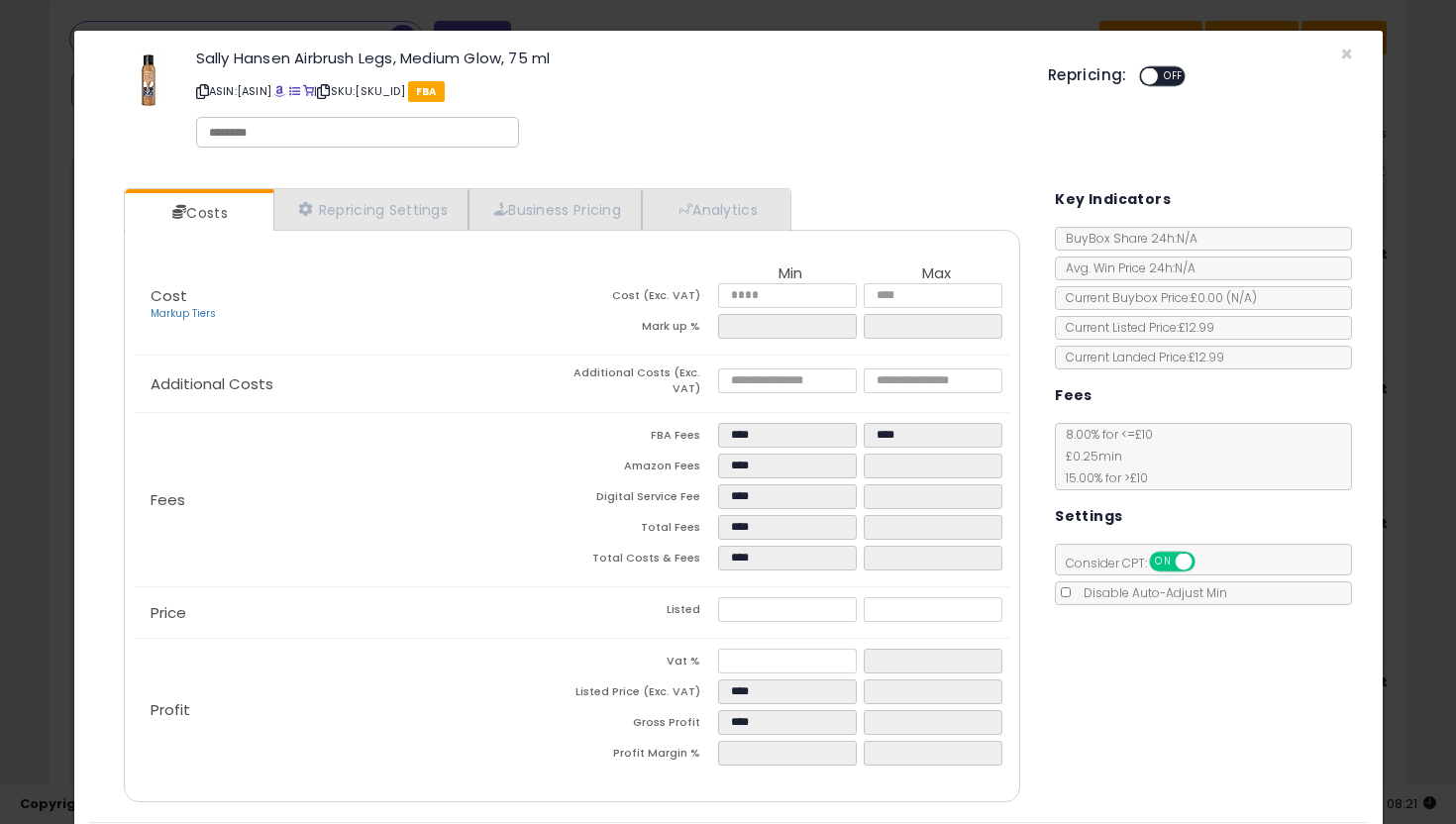 click on "Additional Costs (Exc. VAT)" at bounding box center [644, 383] 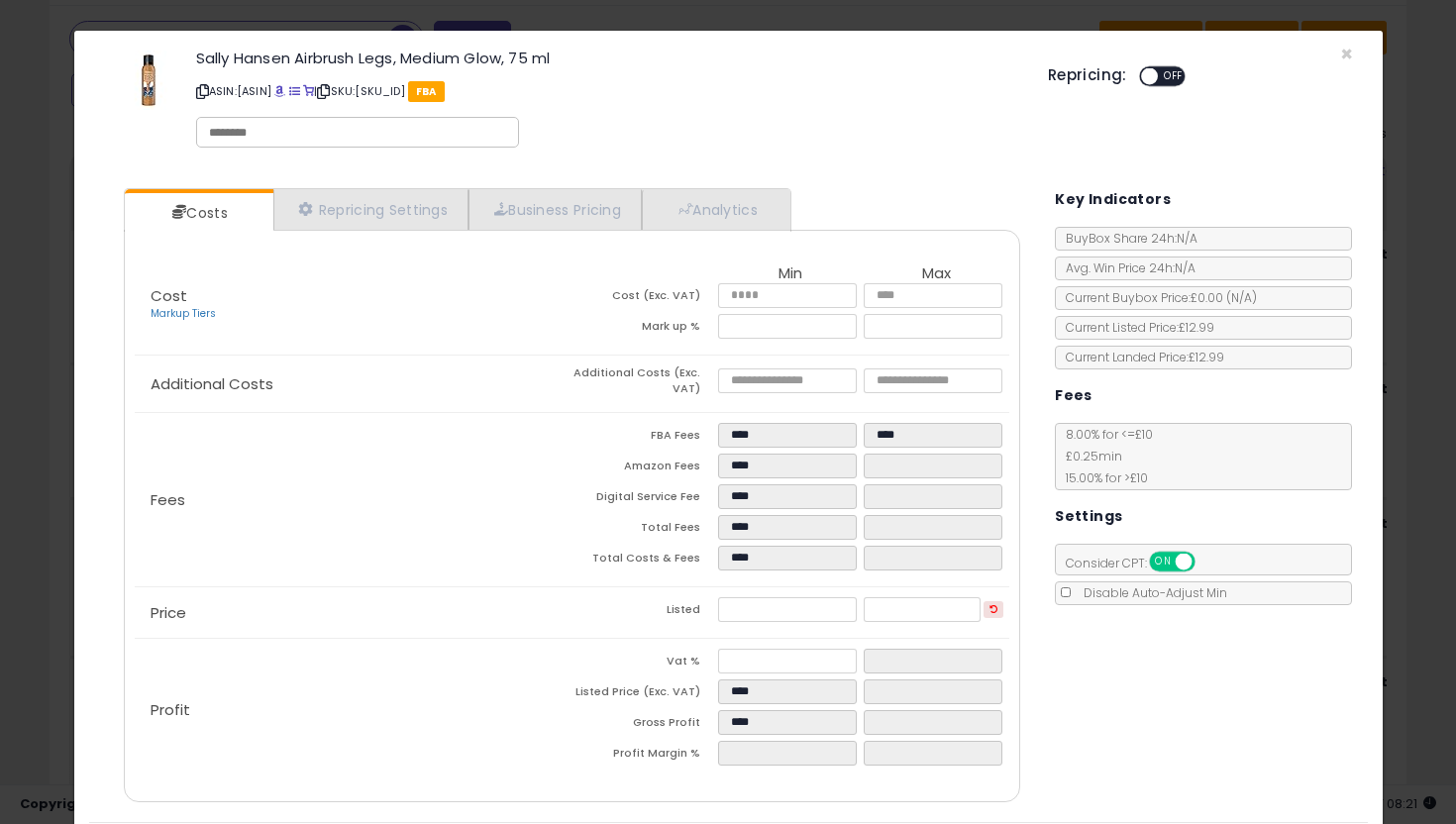 scroll, scrollTop: 61, scrollLeft: 0, axis: vertical 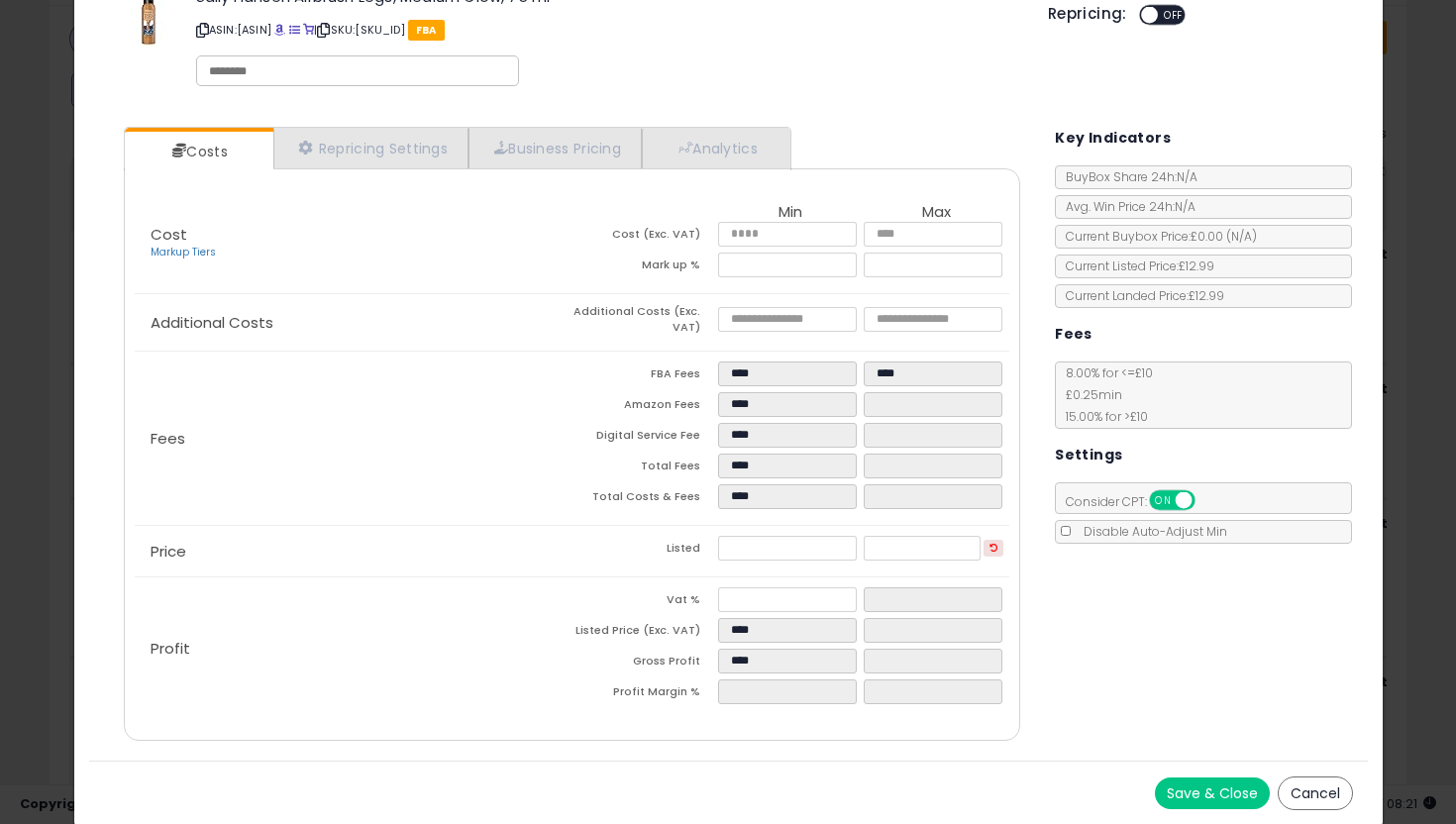 click on "Save & Close" at bounding box center (1212, 793) 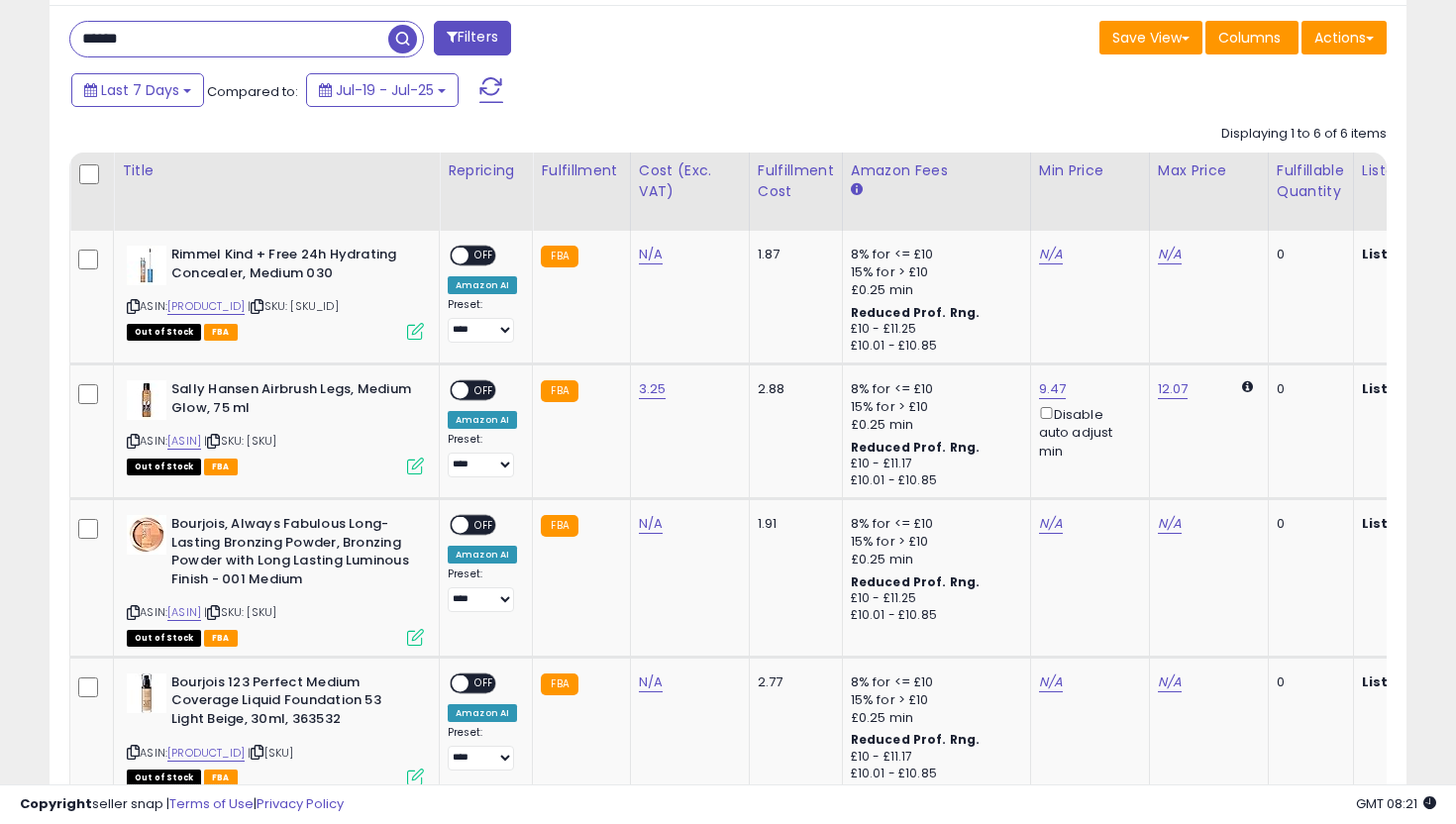 click on "******" at bounding box center [229, 39] 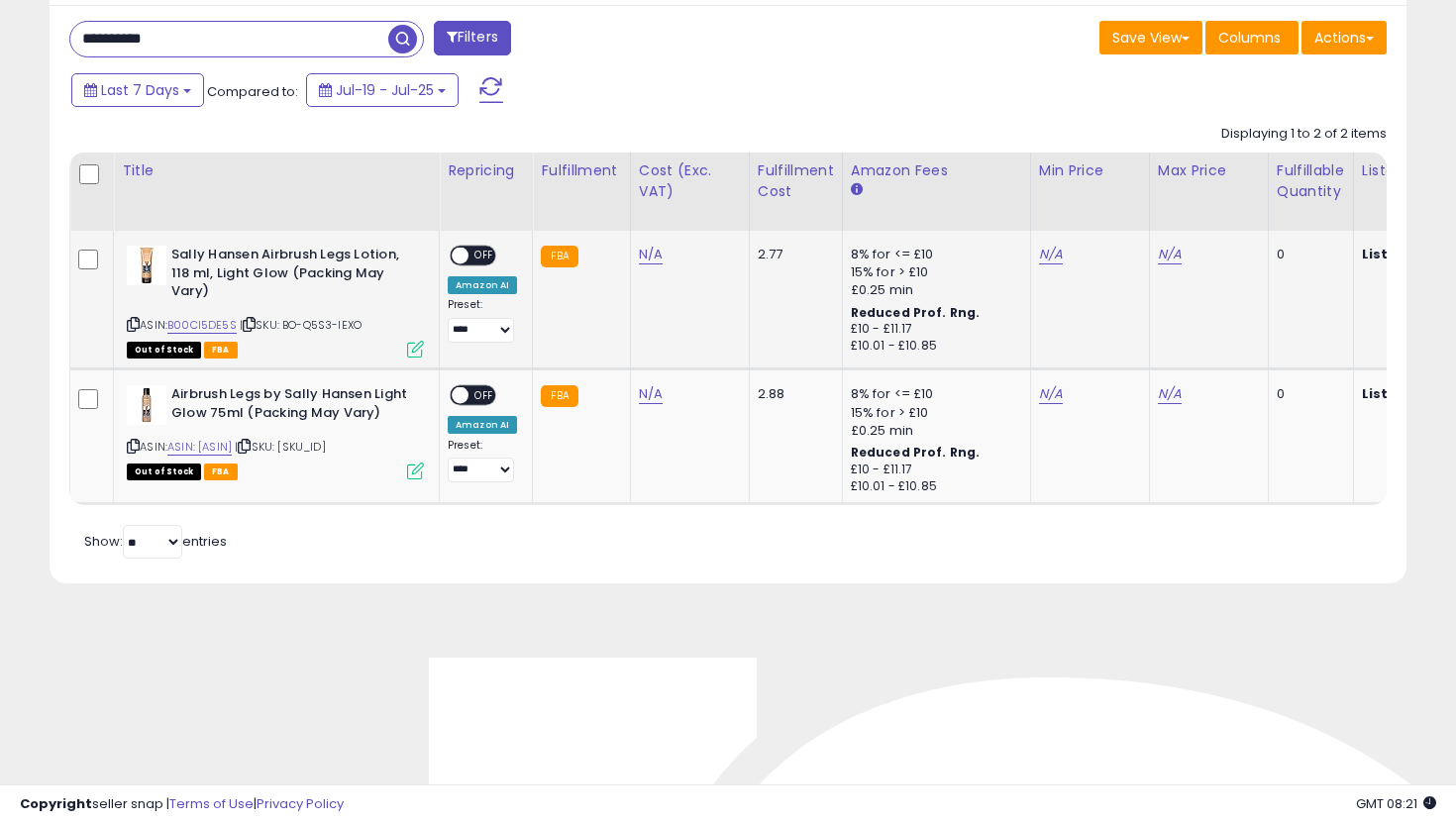 scroll, scrollTop: 989979, scrollLeft: 989690, axis: both 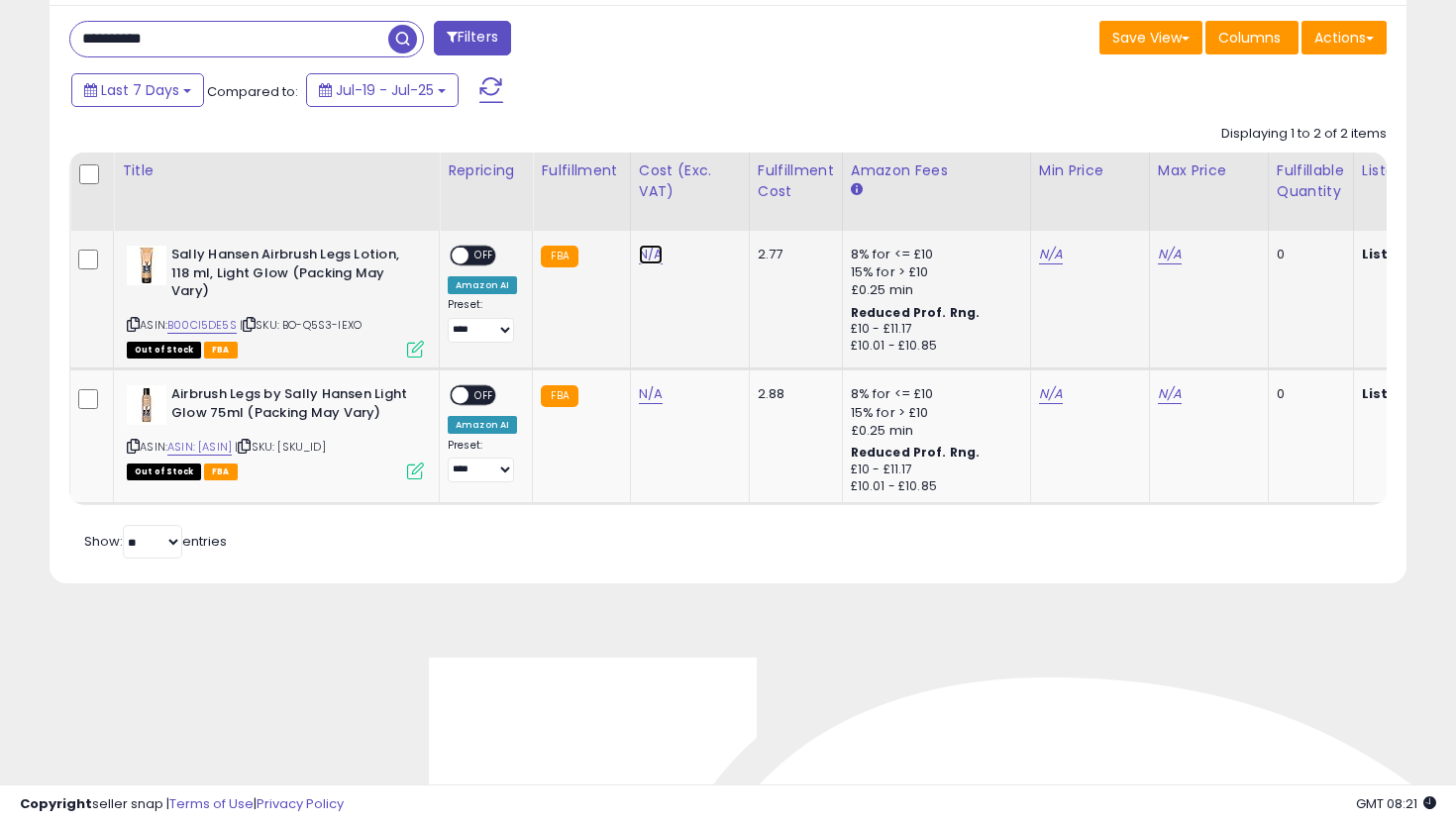 click on "N/A" at bounding box center (651, 255) 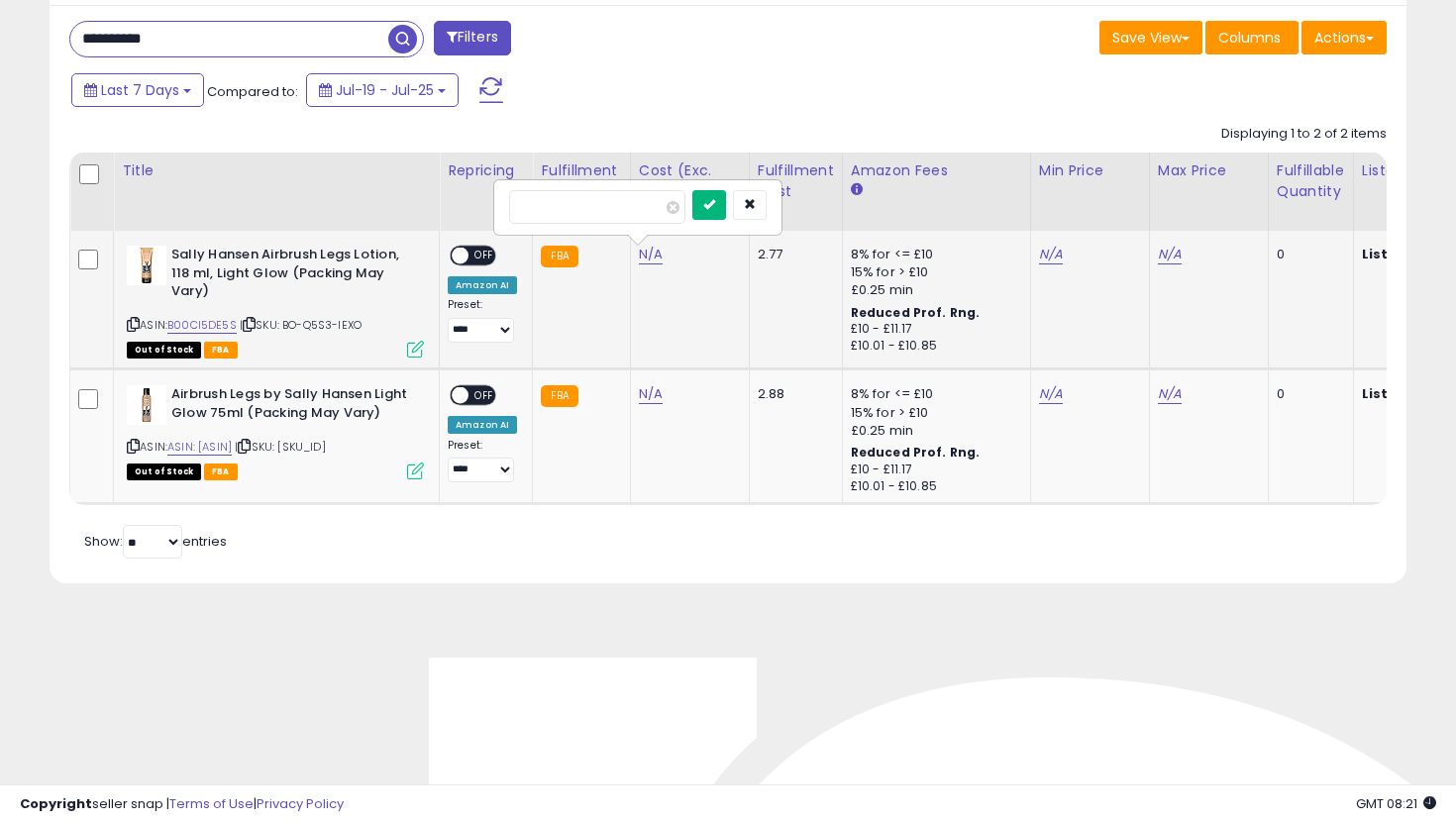 click at bounding box center (709, 205) 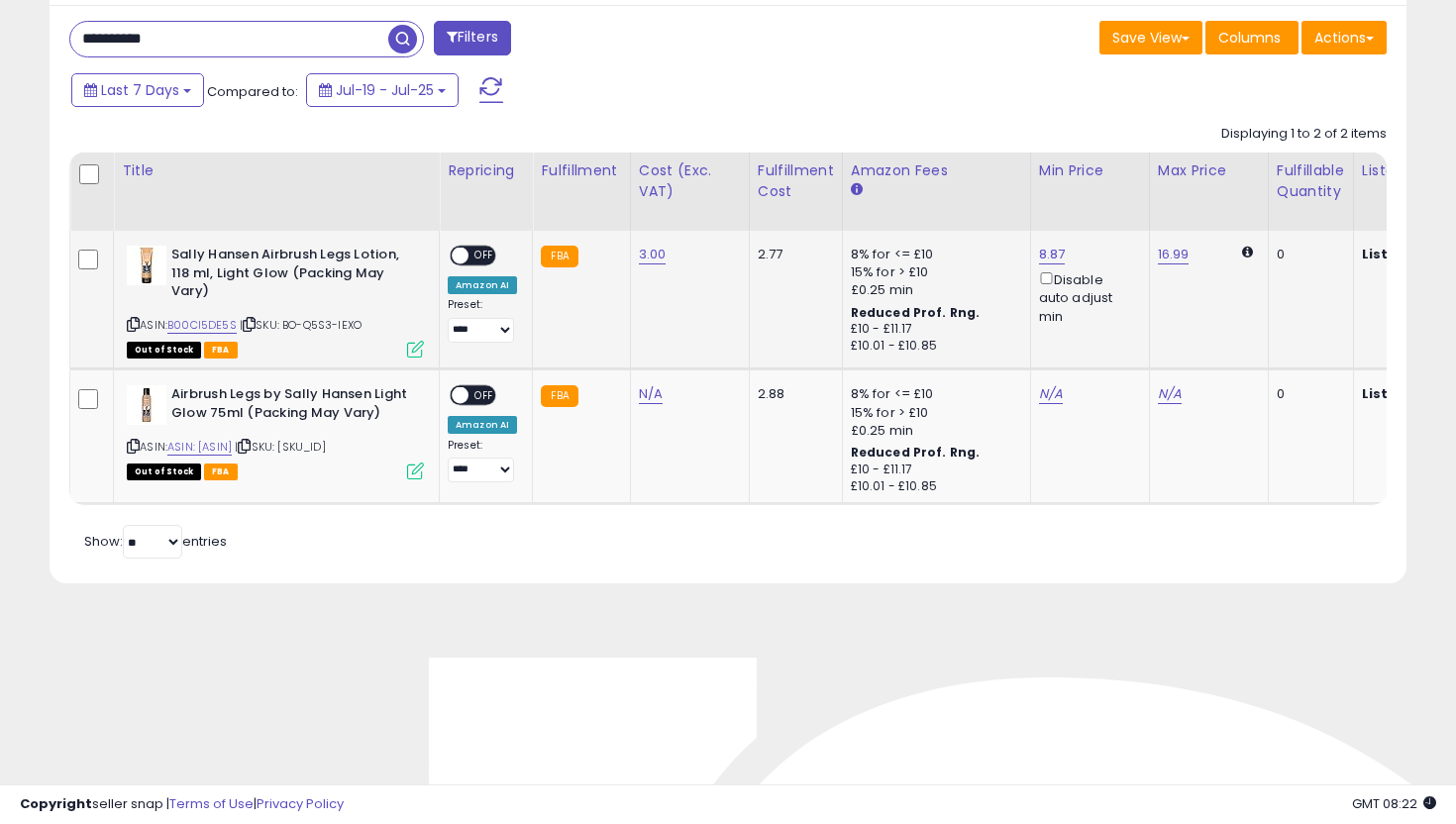 drag, startPoint x: 341, startPoint y: 39, endPoint x: 0, endPoint y: 39, distance: 341 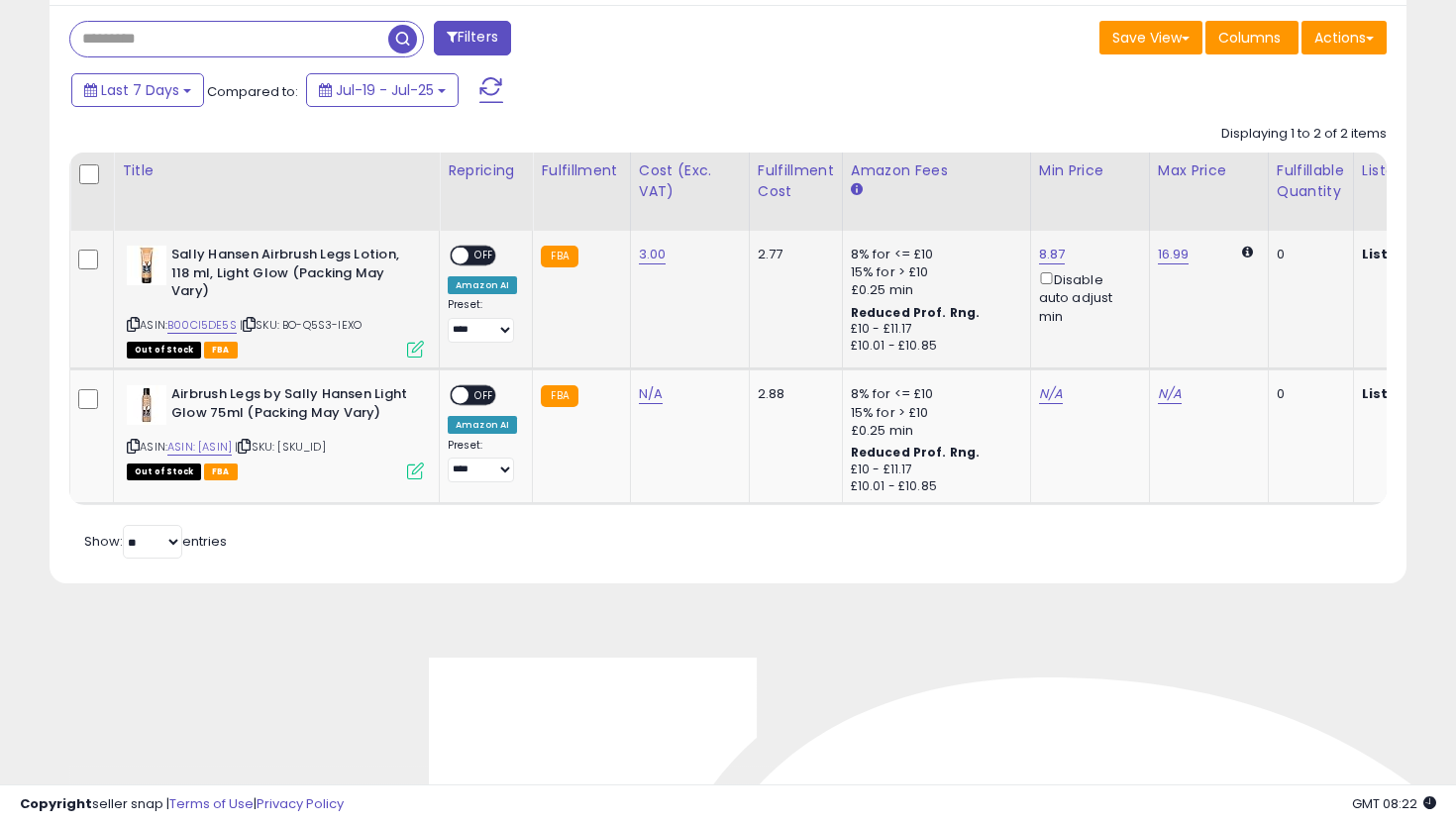 click at bounding box center [402, 39] 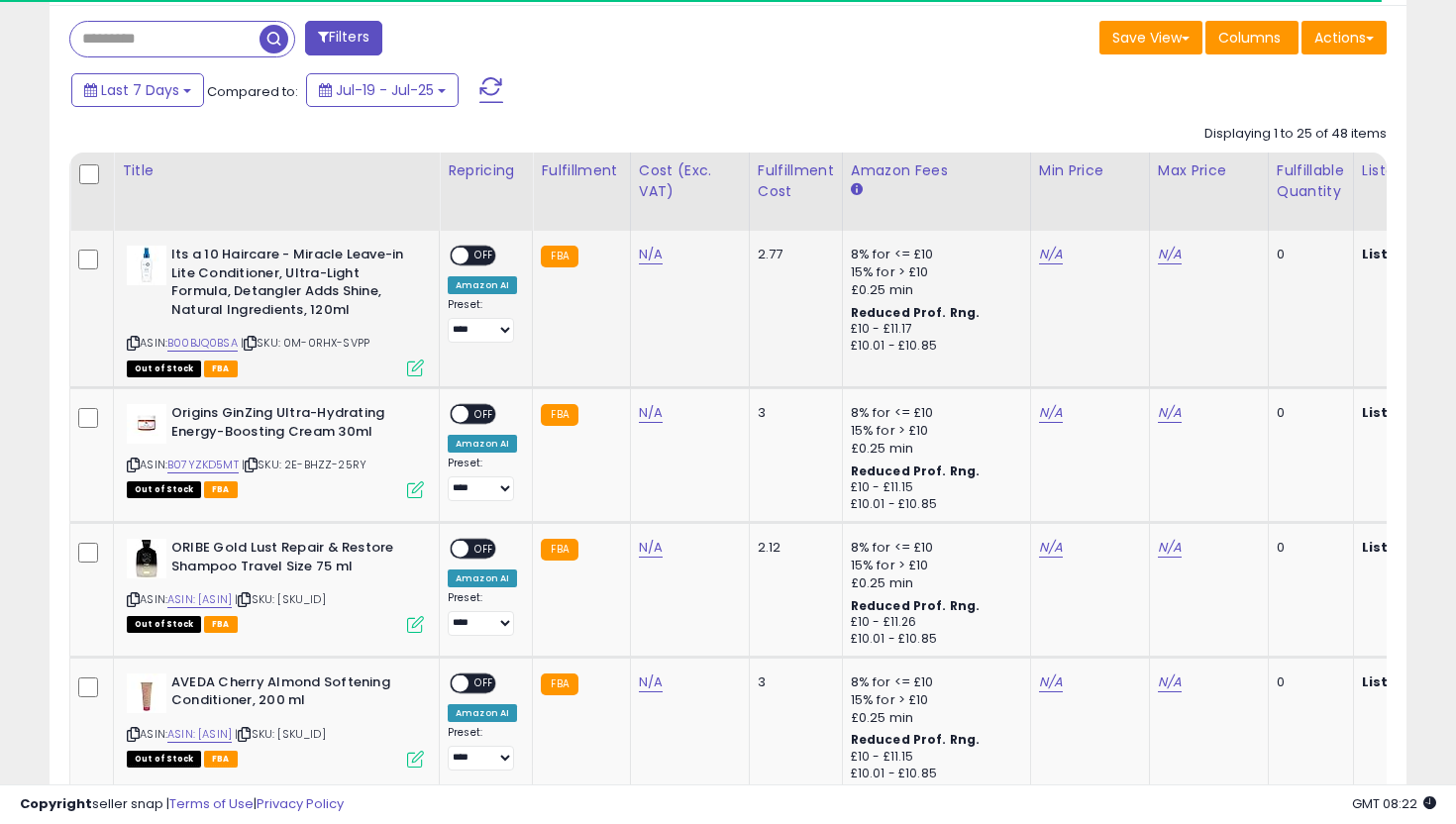 click at bounding box center (415, 367) 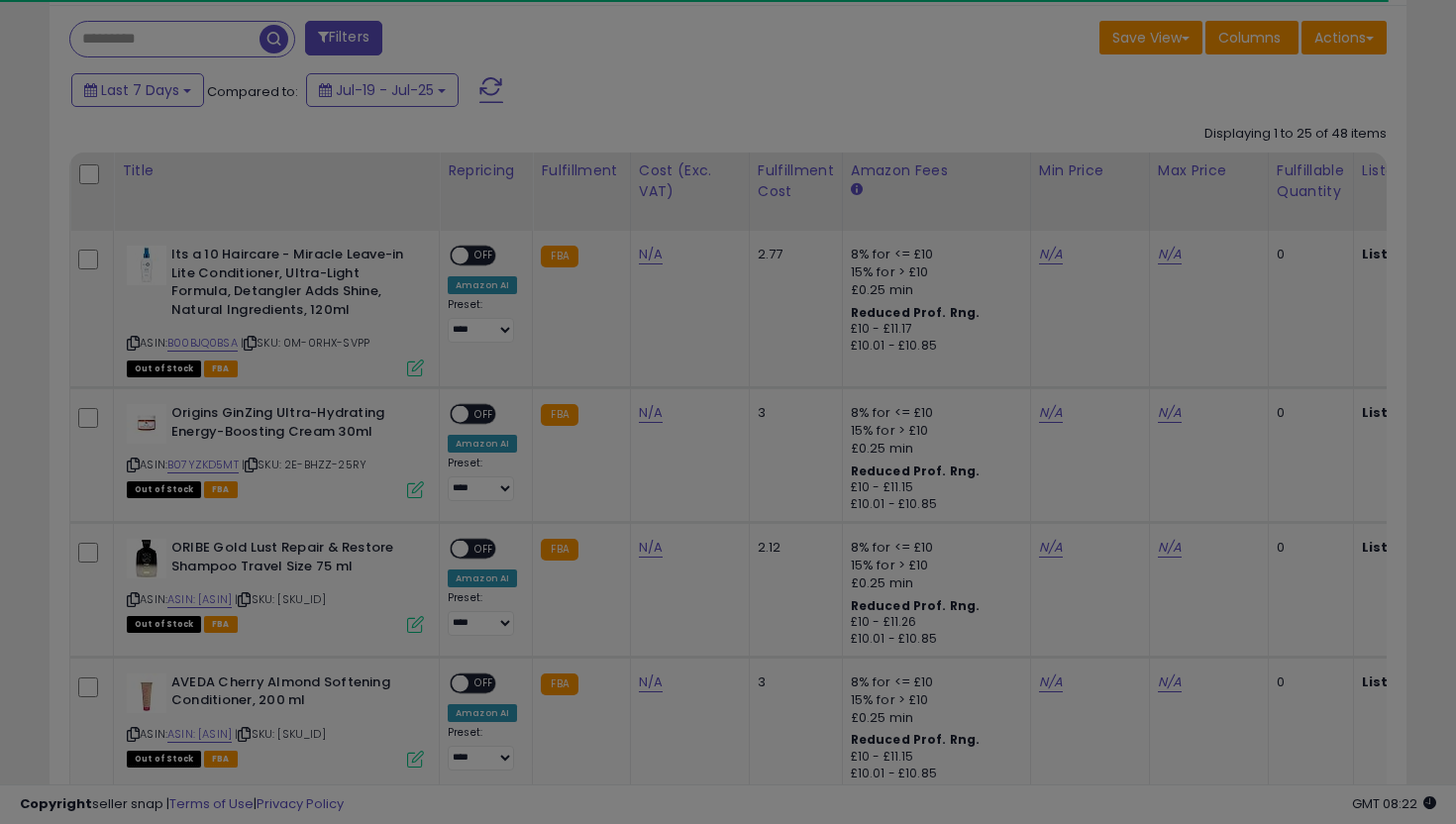 scroll, scrollTop: 989979, scrollLeft: 989690, axis: both 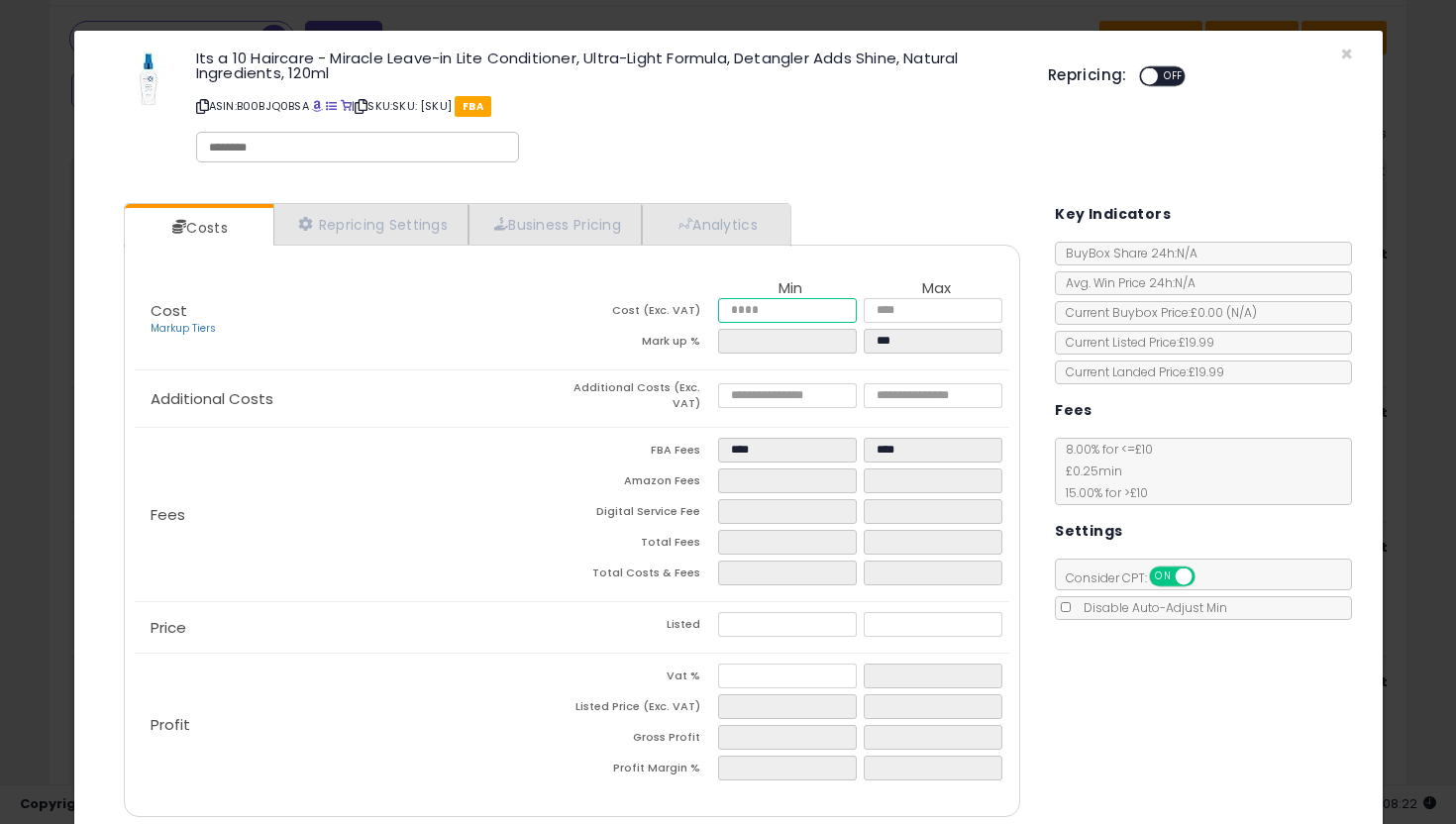 click at bounding box center (787, 310) 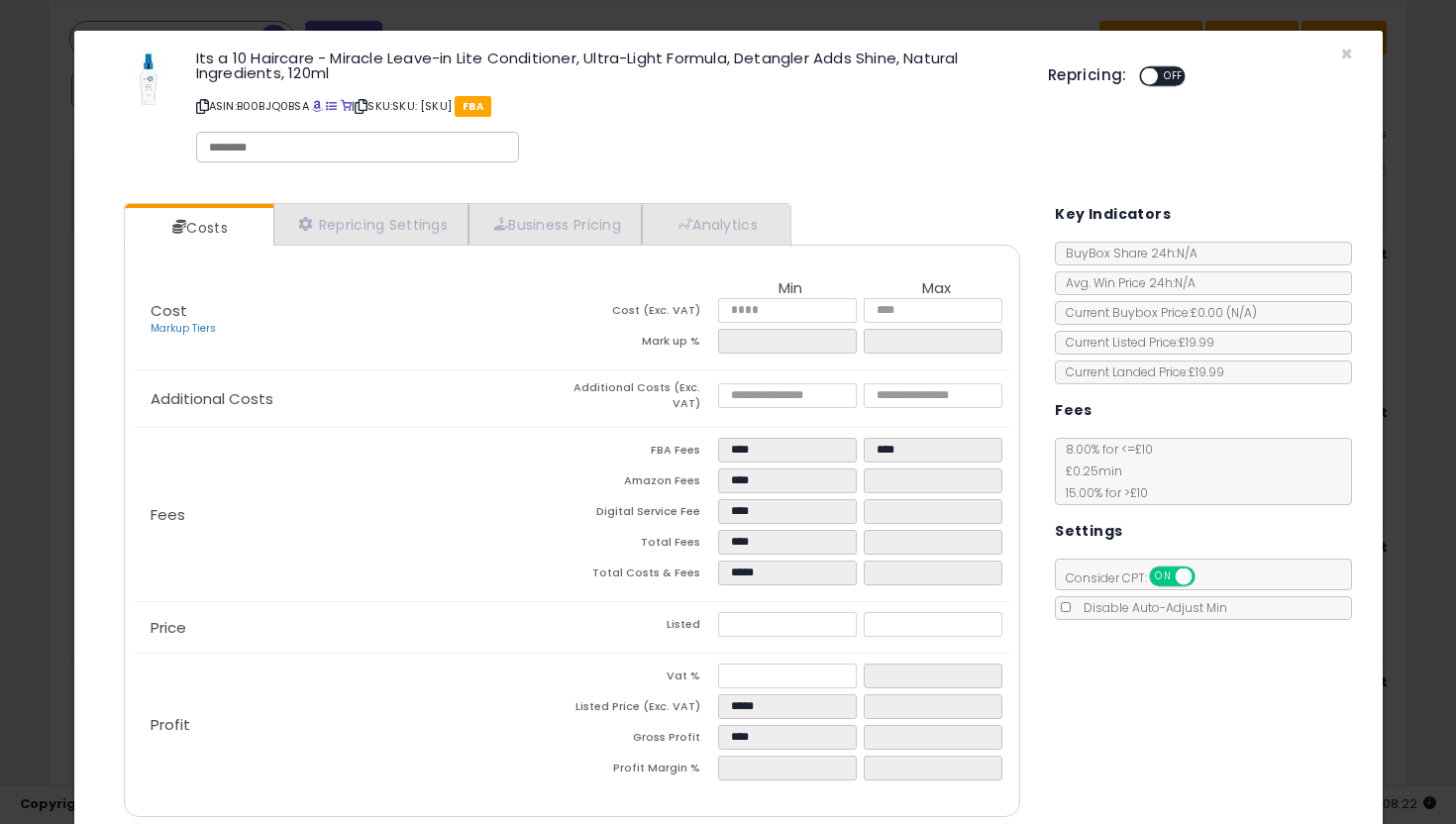 click on "Costs
Repricing Settings
Business Pricing
Analytics
Cost" at bounding box center [728, 512] 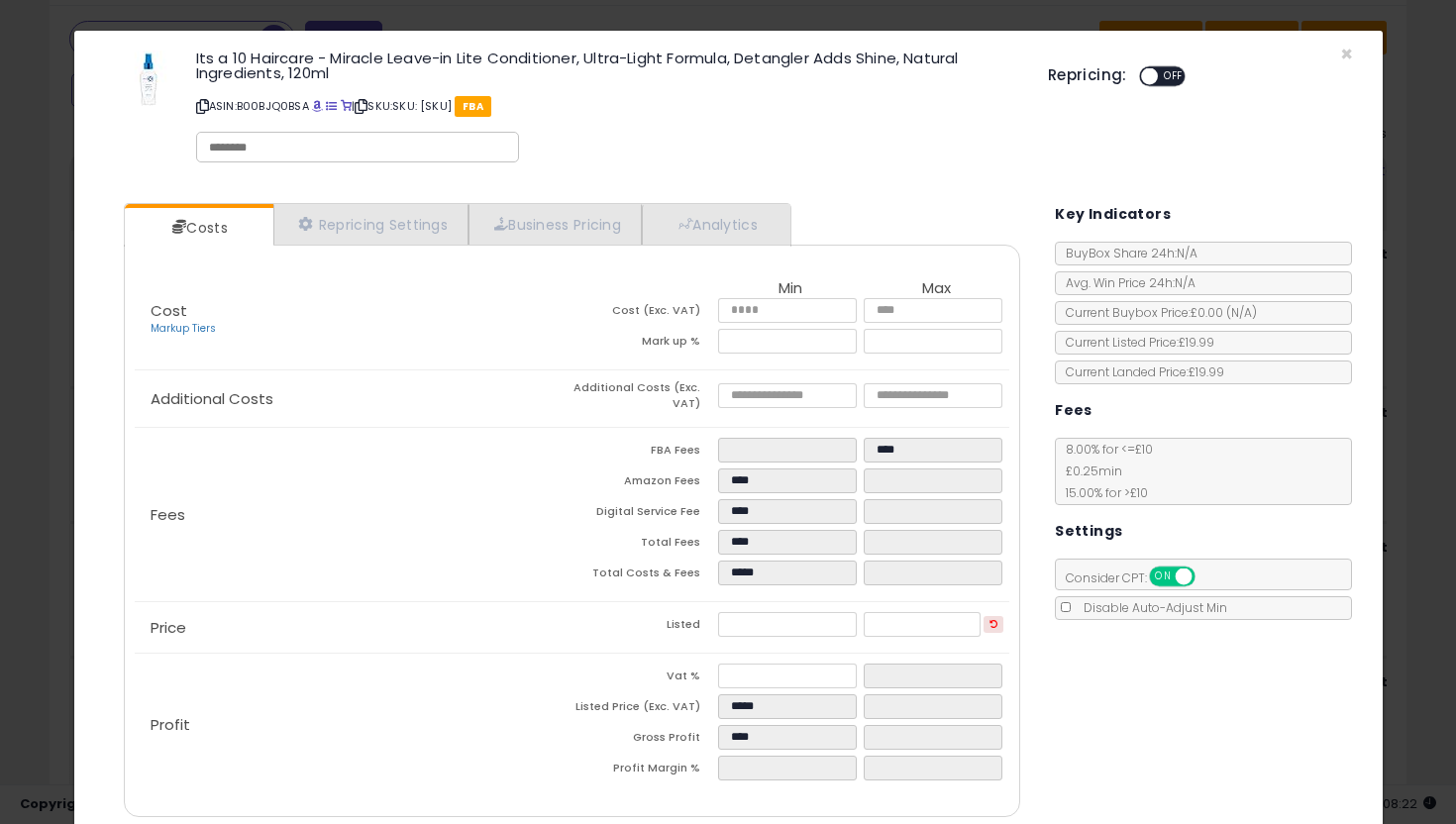 scroll, scrollTop: 76, scrollLeft: 0, axis: vertical 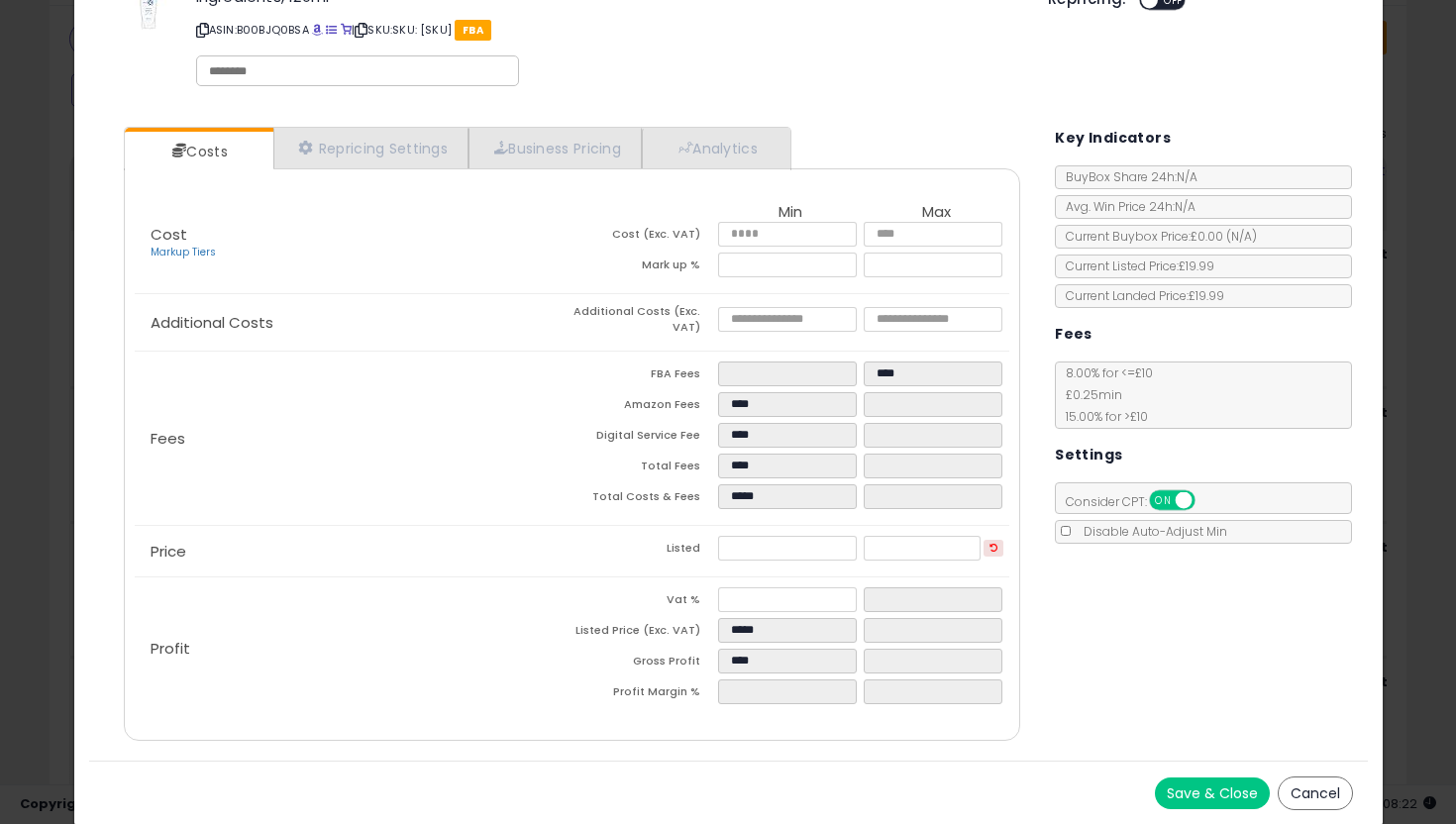 click on "Save & Close" at bounding box center (1212, 793) 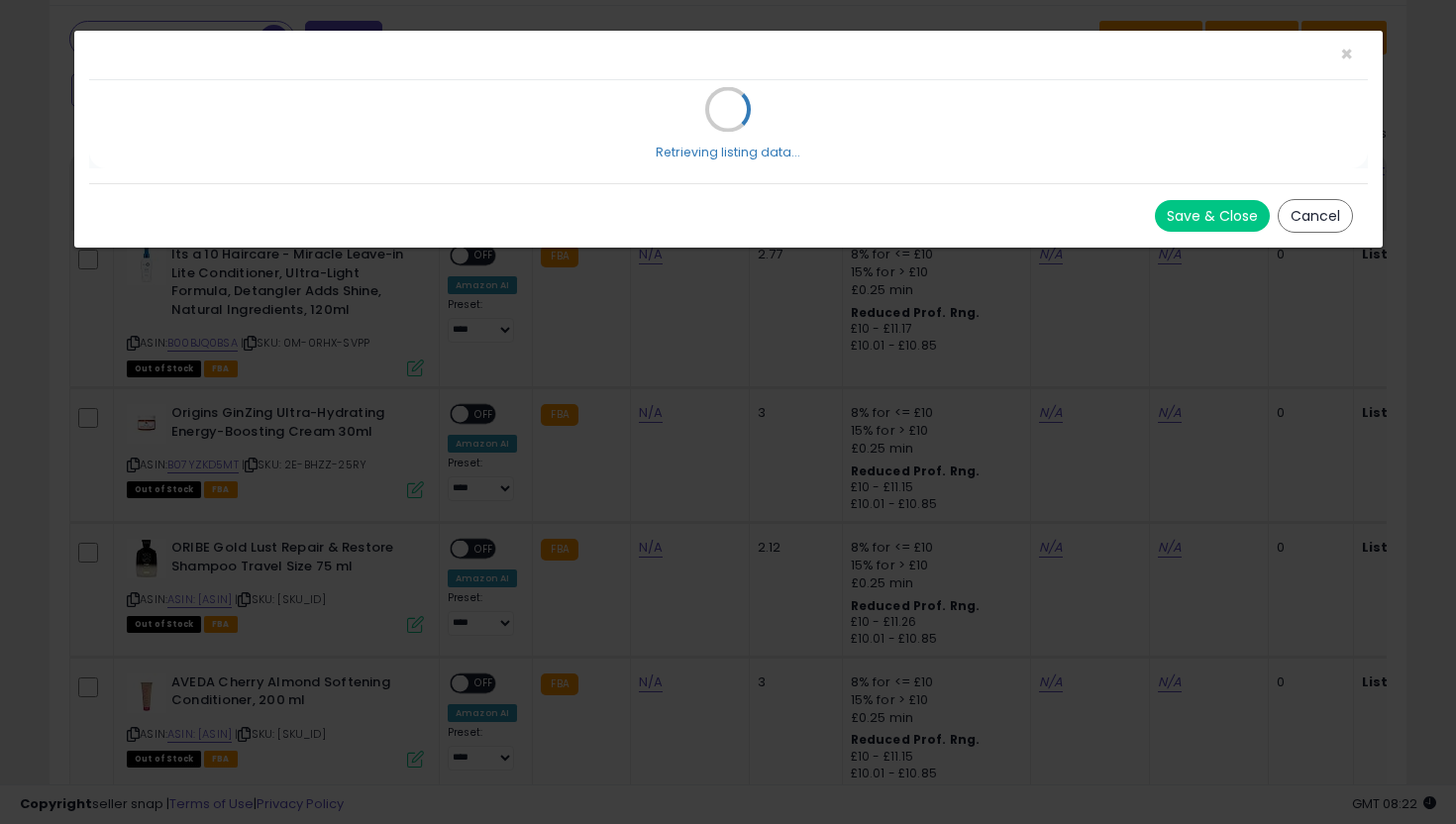 scroll, scrollTop: 0, scrollLeft: 0, axis: both 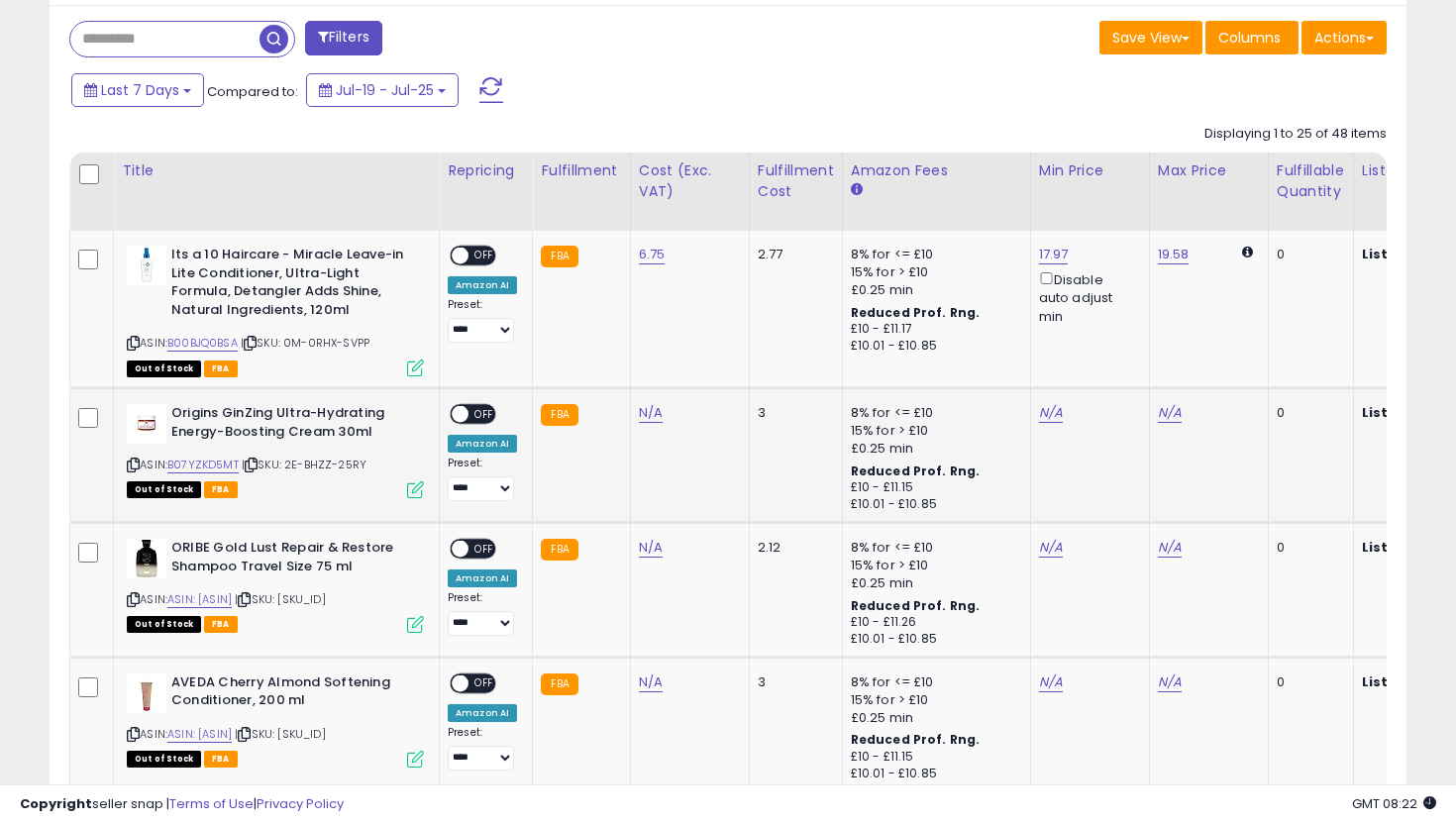click at bounding box center [415, 489] 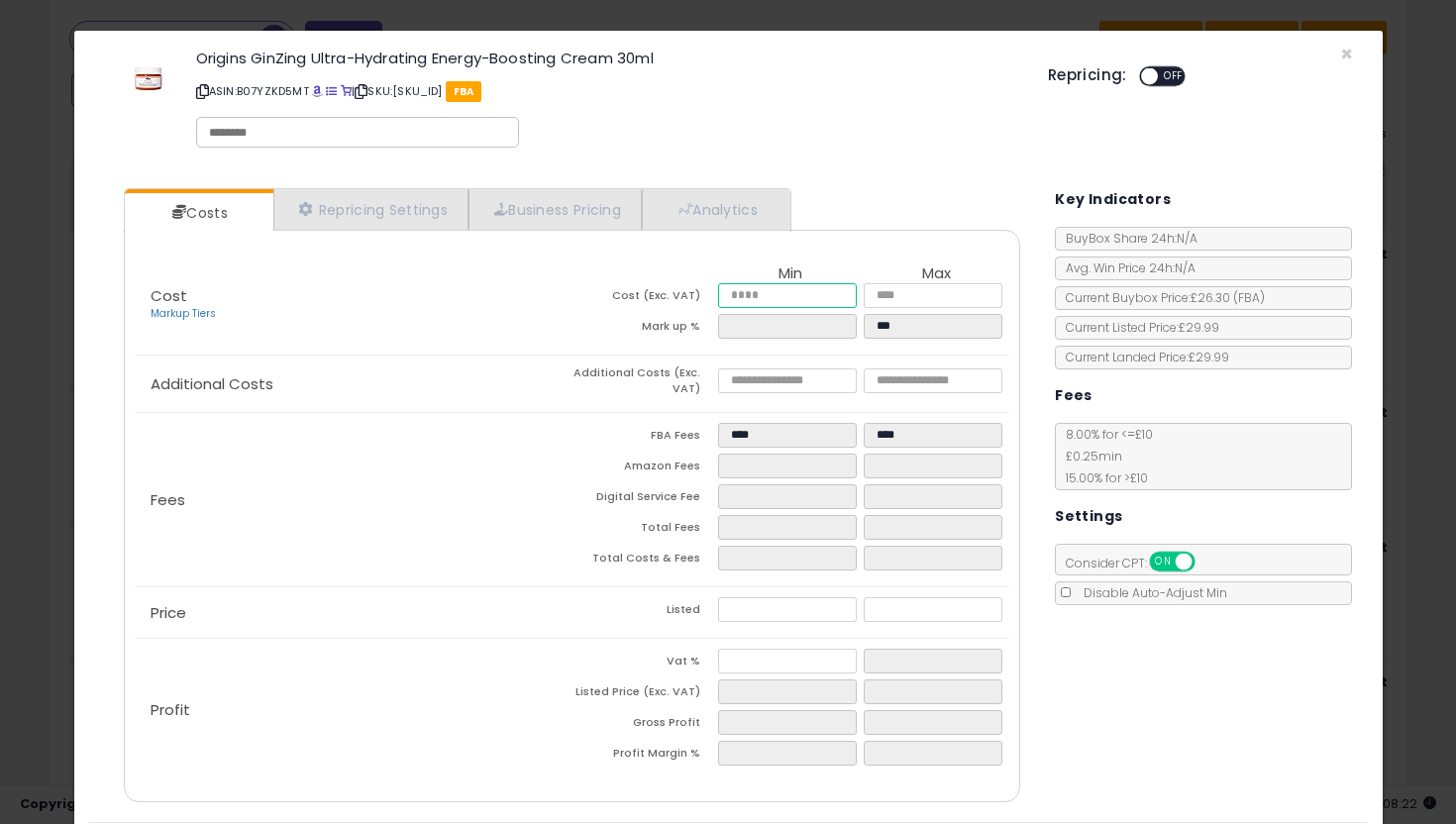 click at bounding box center (787, 295) 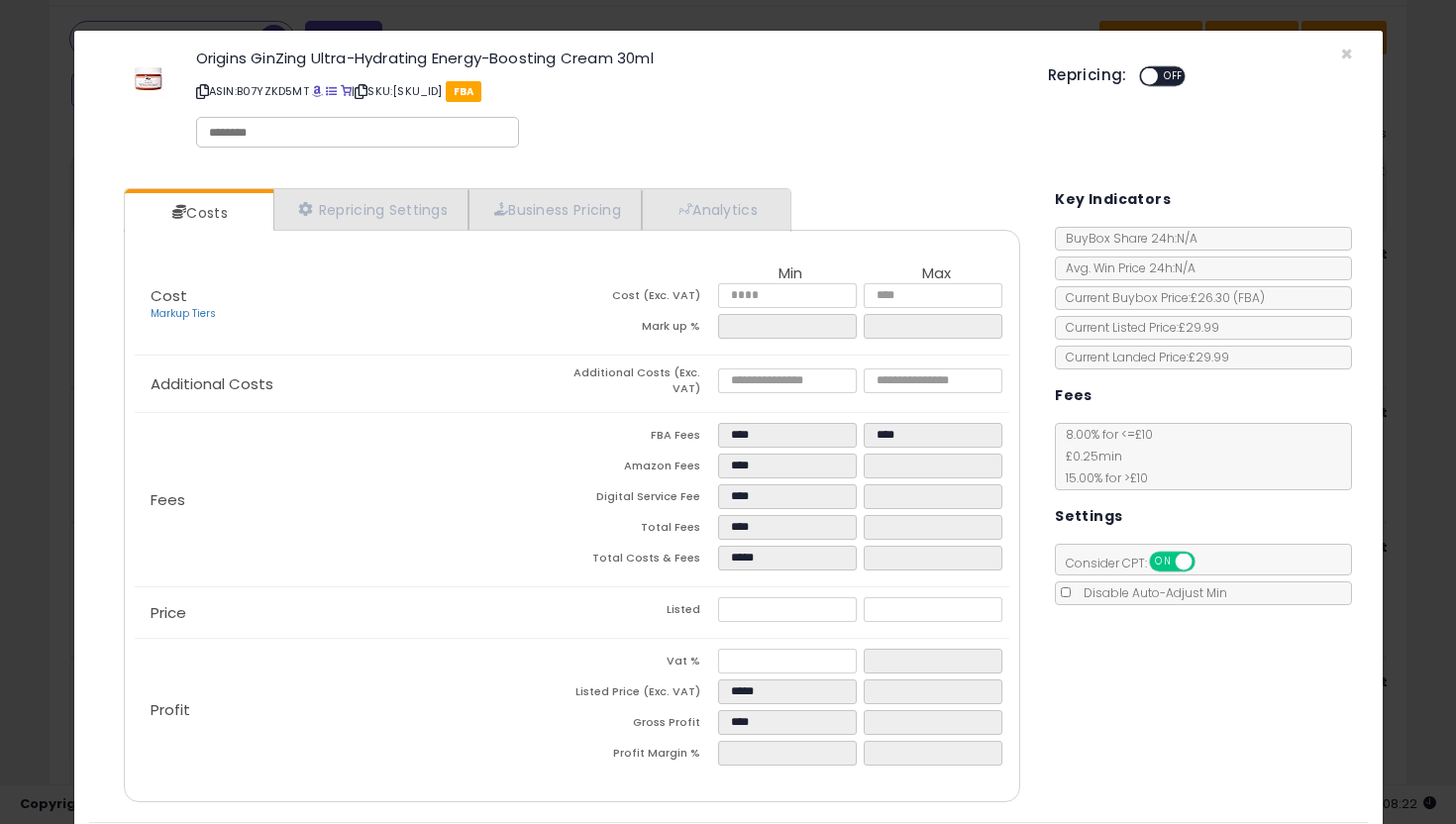 click on "Fees
FBA Fees
****
****
Amazon Fees
****
Digital Service Fee
****
Total Fees
****
Total Costs & Fees
*****" 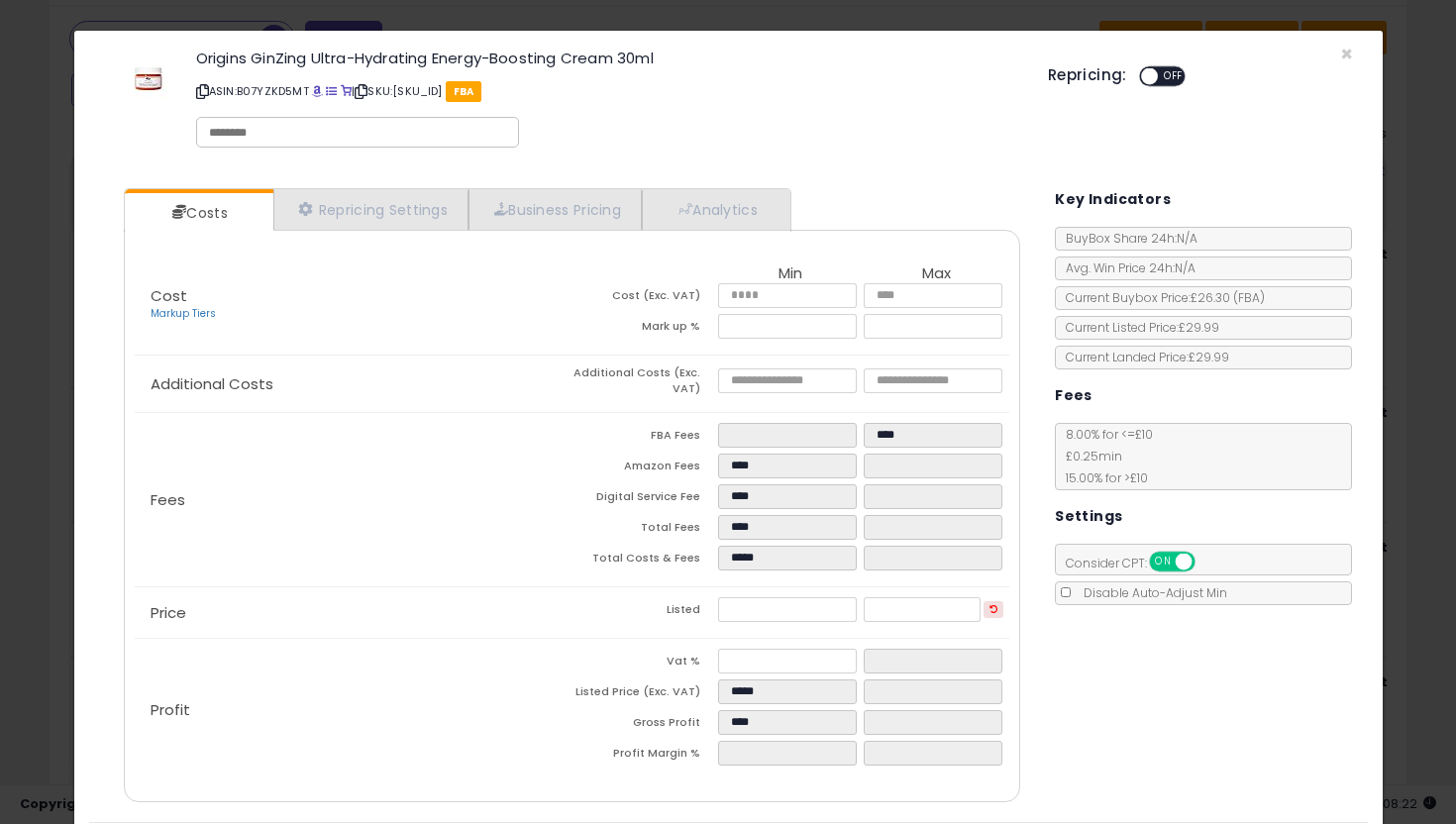 scroll, scrollTop: 61, scrollLeft: 0, axis: vertical 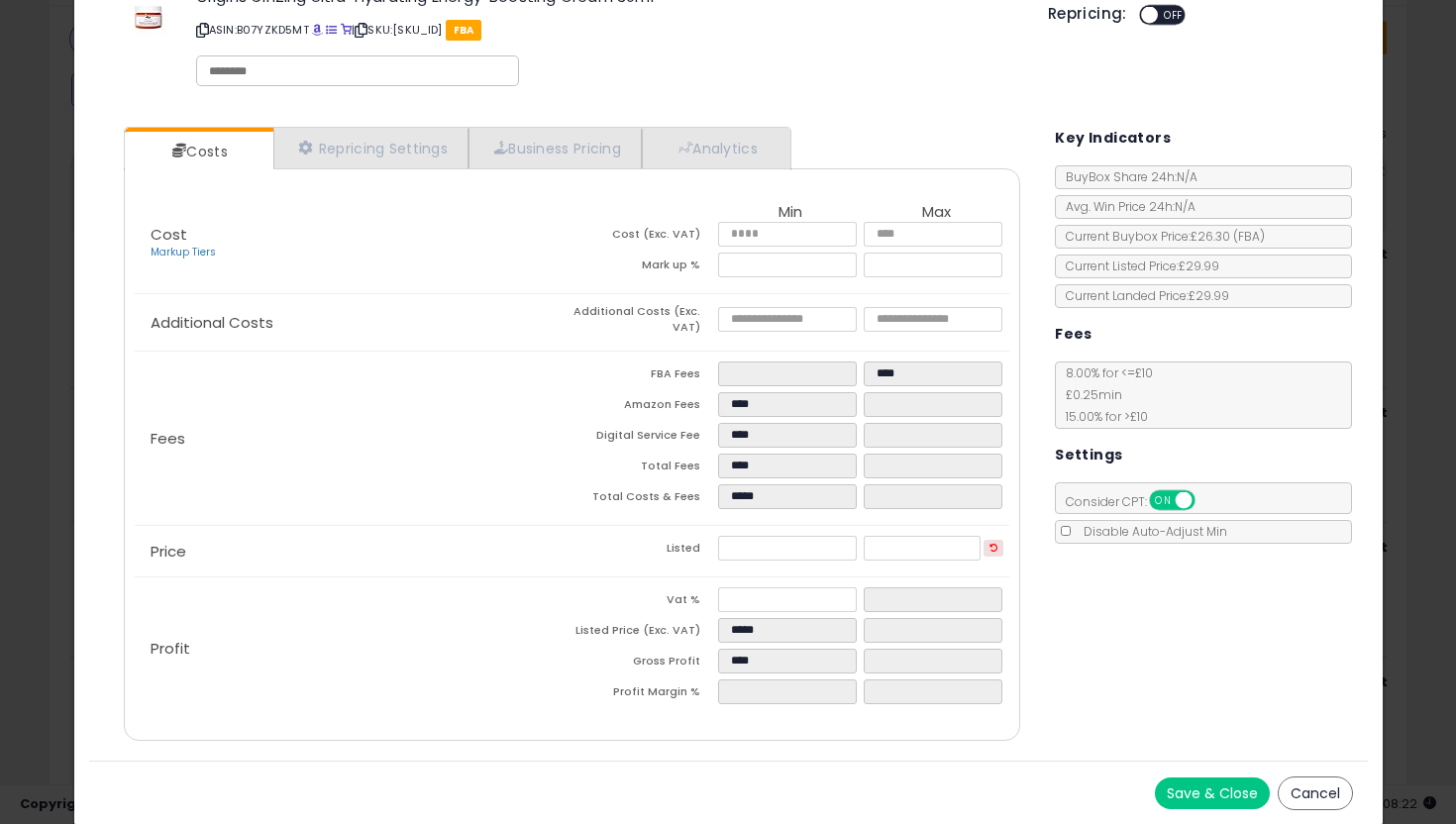 click on "Save & Close" at bounding box center (1212, 793) 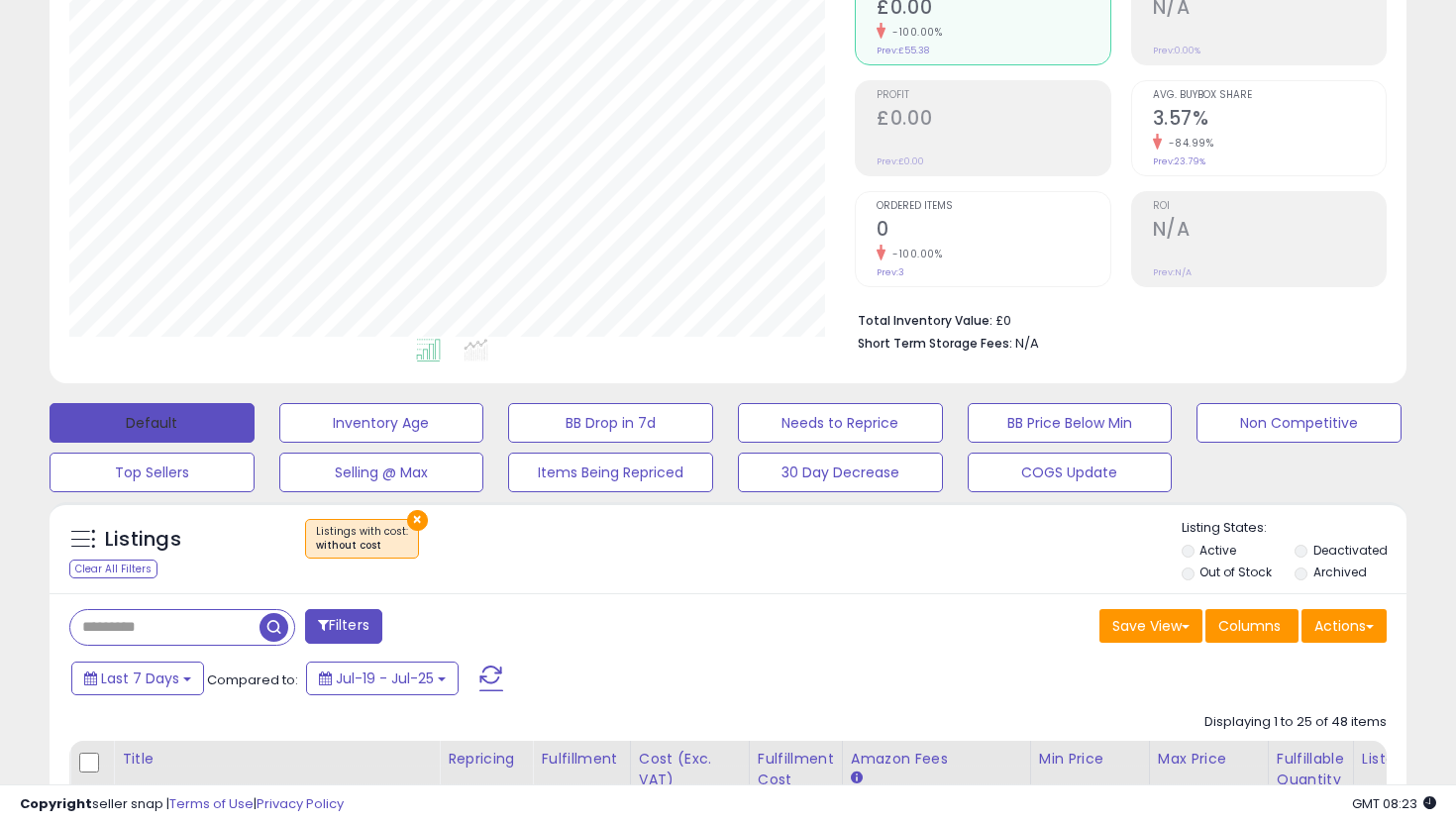 scroll, scrollTop: 246, scrollLeft: 0, axis: vertical 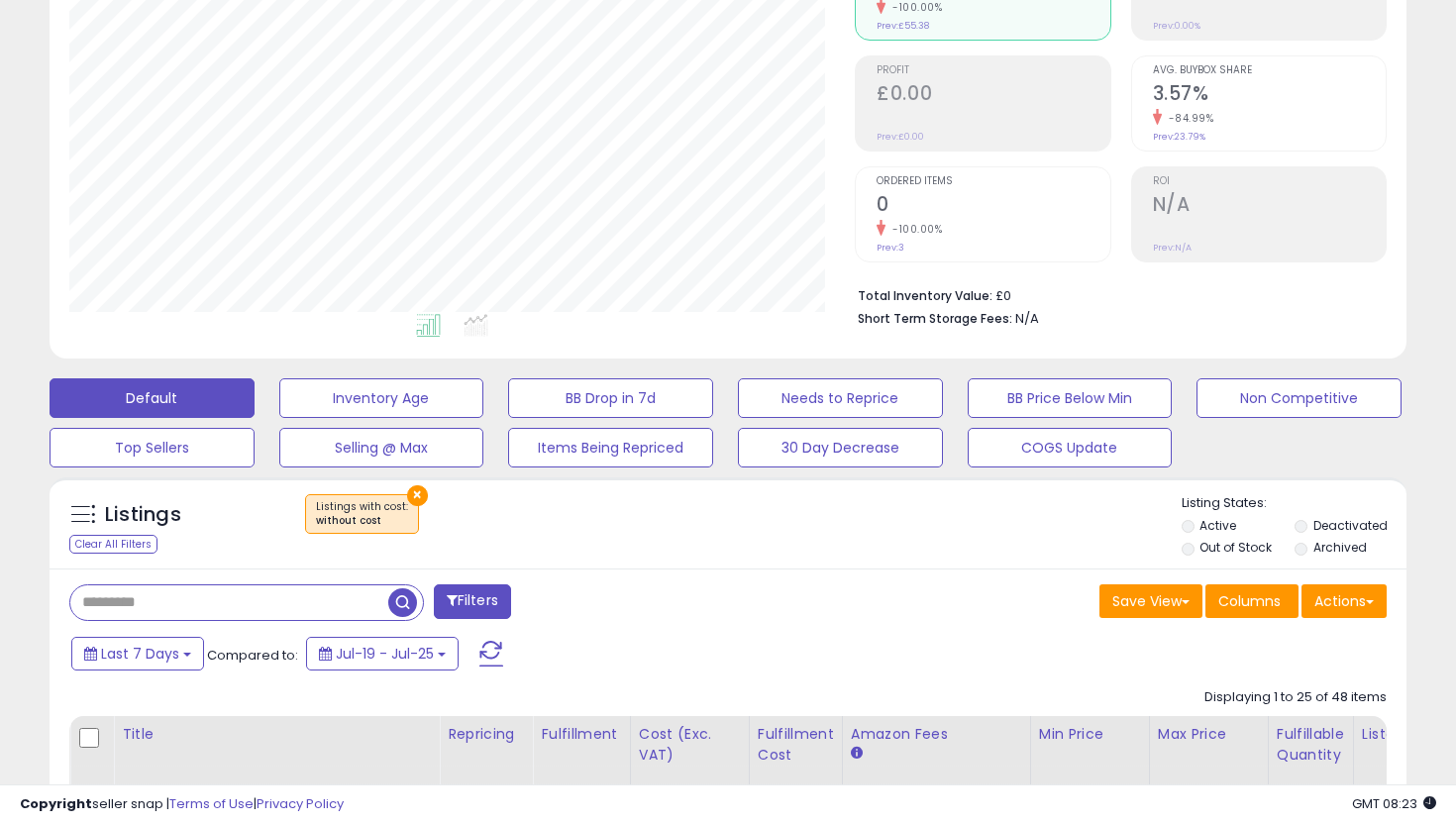 click at bounding box center [229, 602] 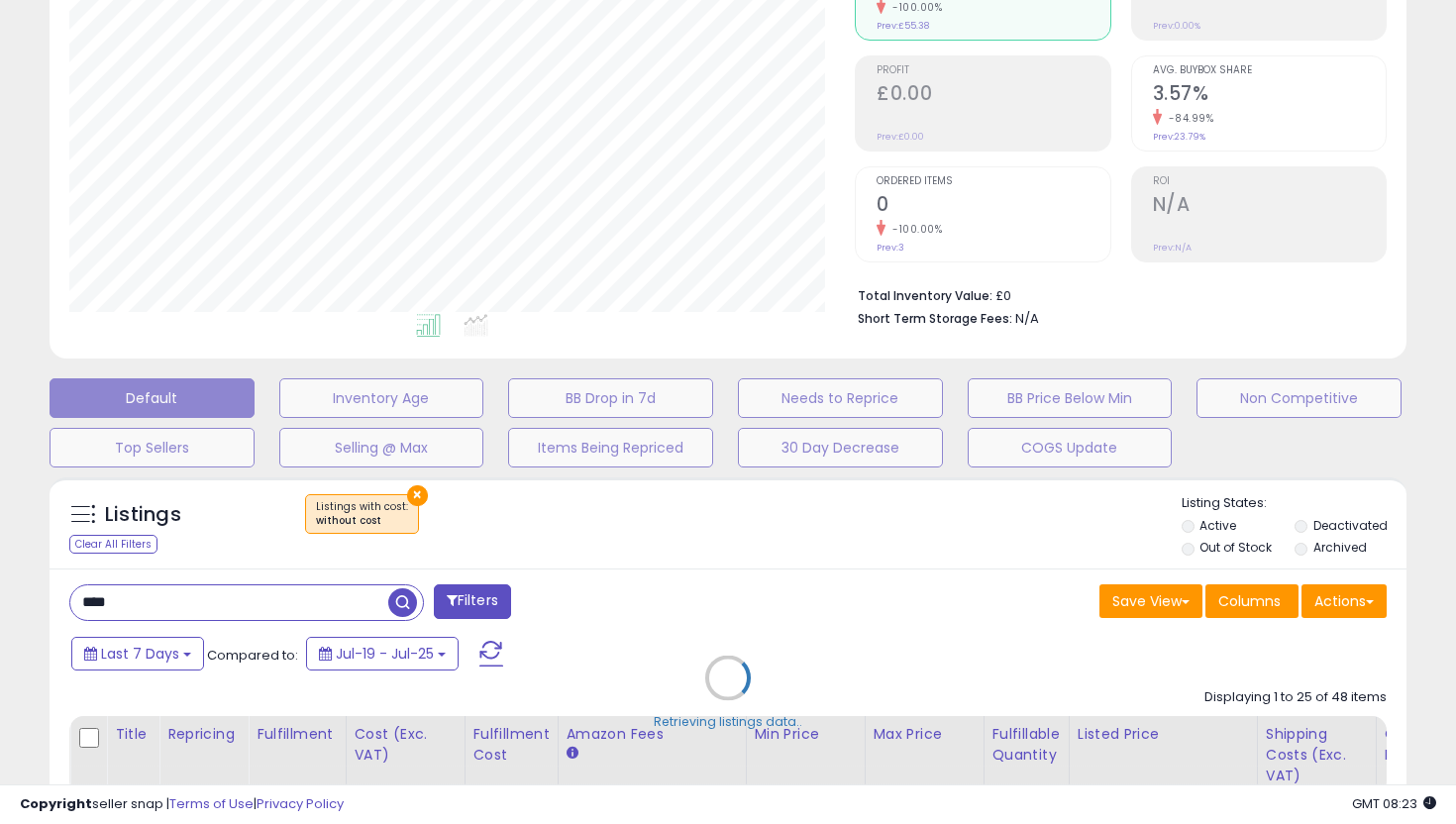 scroll, scrollTop: 692, scrollLeft: 0, axis: vertical 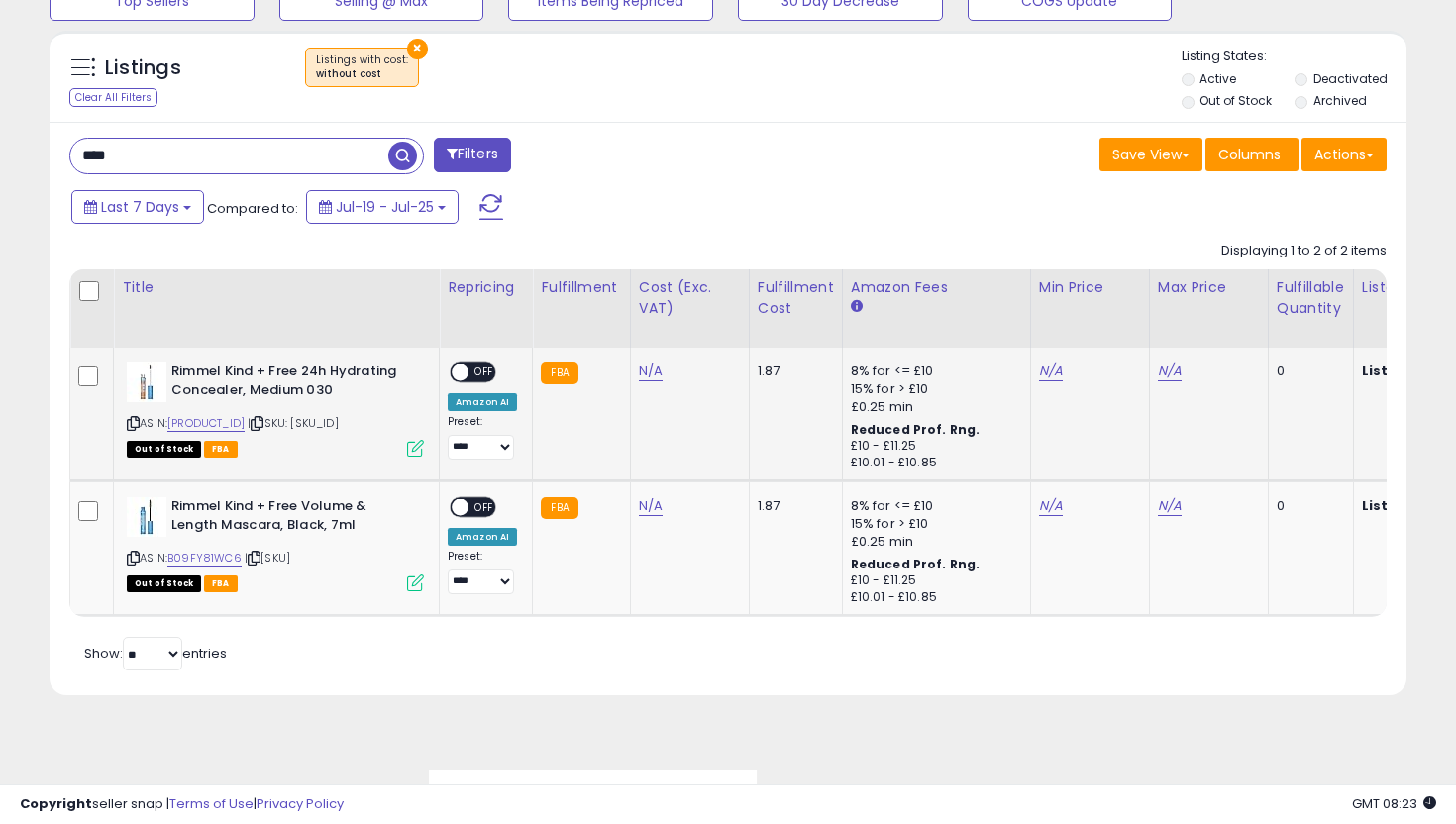 click at bounding box center [415, 448] 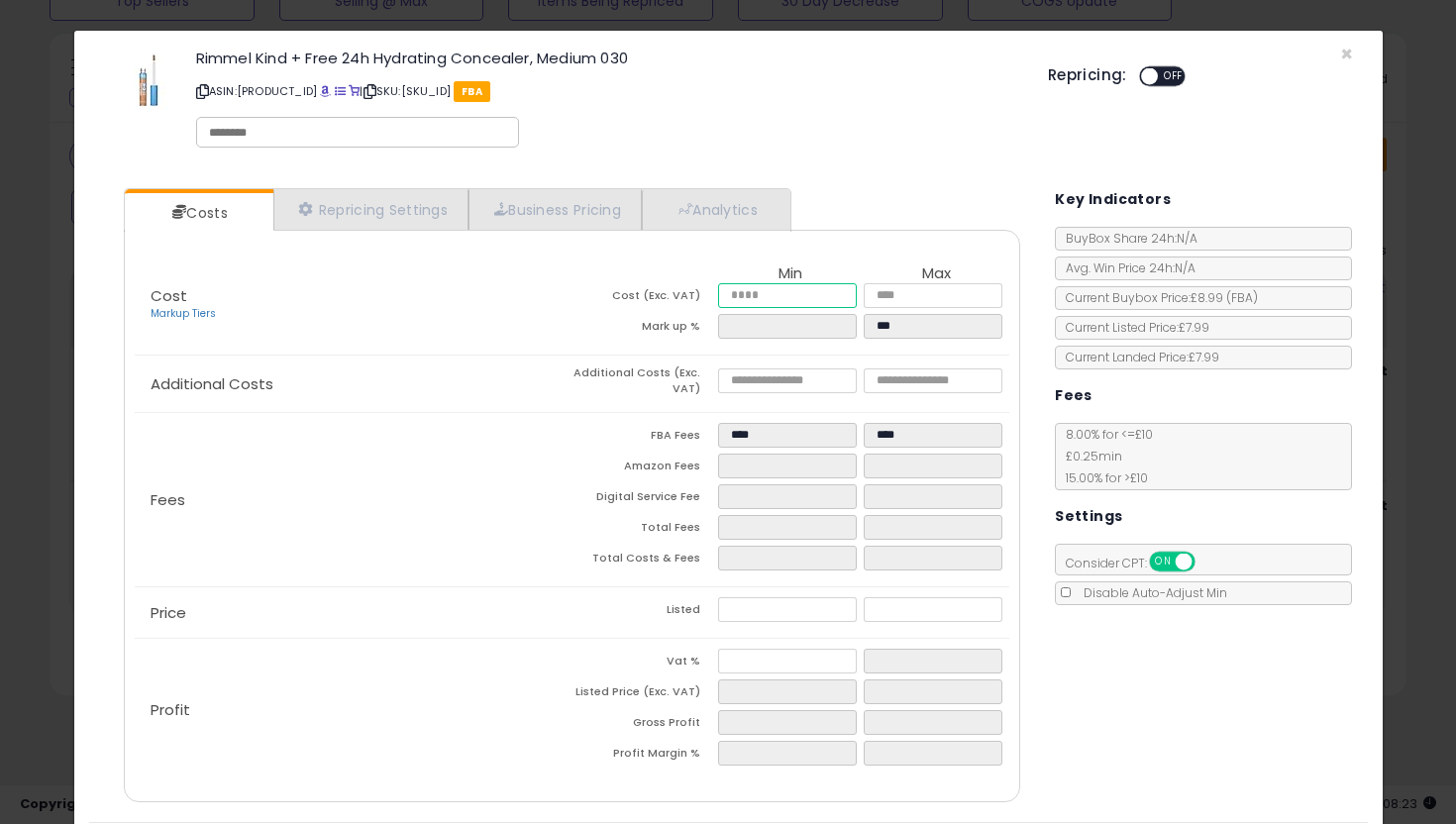 click at bounding box center (787, 295) 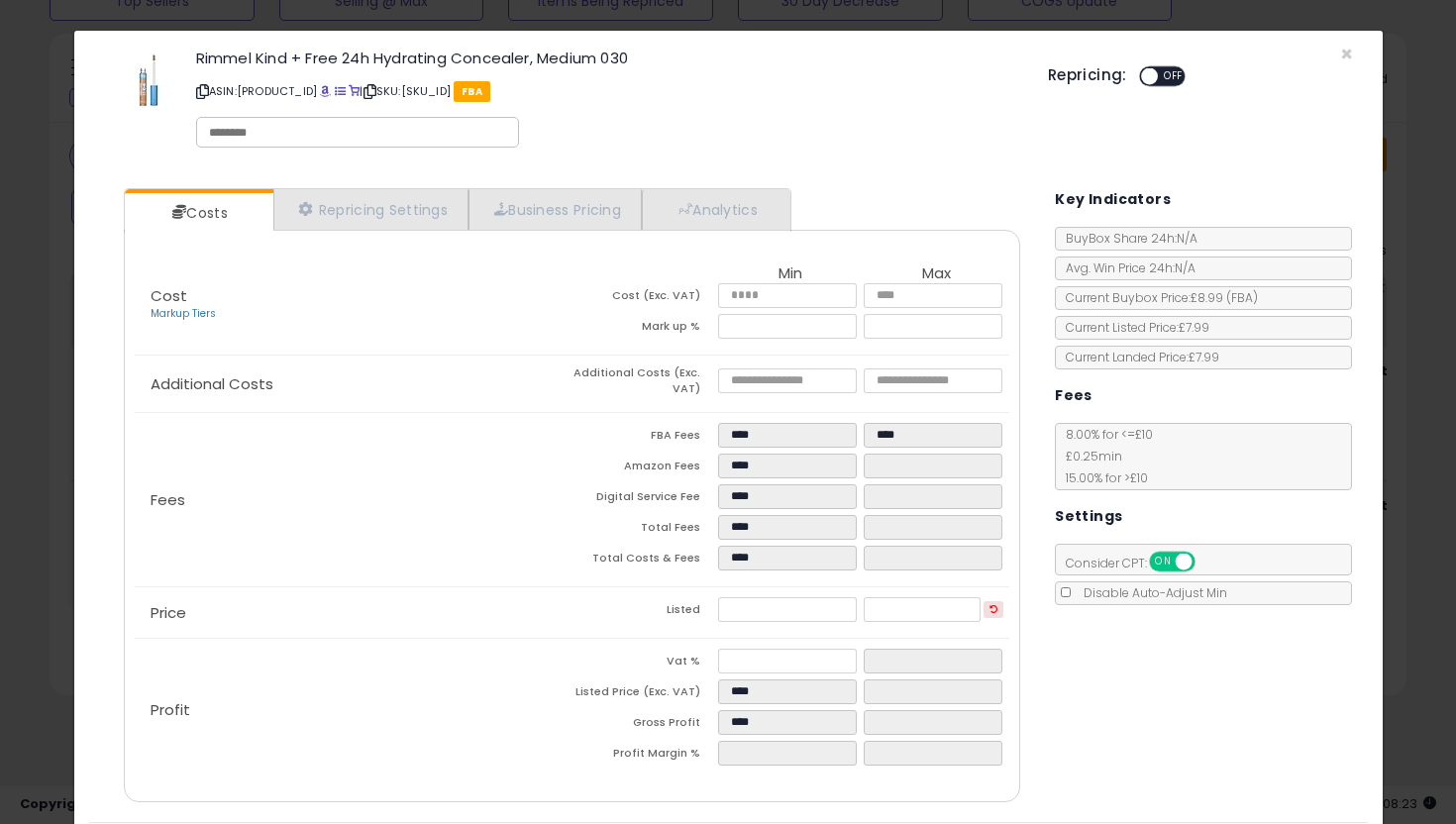 click on "Fees
FBA Fees
****
****
Amazon Fees
****
Digital Service Fee
****
Total Fees
****
Total Costs & Fees
****" 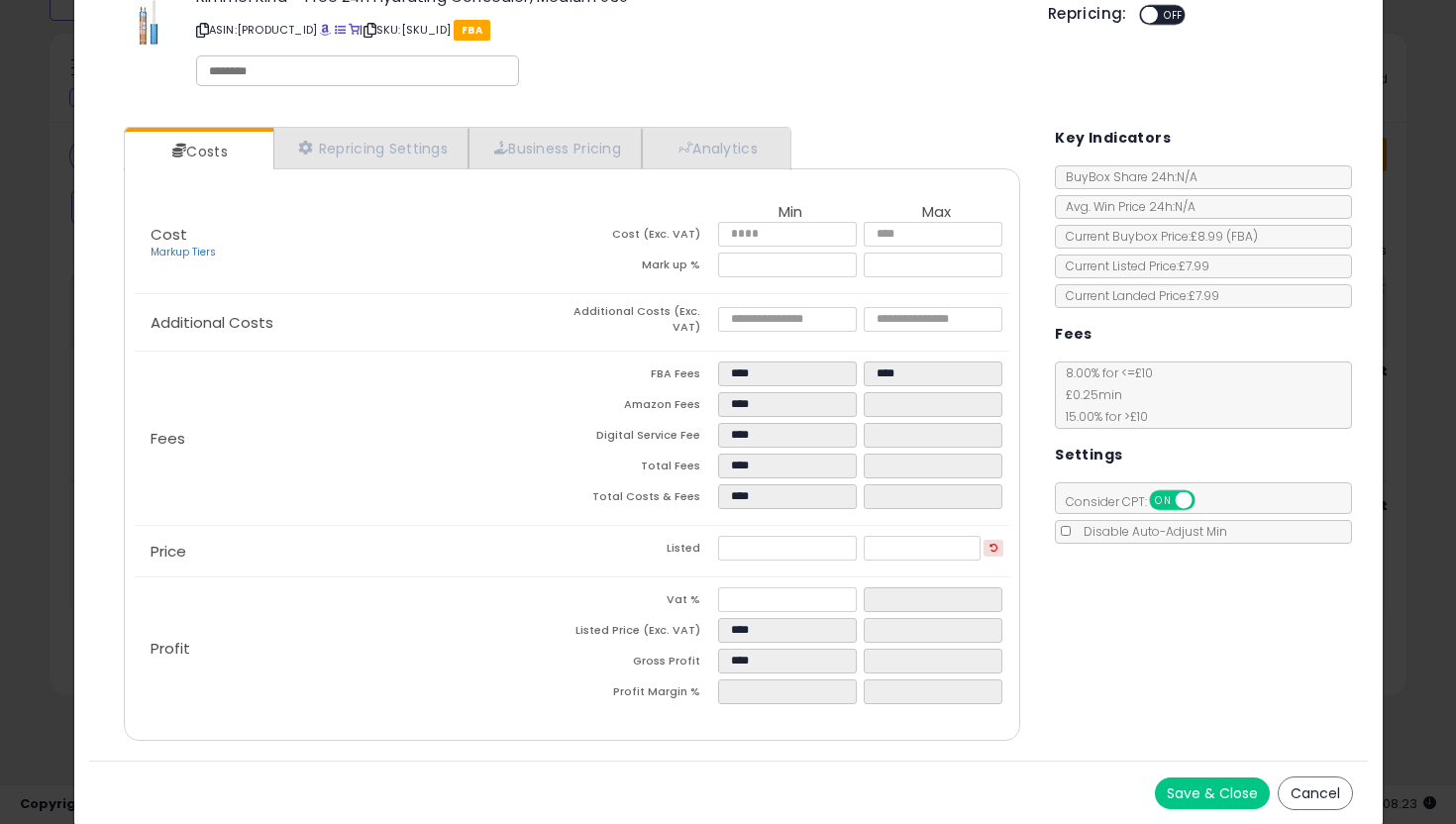 click on "Save & Close" at bounding box center [1212, 793] 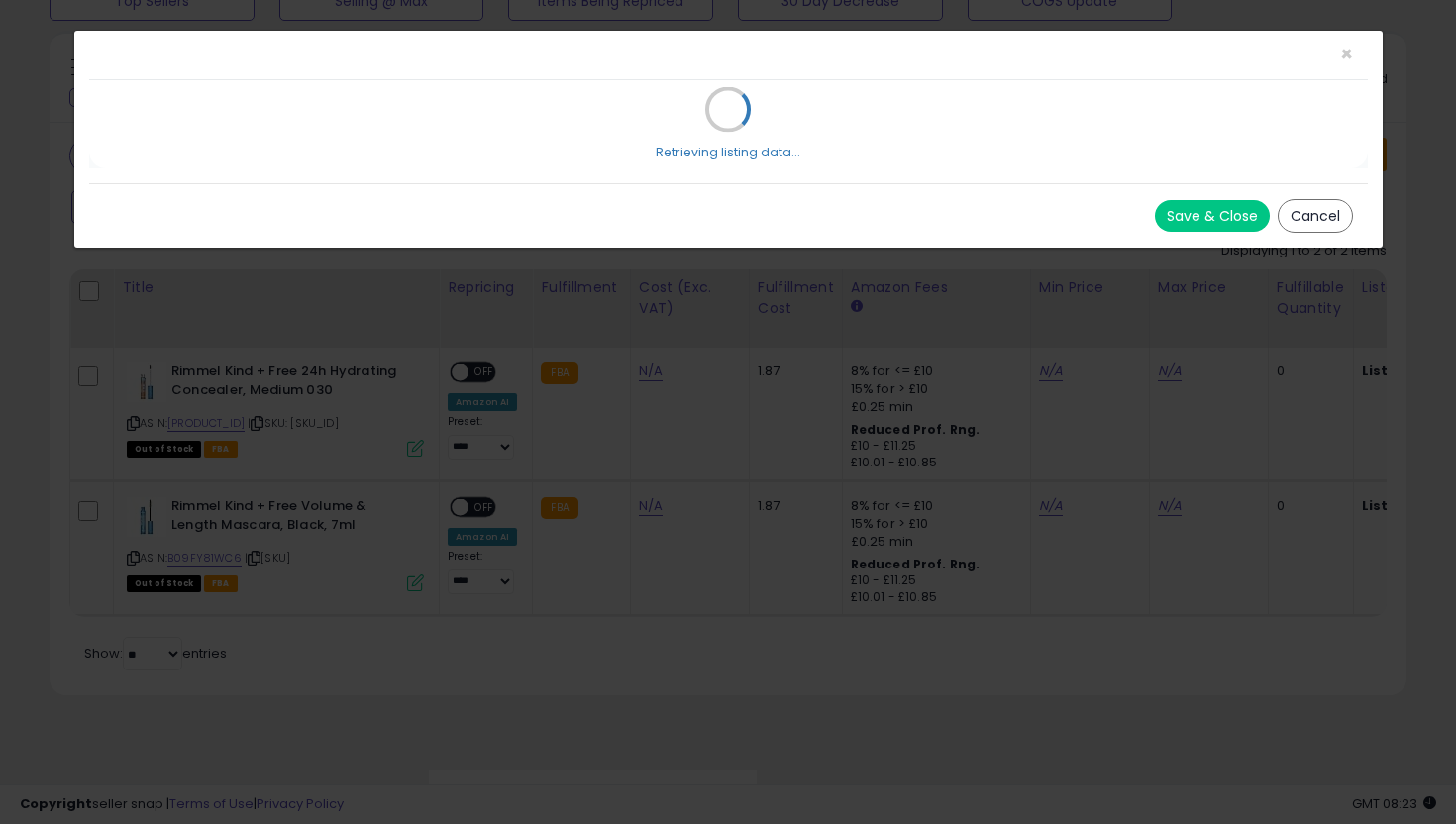 scroll, scrollTop: 0, scrollLeft: 0, axis: both 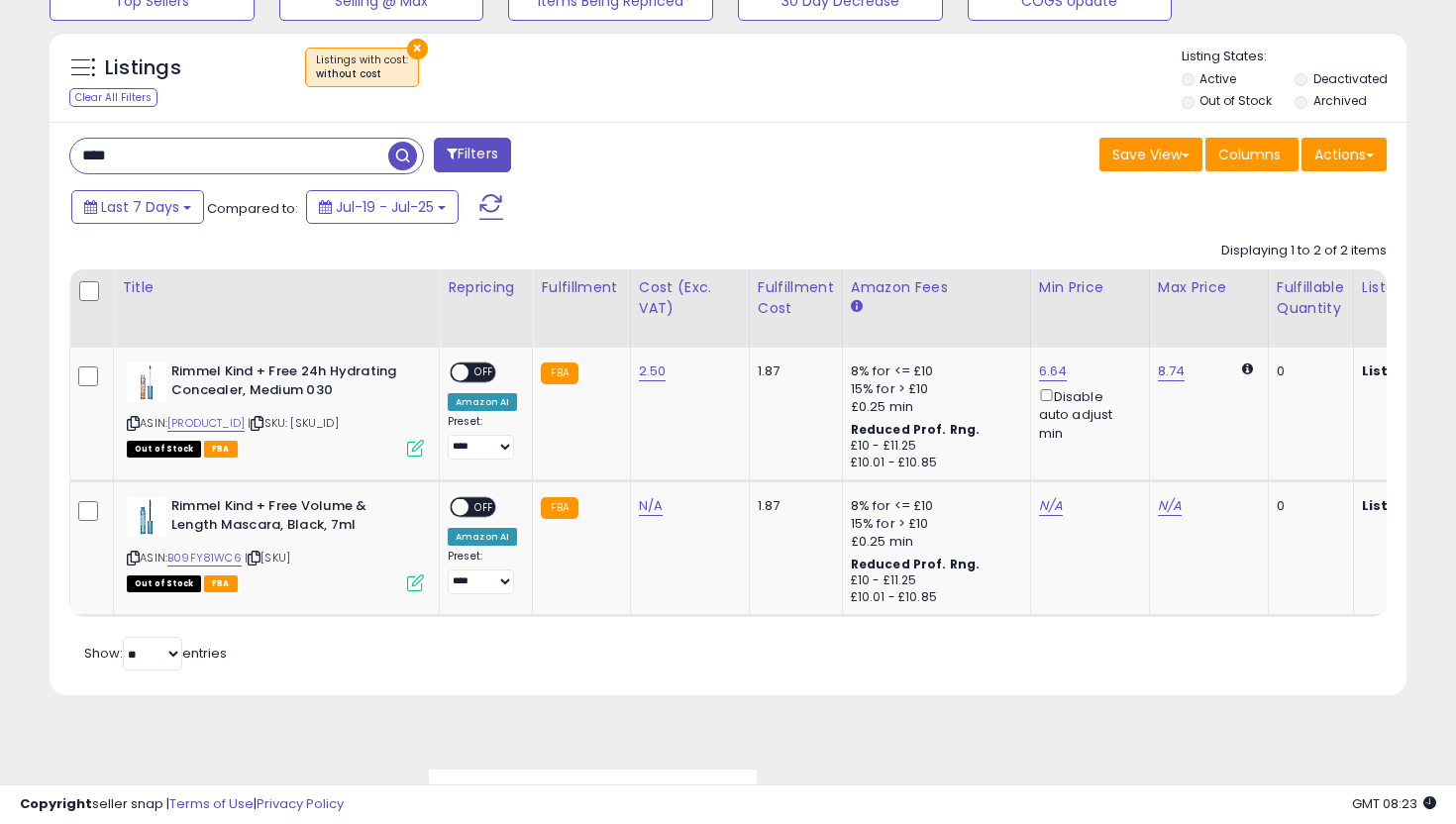 click on "****" at bounding box center [229, 155] 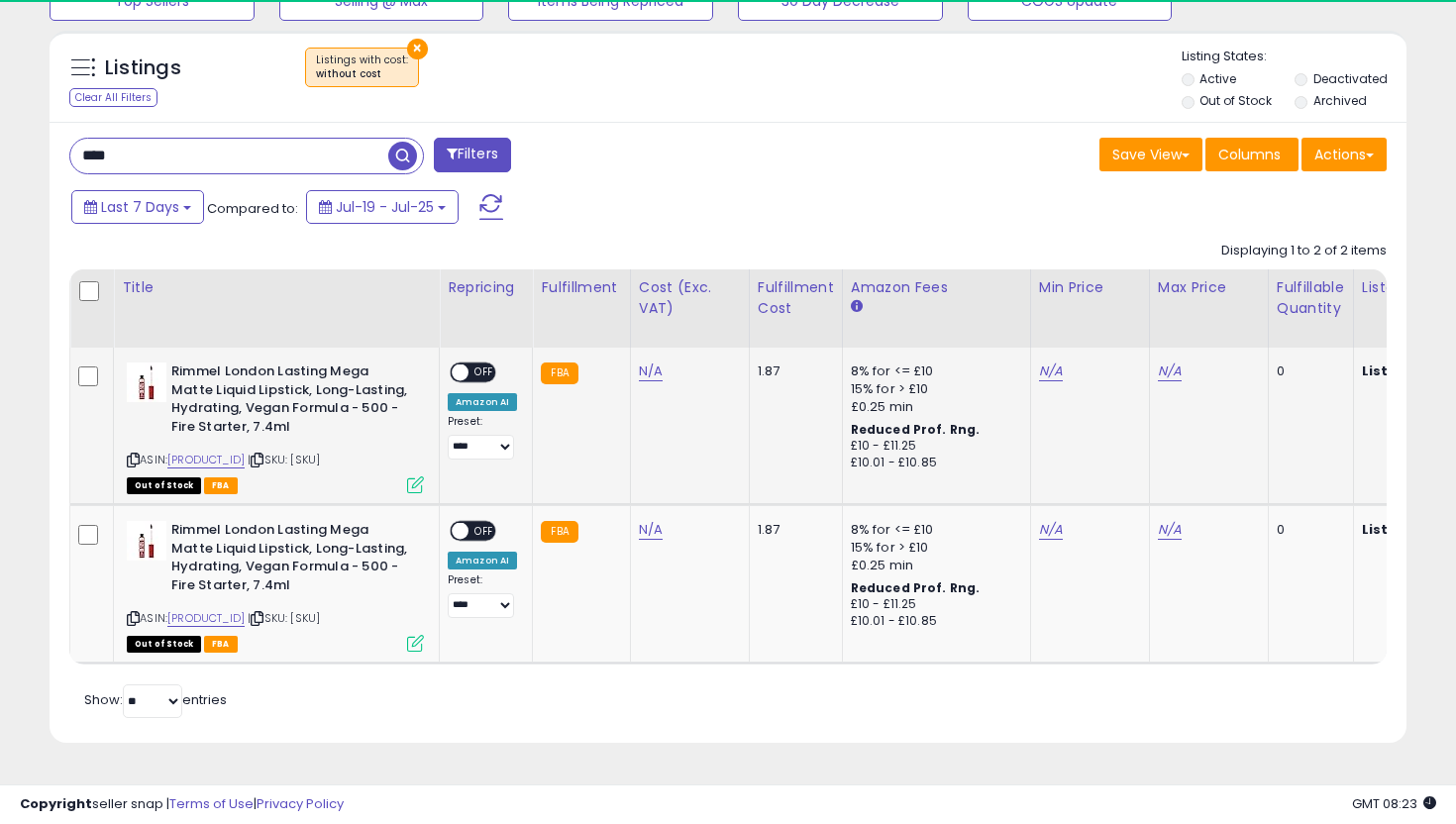 scroll, scrollTop: 989979, scrollLeft: 989690, axis: both 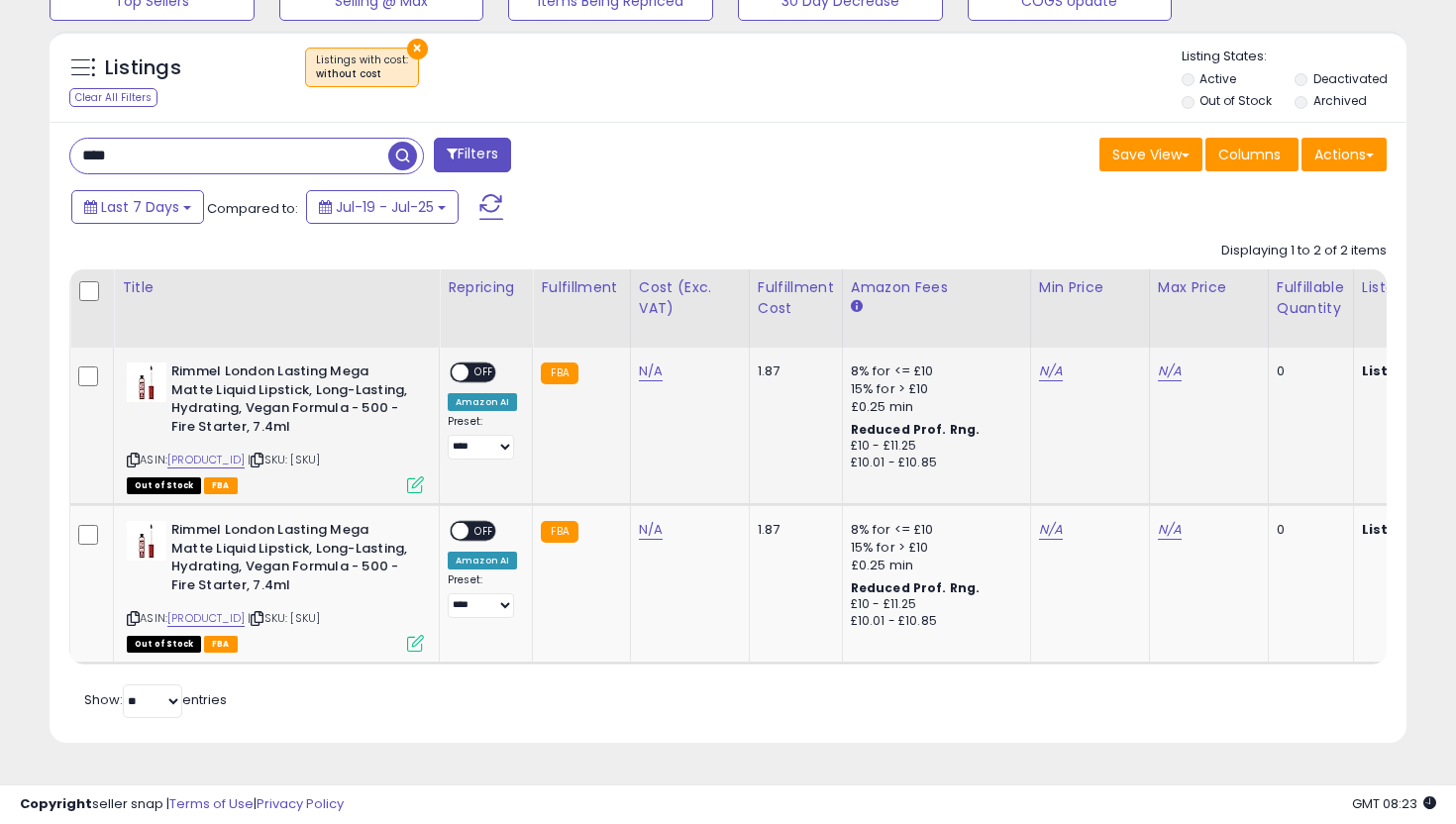 click at bounding box center (415, 484) 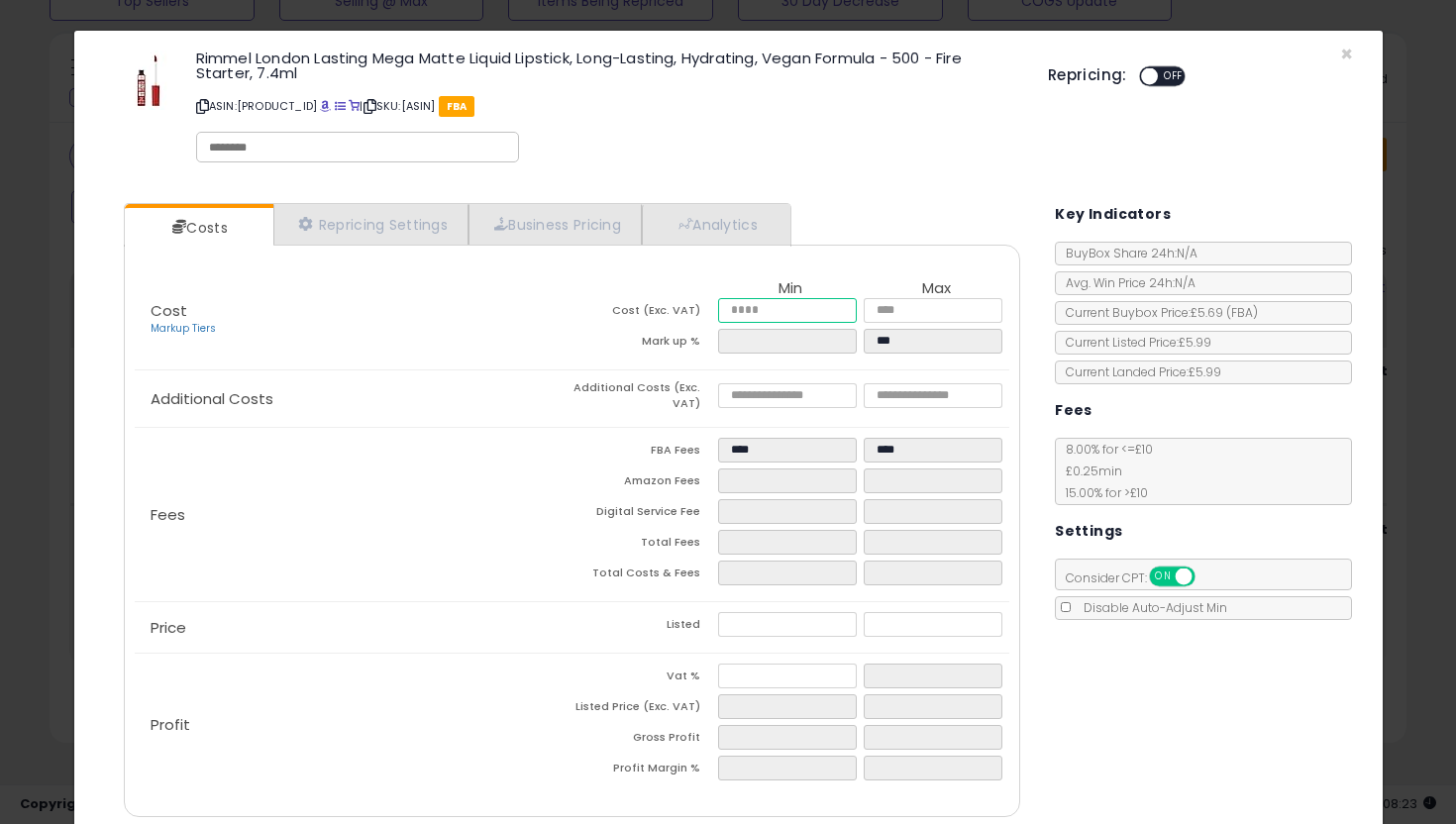 click at bounding box center [787, 310] 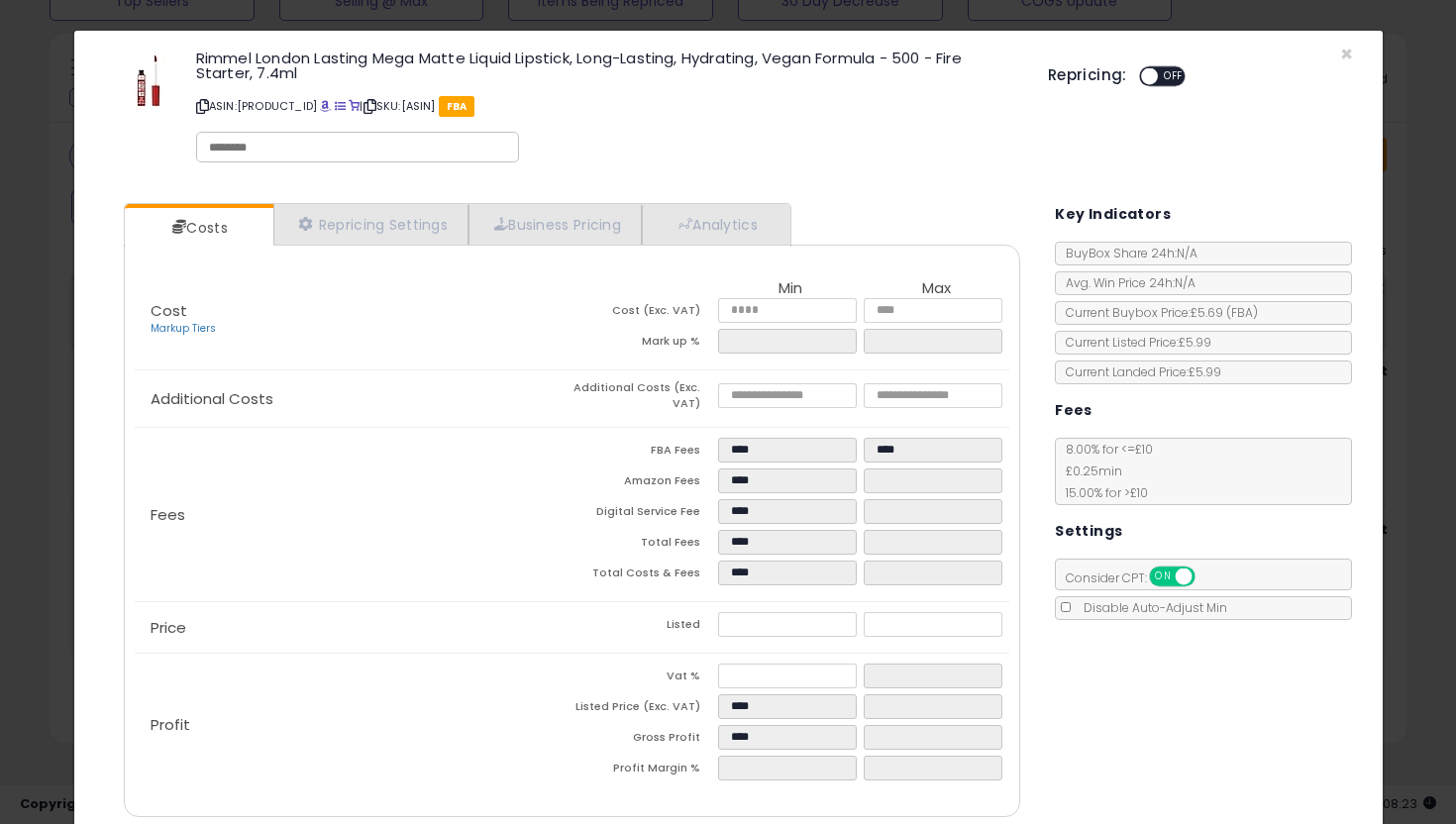 click on "Fees
FBA Fees
****
****
Amazon Fees
****
Digital Service Fee
****
Total Fees
****
Total Costs & Fees
****" 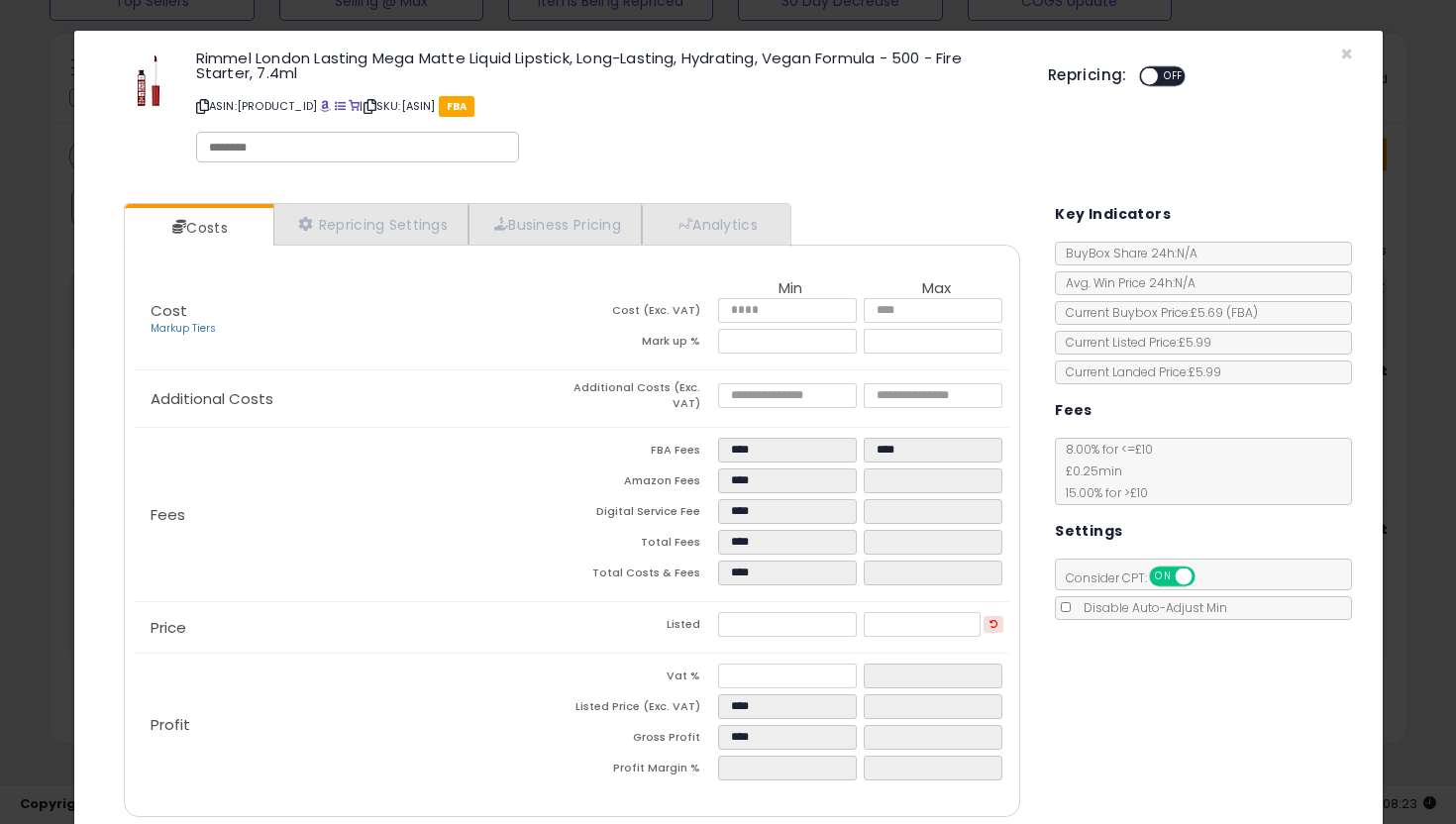 scroll, scrollTop: 76, scrollLeft: 0, axis: vertical 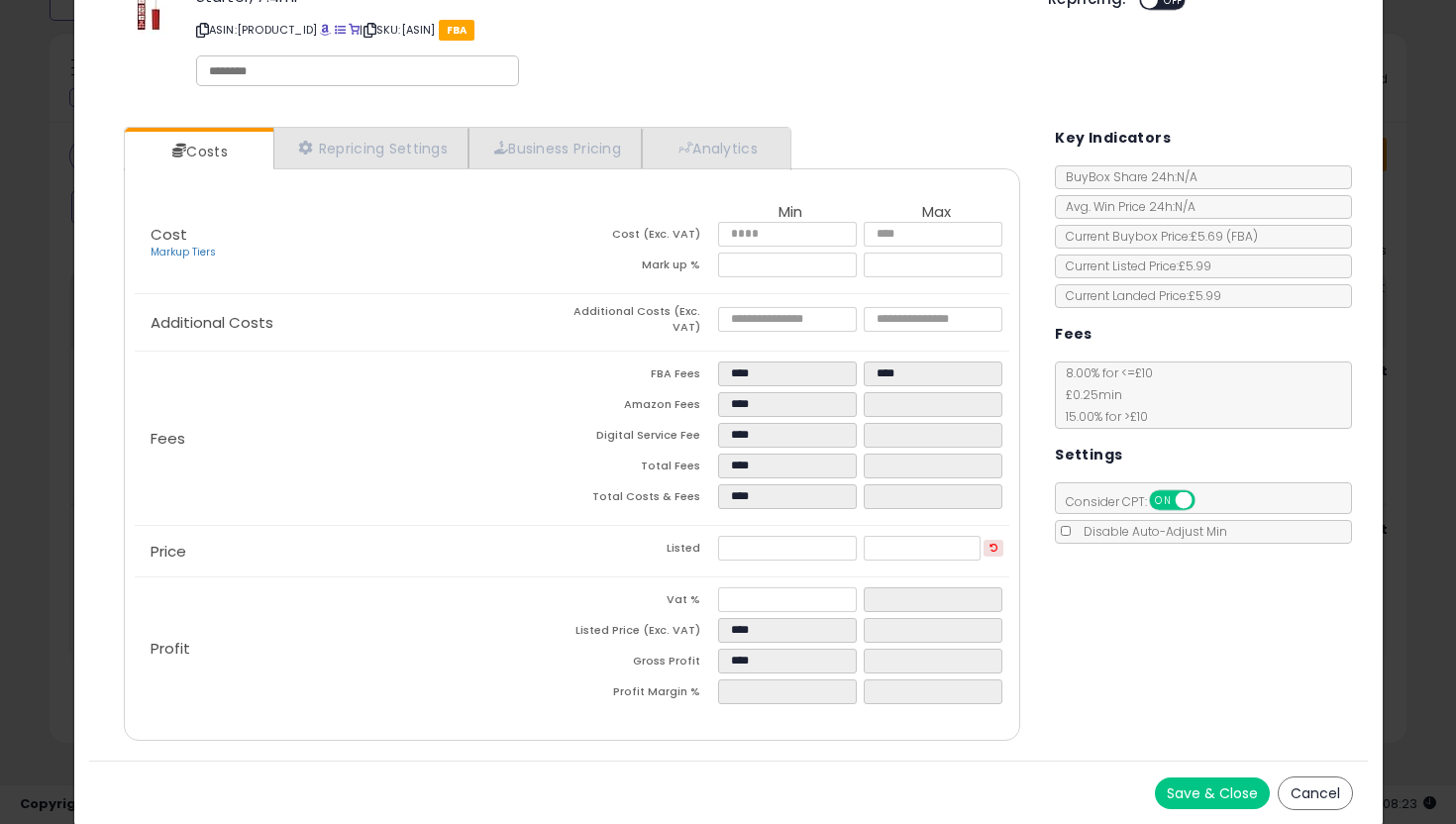 click on "Save & Close" at bounding box center [1212, 793] 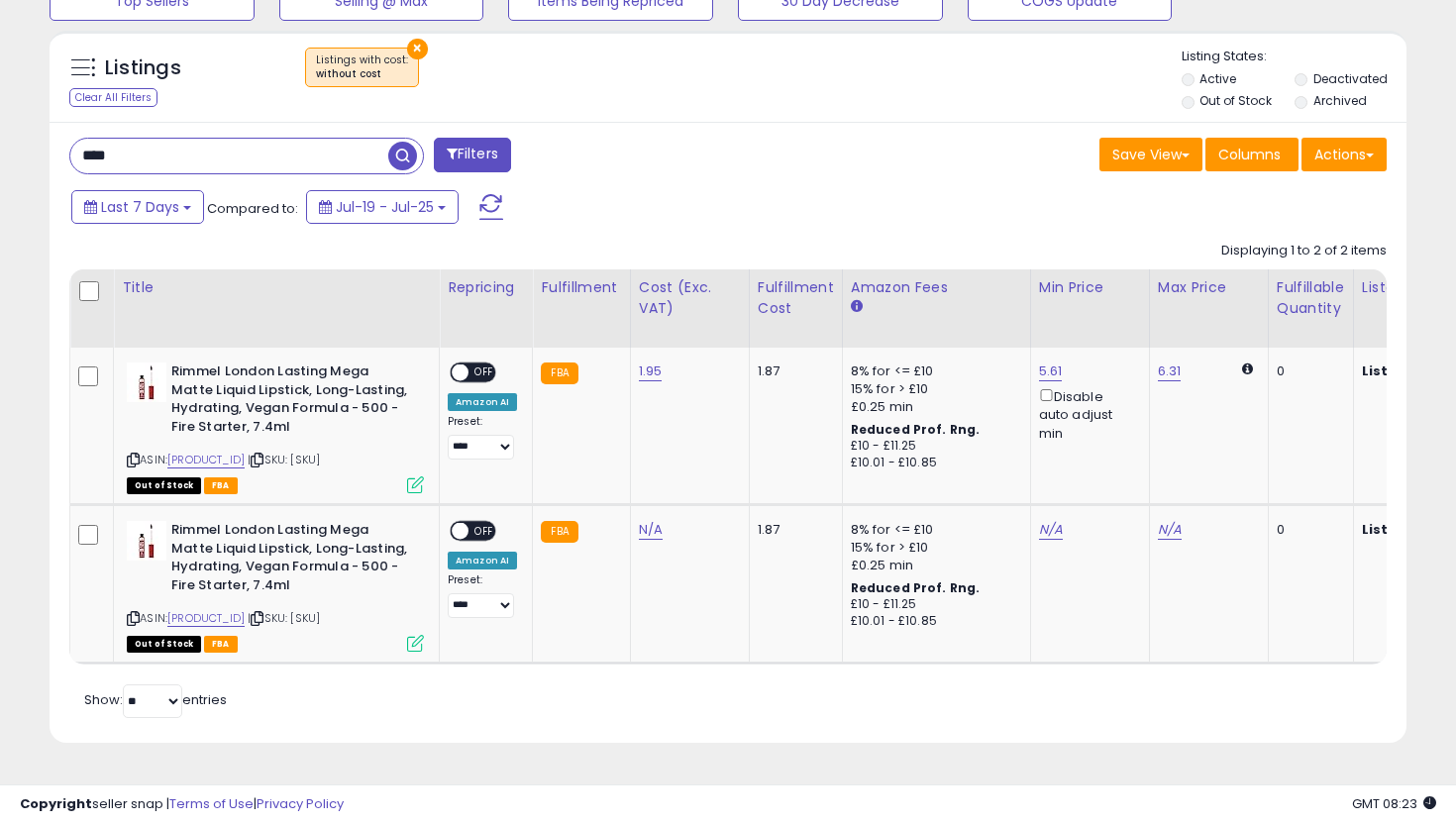click on "****" at bounding box center (229, 155) 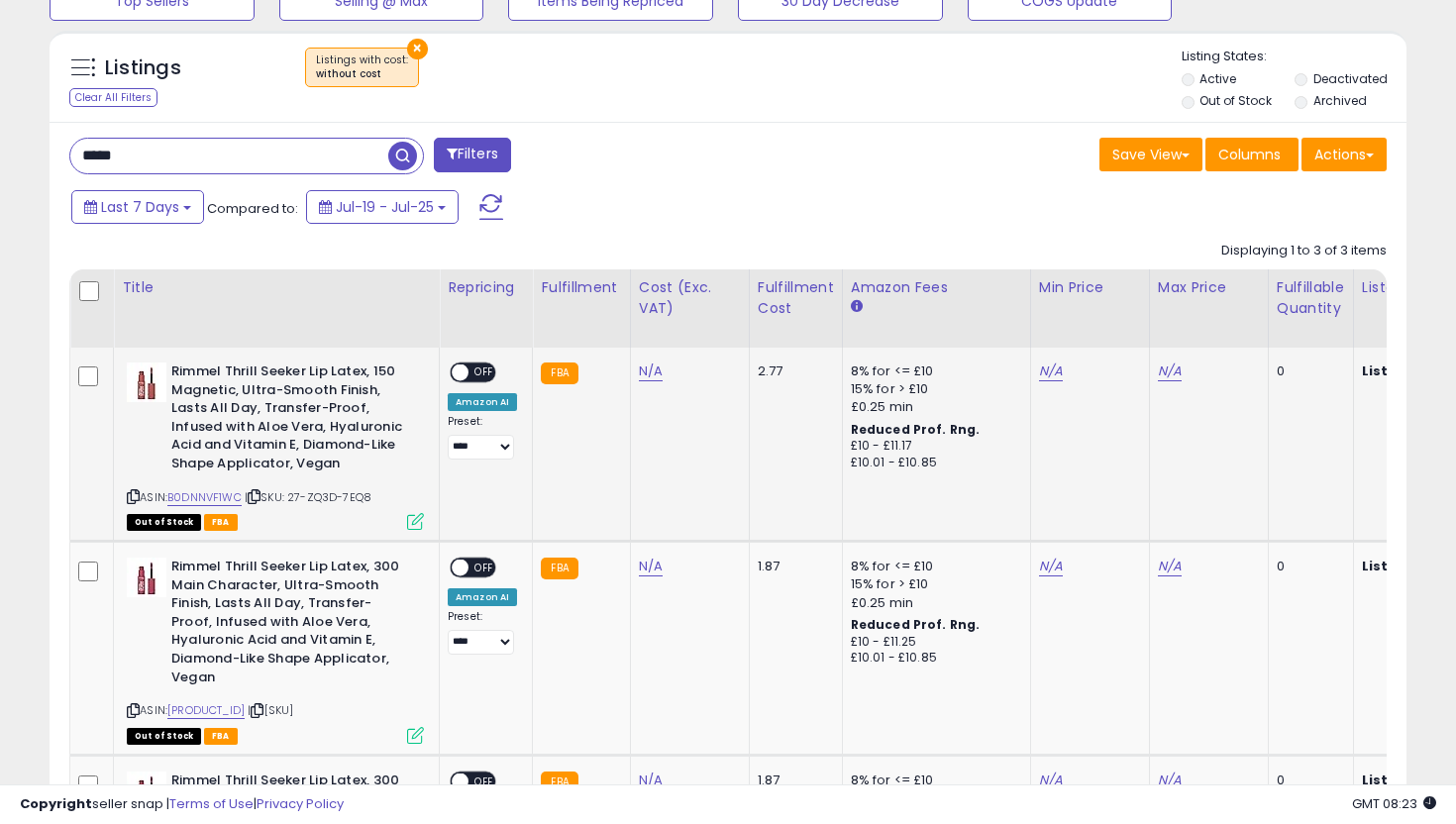 scroll, scrollTop: 989979, scrollLeft: 989690, axis: both 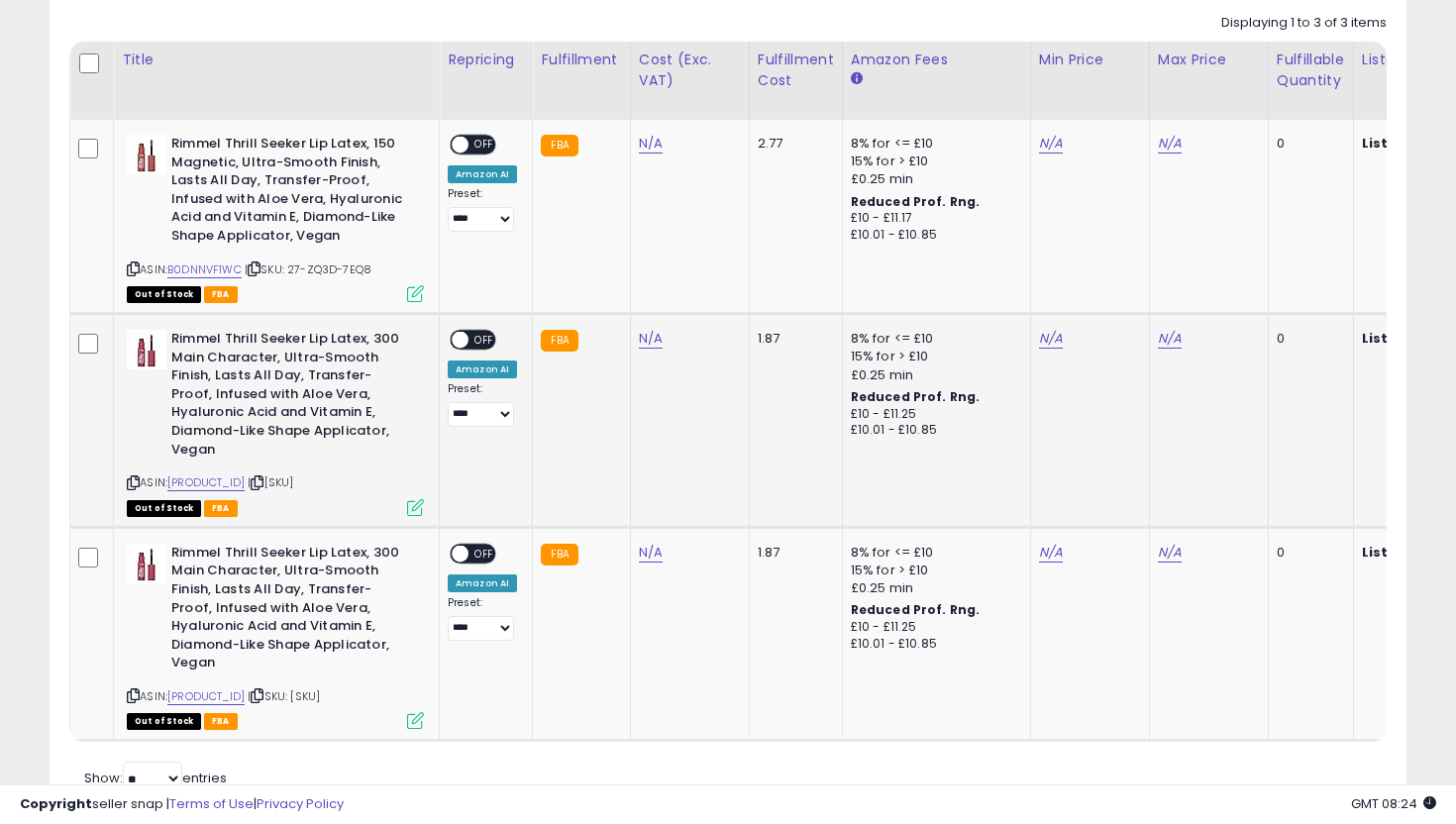 click at bounding box center [415, 507] 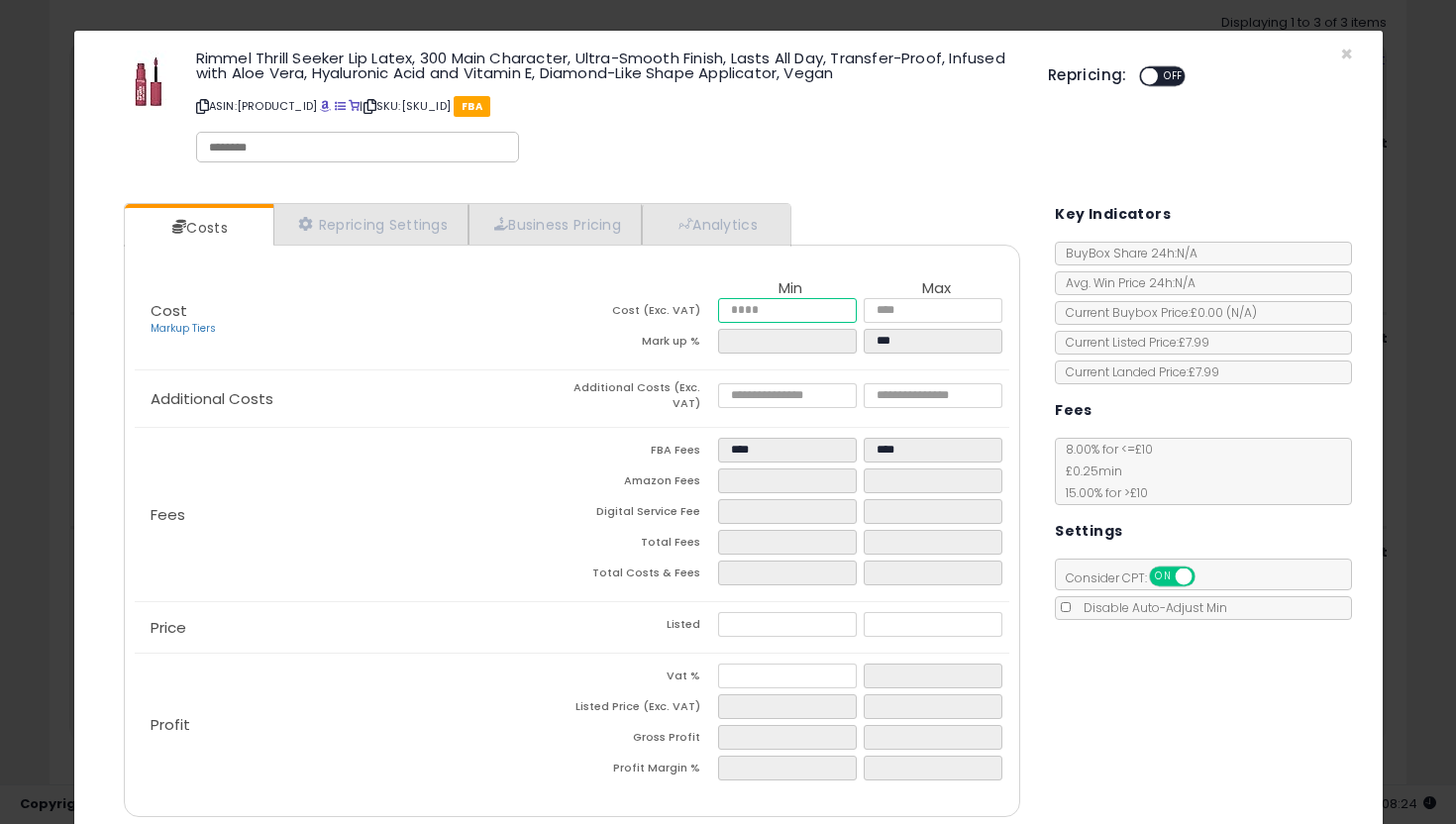 click at bounding box center [787, 310] 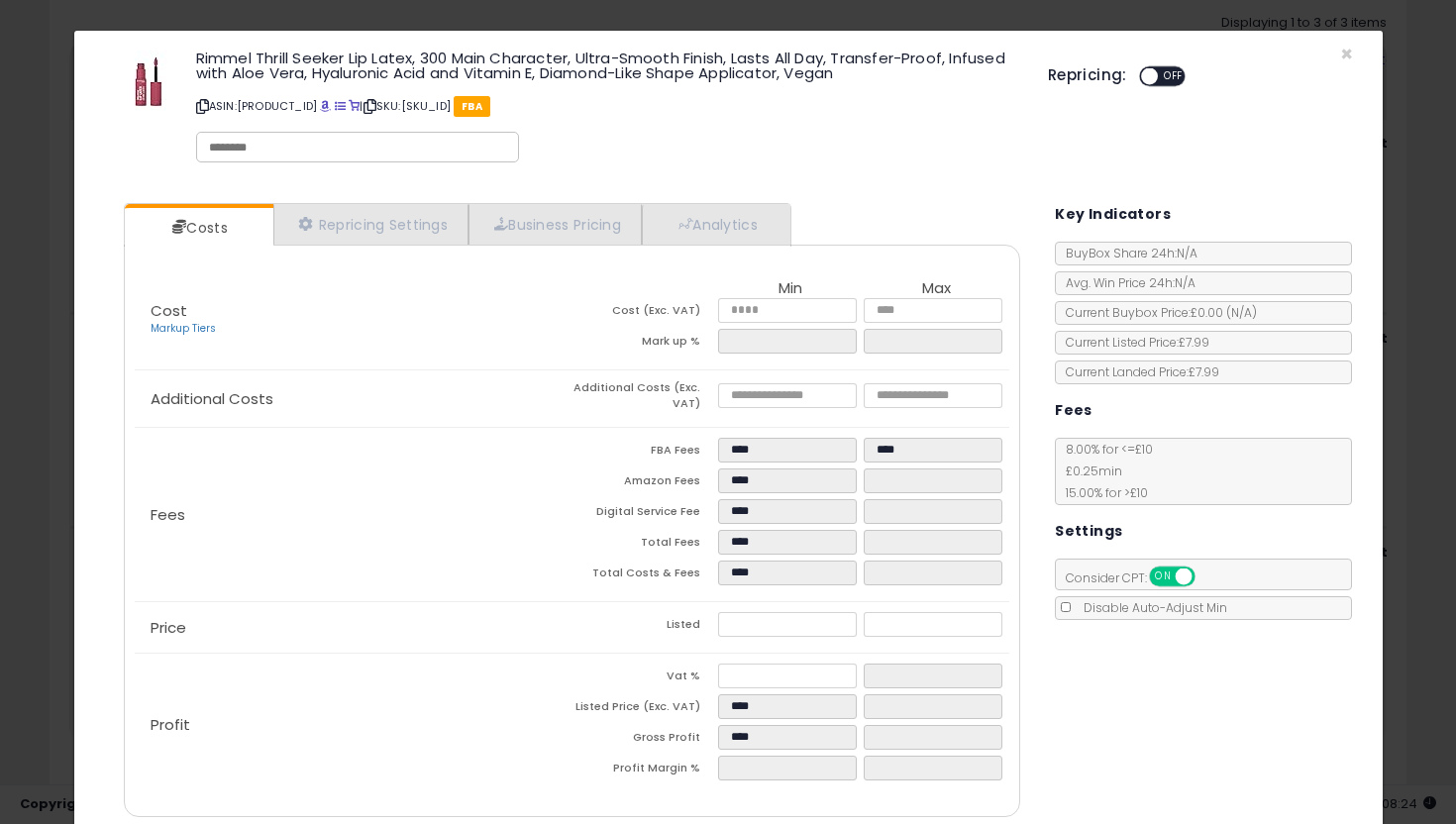 click on "Fees
FBA Fees
****
****
Amazon Fees
****
Digital Service Fee
****
Total Fees
****
Total Costs & Fees
****" 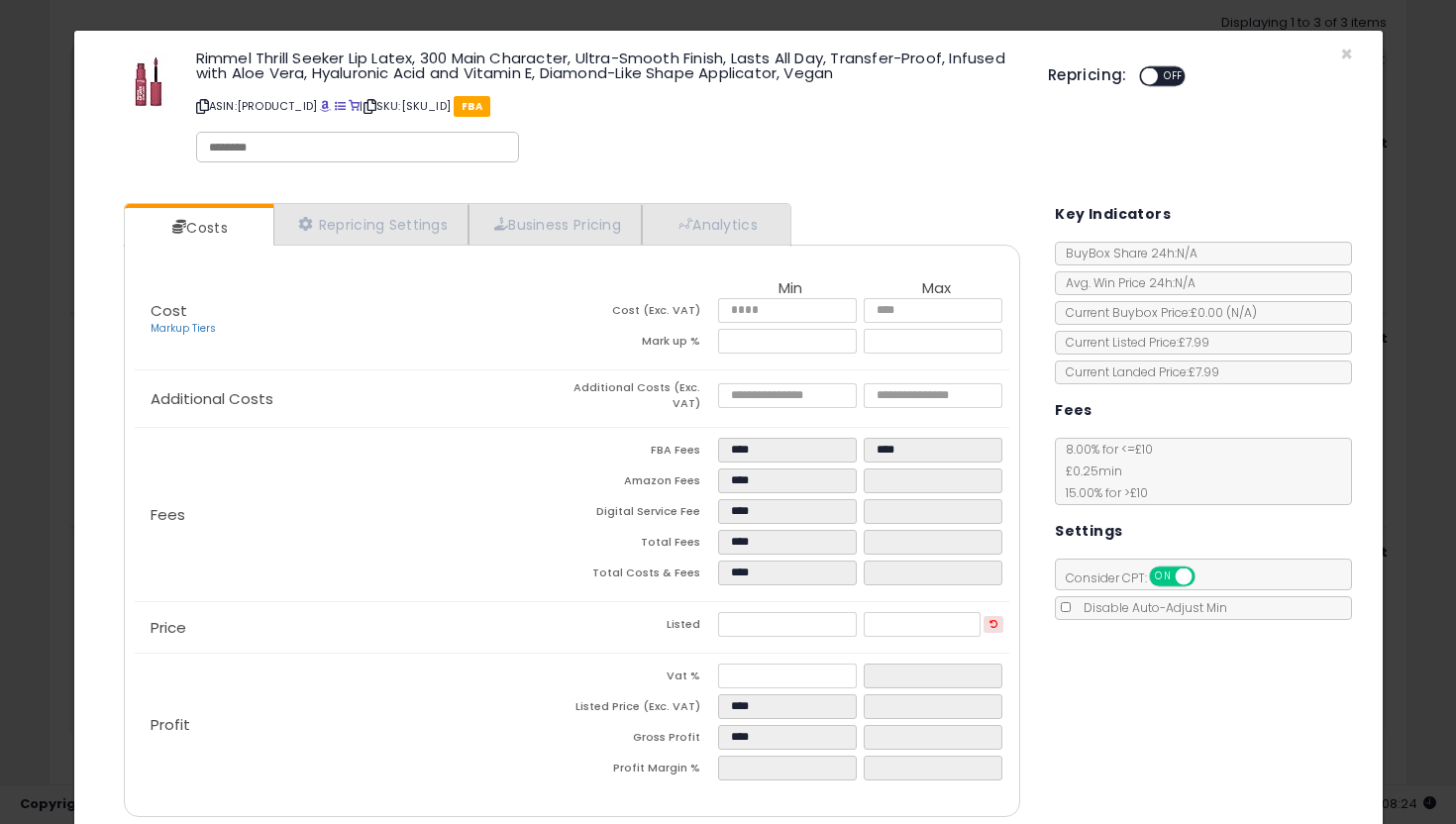 scroll, scrollTop: 76, scrollLeft: 0, axis: vertical 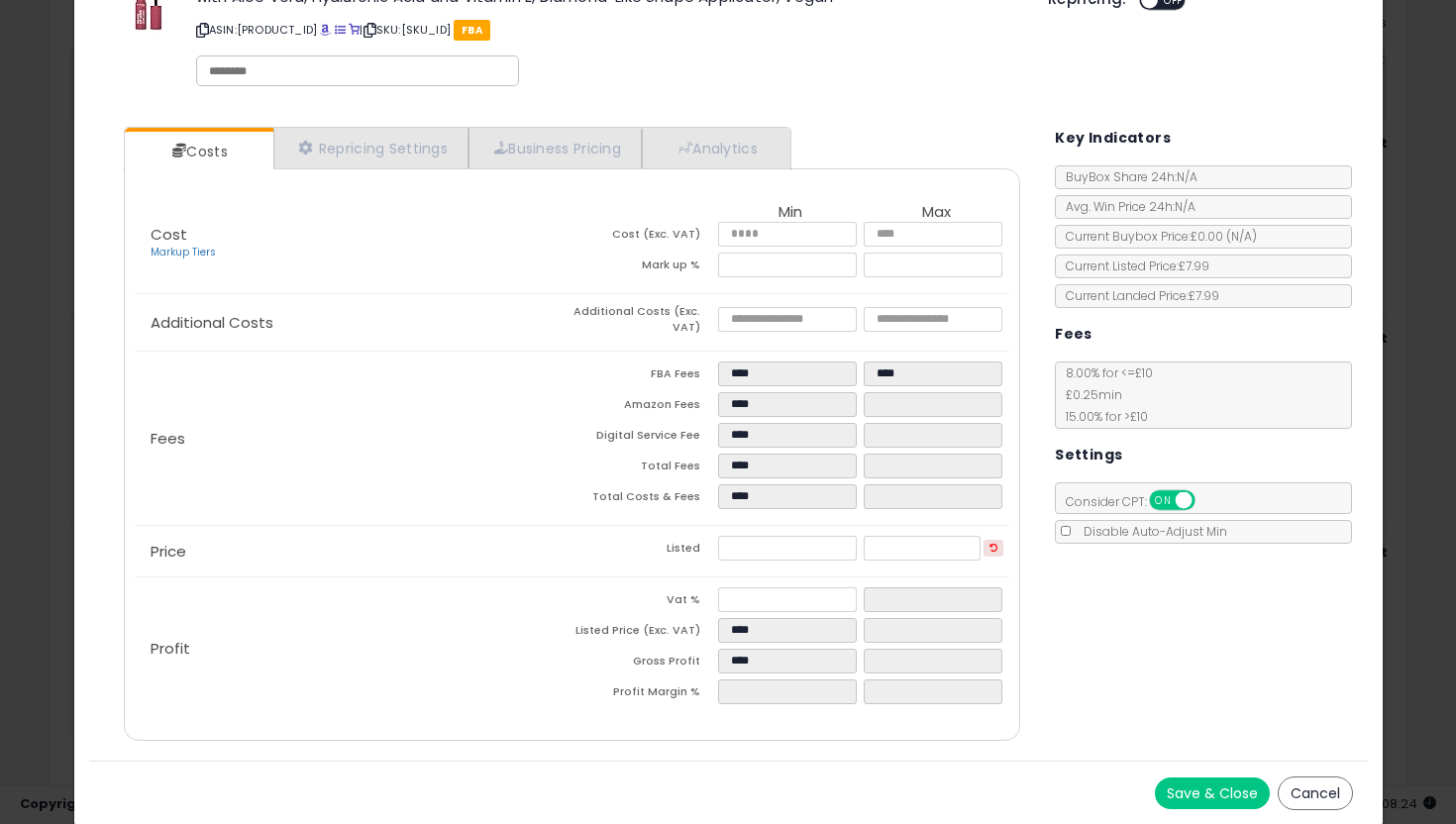click on "Save & Close" at bounding box center [1212, 793] 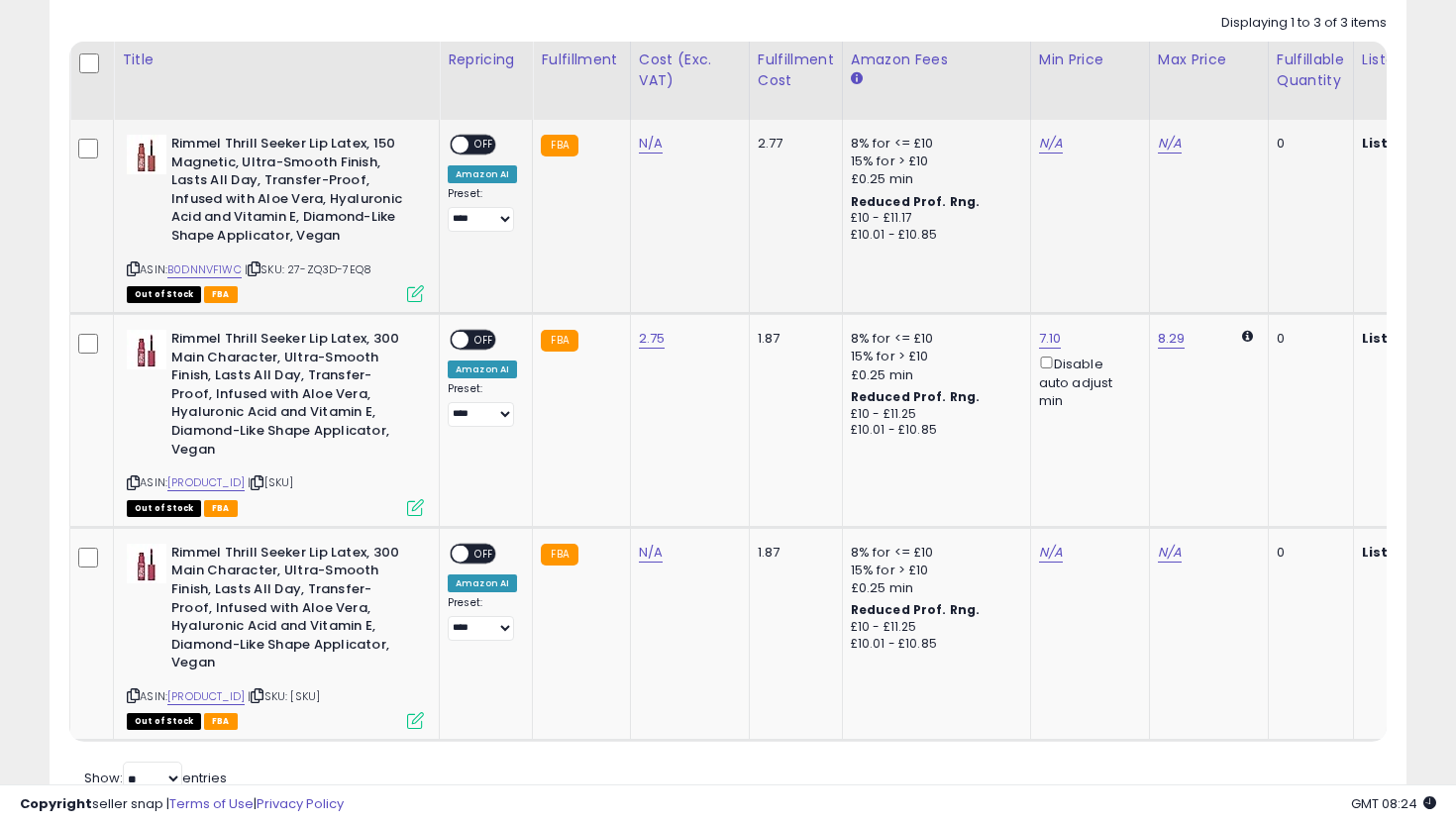click at bounding box center (415, 293) 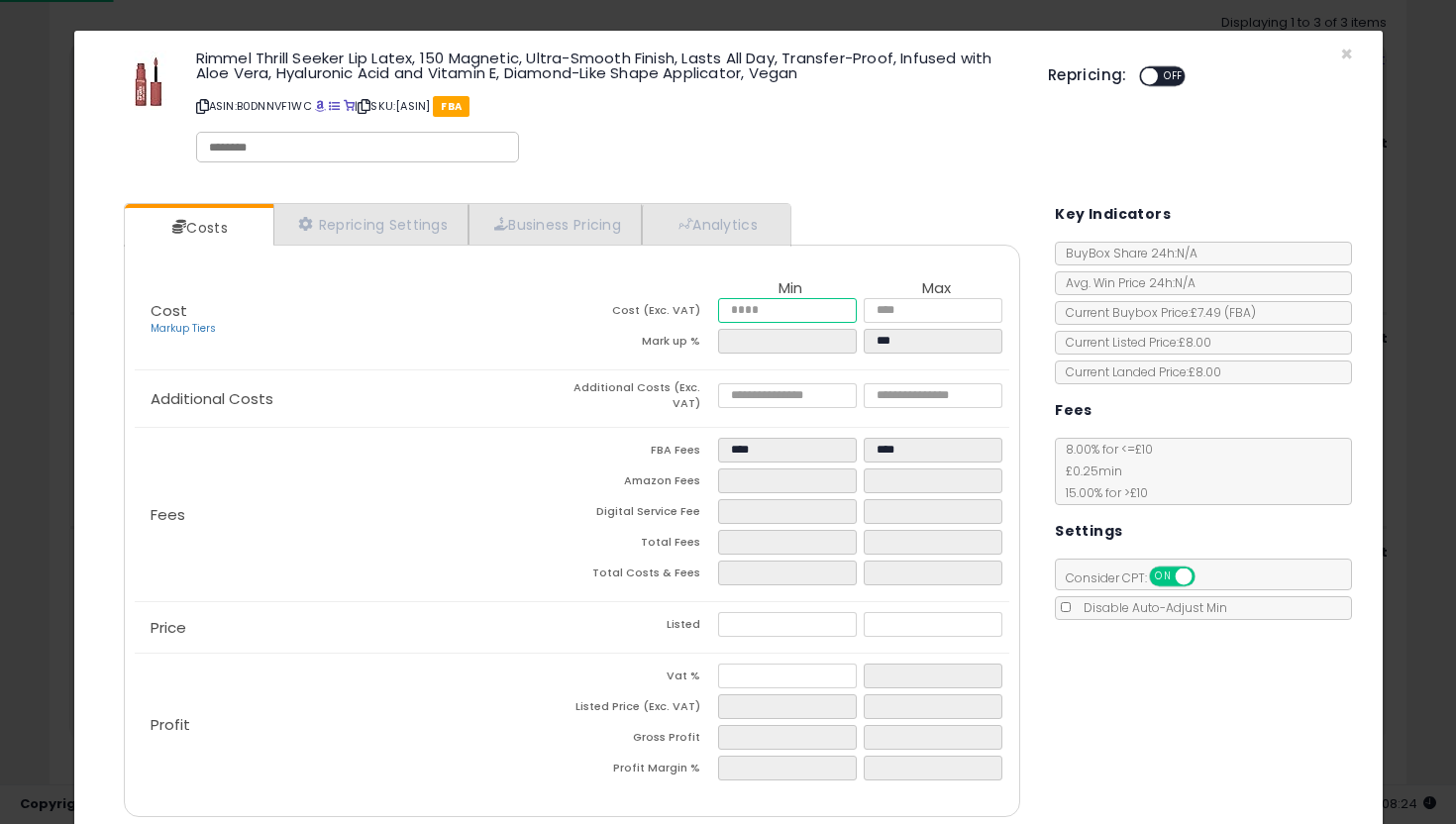 click at bounding box center [787, 310] 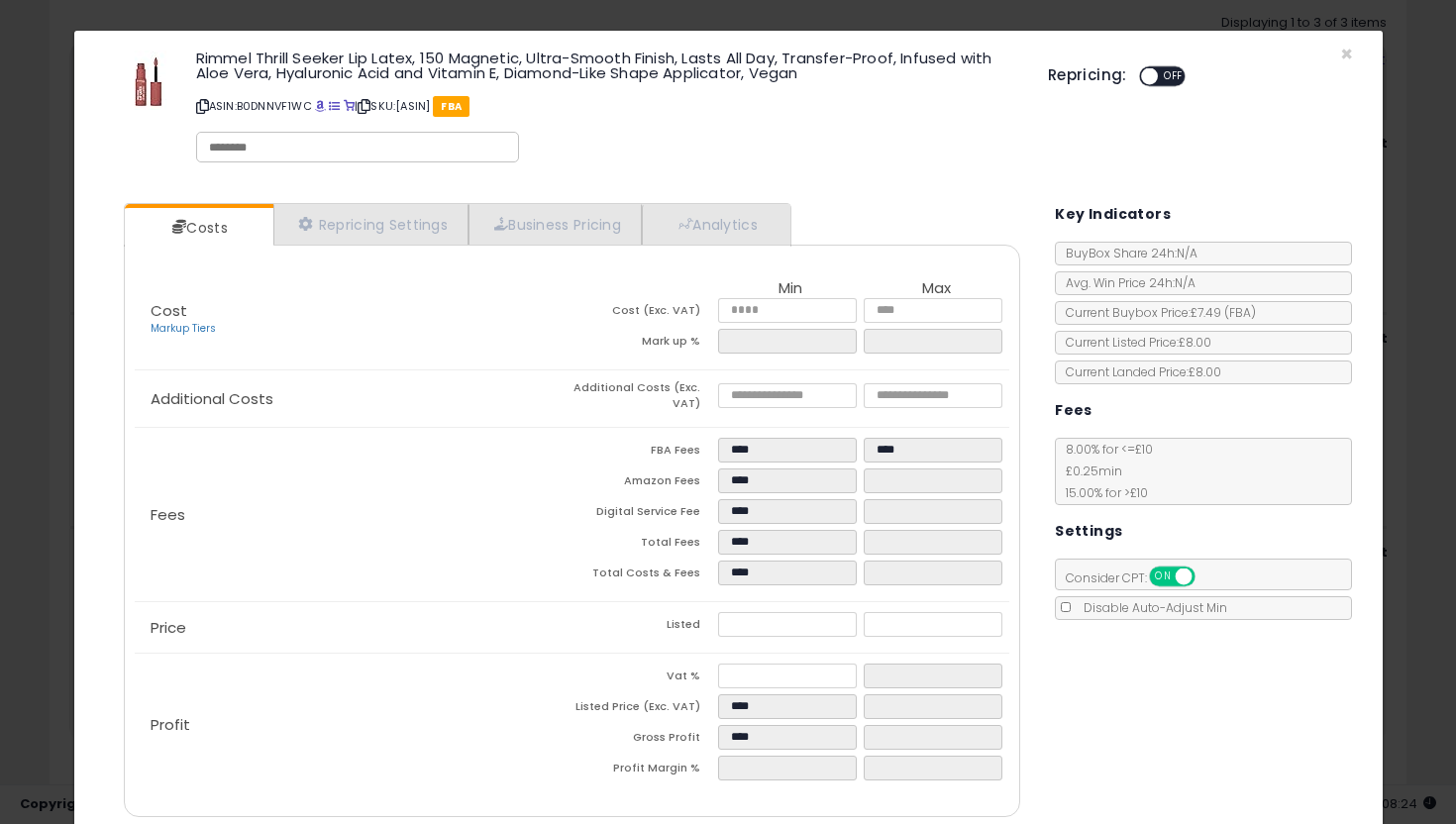 click on "Costs
Repricing Settings
Business Pricing
Analytics
Cost" at bounding box center [728, 512] 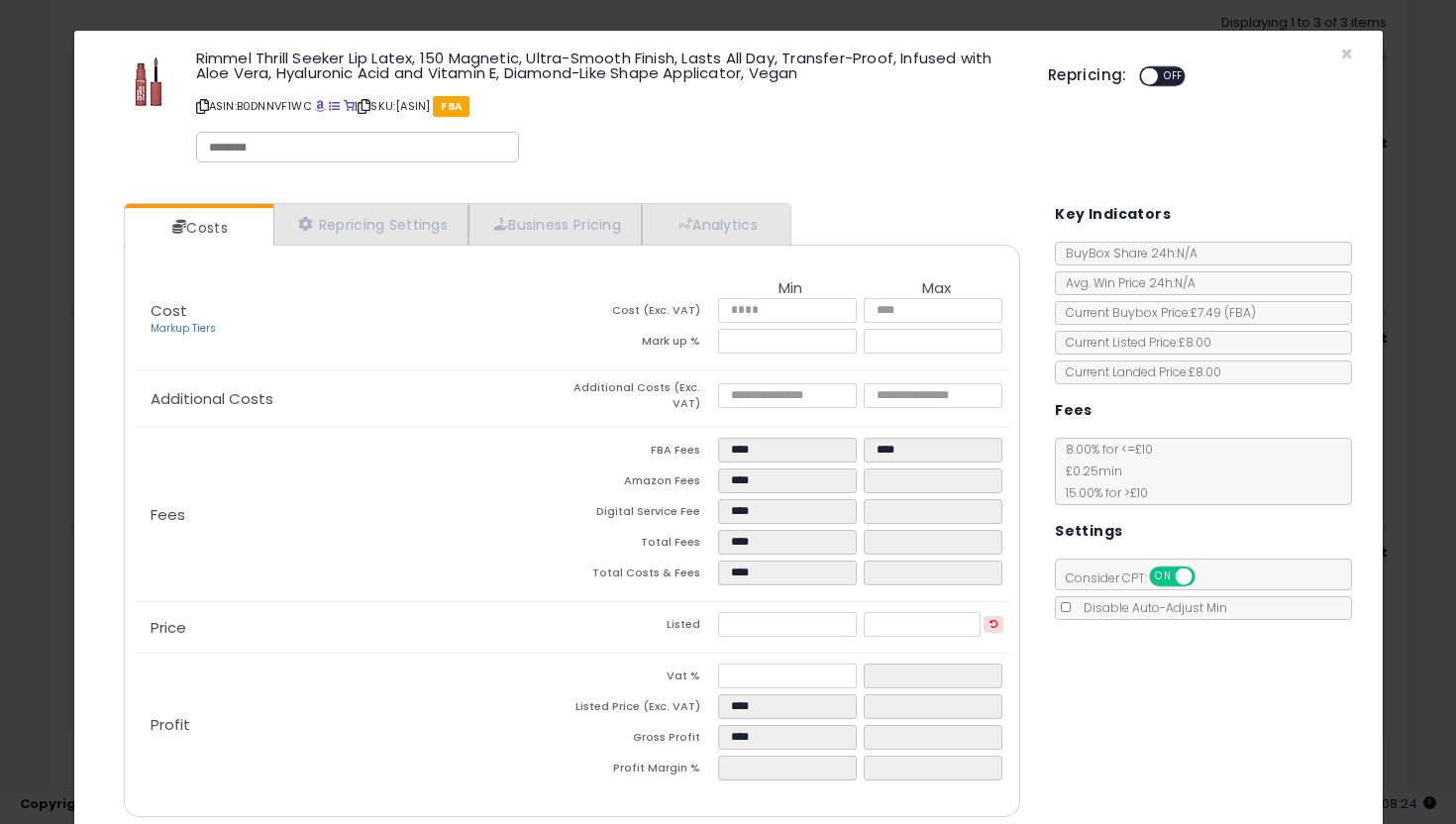 scroll, scrollTop: 76, scrollLeft: 0, axis: vertical 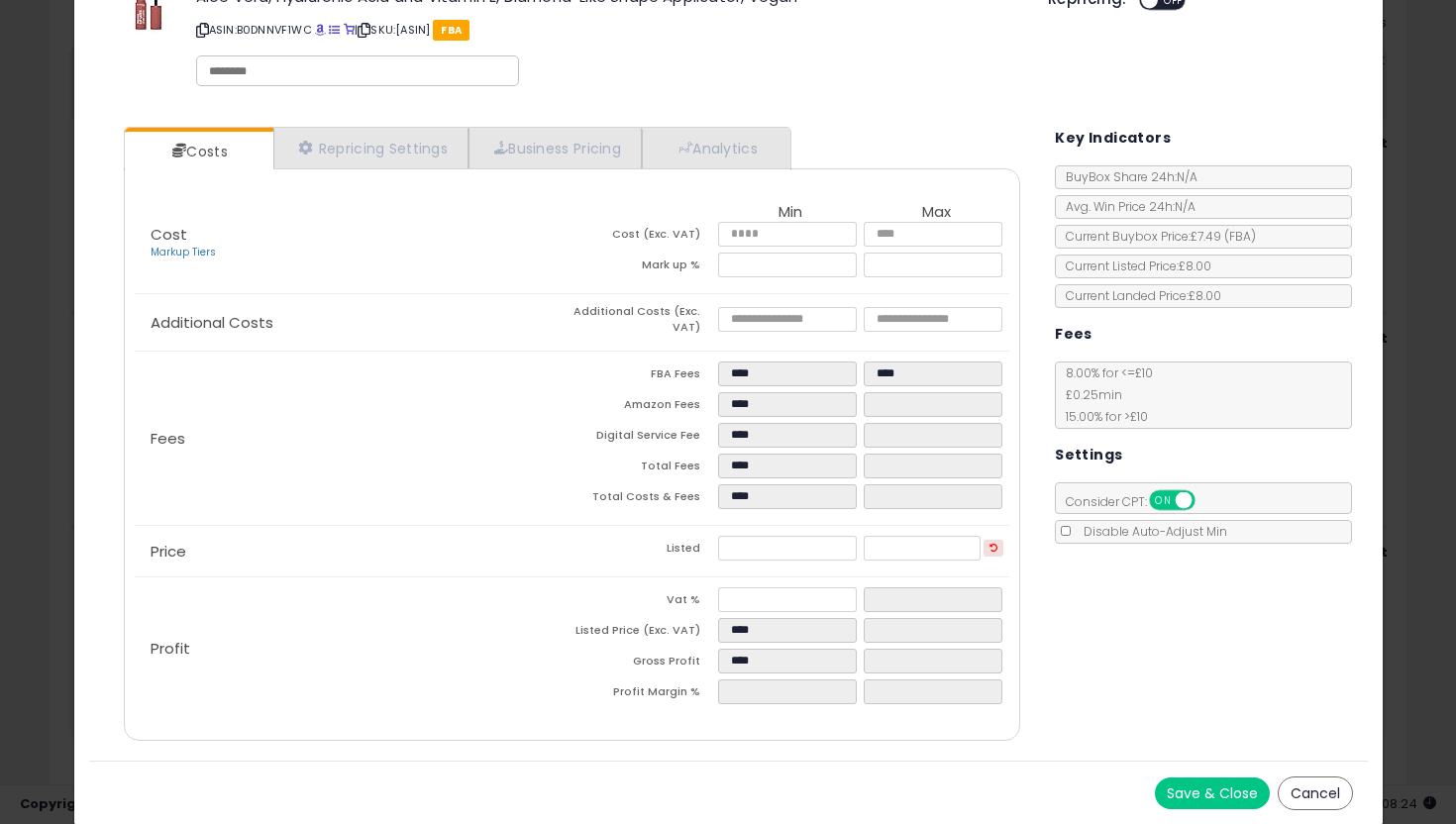 click on "Save & Close" at bounding box center (1212, 793) 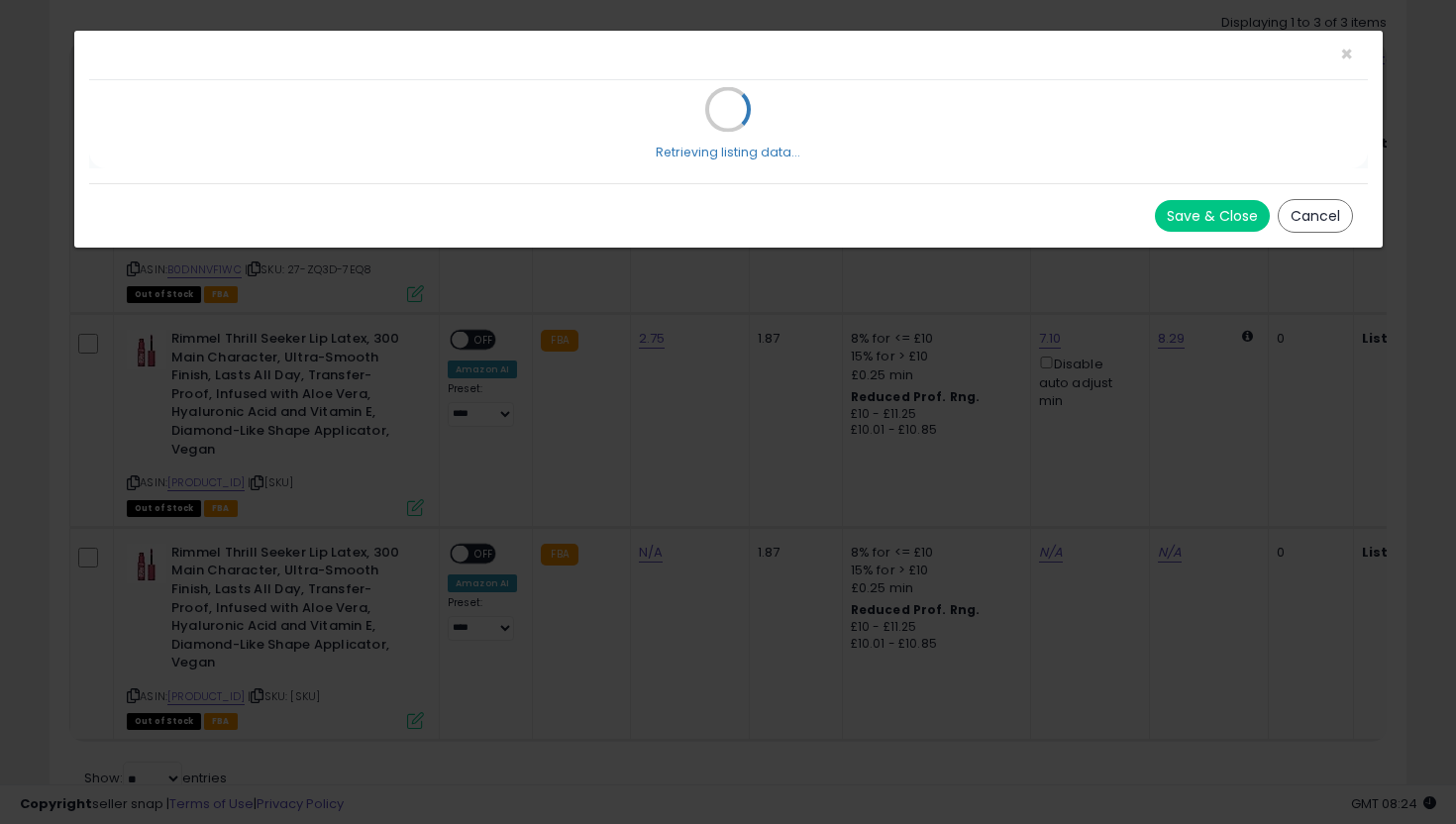 scroll, scrollTop: 0, scrollLeft: 0, axis: both 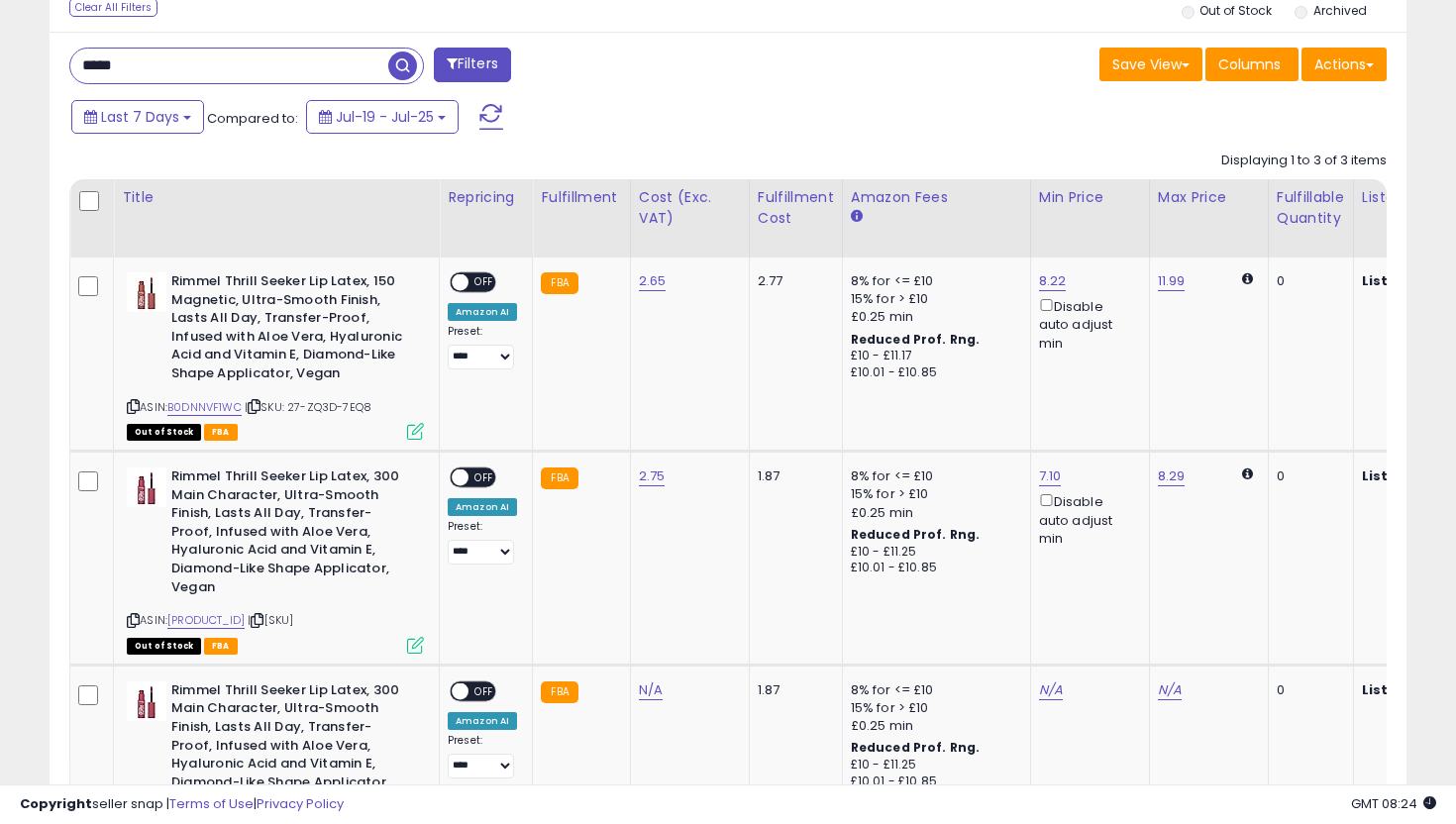 click on "*****" at bounding box center (229, 65) 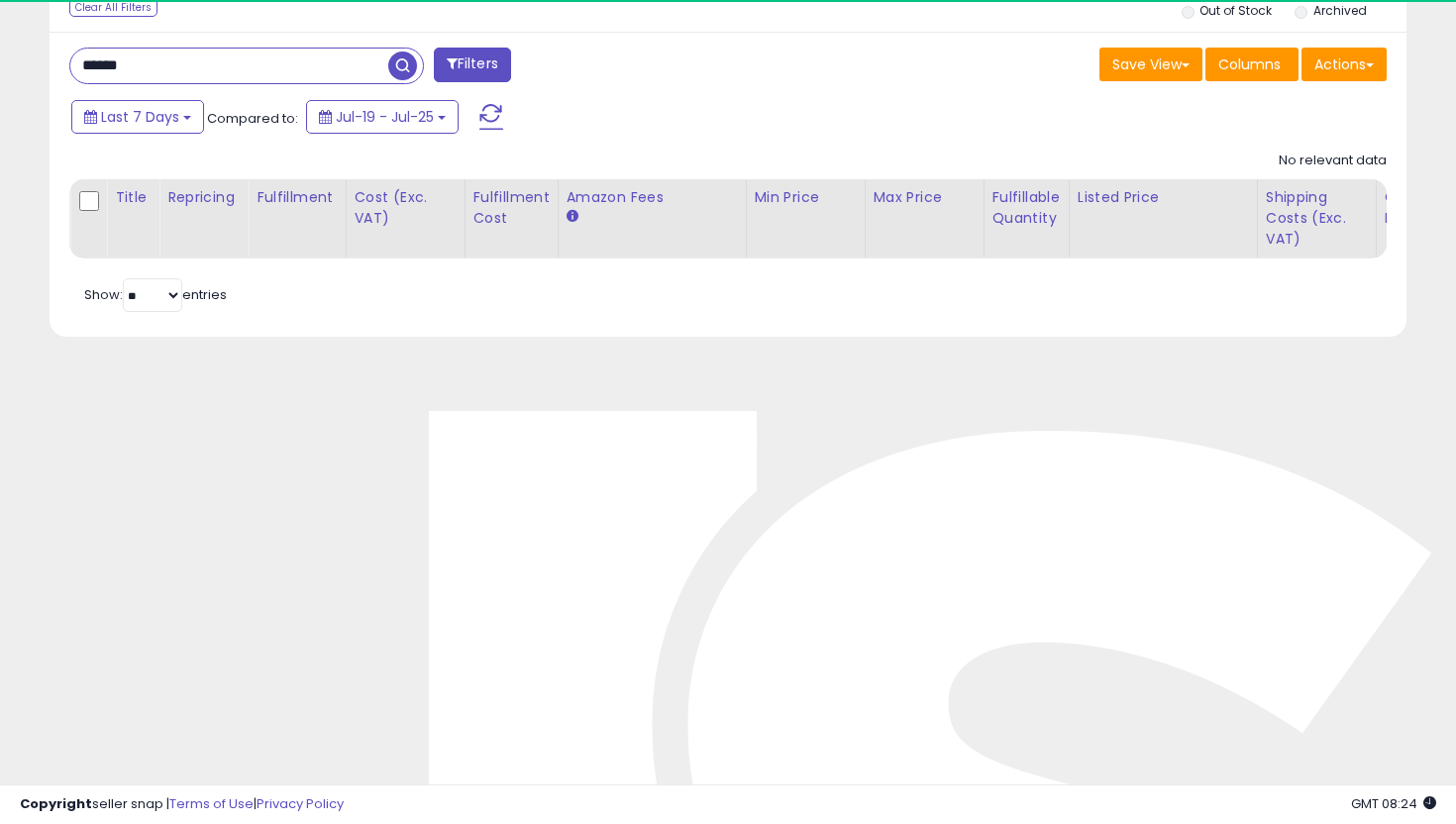 scroll, scrollTop: 989979, scrollLeft: 989690, axis: both 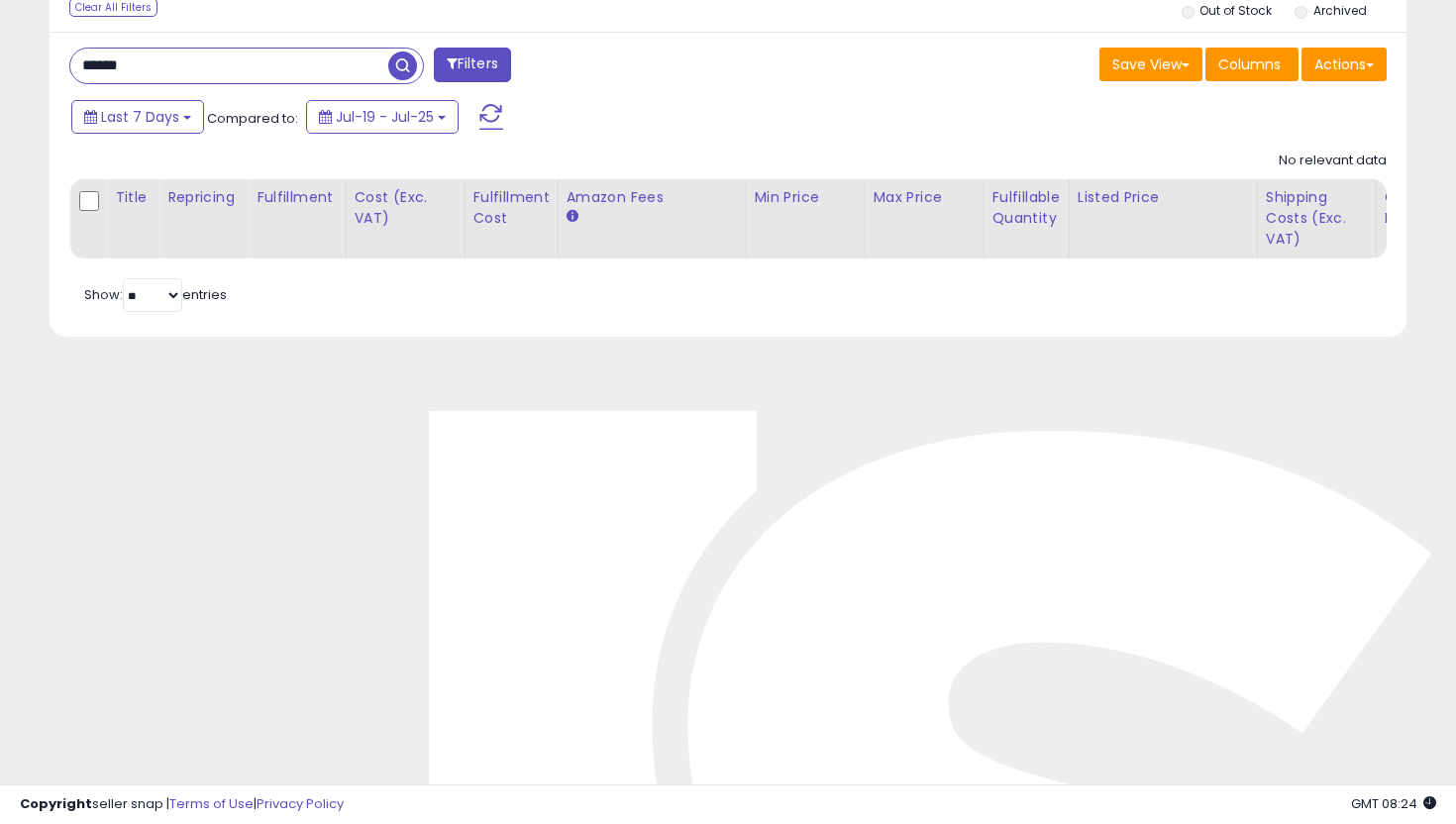 drag, startPoint x: 298, startPoint y: 75, endPoint x: 72, endPoint y: 58, distance: 226.63848 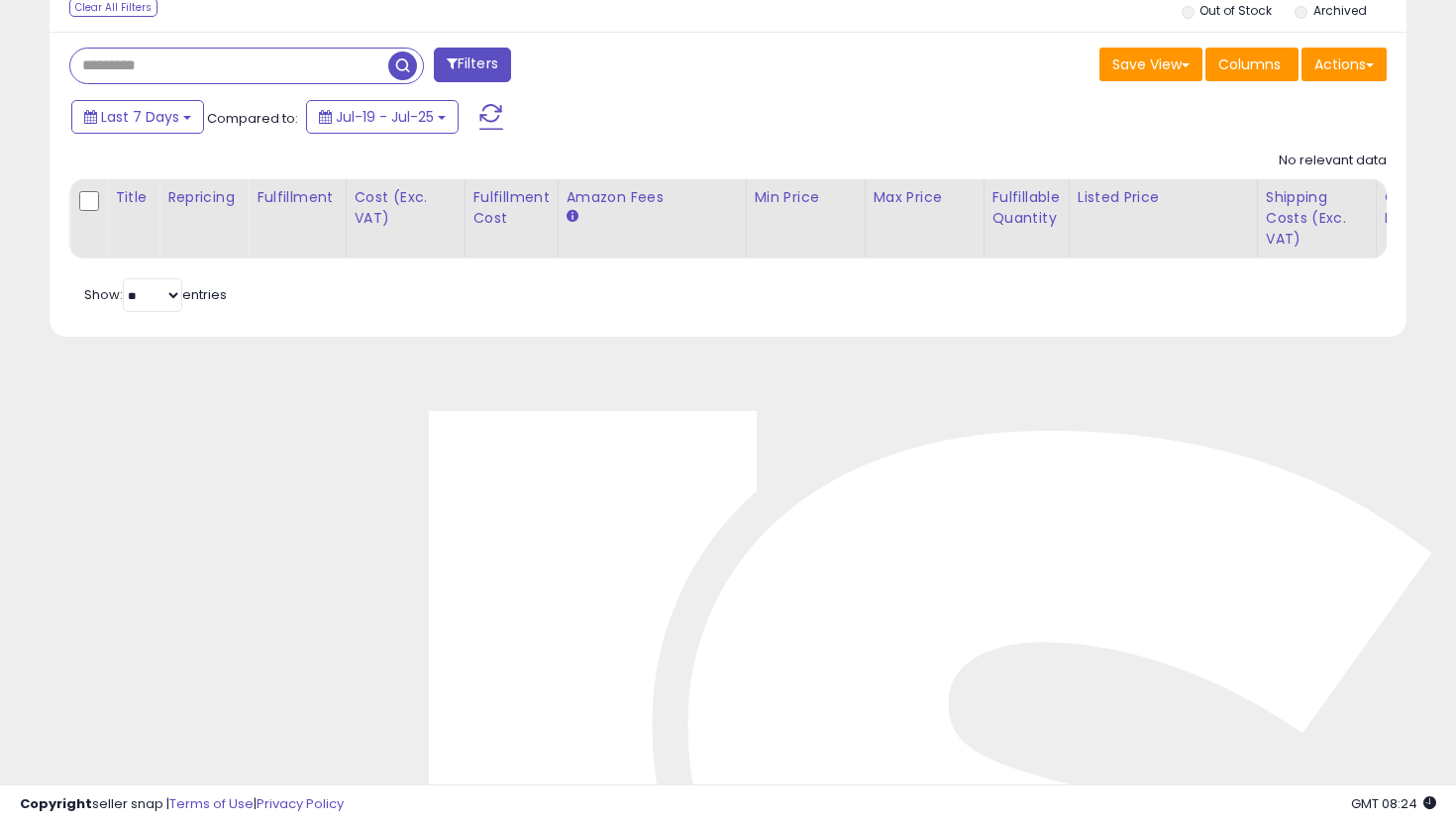 scroll, scrollTop: 989979, scrollLeft: 989690, axis: both 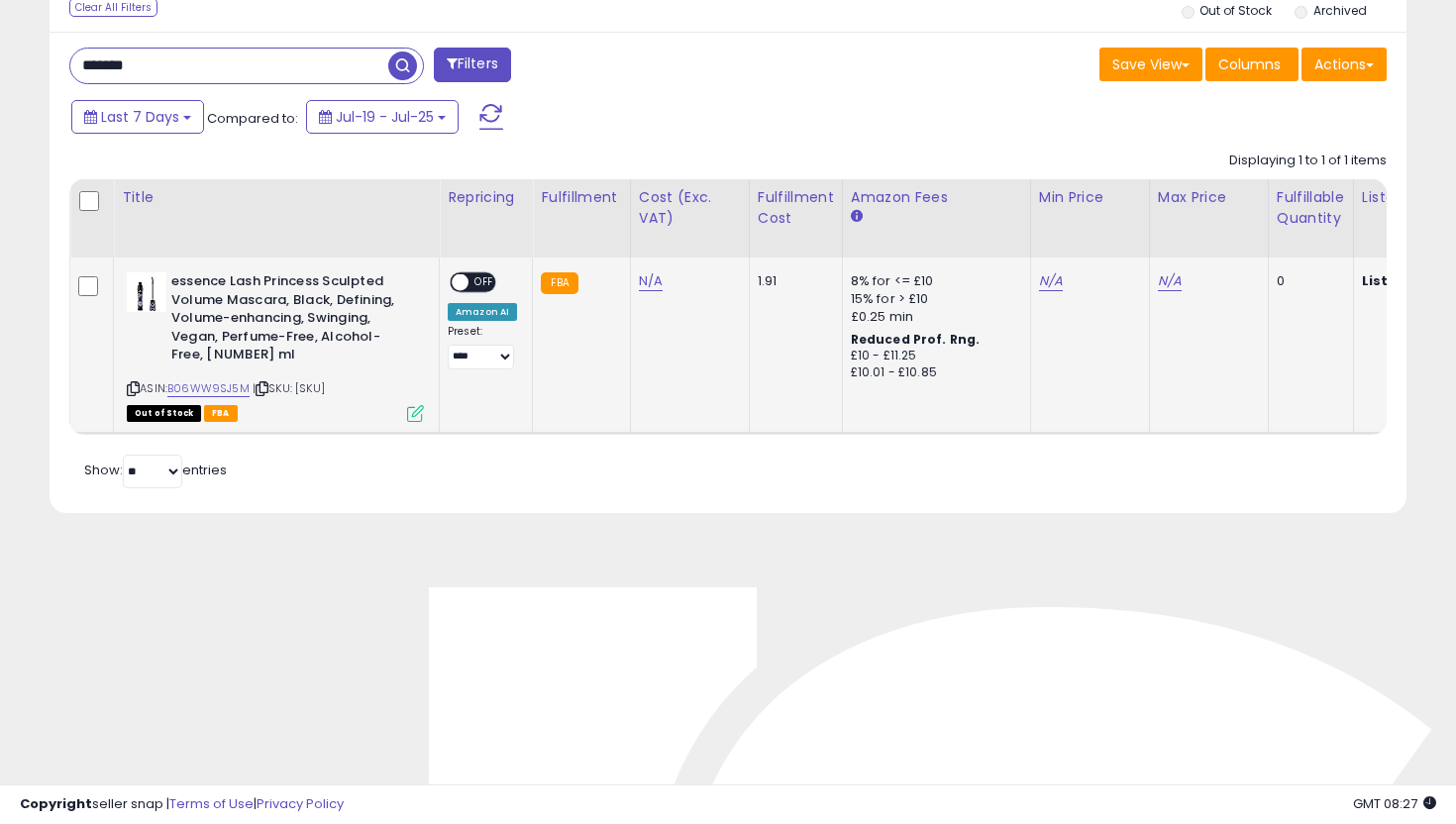 click at bounding box center (415, 413) 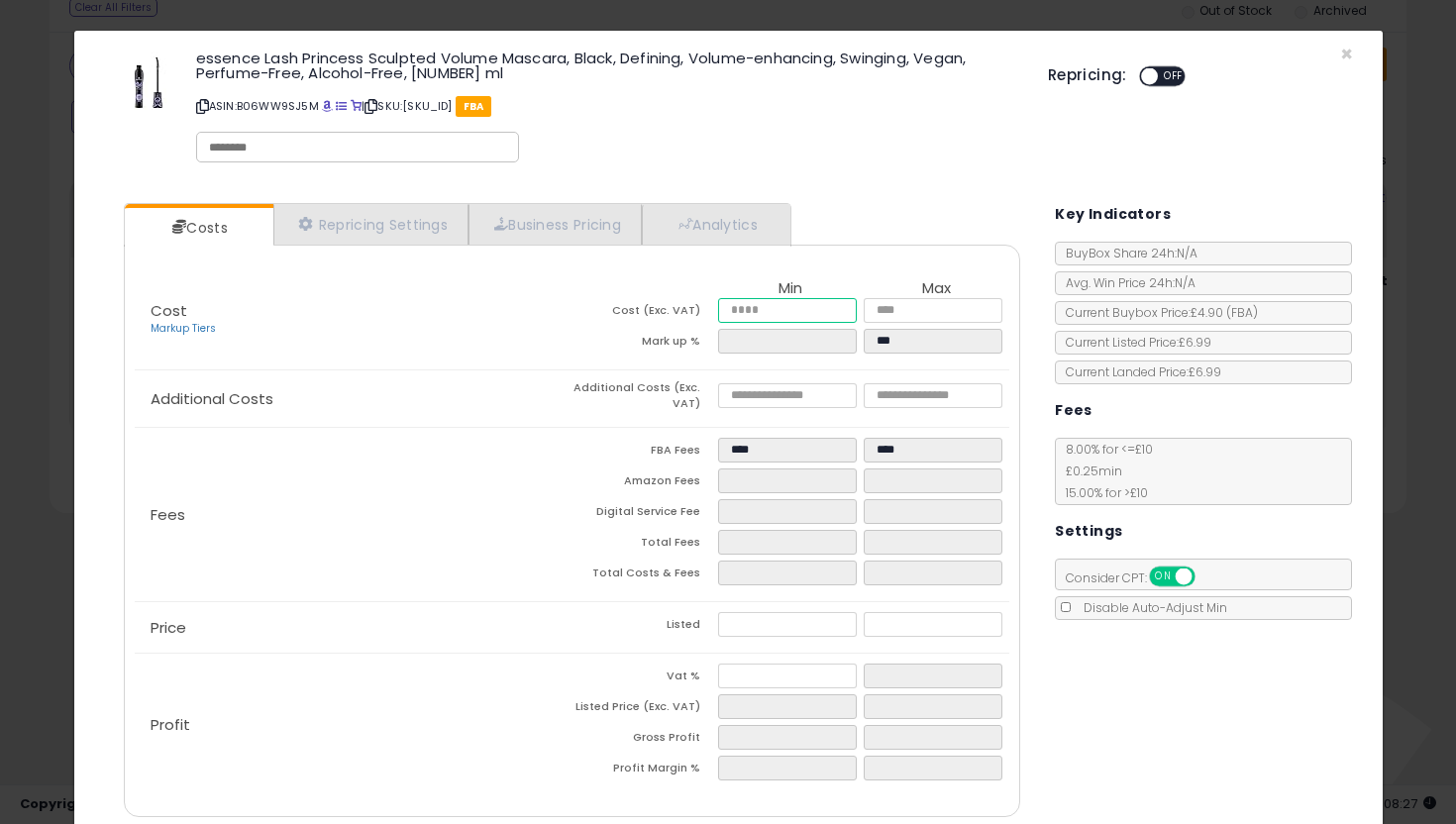 click at bounding box center (787, 310) 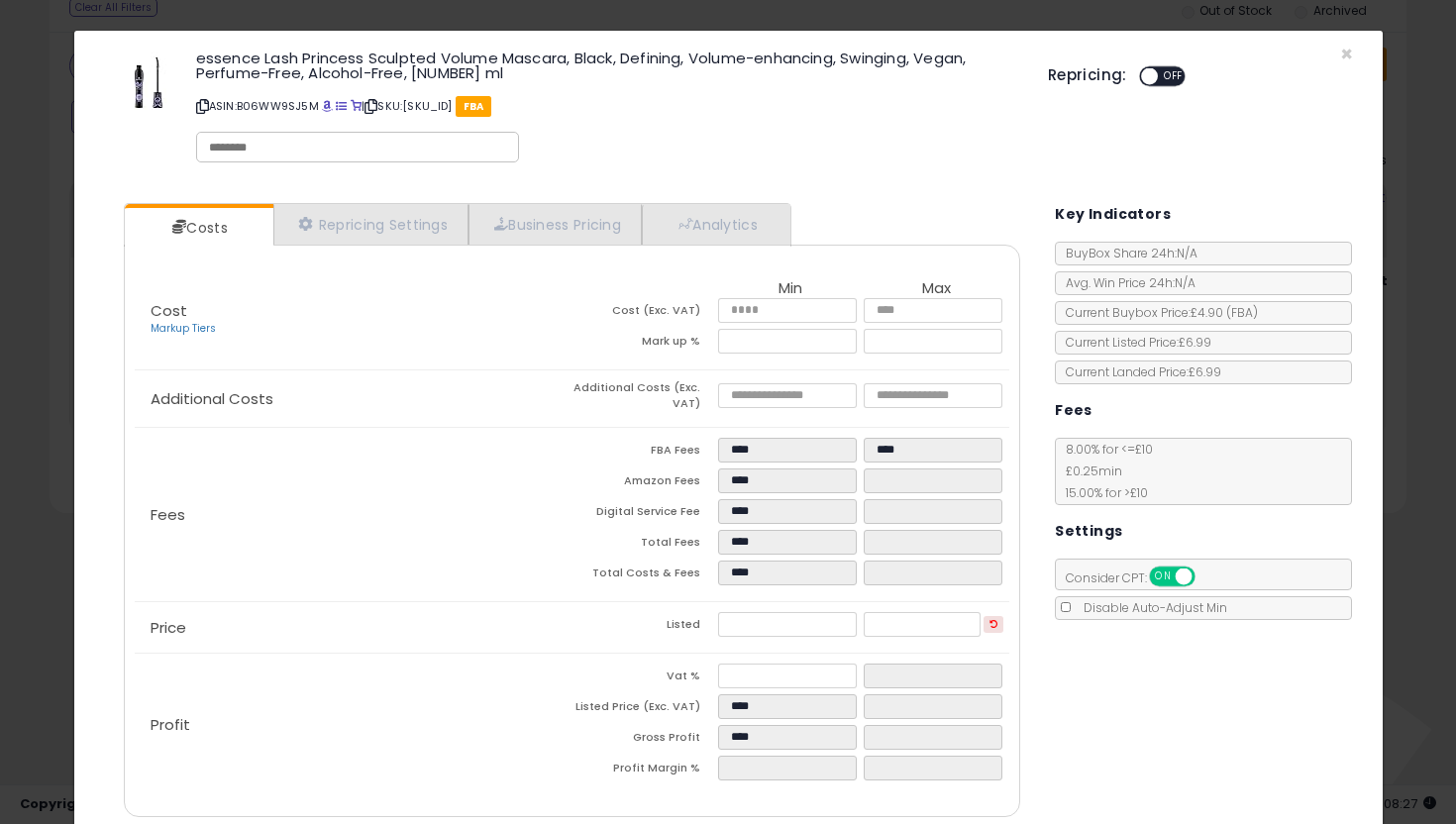 click on "Additional Costs
Additional Costs (Exc. VAT)" 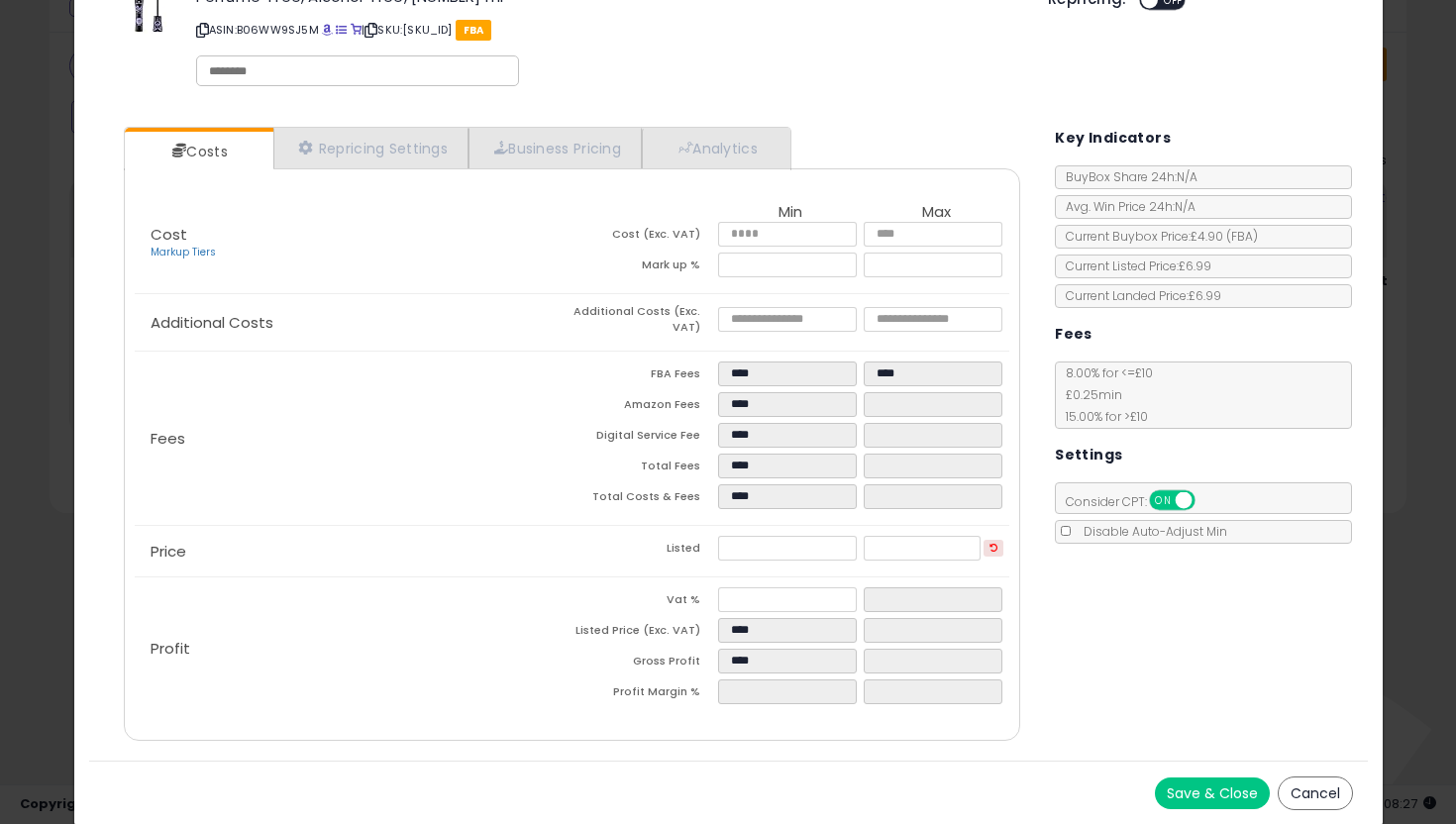 click on "Save & Close" at bounding box center (1212, 793) 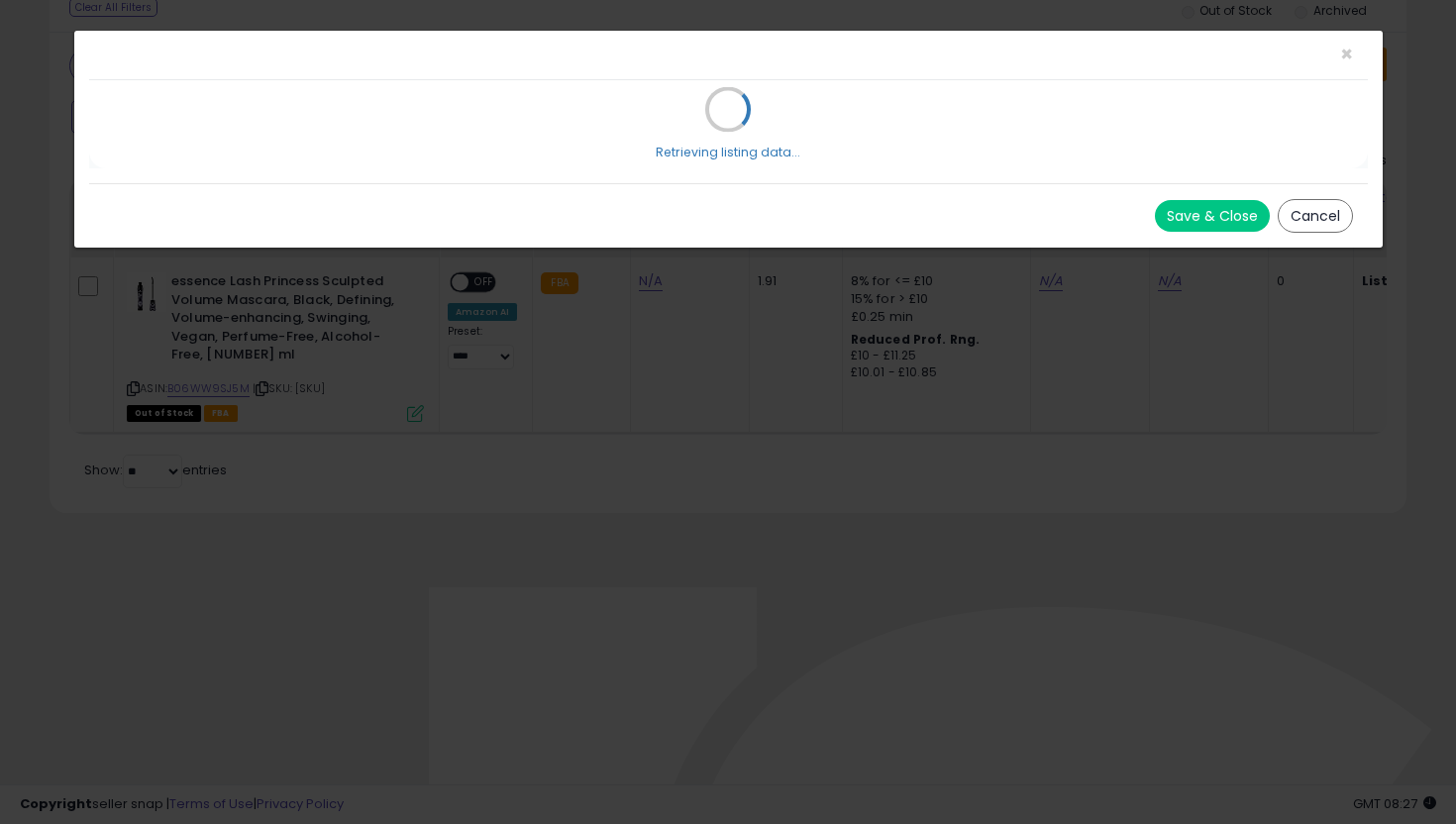 scroll, scrollTop: 0, scrollLeft: 0, axis: both 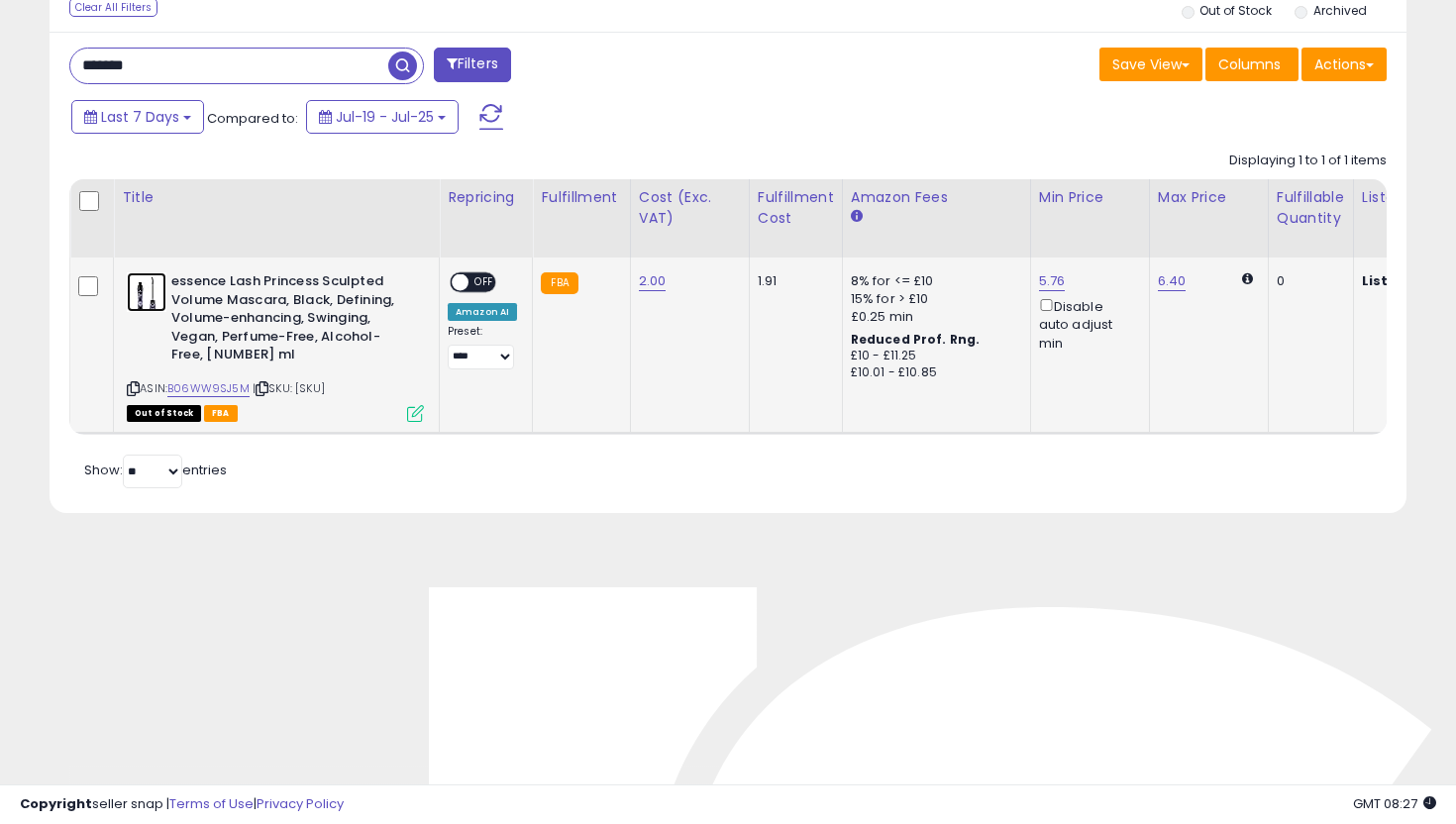 click at bounding box center [147, 292] 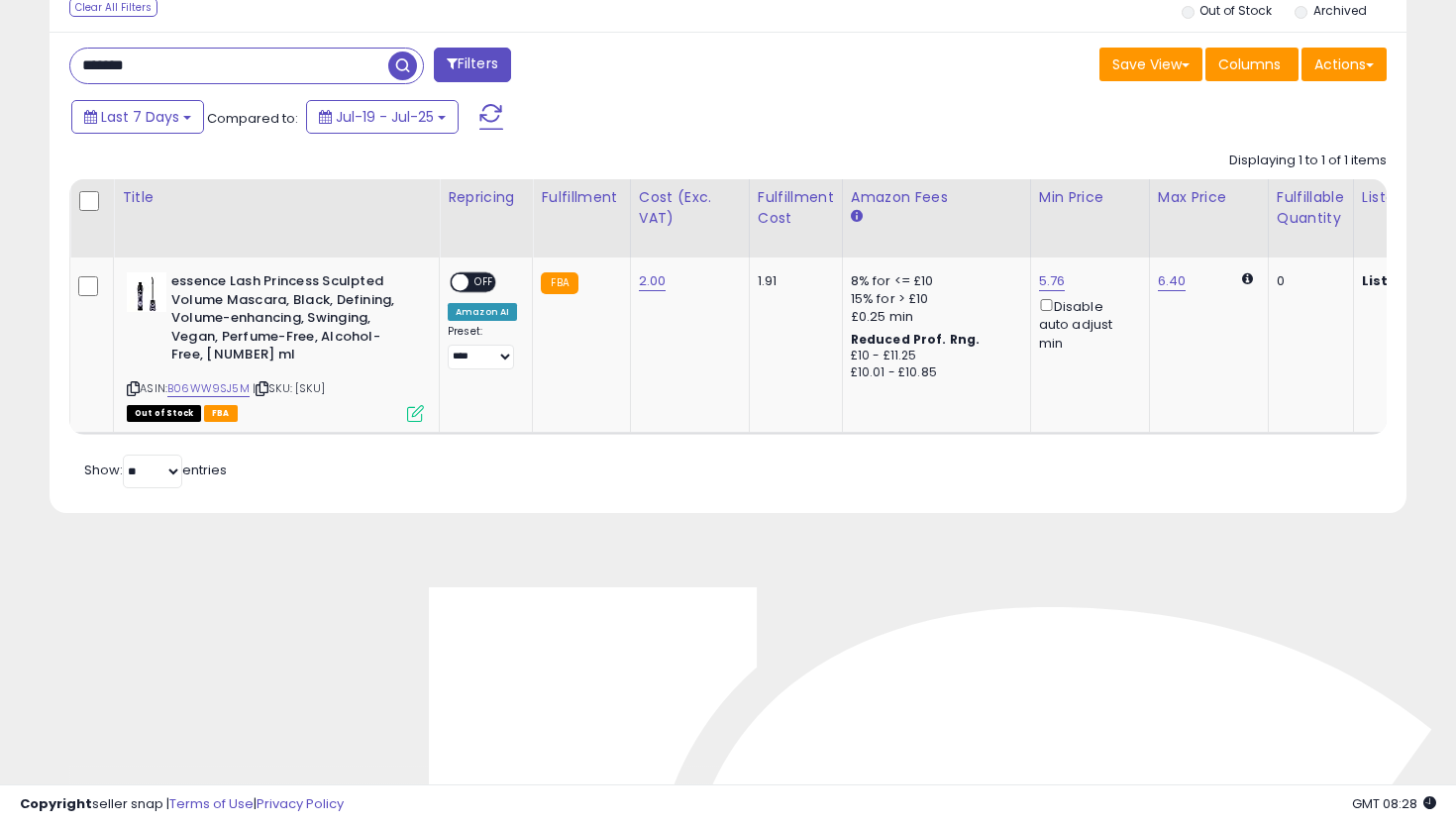 click on "*******" at bounding box center (229, 65) 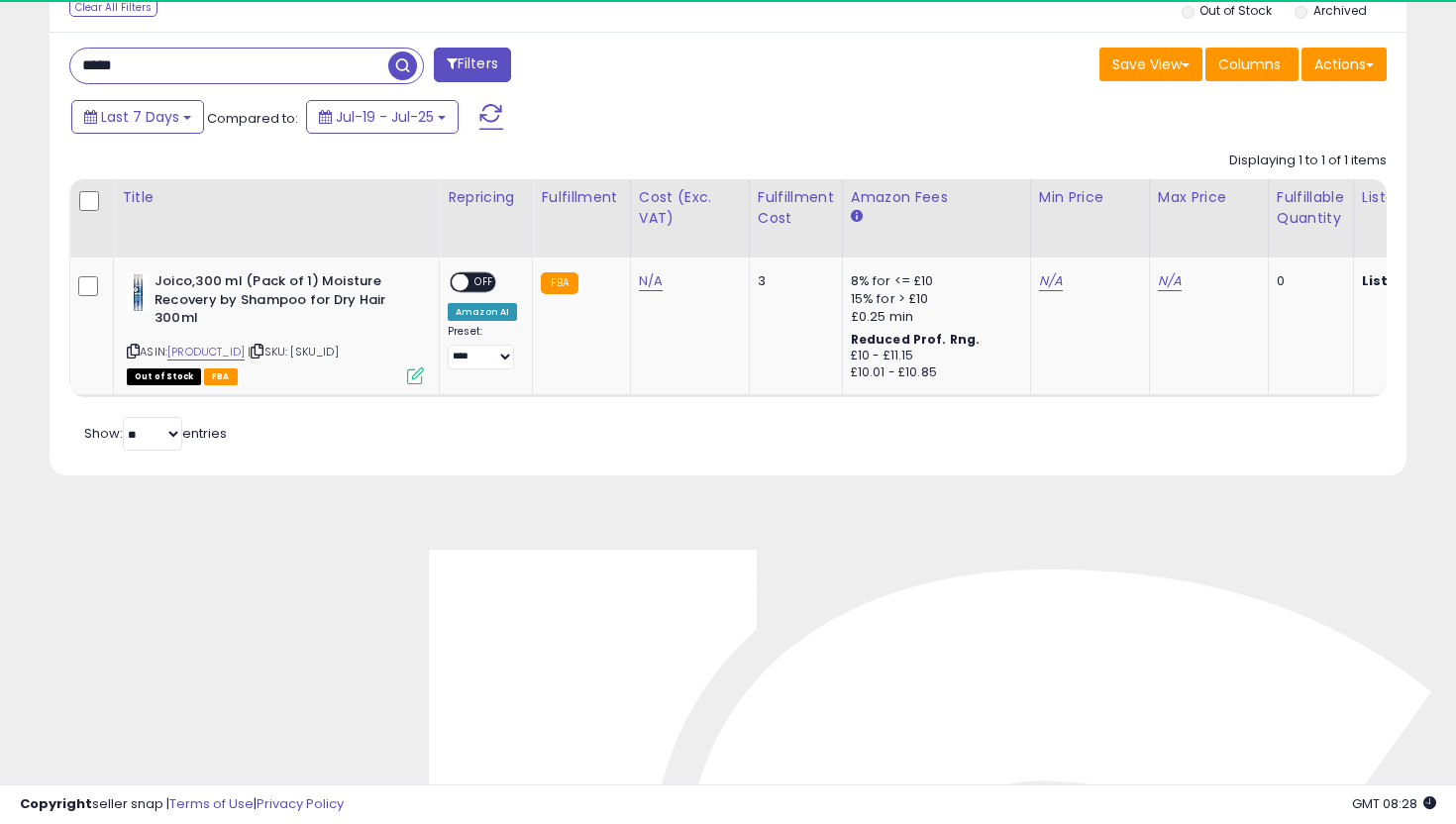 scroll, scrollTop: 989979, scrollLeft: 989690, axis: both 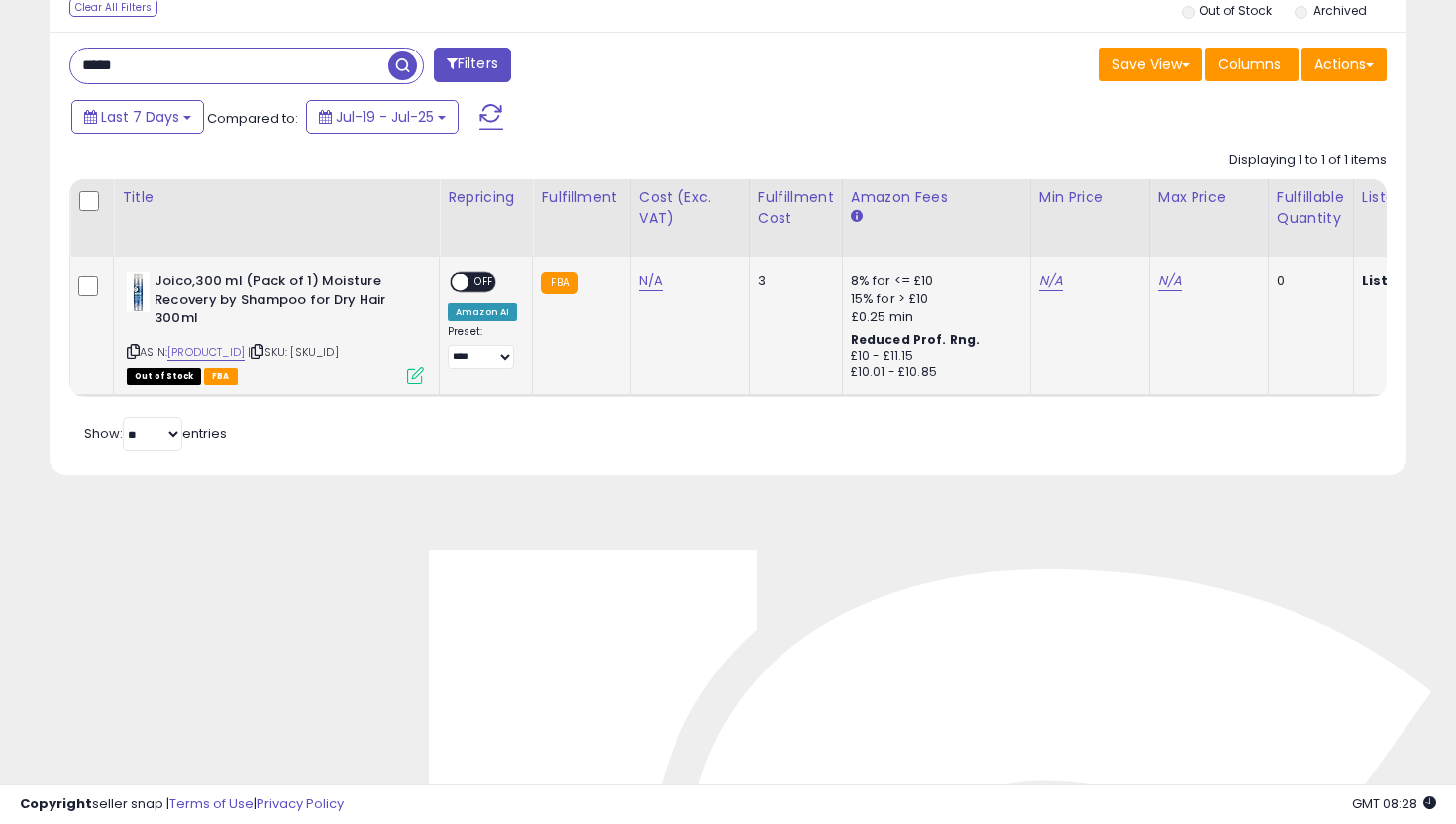 click at bounding box center (415, 375) 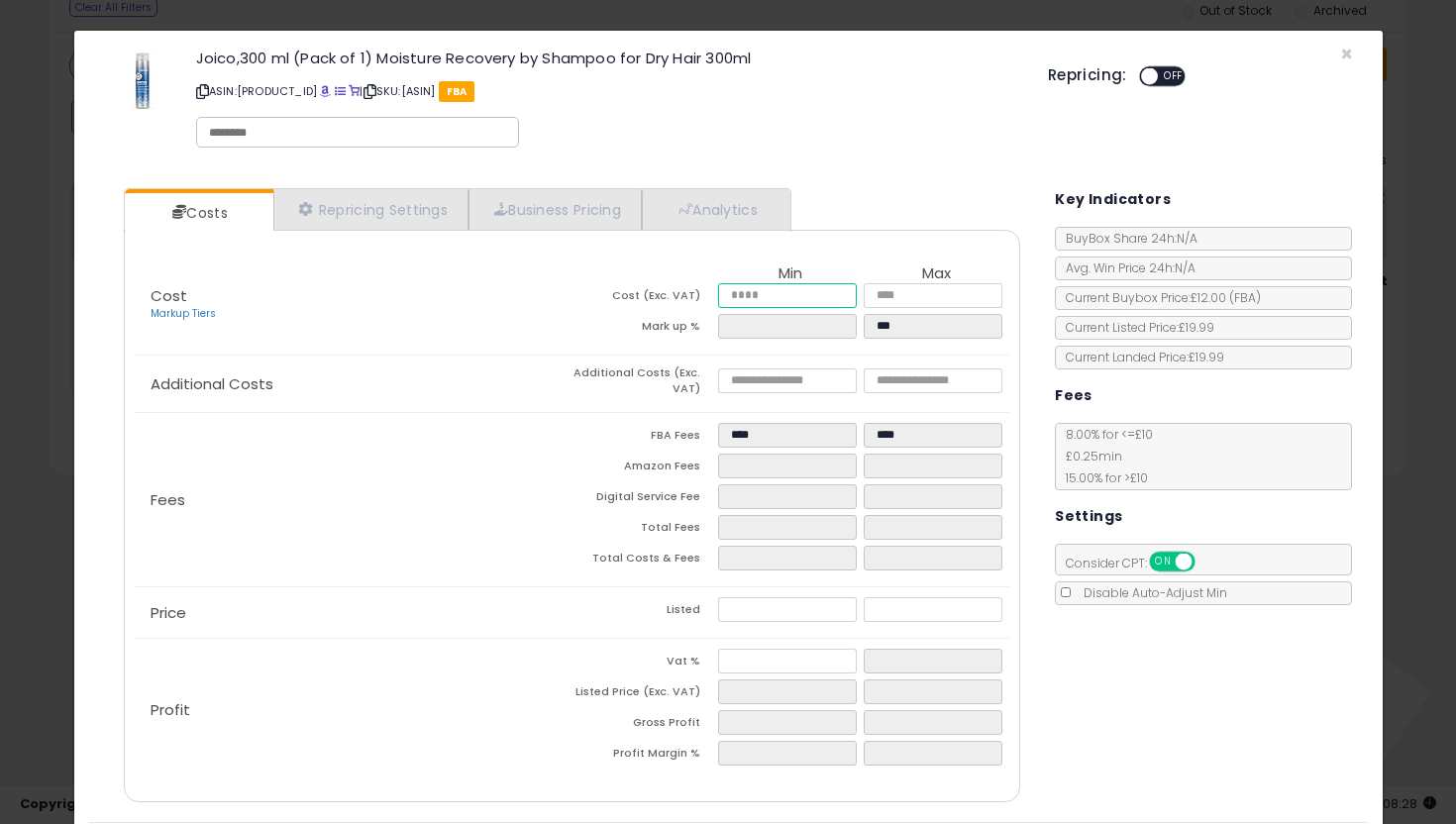 click at bounding box center (787, 295) 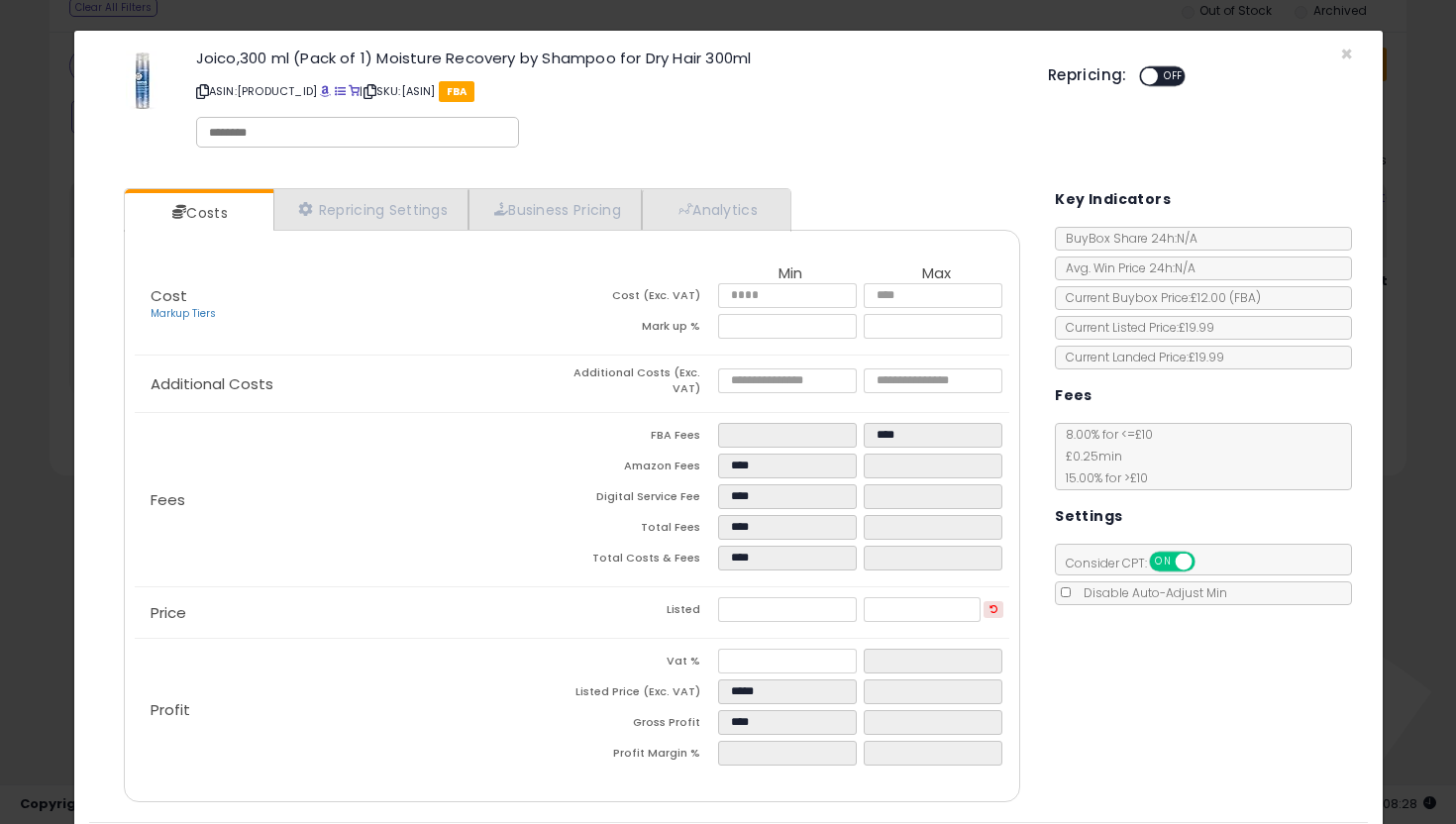 click on "Fees
FBA Fees
****
****
Amazon Fees
****
Digital Service Fee
****
Total Fees
****
Total Costs & Fees
****" 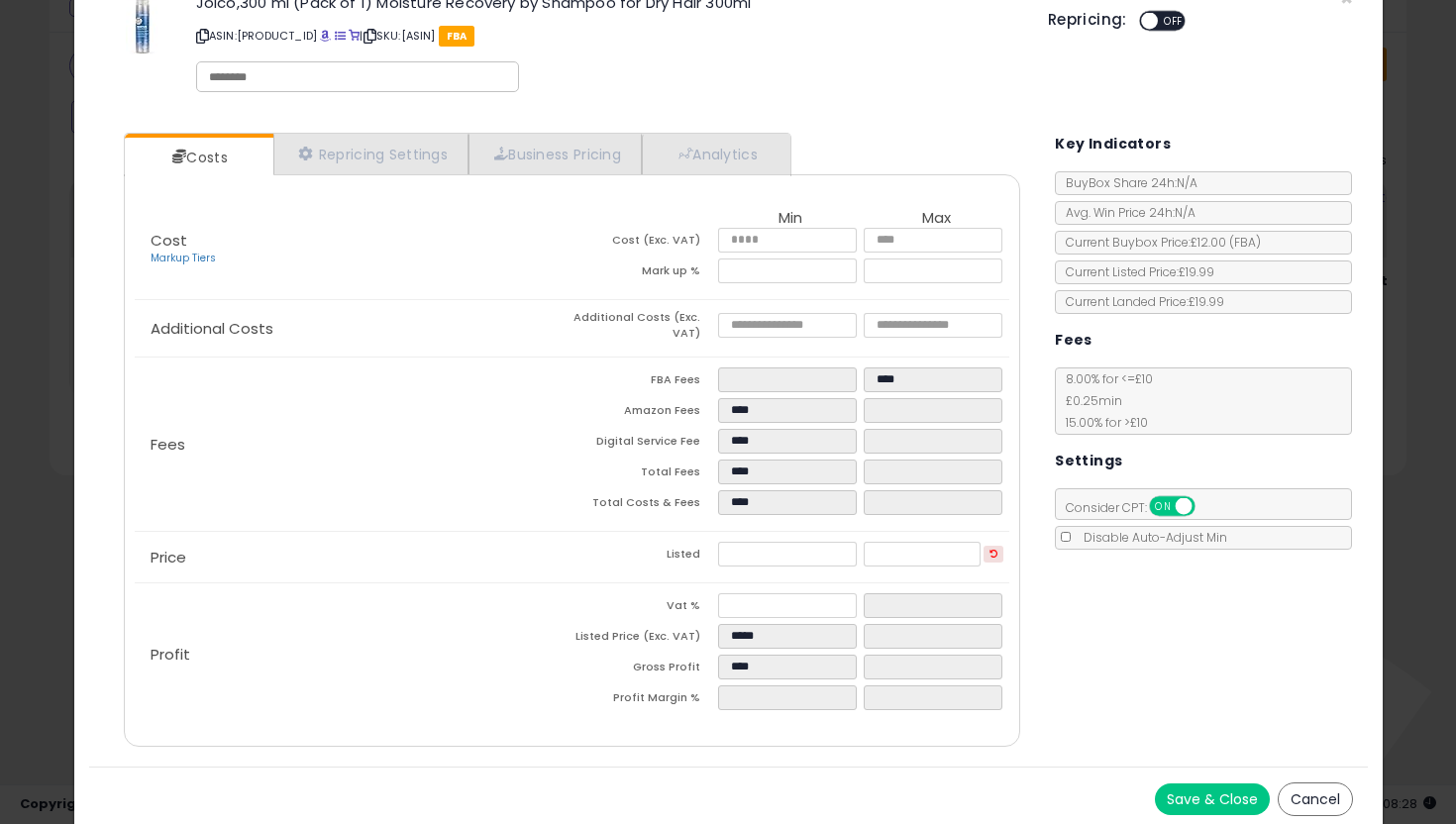 scroll, scrollTop: 56, scrollLeft: 0, axis: vertical 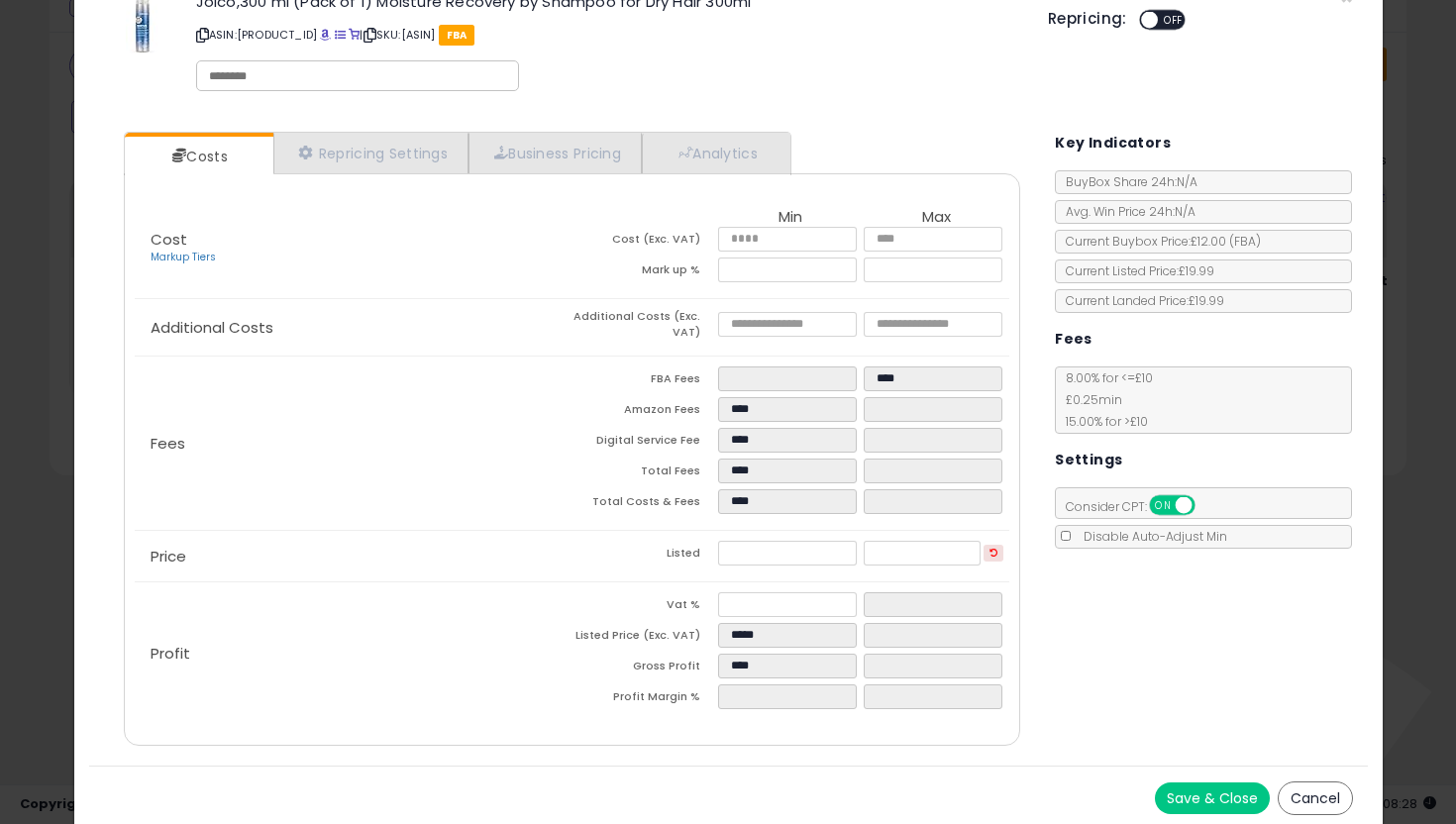 click on "Save & Close
Cancel" at bounding box center [728, 797] 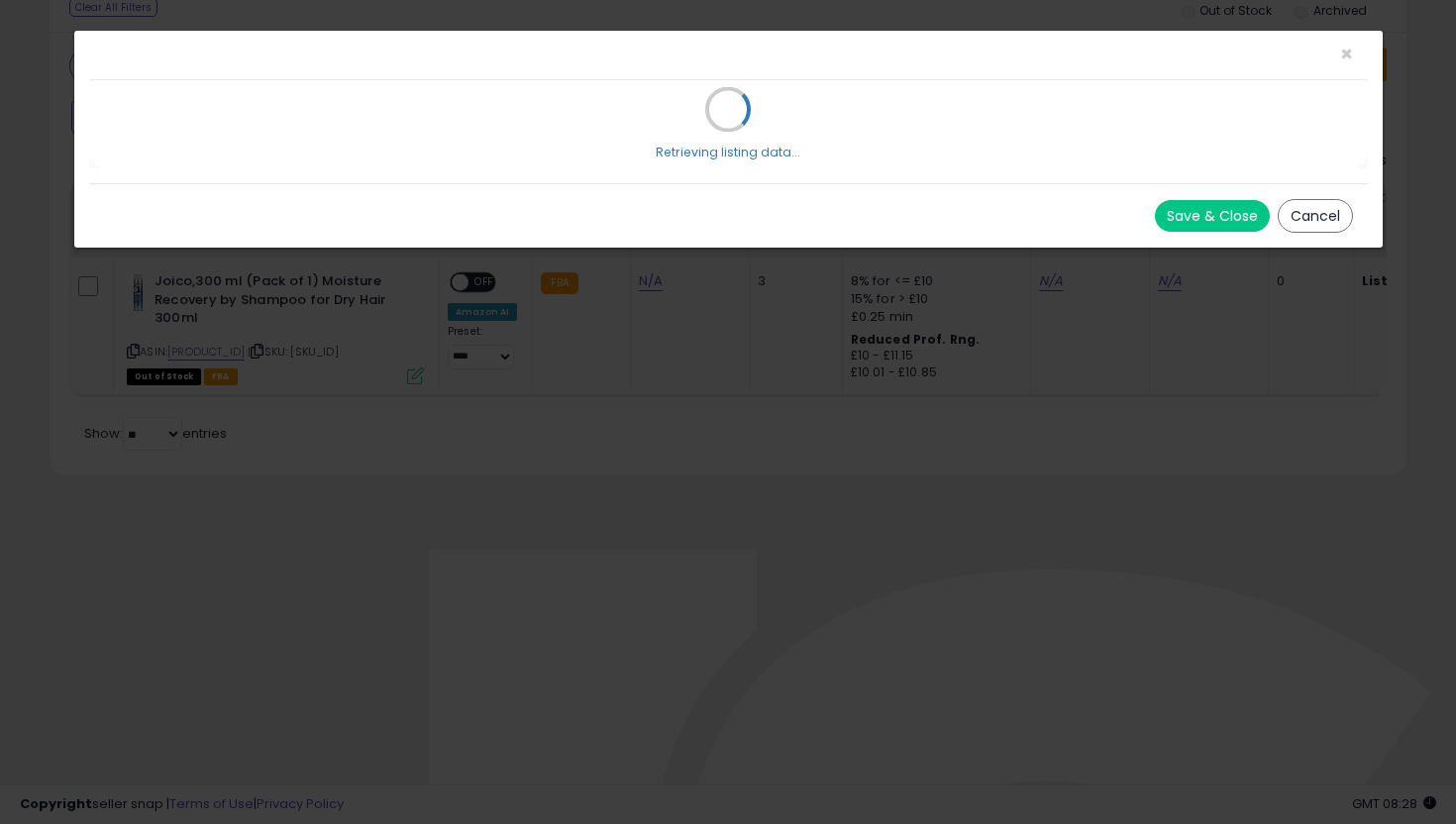 scroll, scrollTop: 0, scrollLeft: 0, axis: both 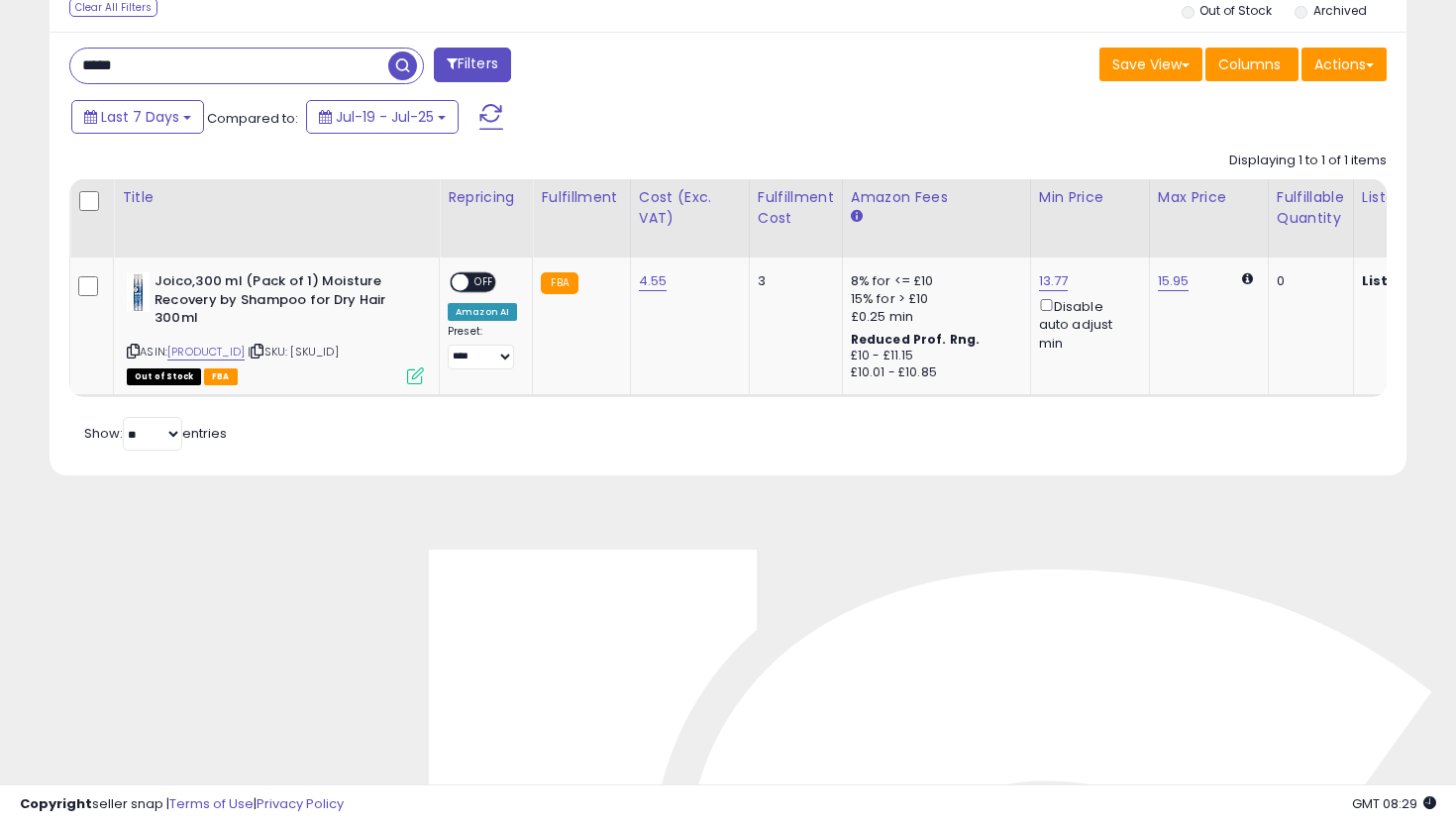 click on "*****" at bounding box center [229, 65] 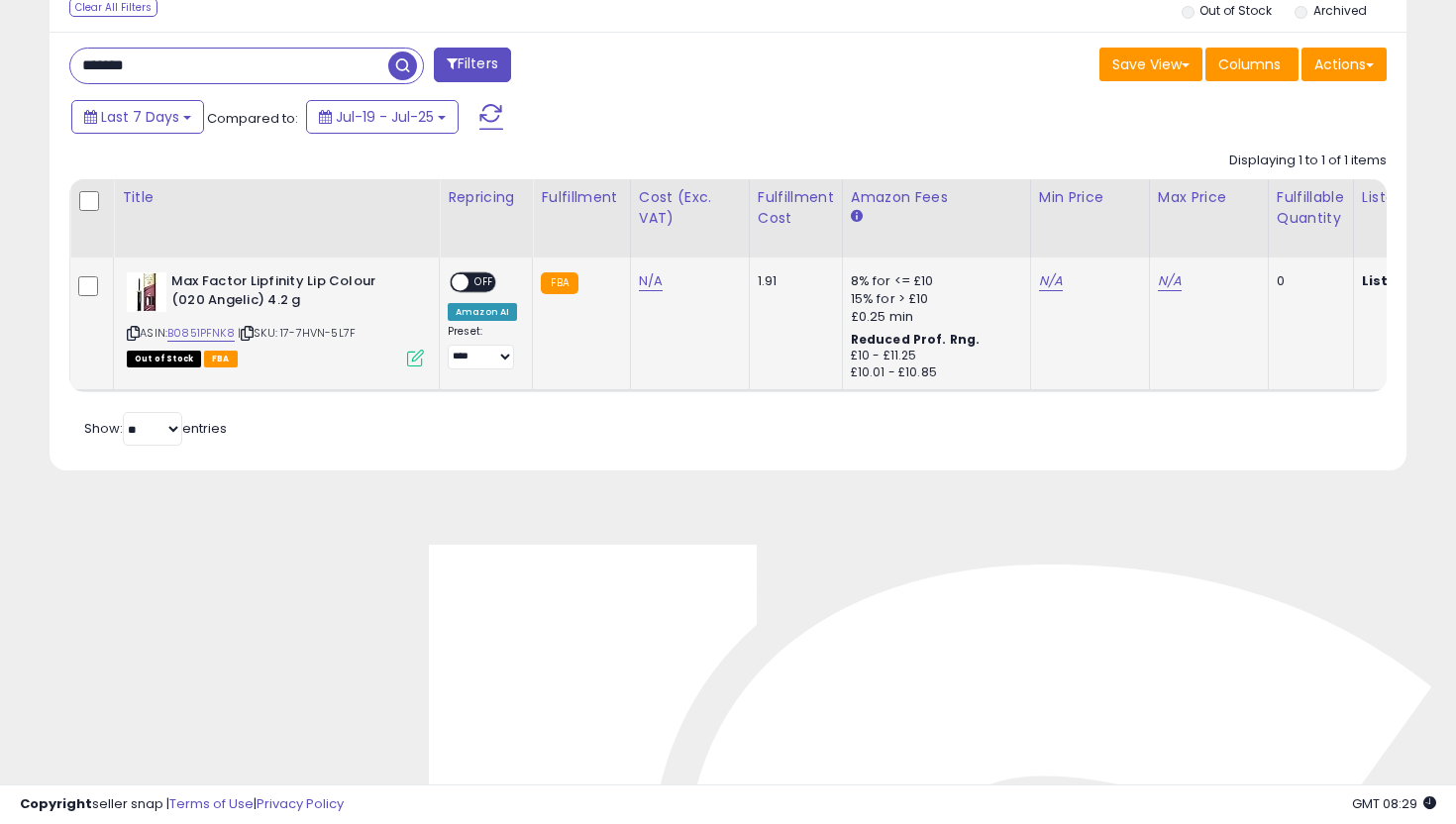 scroll, scrollTop: 989979, scrollLeft: 989690, axis: both 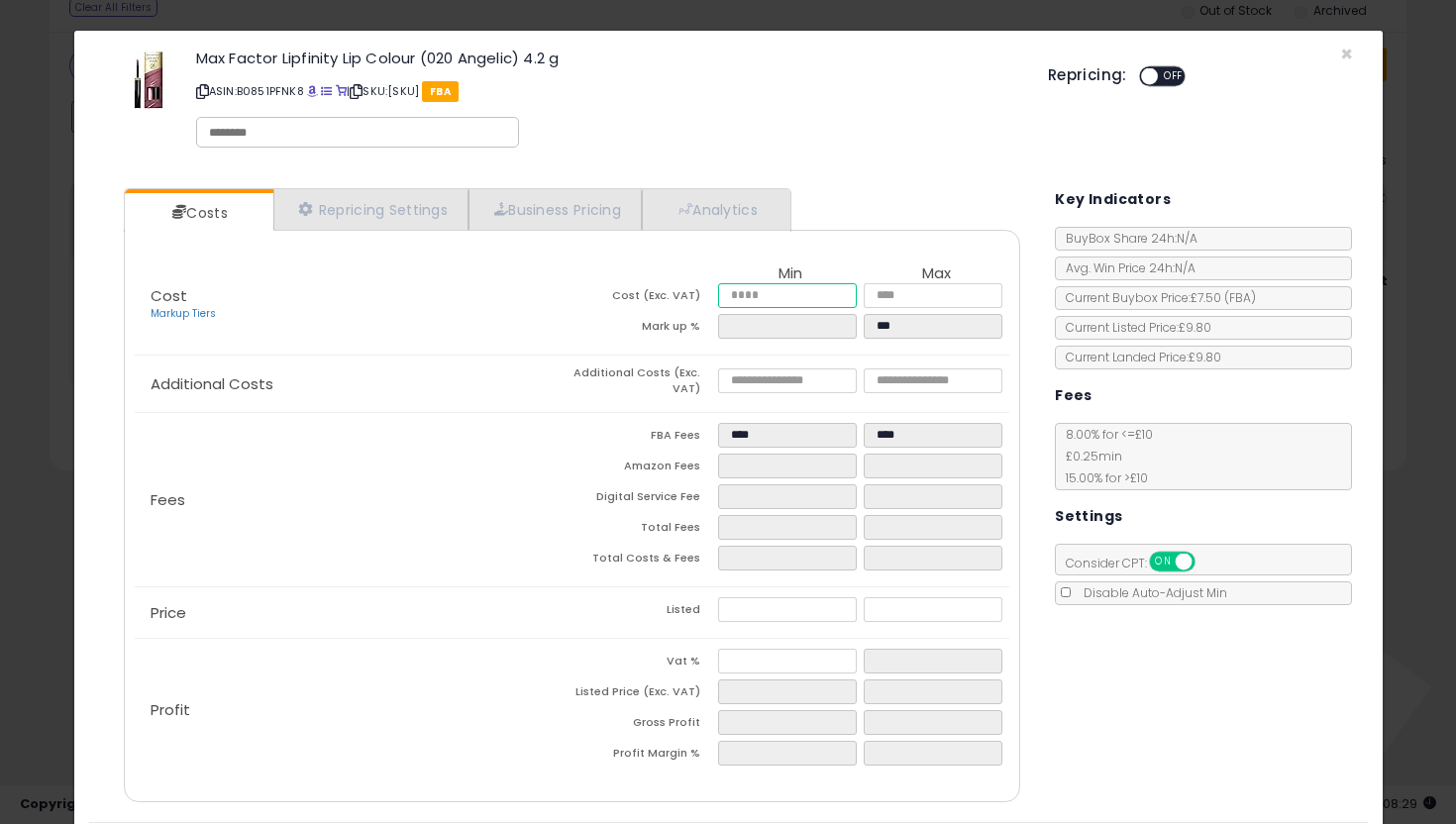 click at bounding box center (787, 295) 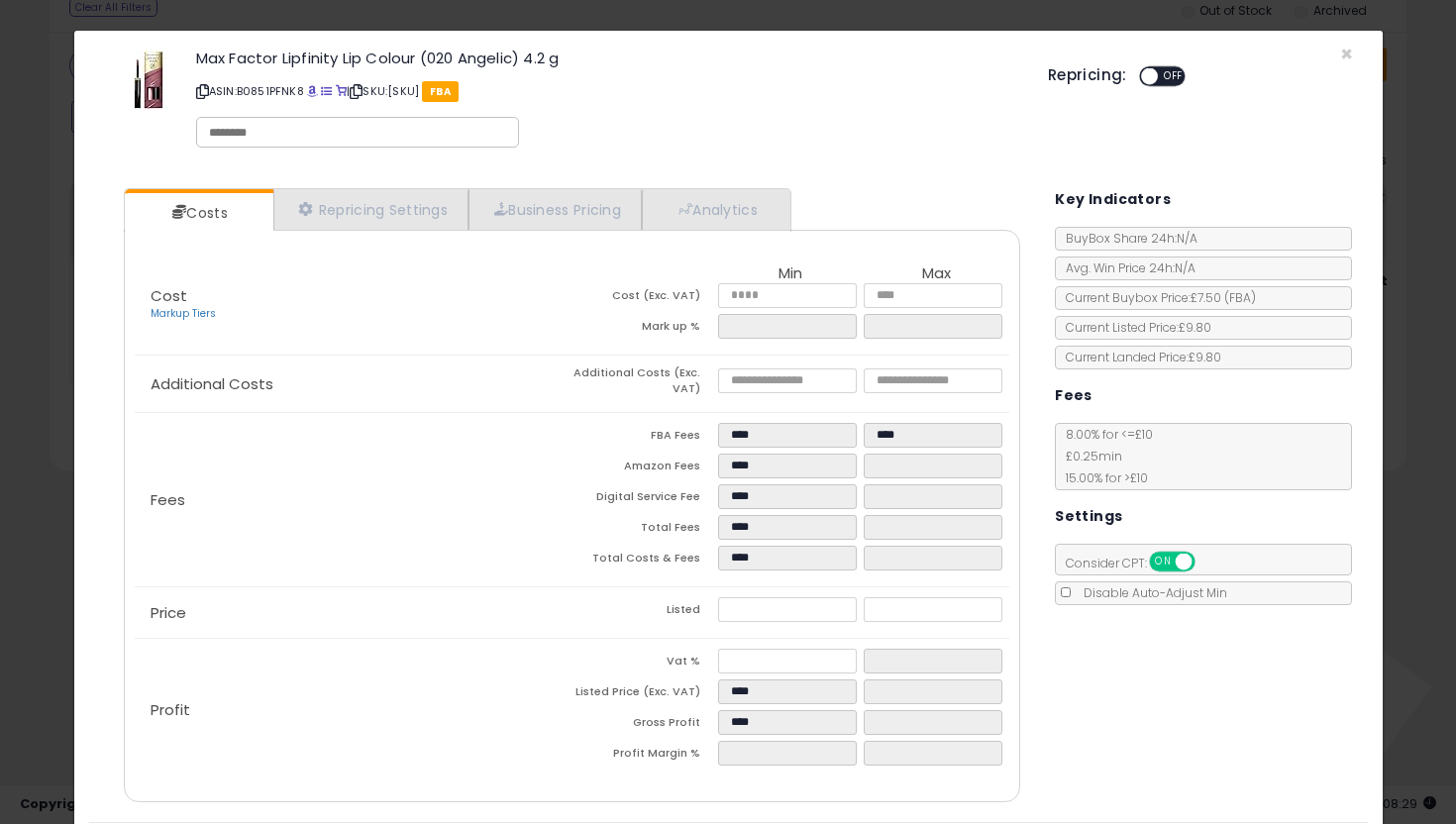 click on "Additional Costs
Additional Costs (Exc. VAT)" 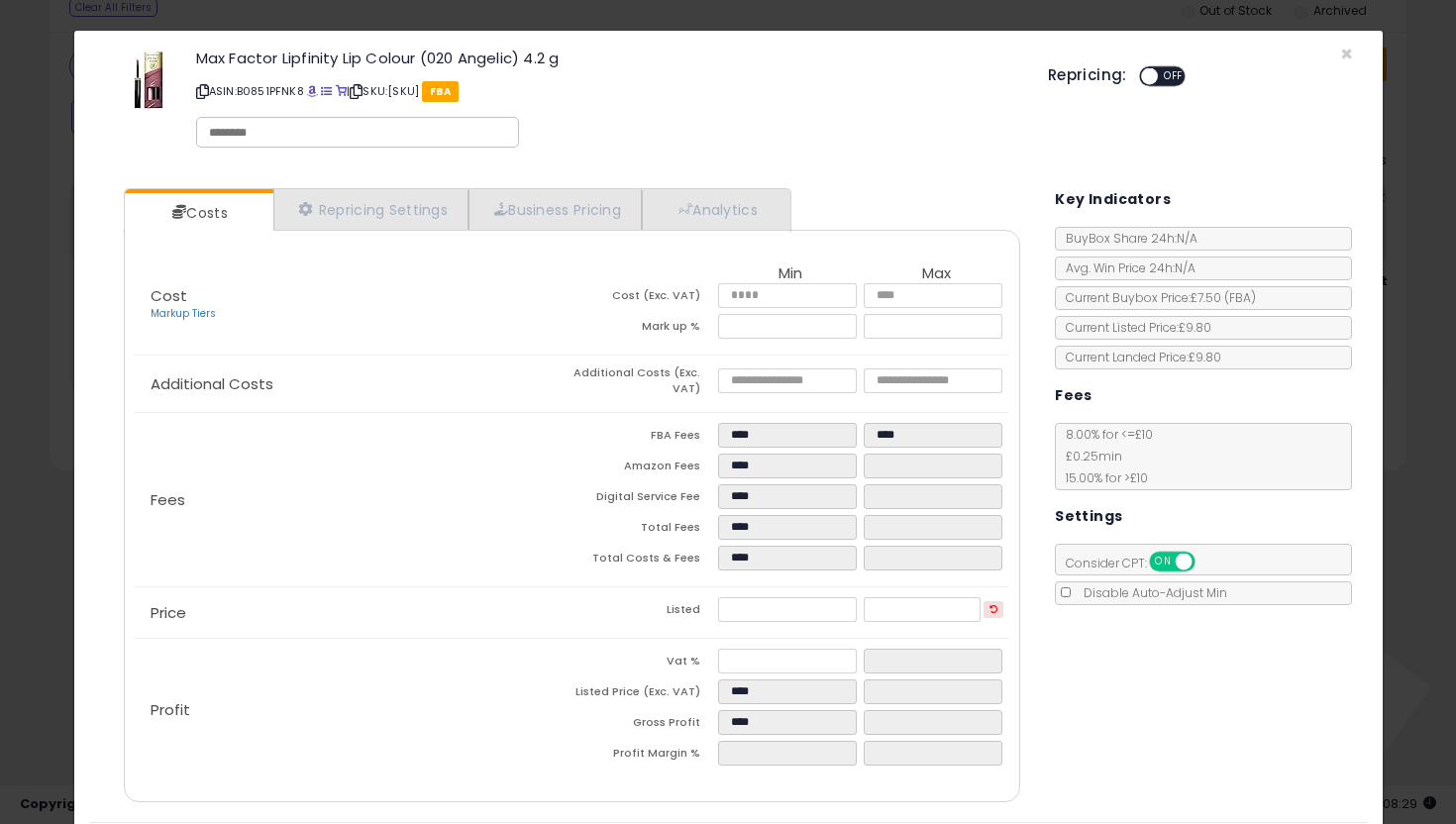 scroll, scrollTop: 61, scrollLeft: 0, axis: vertical 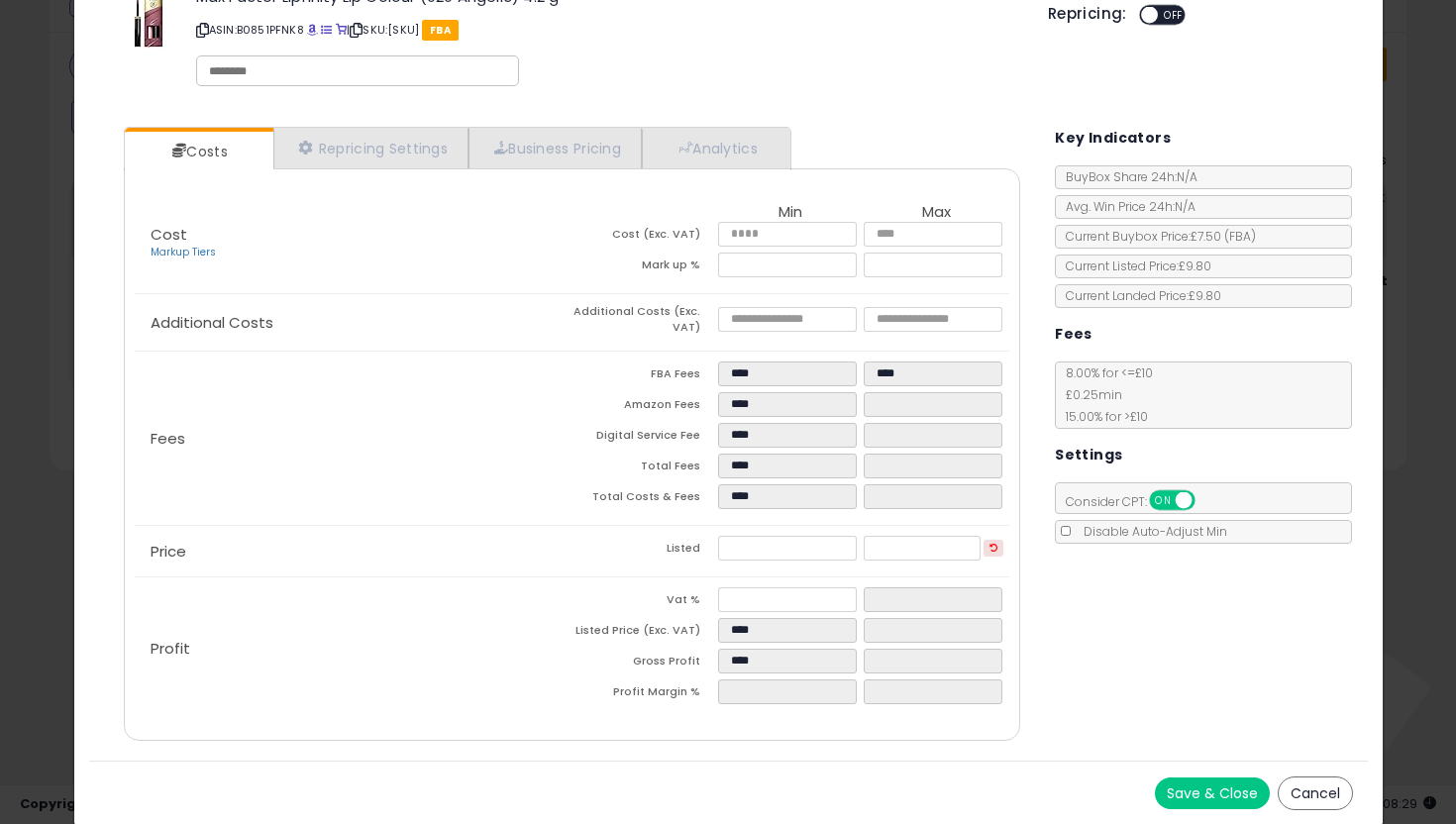 click on "Save & Close" at bounding box center (1212, 793) 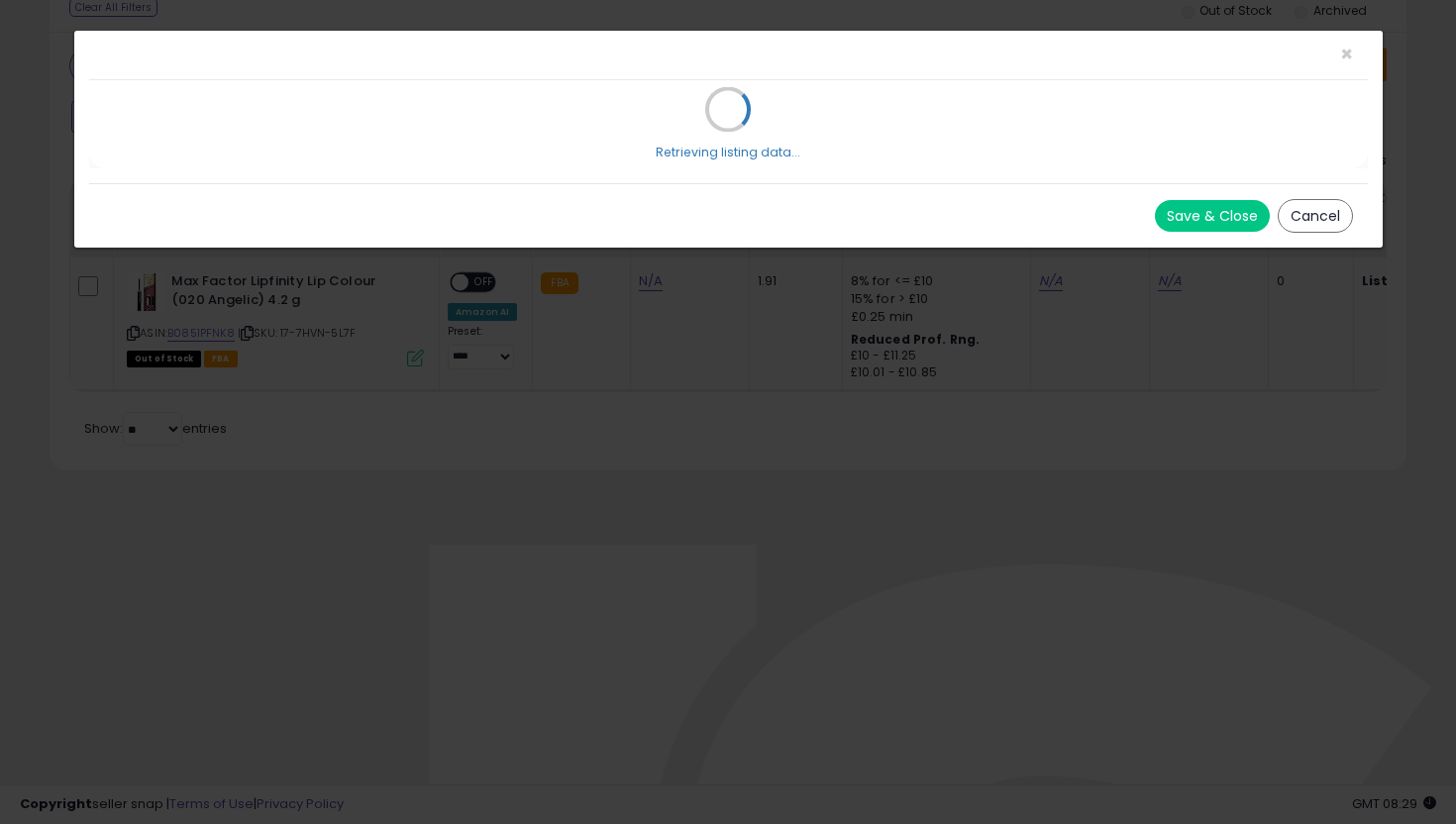 scroll, scrollTop: 0, scrollLeft: 0, axis: both 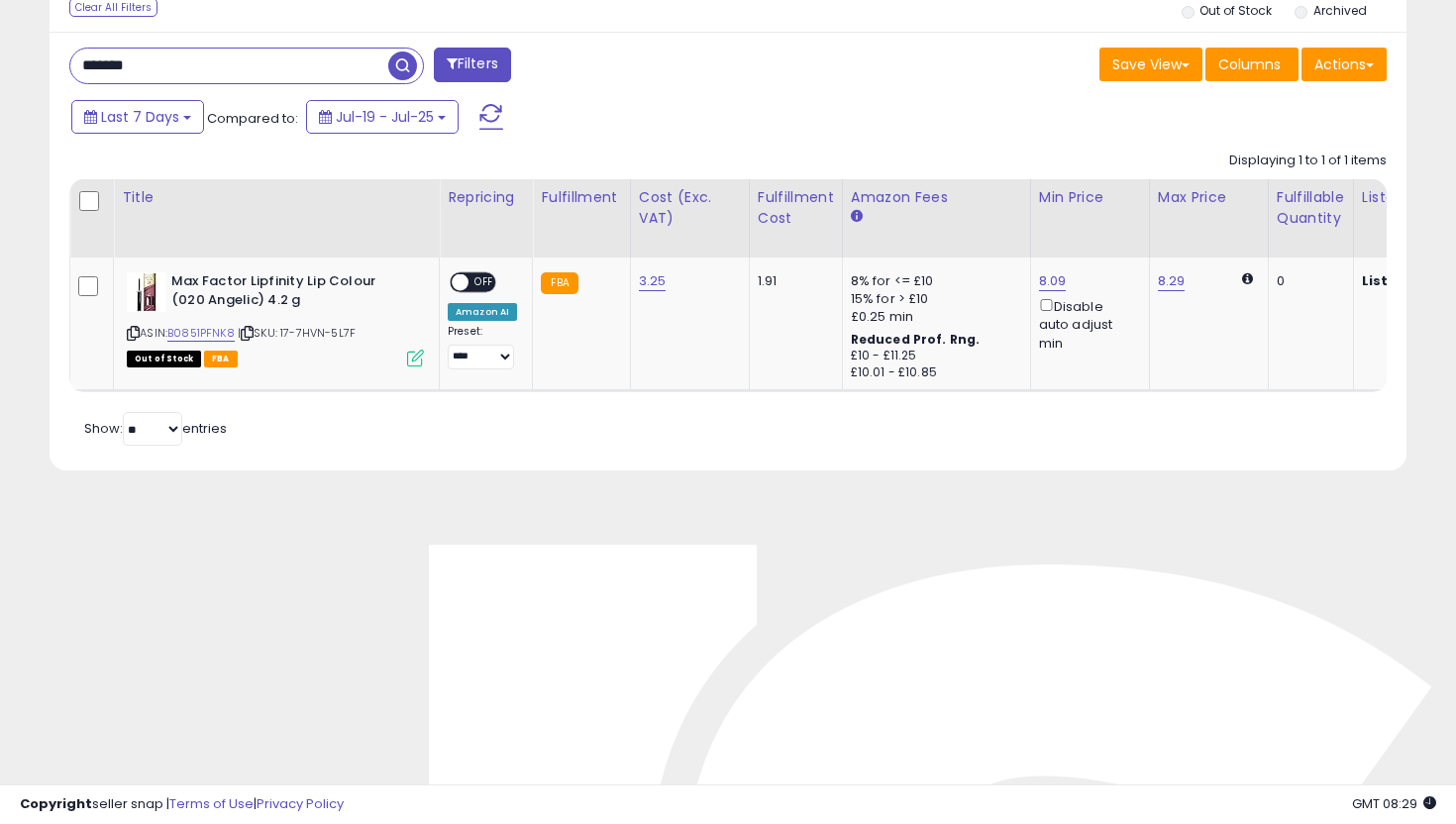 click on "*******" at bounding box center [229, 65] 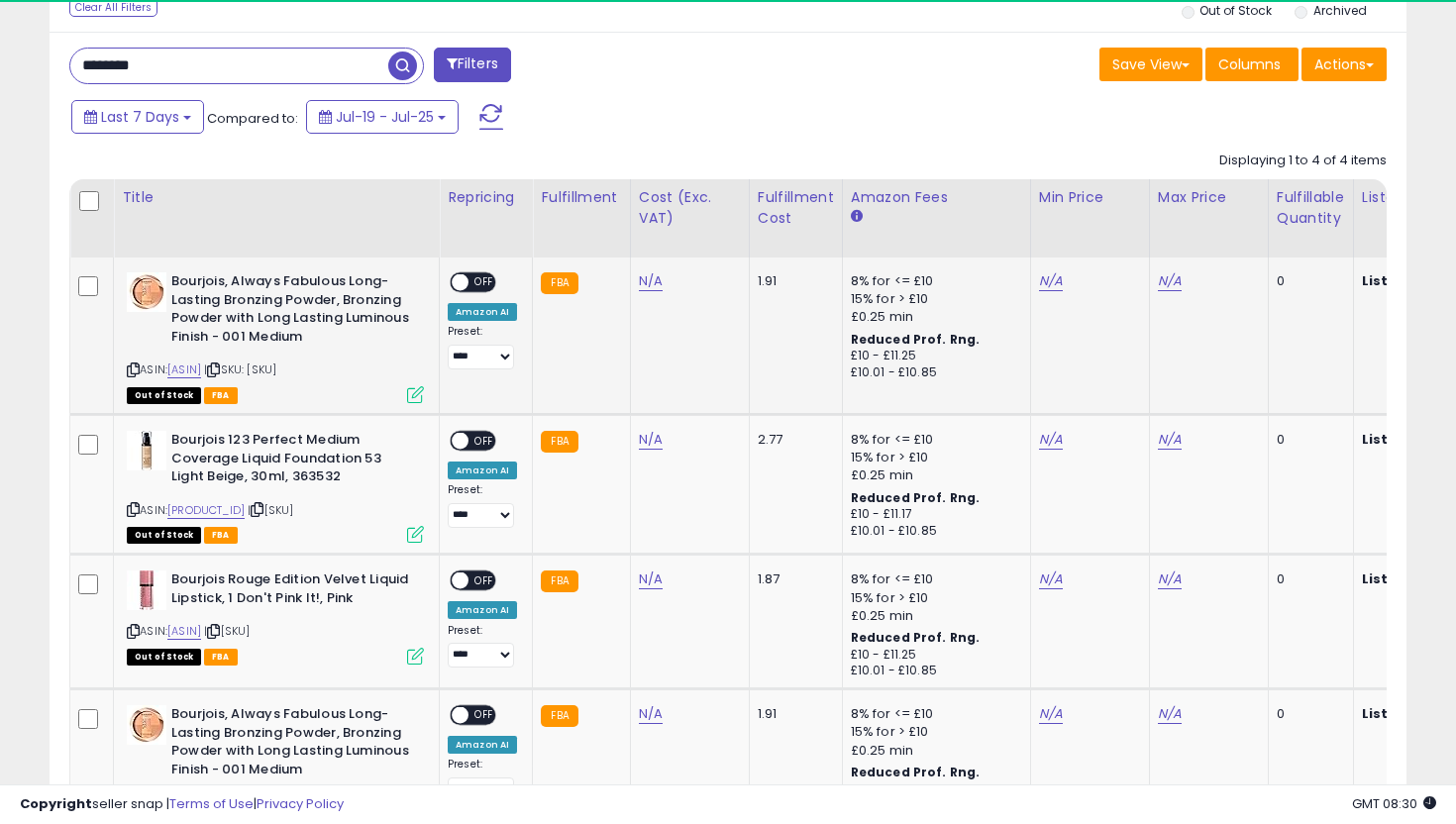 click at bounding box center [415, 394] 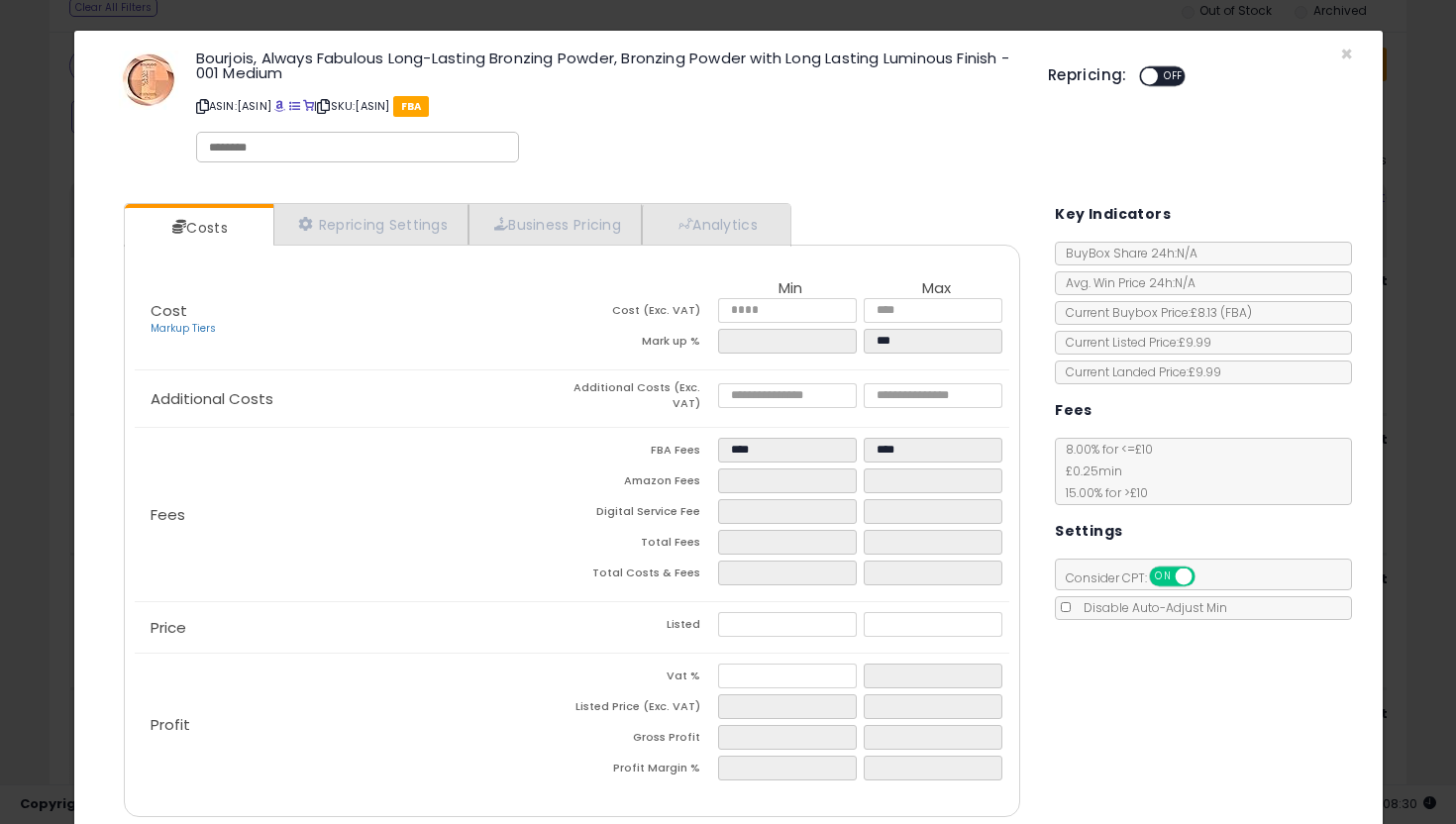 click on "Repricing:
ON   OFF" at bounding box center [1200, 73] 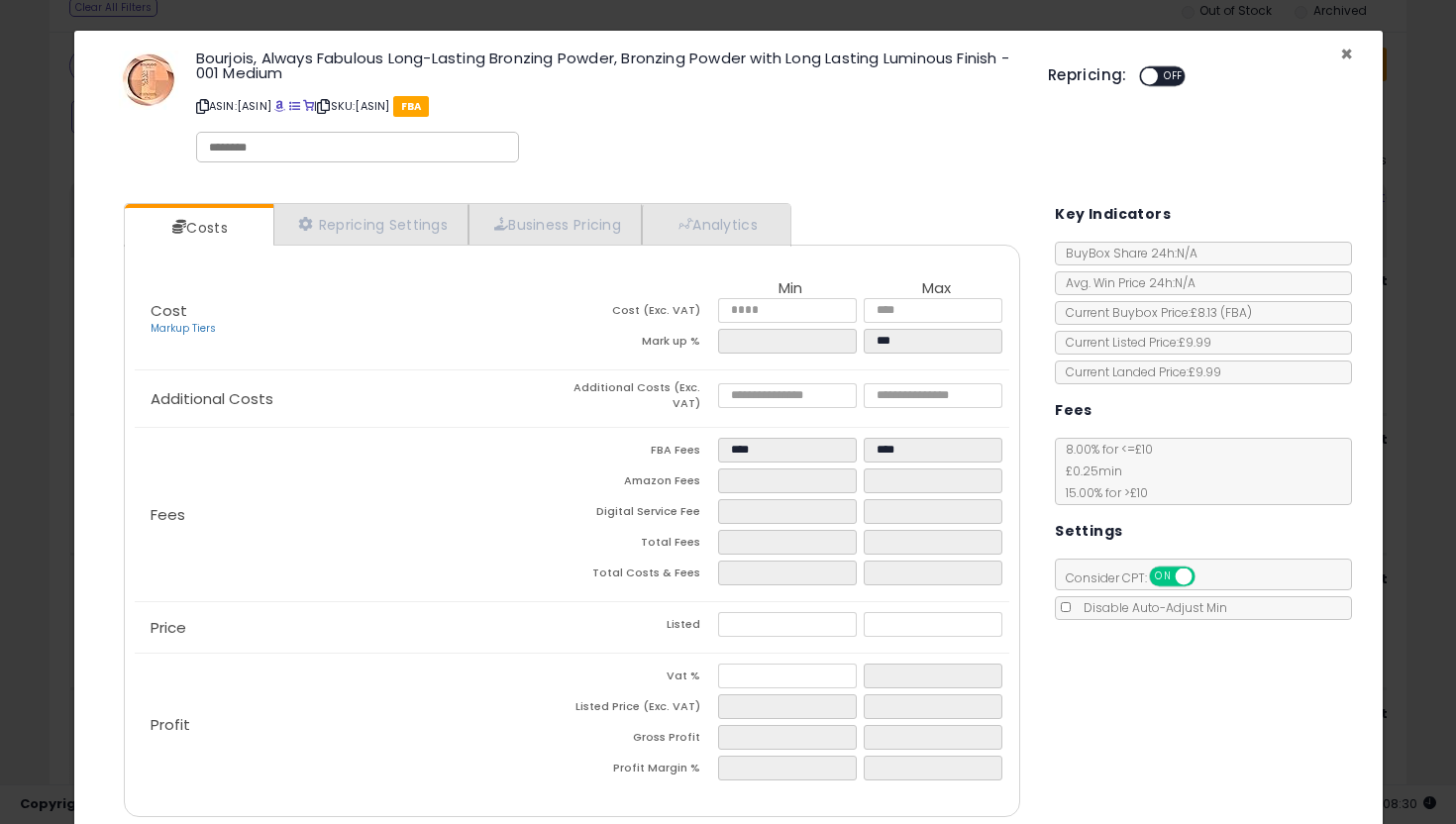 click on "×" at bounding box center (1346, 53) 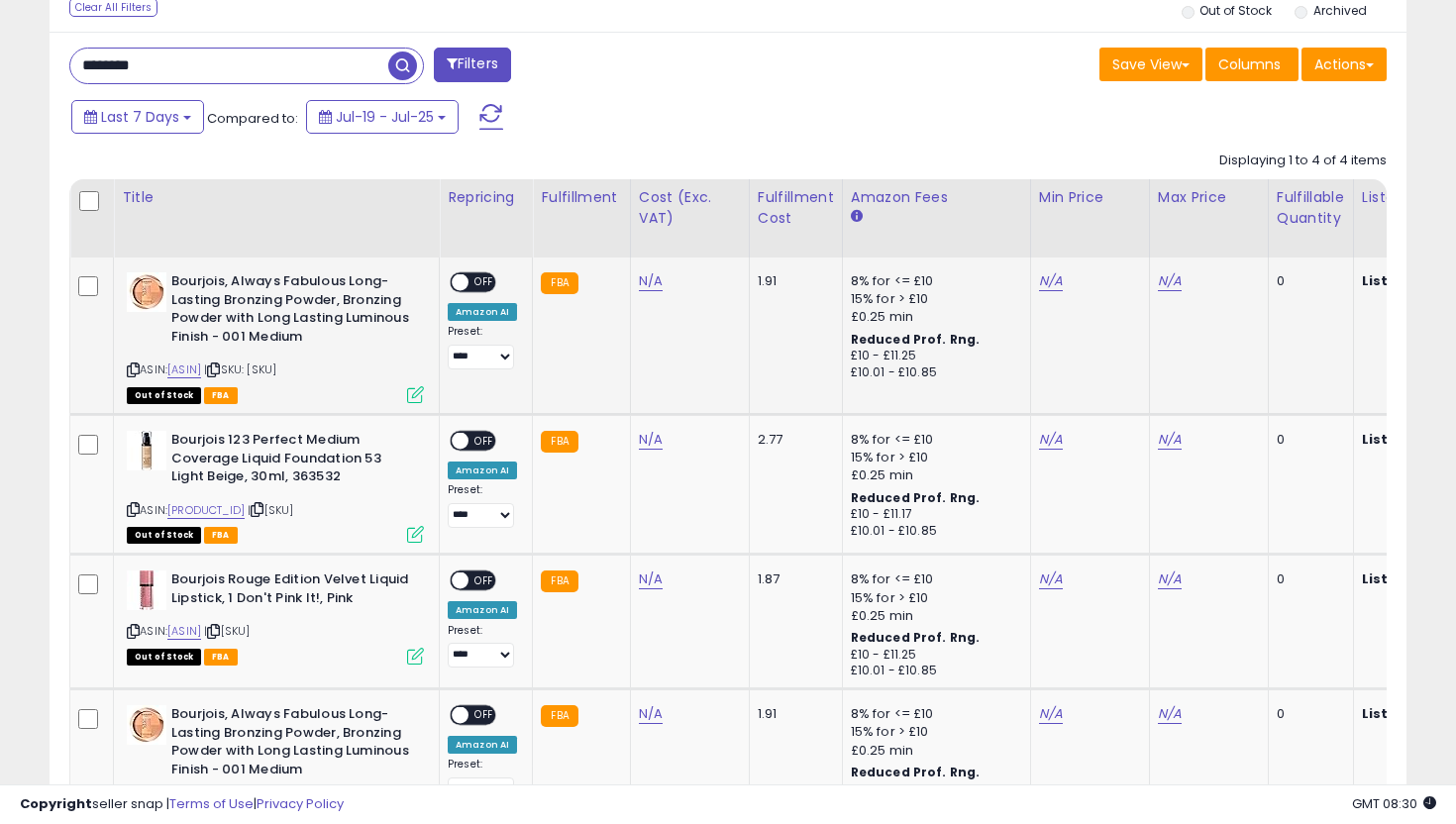 click at bounding box center [415, 394] 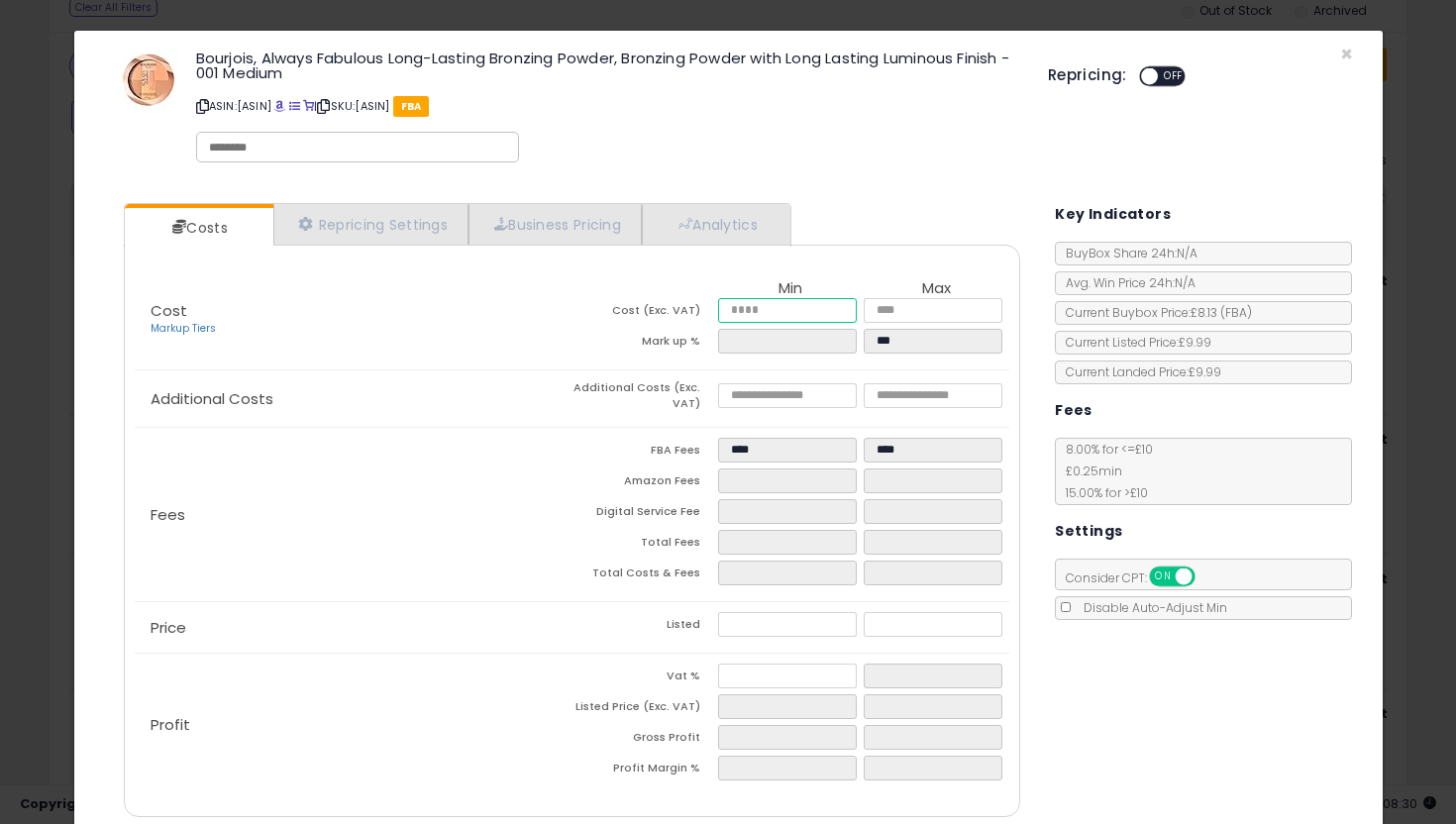 click at bounding box center (787, 310) 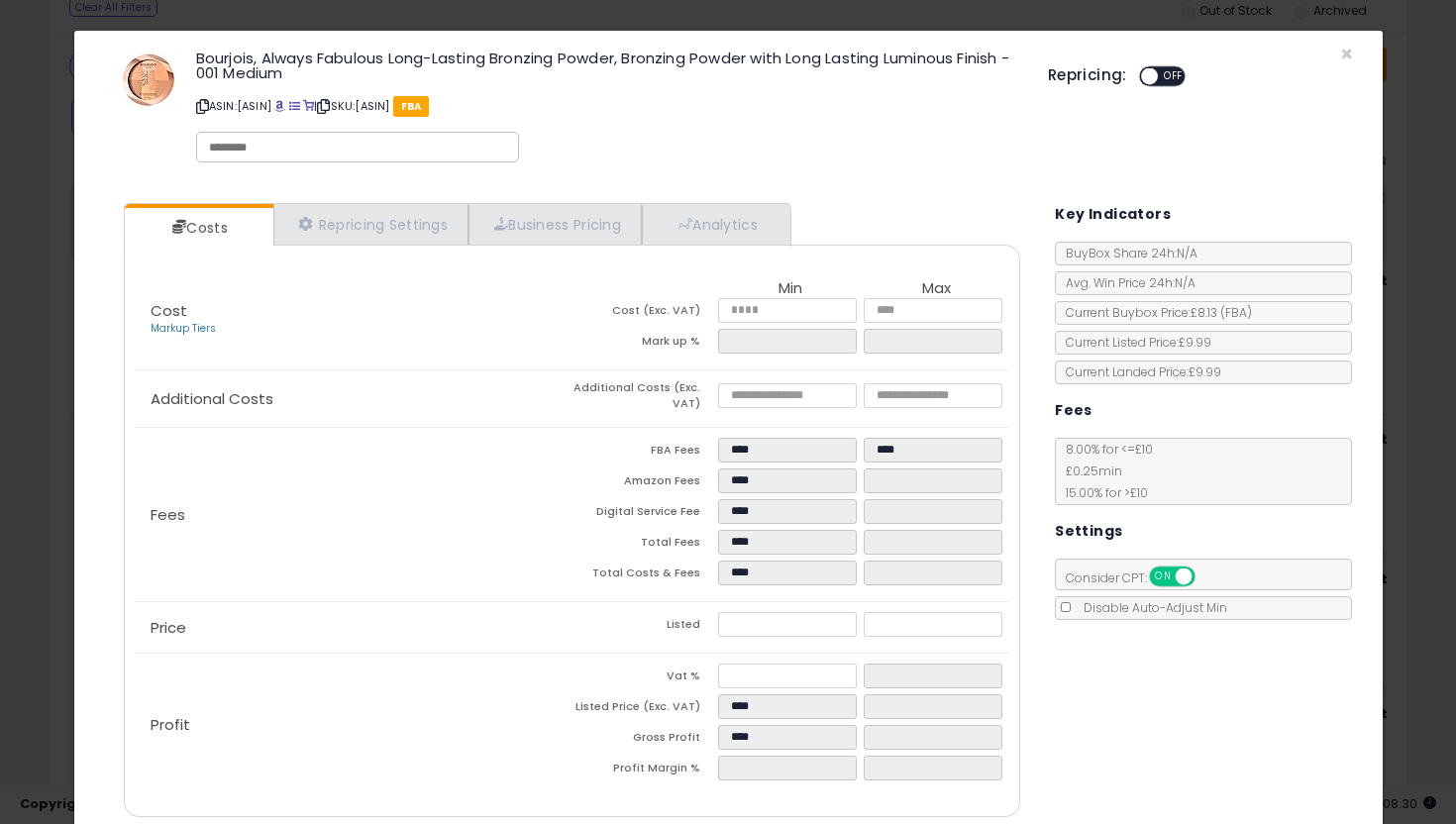 click on "Fees
FBA Fees
****
****
Amazon Fees
****
Digital Service Fee
****
Total Fees
****
Total Costs & Fees
****" 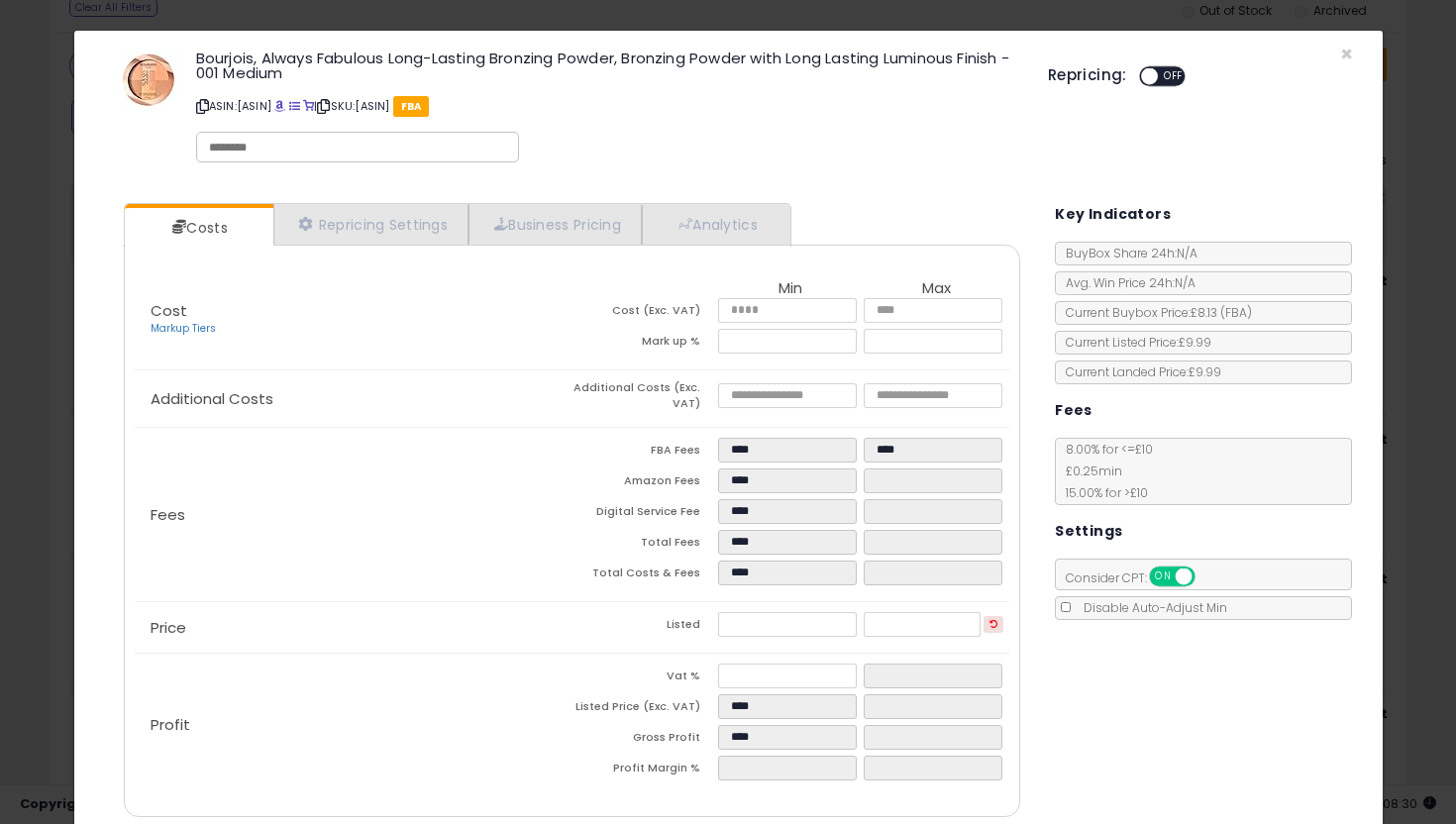 scroll, scrollTop: 76, scrollLeft: 0, axis: vertical 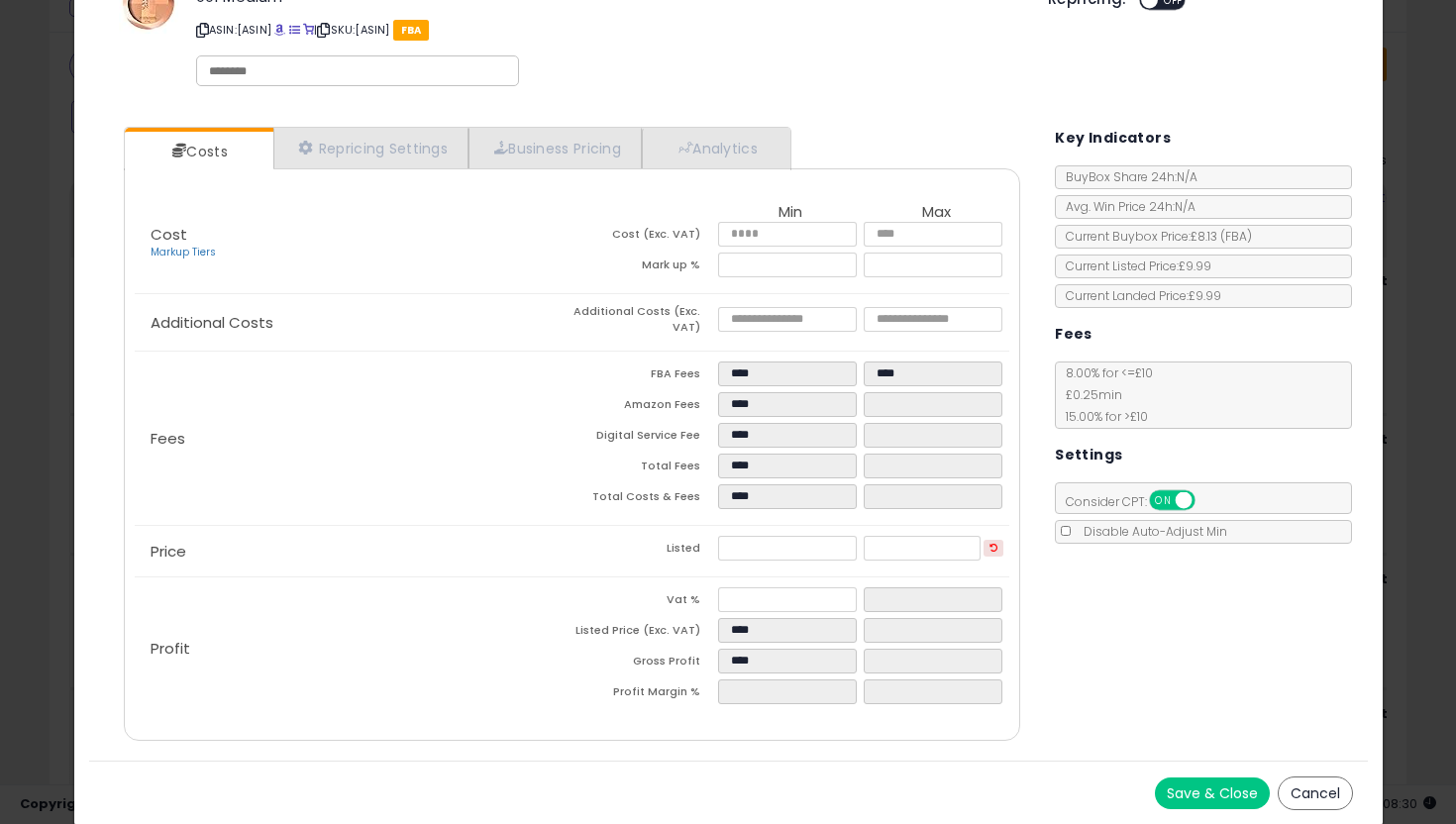 click on "Save & Close" at bounding box center [1212, 793] 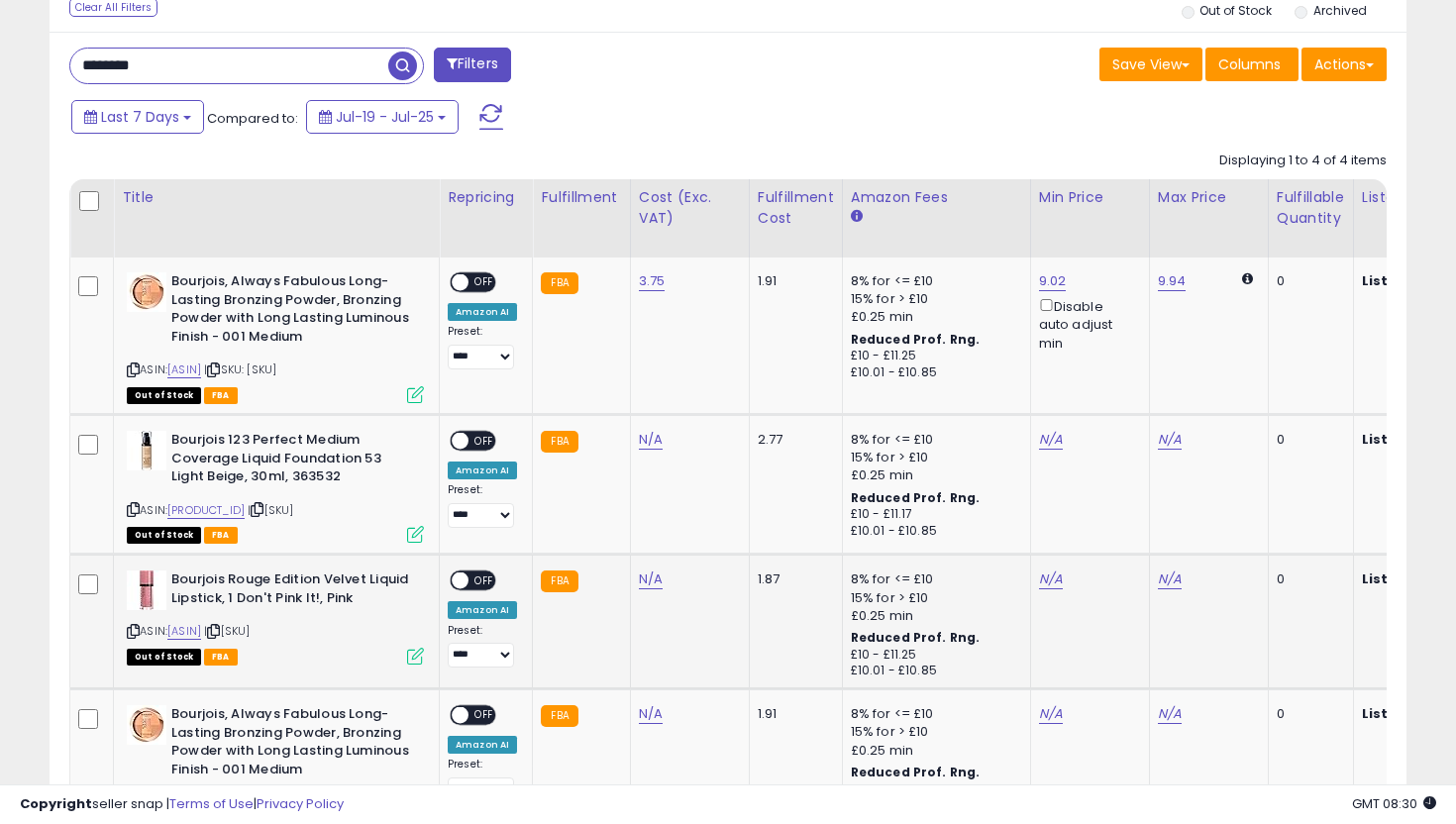 click at bounding box center (415, 656) 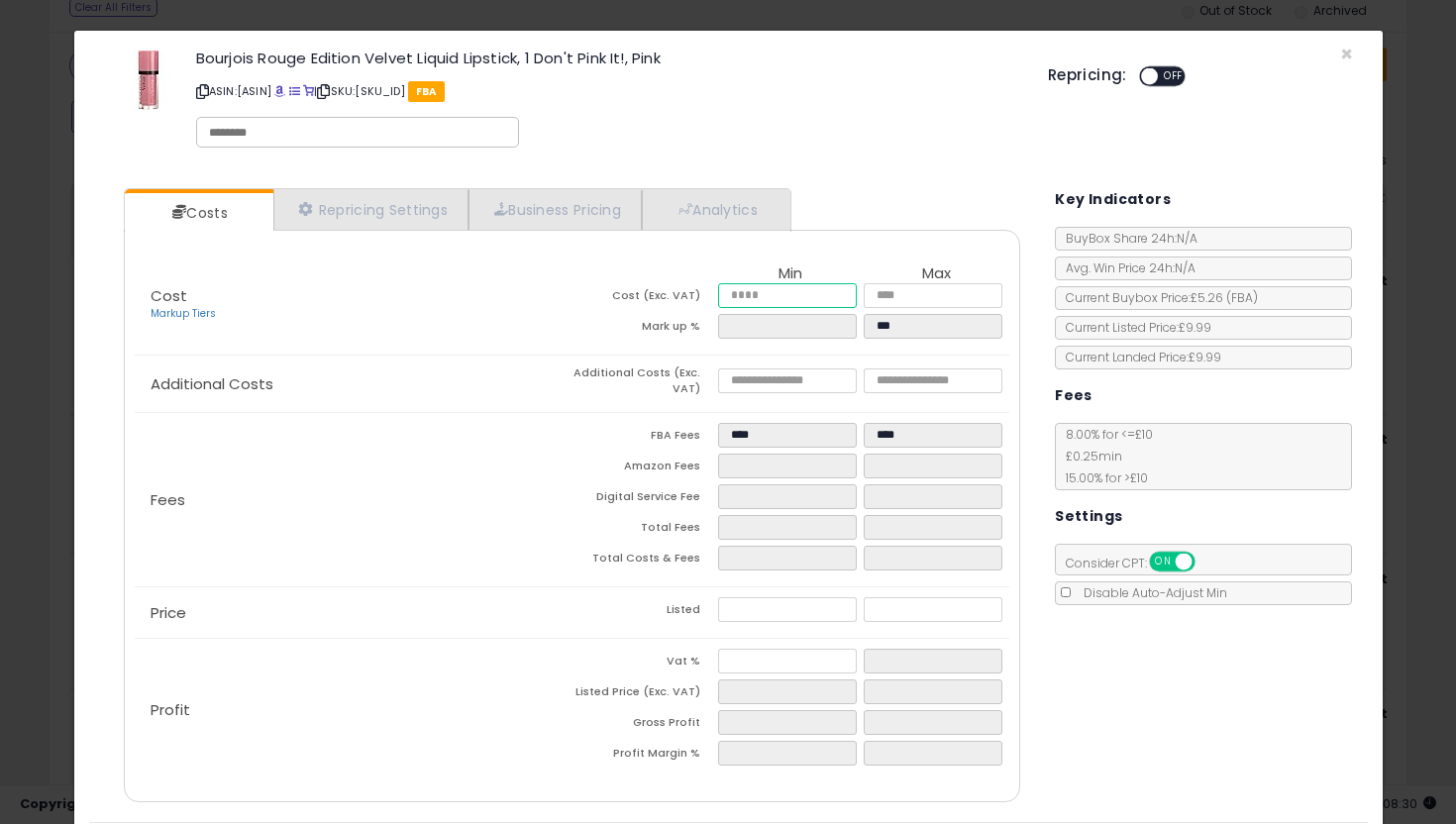 click at bounding box center [787, 295] 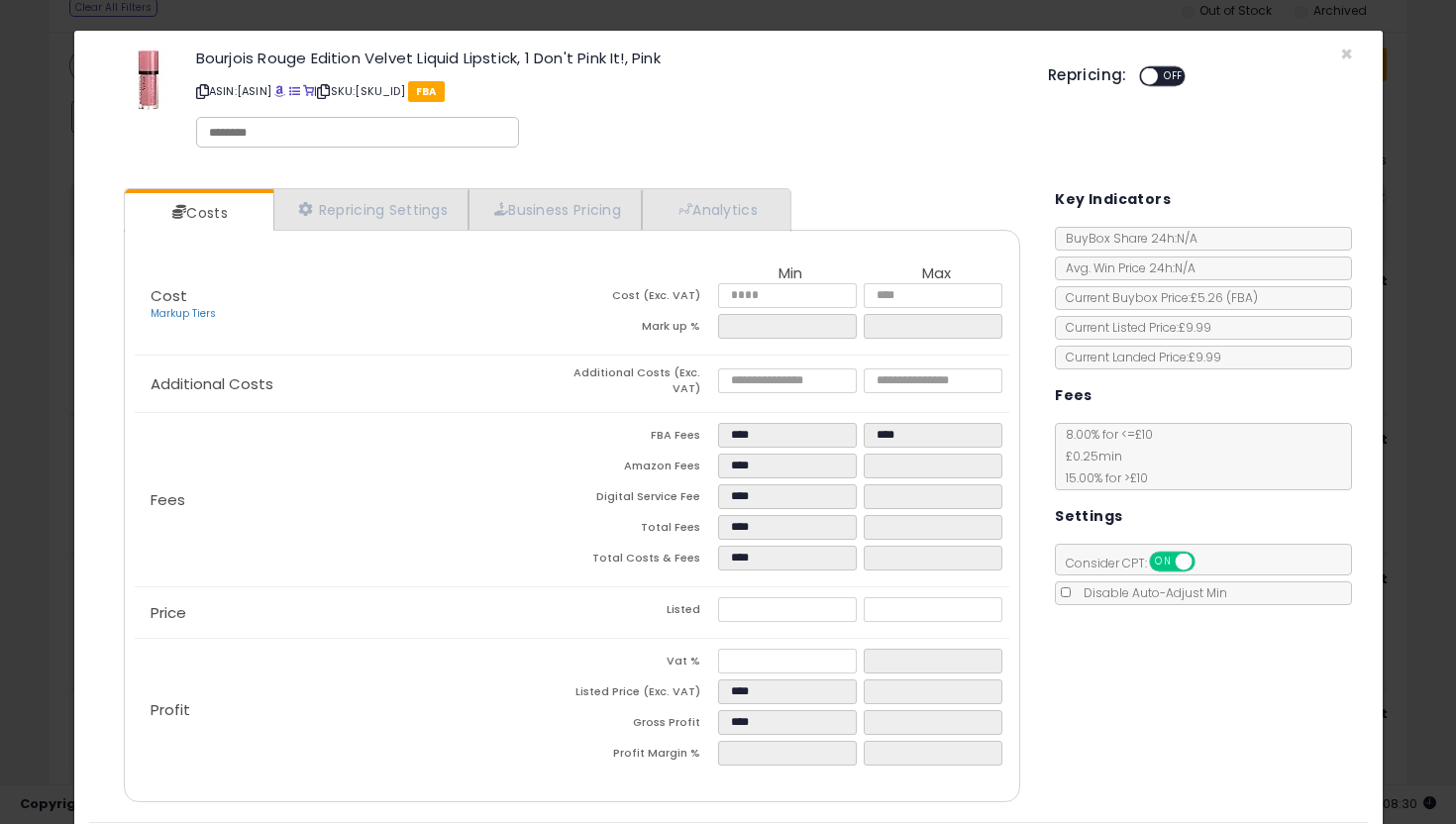 click on "Additional Costs (Exc. VAT)" at bounding box center (644, 383) 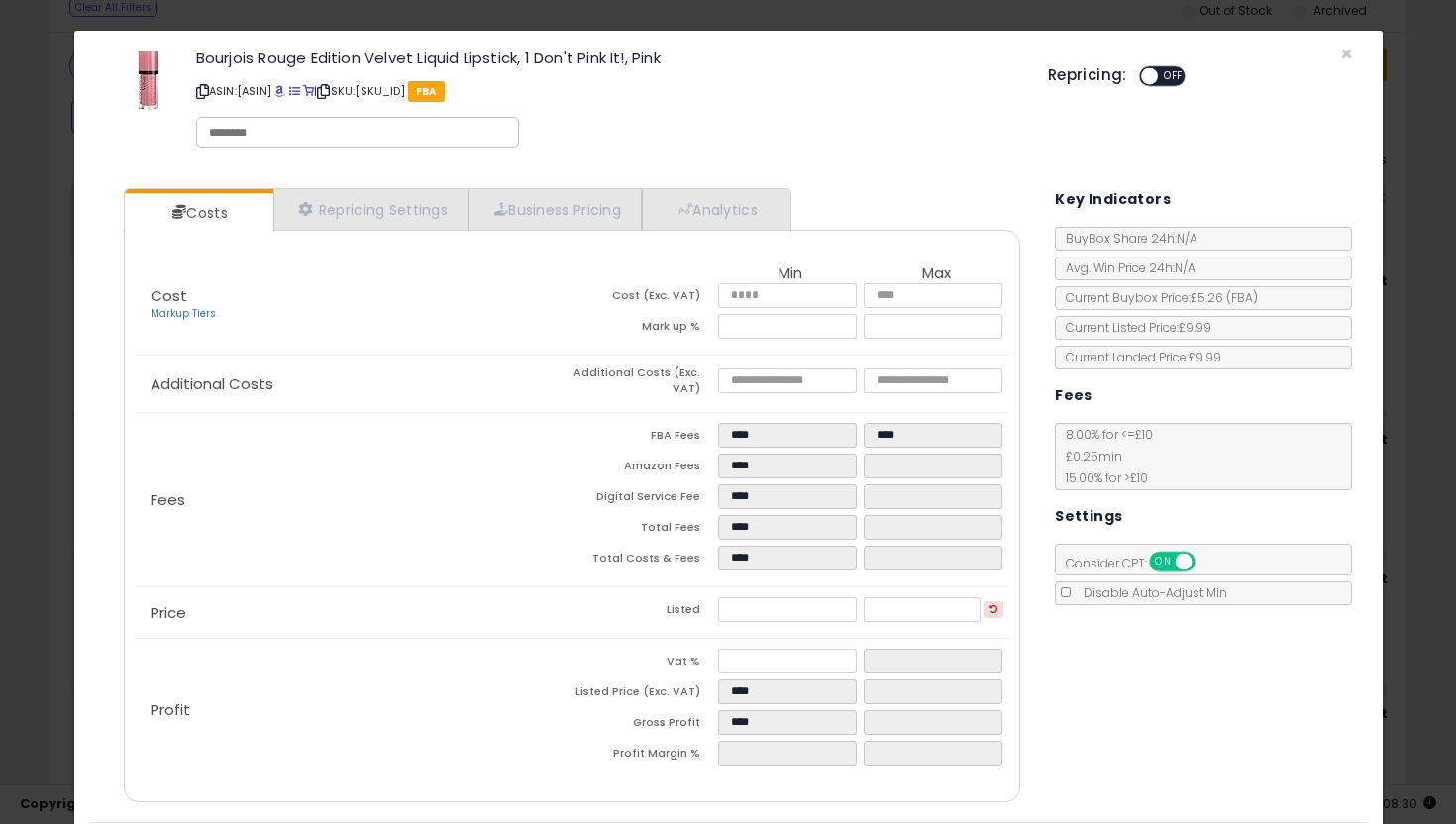 scroll, scrollTop: 61, scrollLeft: 0, axis: vertical 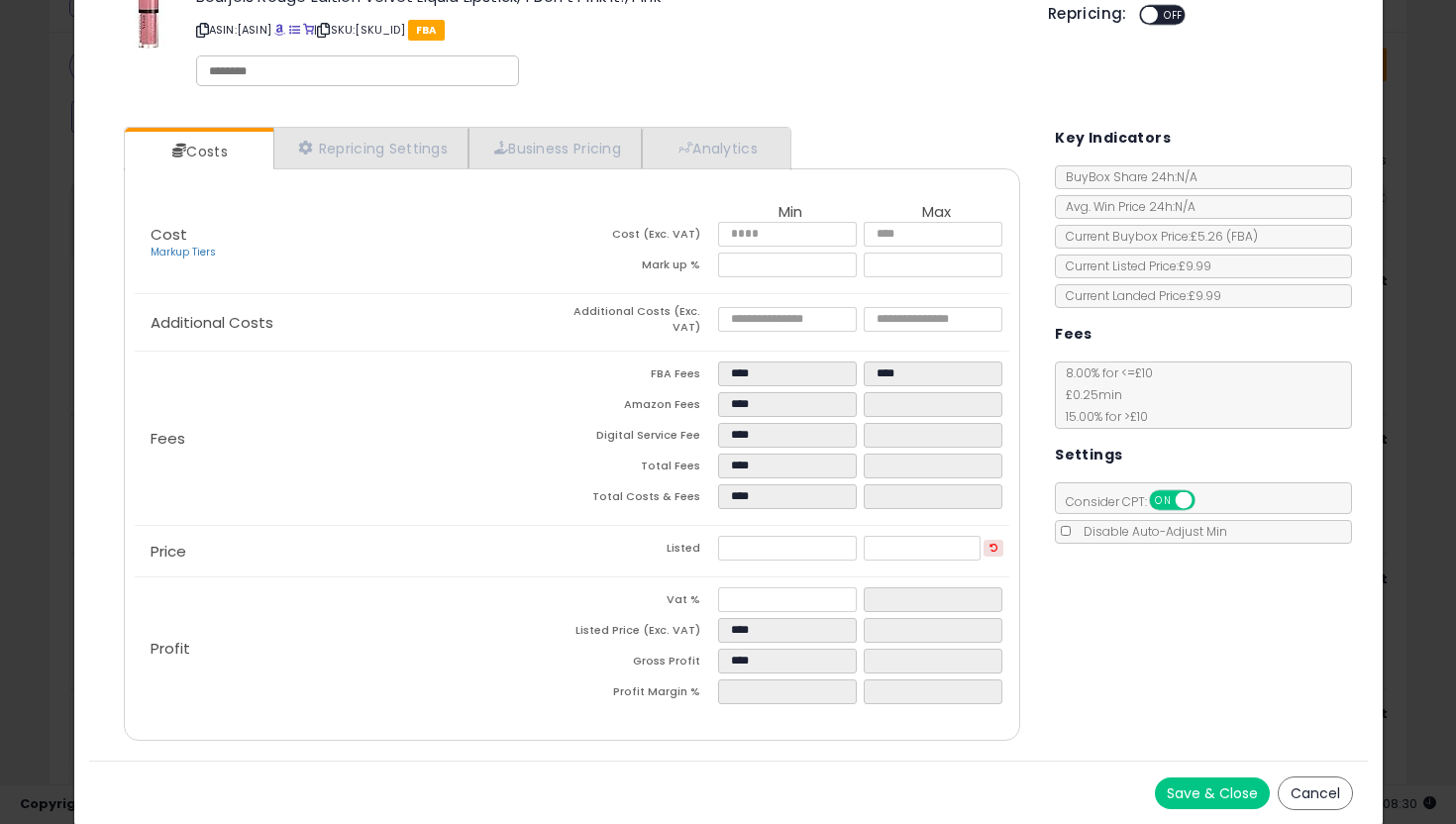 click on "Save & Close" at bounding box center (1212, 793) 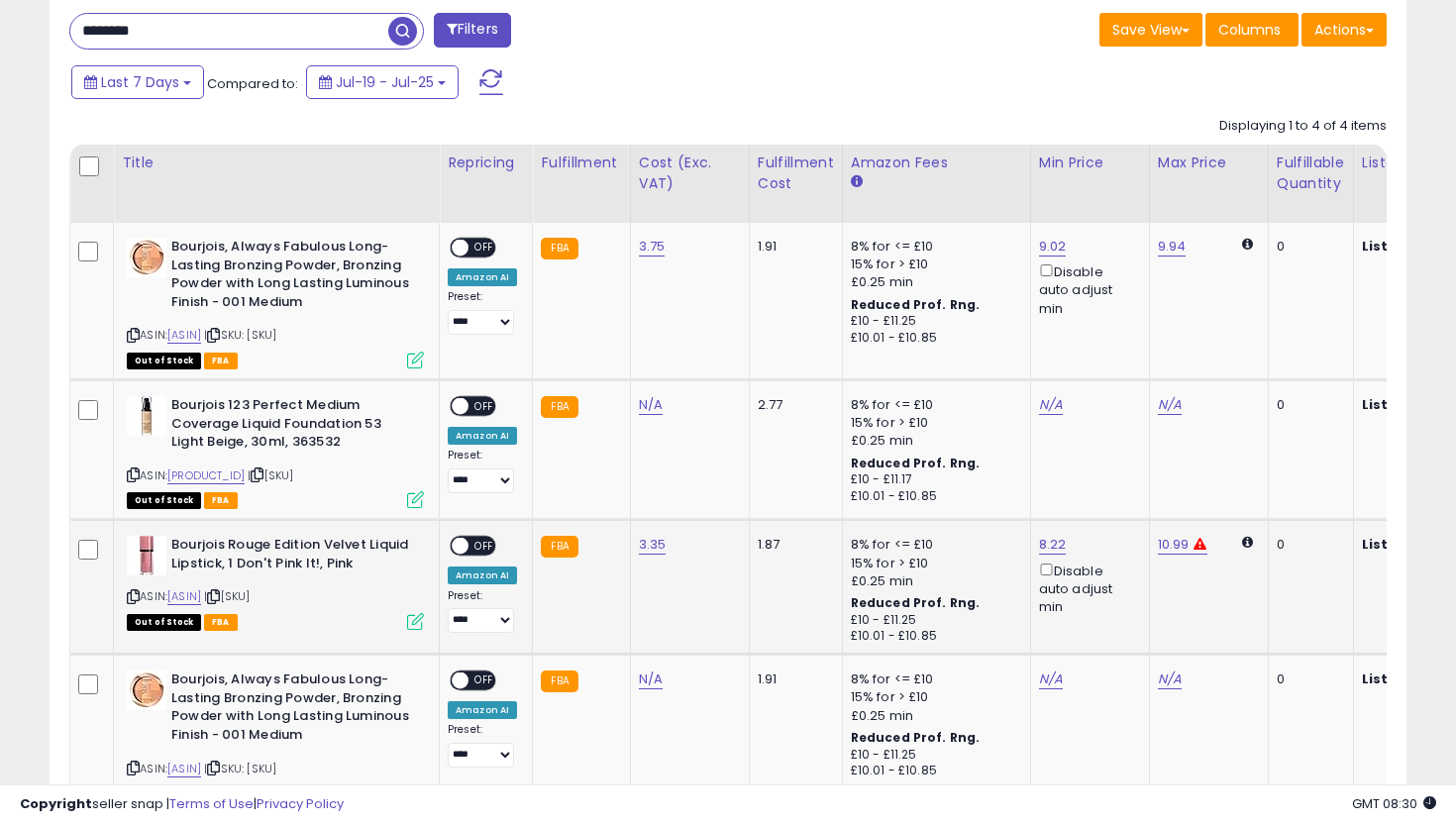 scroll, scrollTop: 821, scrollLeft: 0, axis: vertical 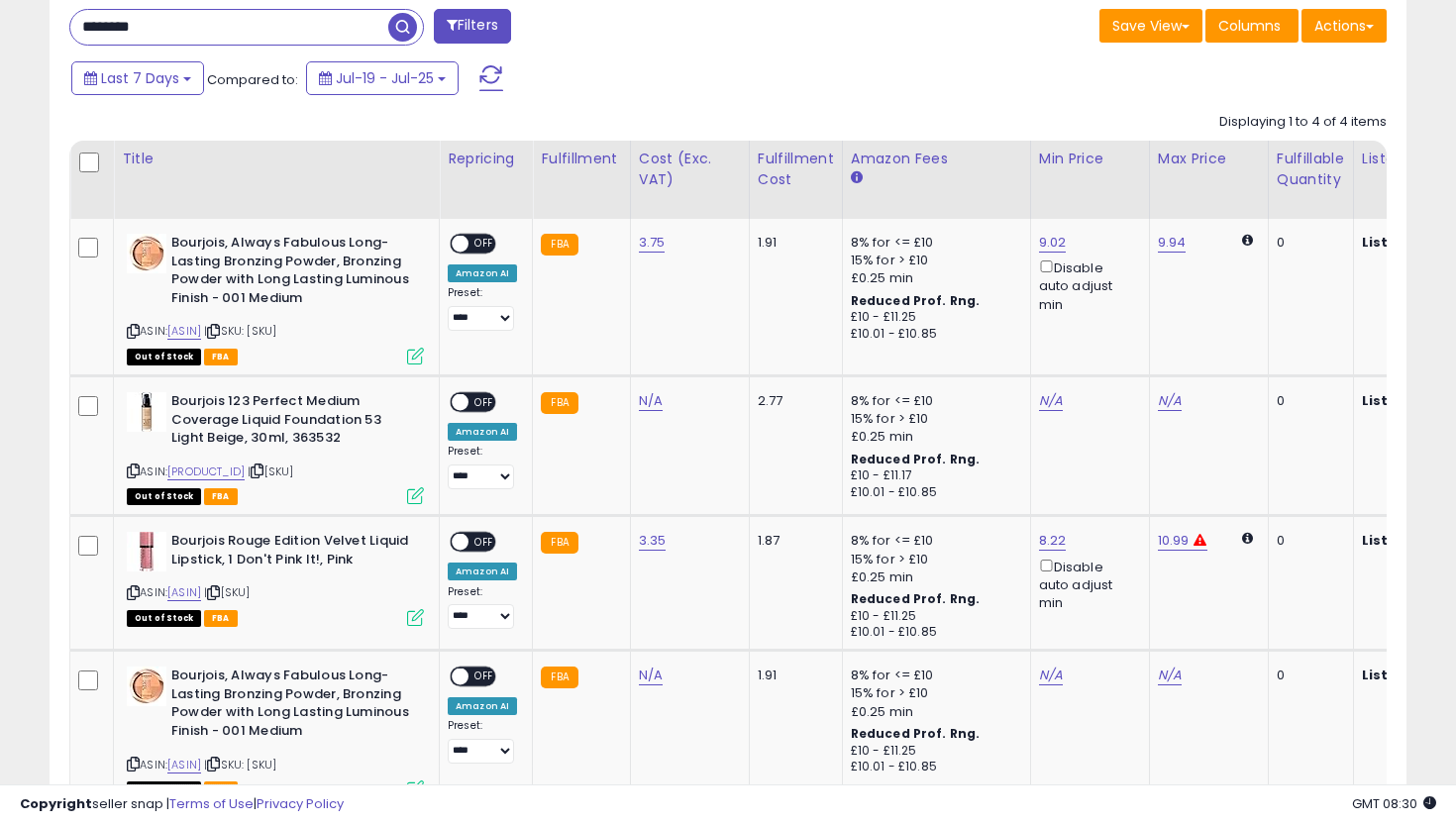 click on "********" at bounding box center (229, 27) 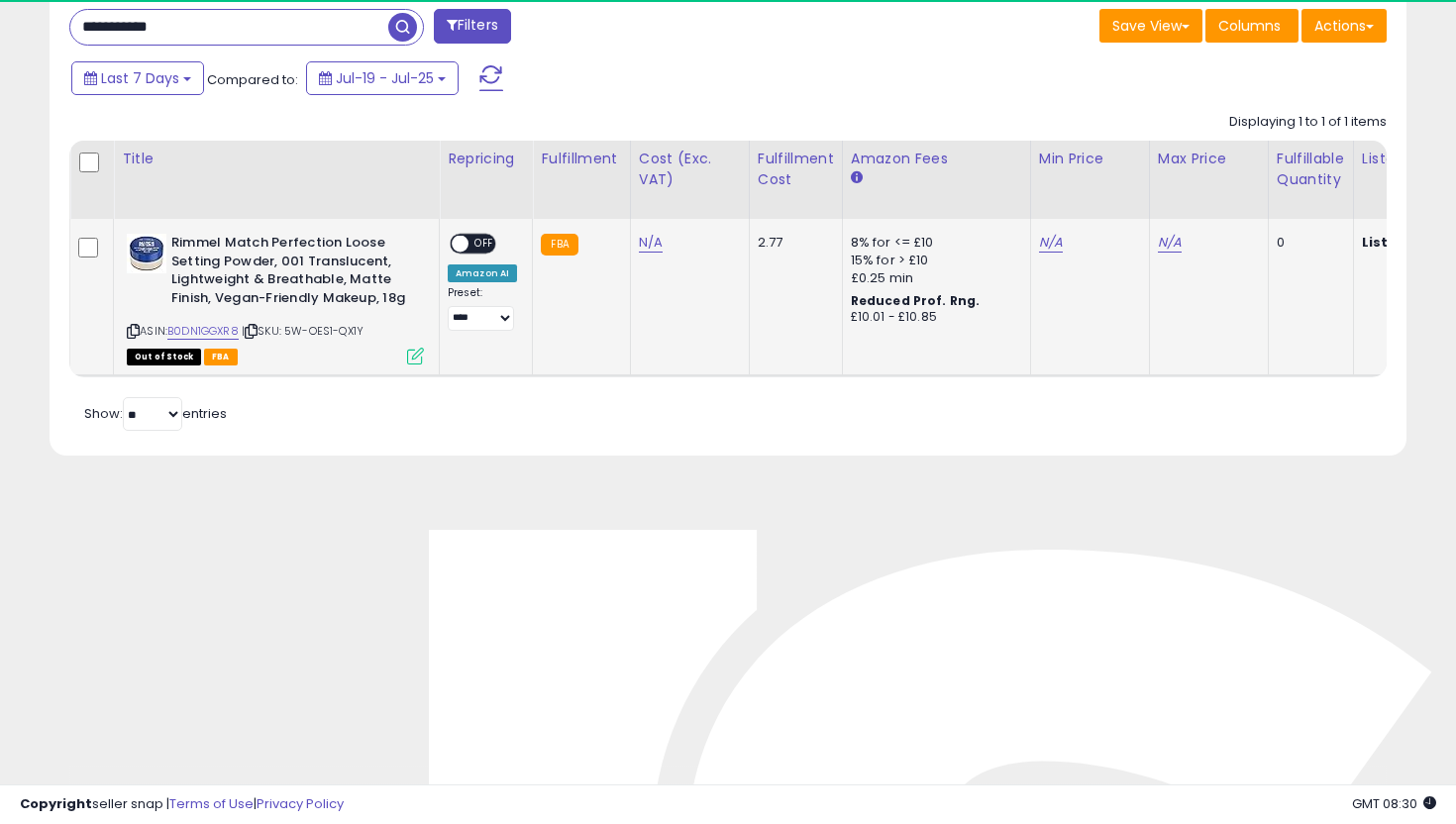 click at bounding box center [415, 356] 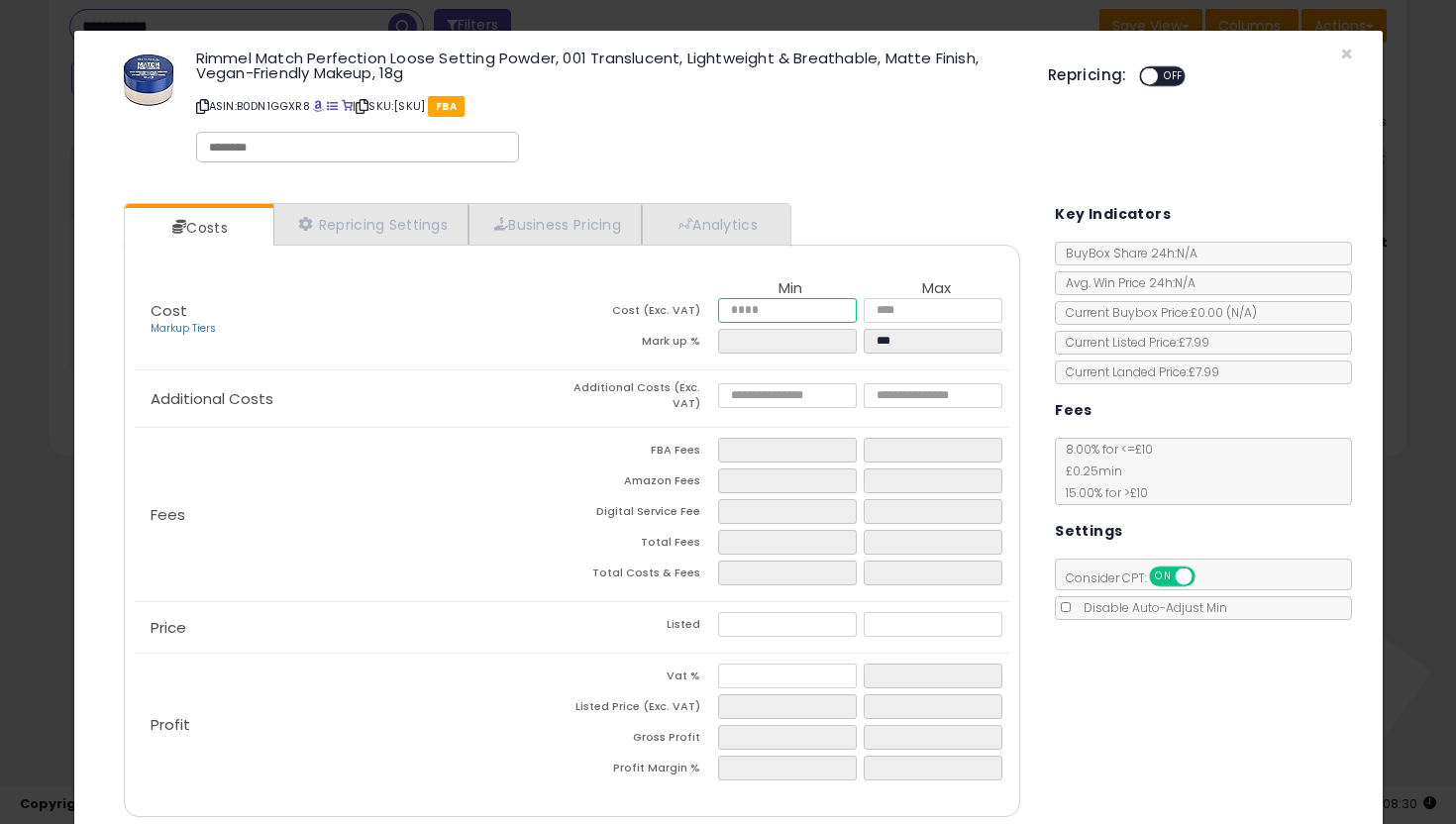 click at bounding box center (787, 310) 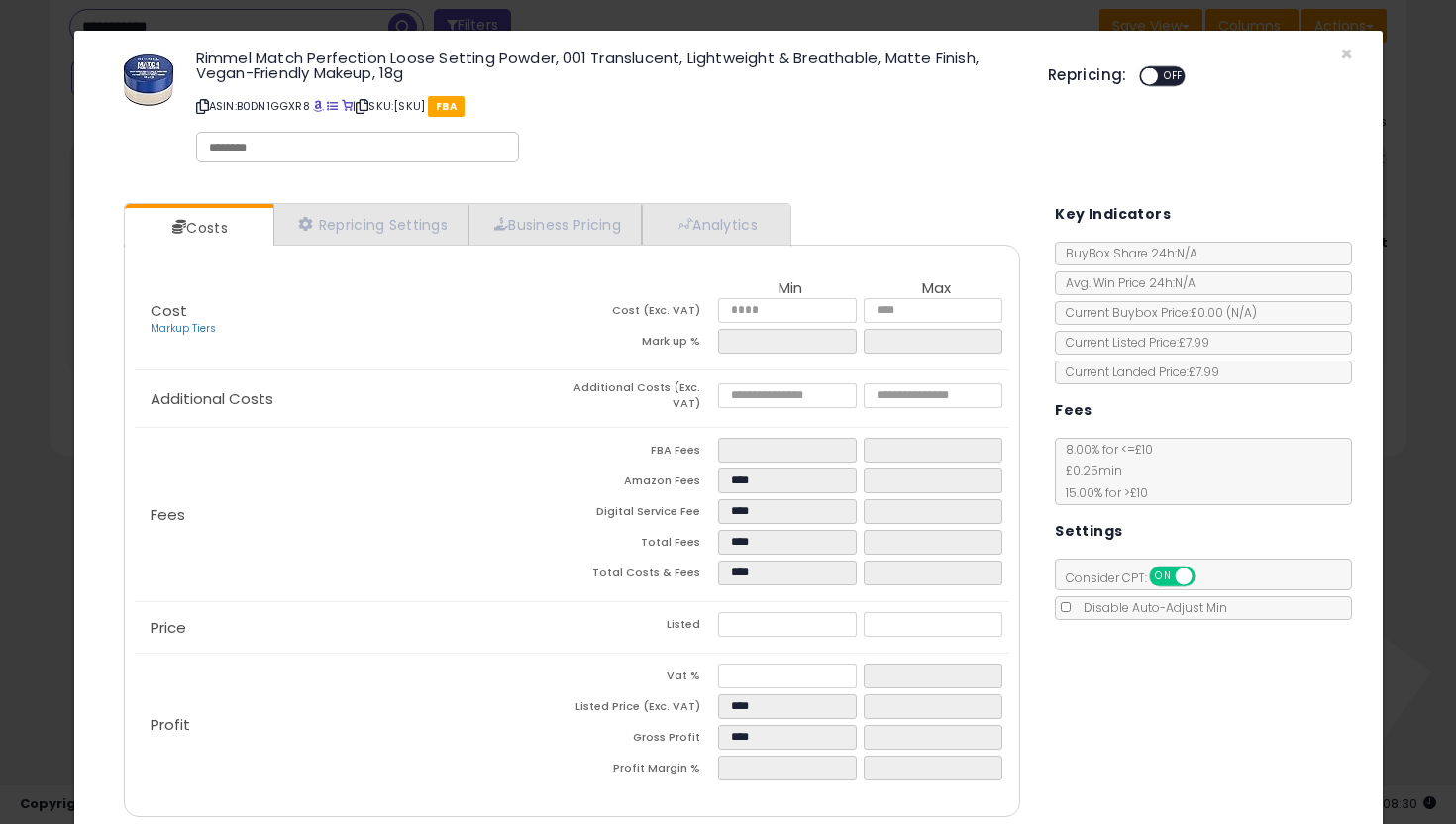 click on "Additional Costs
Additional Costs (Exc. VAT)" 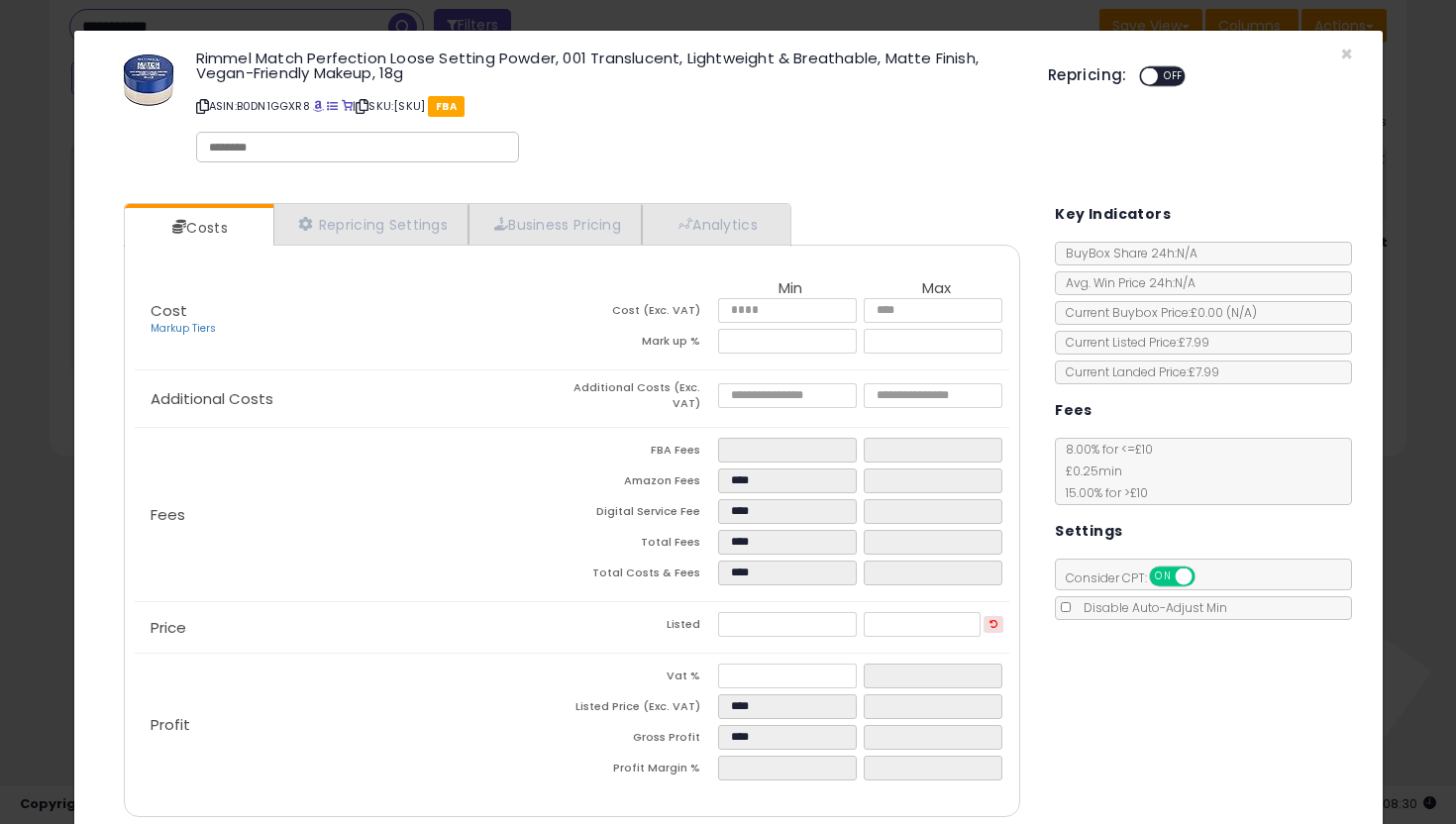 scroll, scrollTop: 76, scrollLeft: 0, axis: vertical 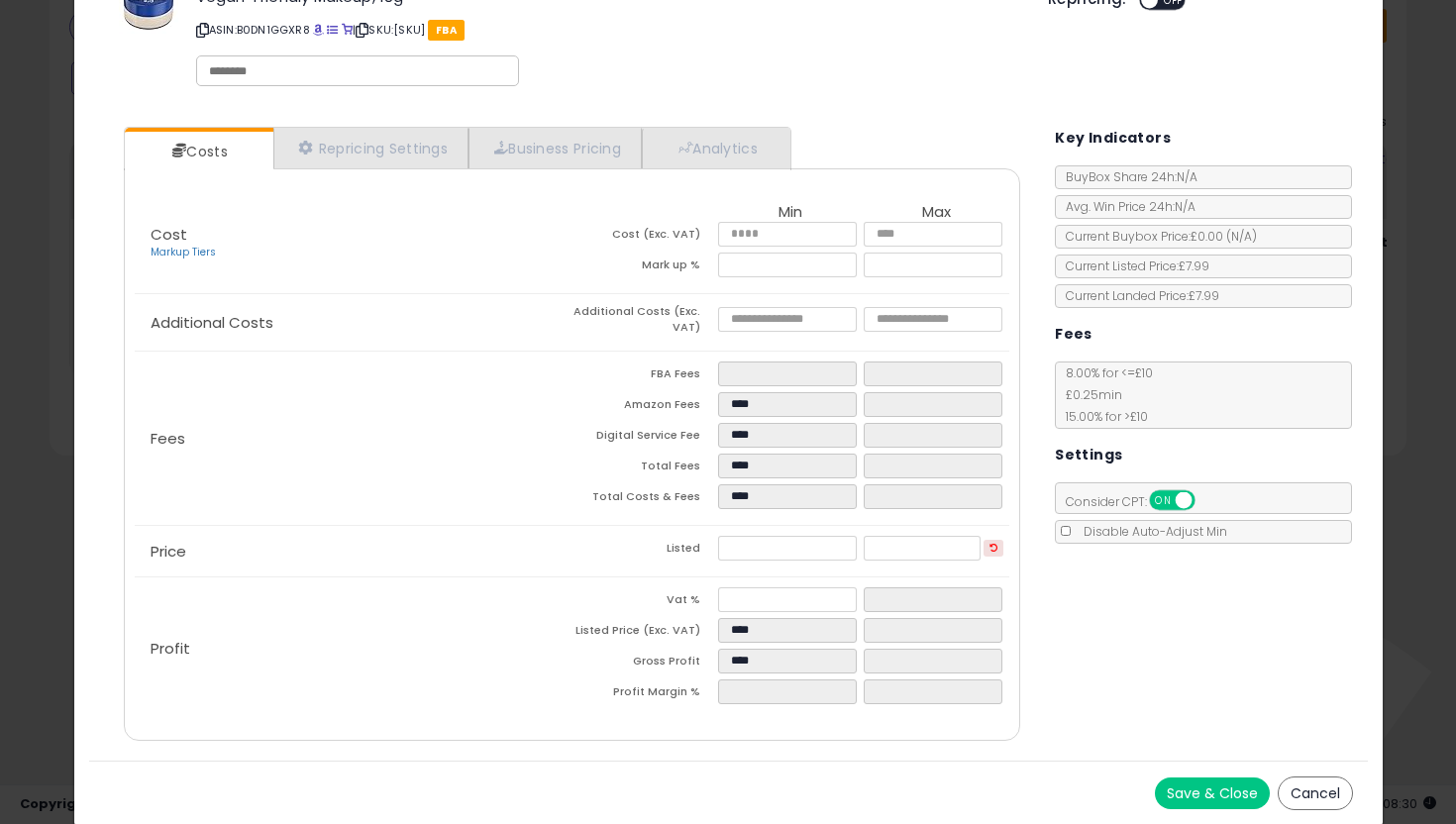 click on "Save & Close" at bounding box center (1212, 793) 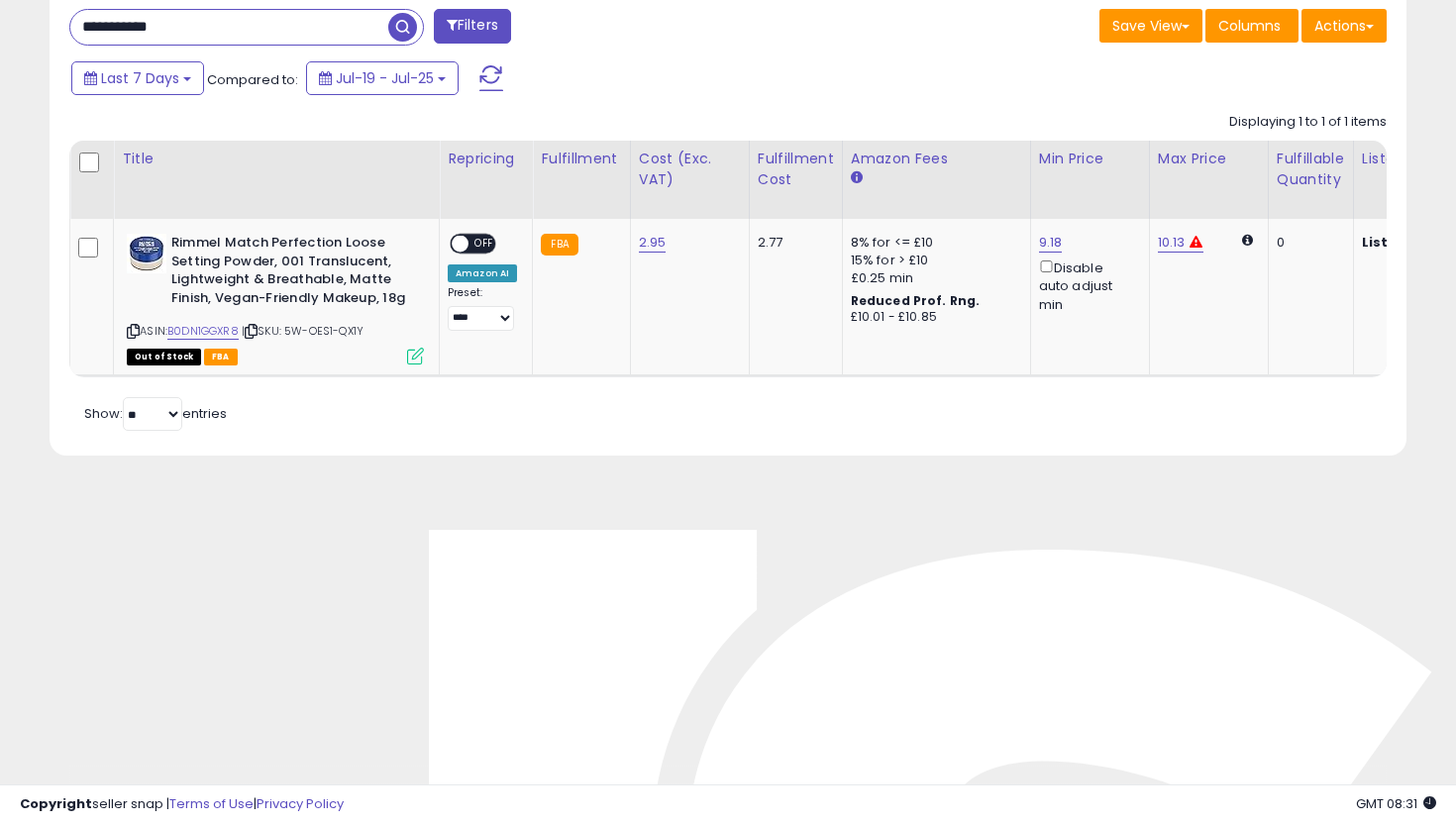 click on "**********" at bounding box center [229, 27] 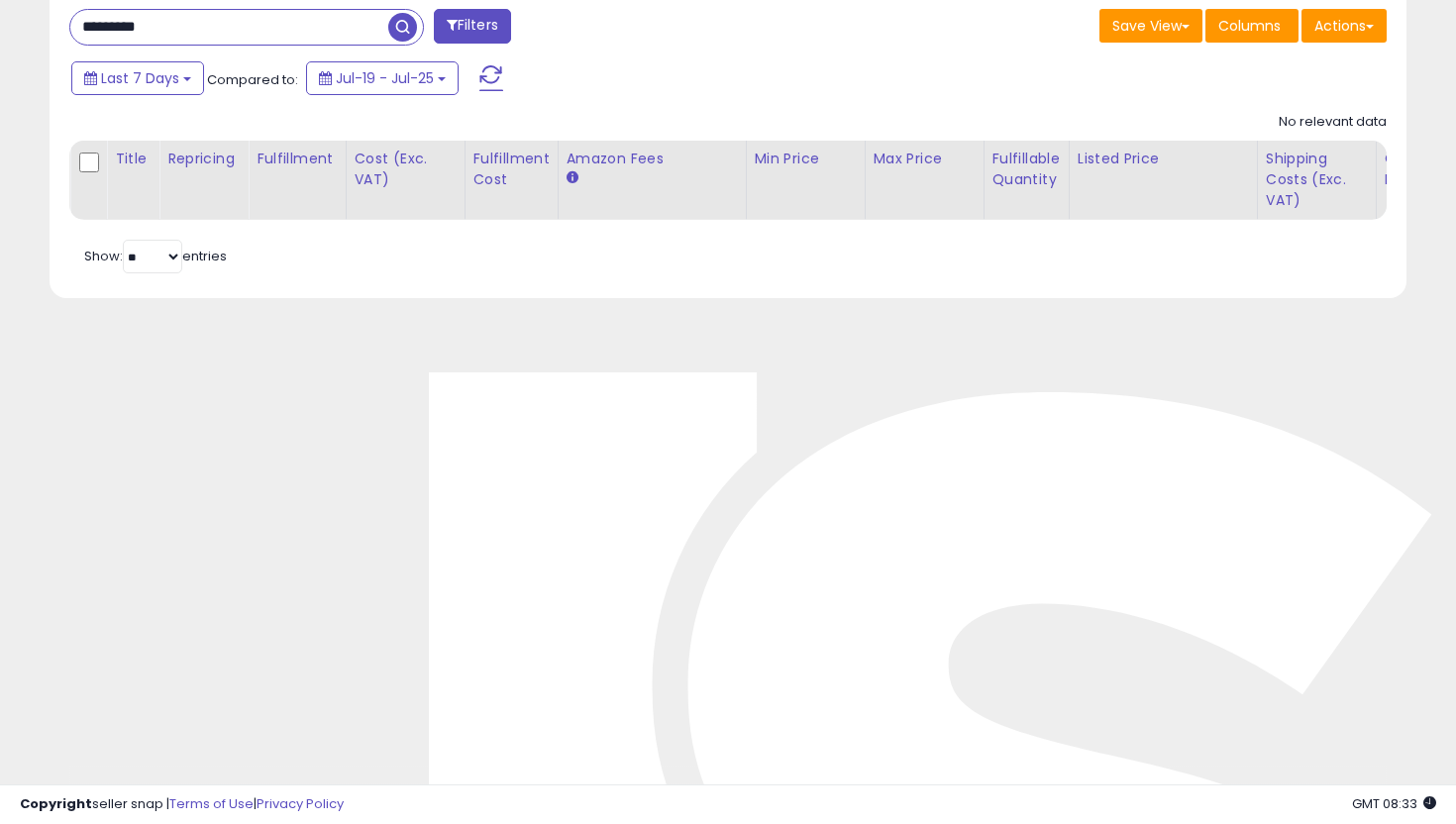 scroll, scrollTop: 989979, scrollLeft: 989690, axis: both 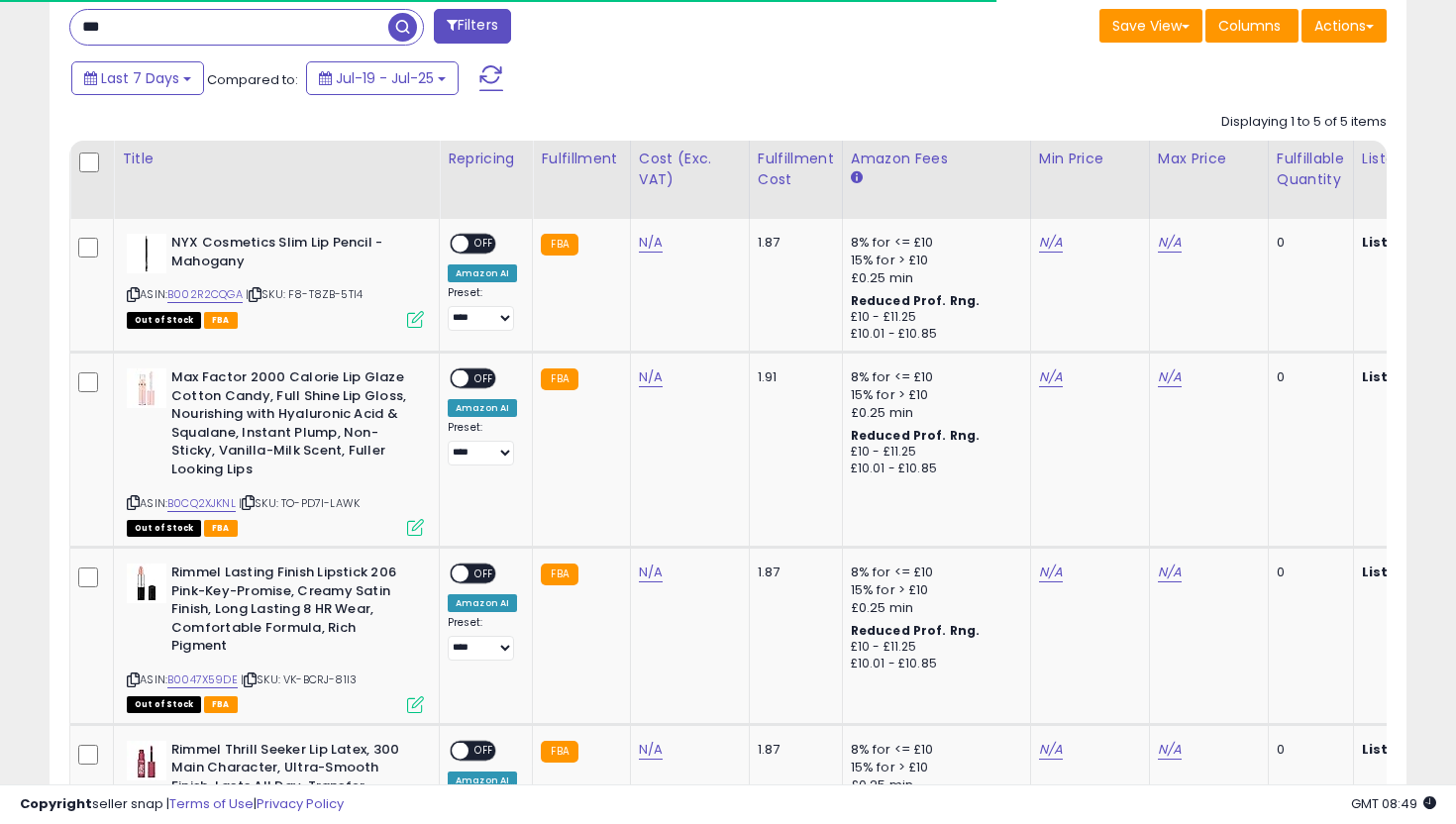 click on "***" at bounding box center (229, 27) 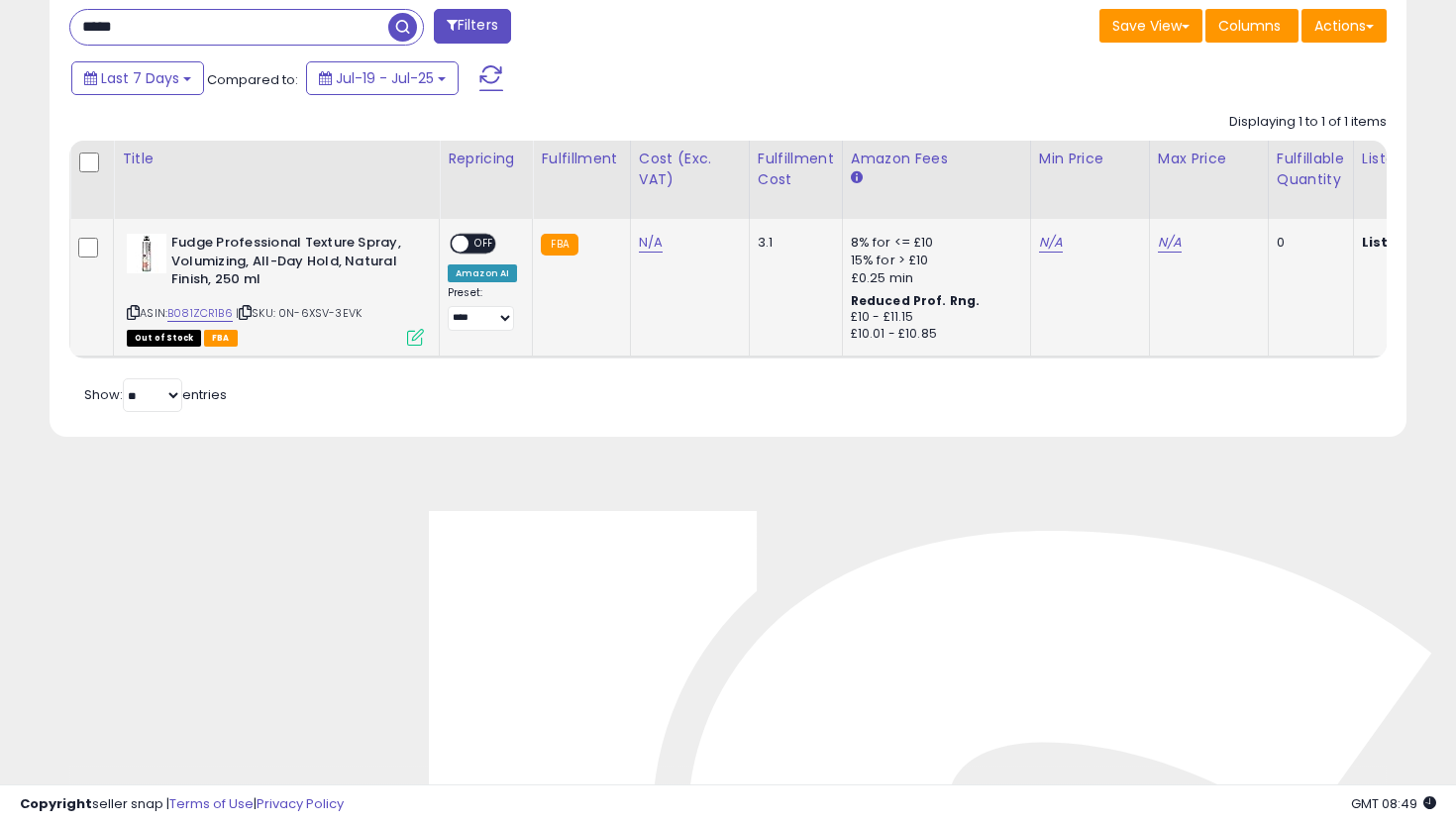 click at bounding box center (415, 337) 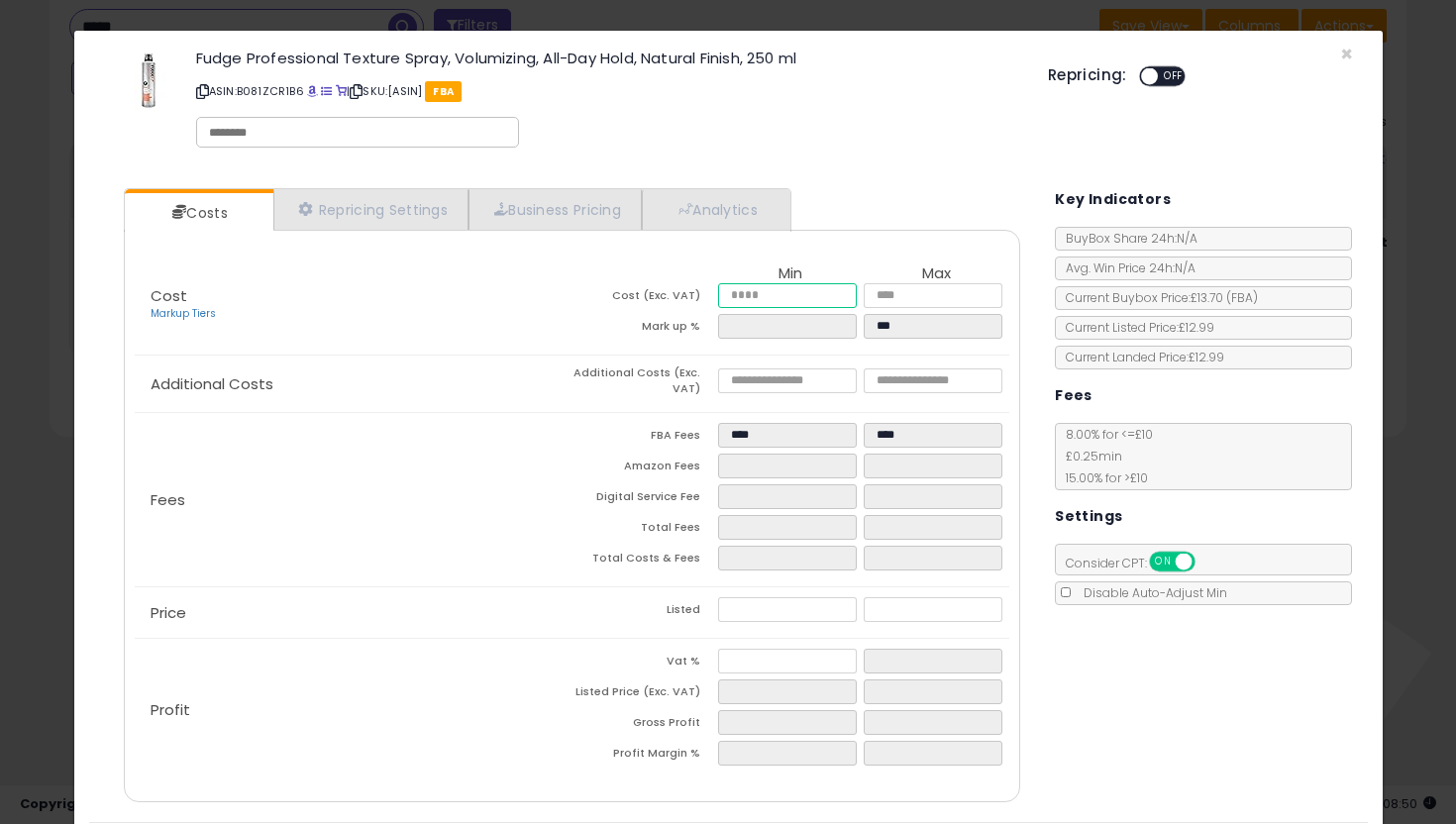 click at bounding box center [787, 295] 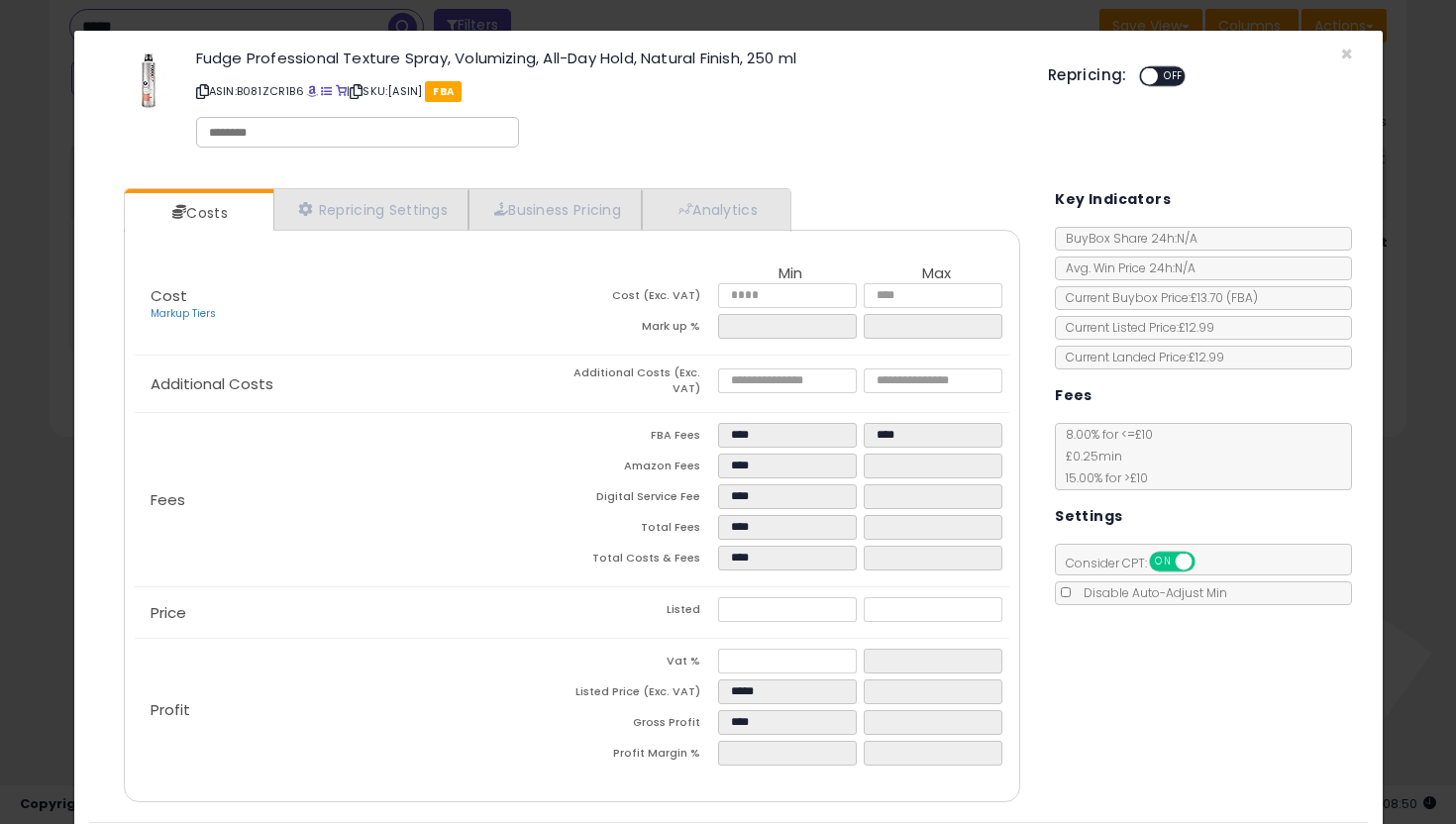 click on "Fees
FBA Fees
****
****
Amazon Fees
****
Digital Service Fee
****
Total Fees
****
Total Costs & Fees
****" 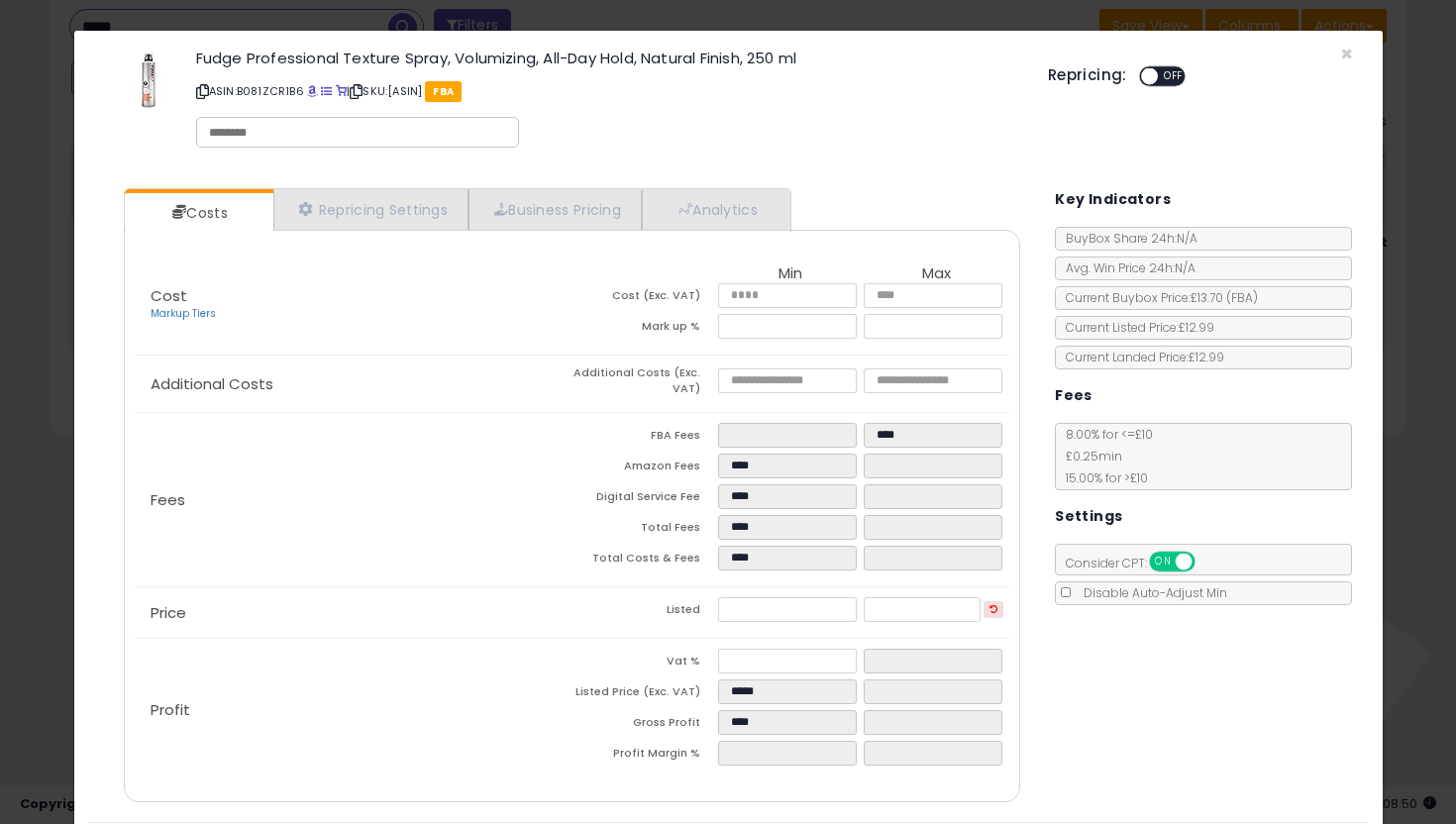 scroll, scrollTop: 61, scrollLeft: 0, axis: vertical 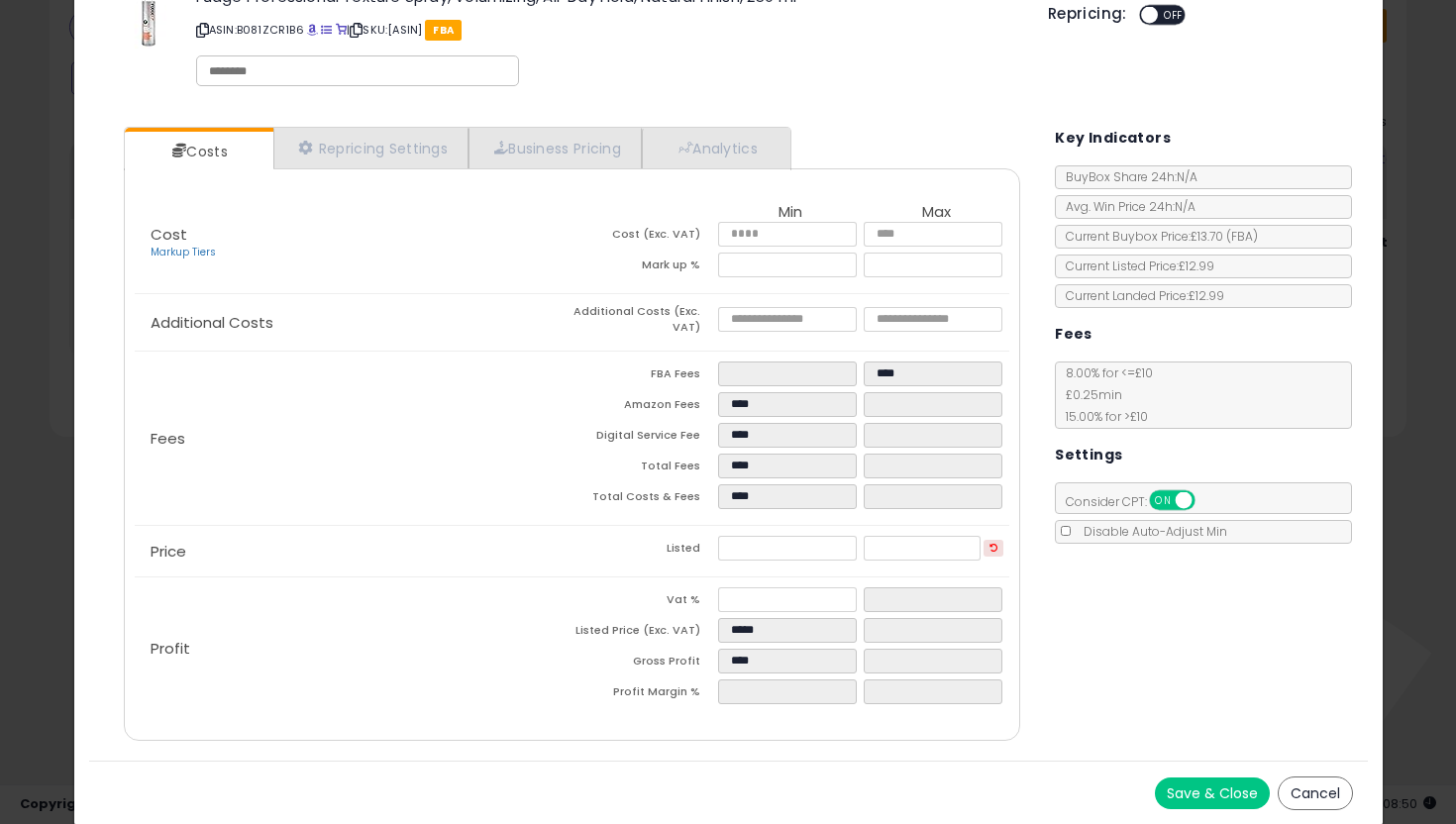 click on "Save & Close" at bounding box center [1212, 793] 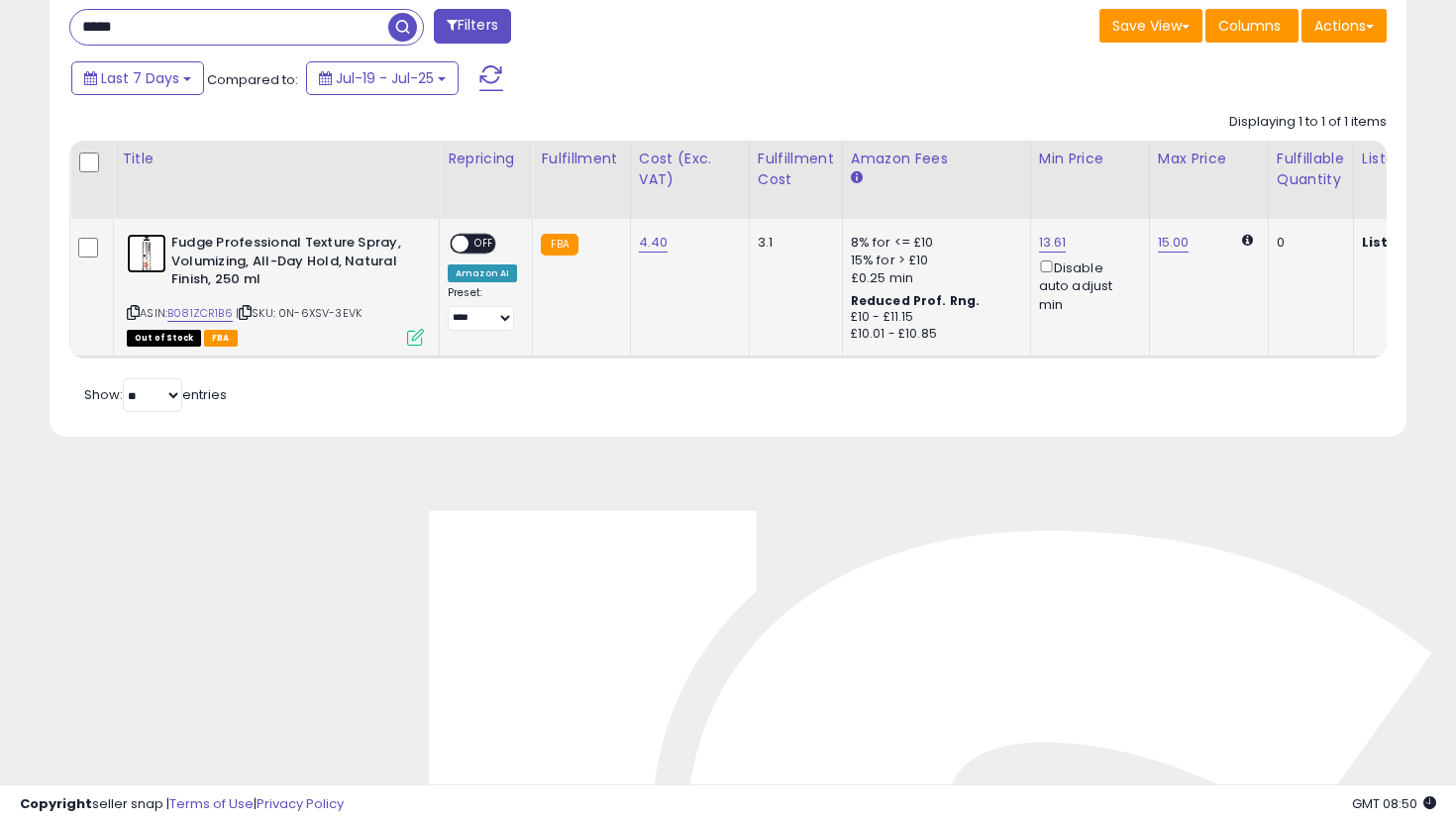 click at bounding box center [147, 254] 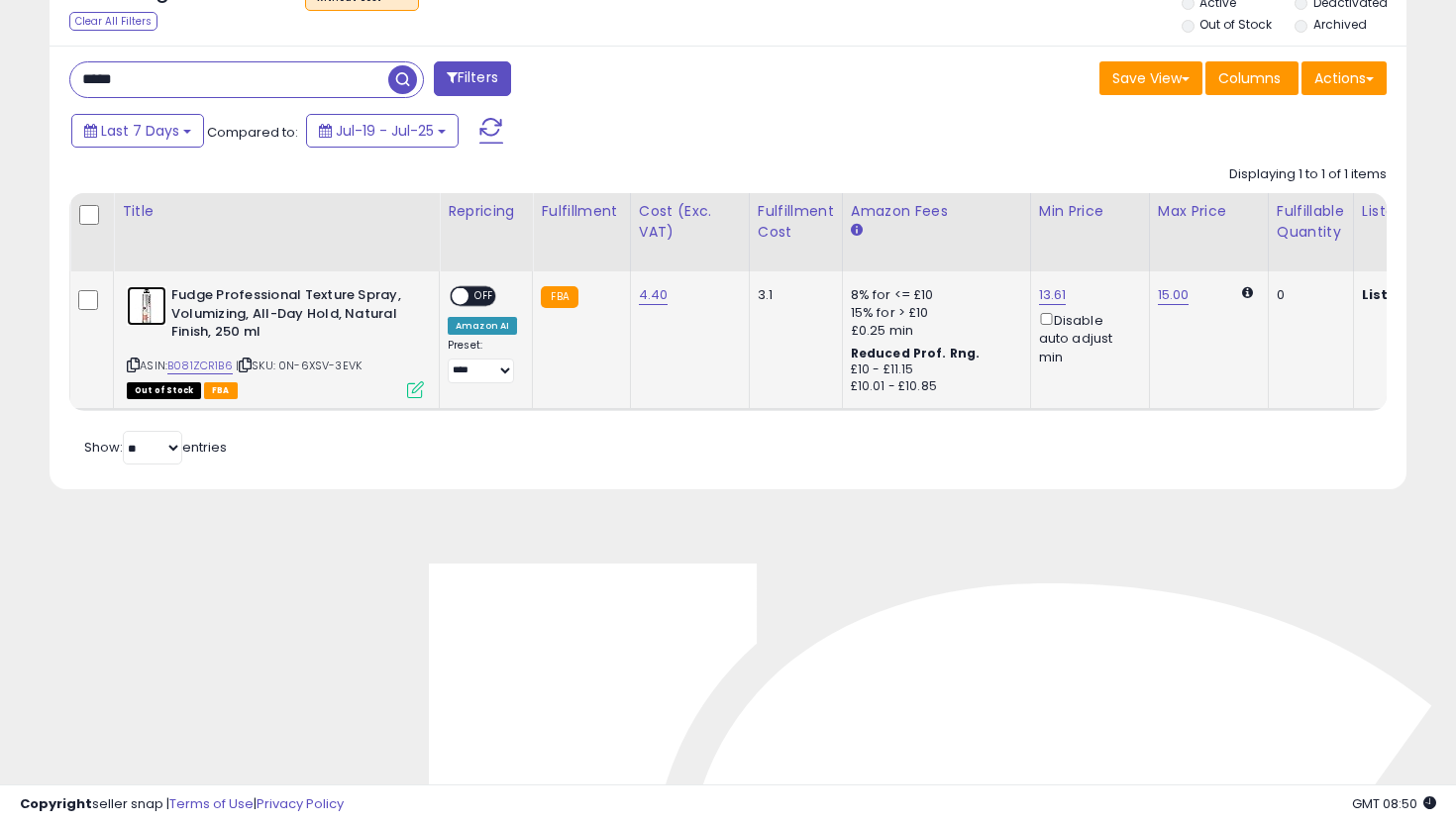 scroll, scrollTop: 758, scrollLeft: 0, axis: vertical 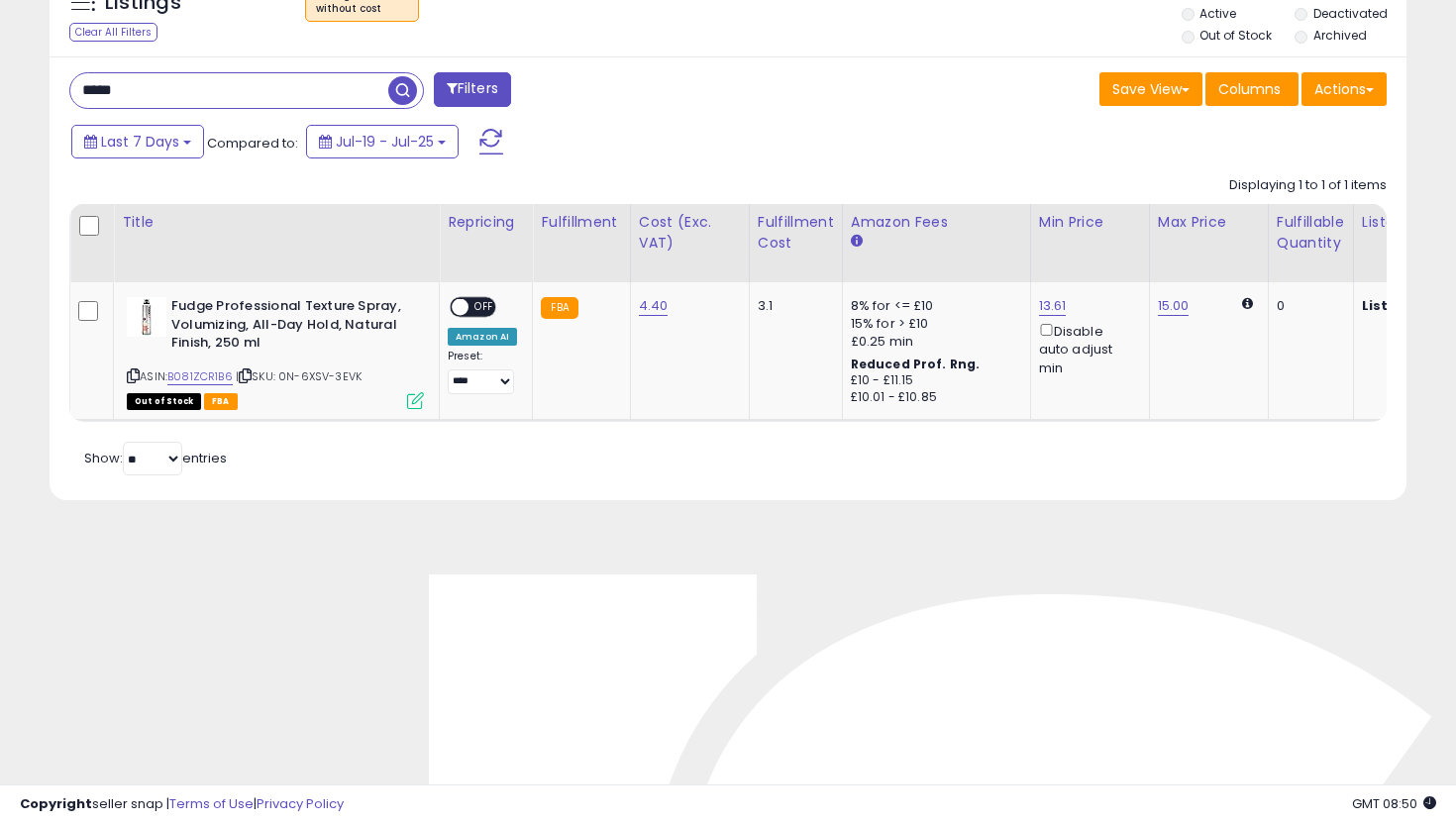 click on "*****" at bounding box center [229, 90] 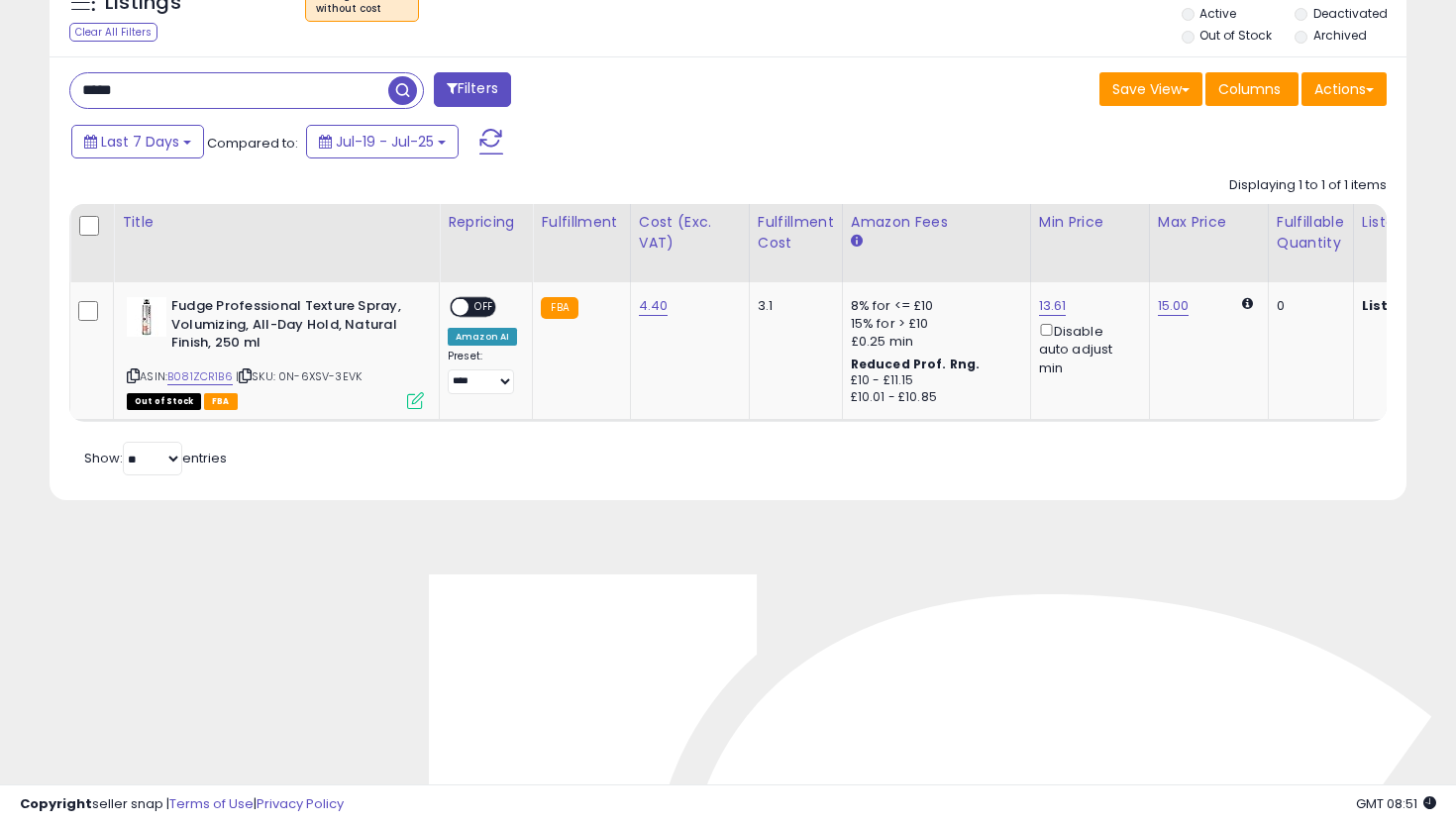 drag, startPoint x: 306, startPoint y: 78, endPoint x: 57, endPoint y: 79, distance: 249.002 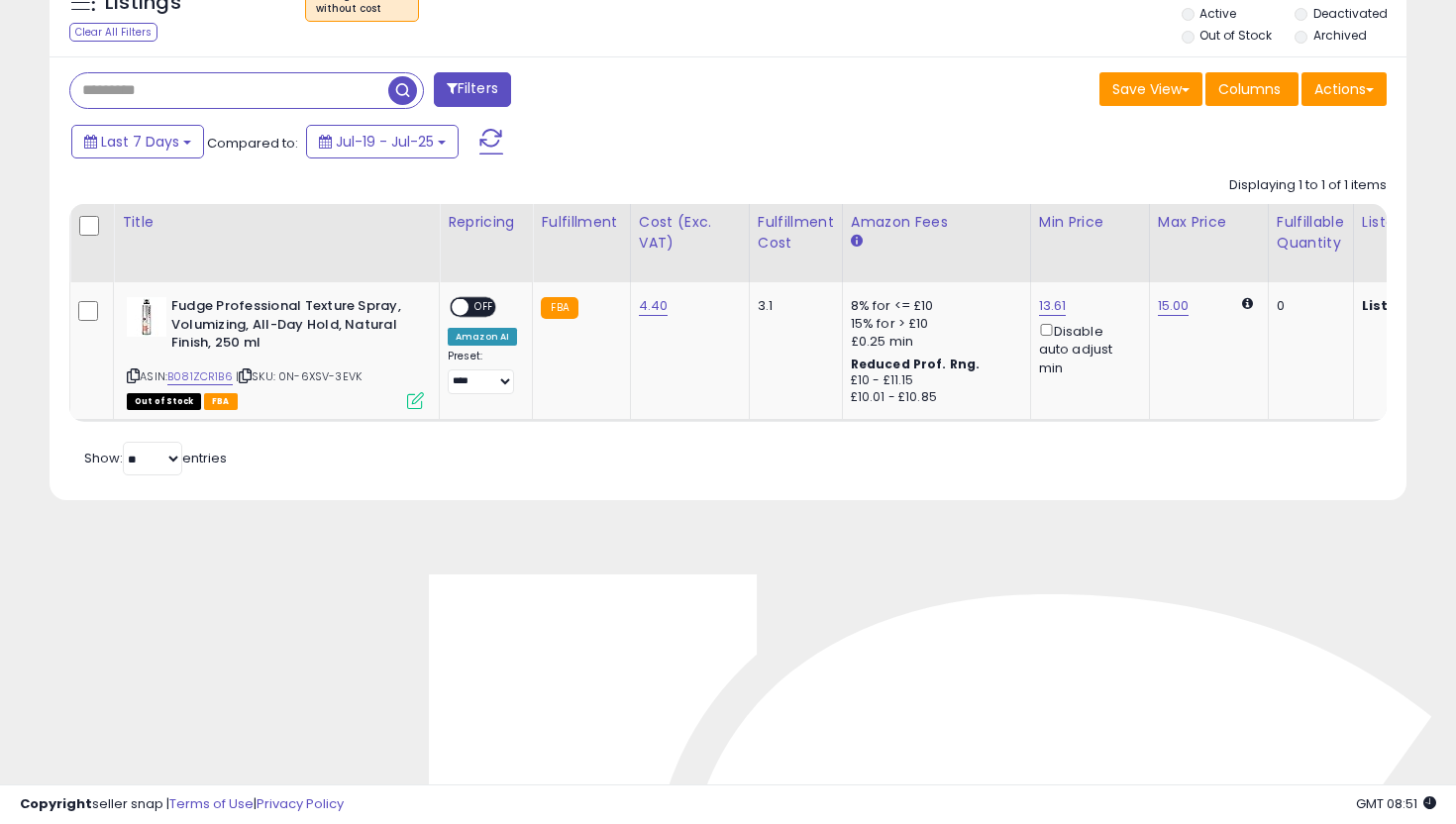 click on "Filters" at bounding box center [472, 89] 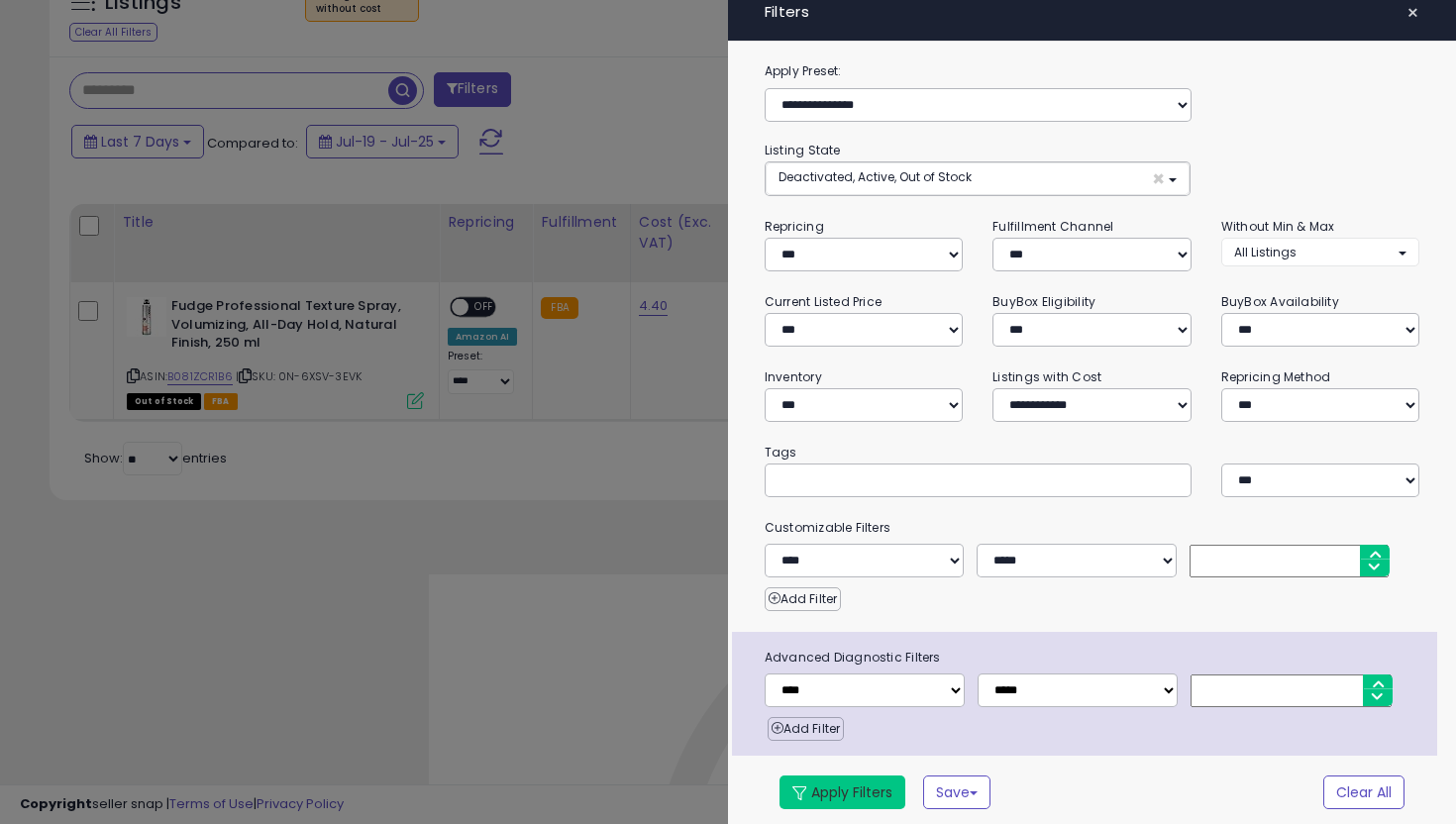 click on "Apply Filters" at bounding box center [842, 792] 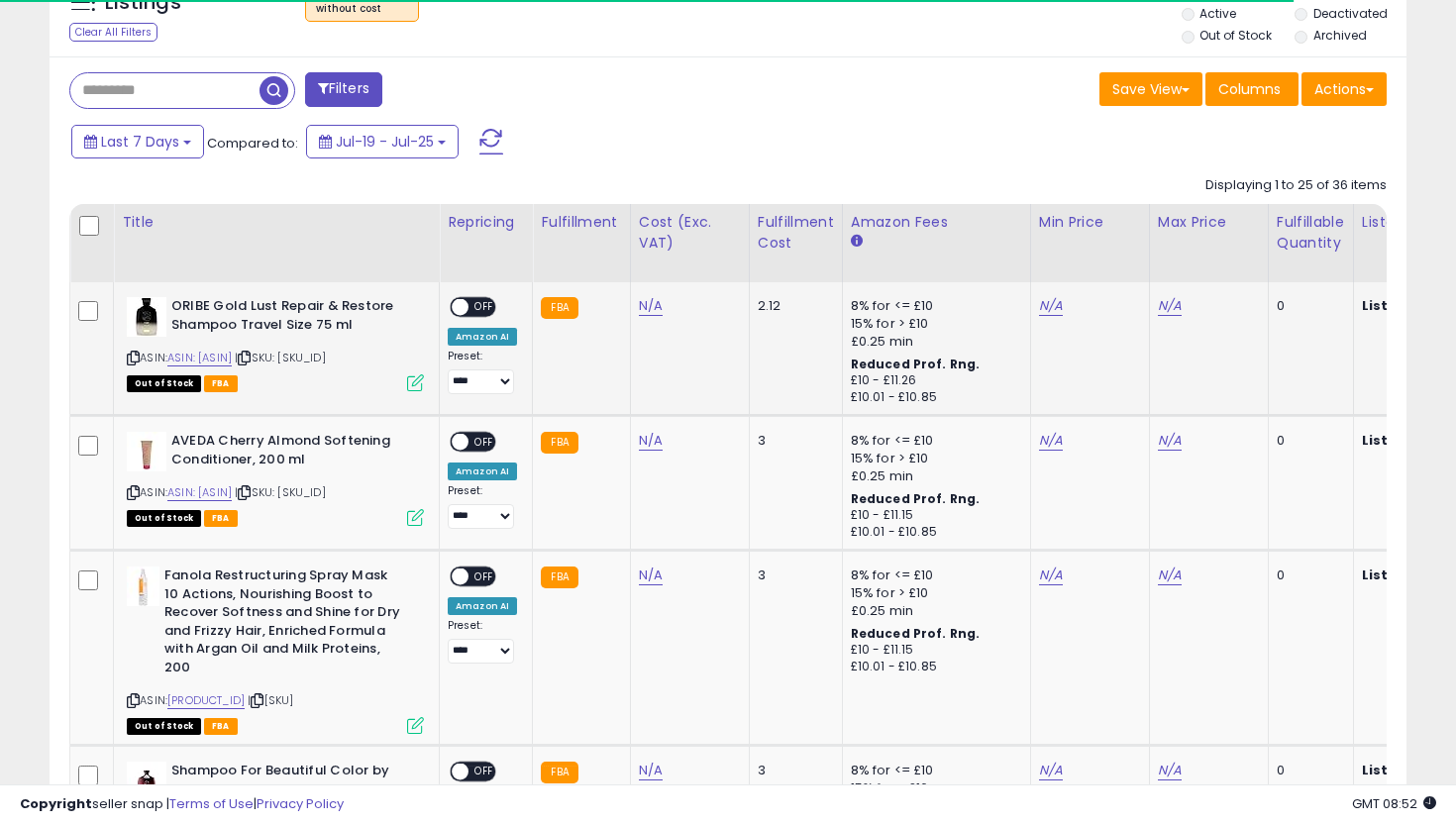scroll, scrollTop: 653, scrollLeft: 0, axis: vertical 